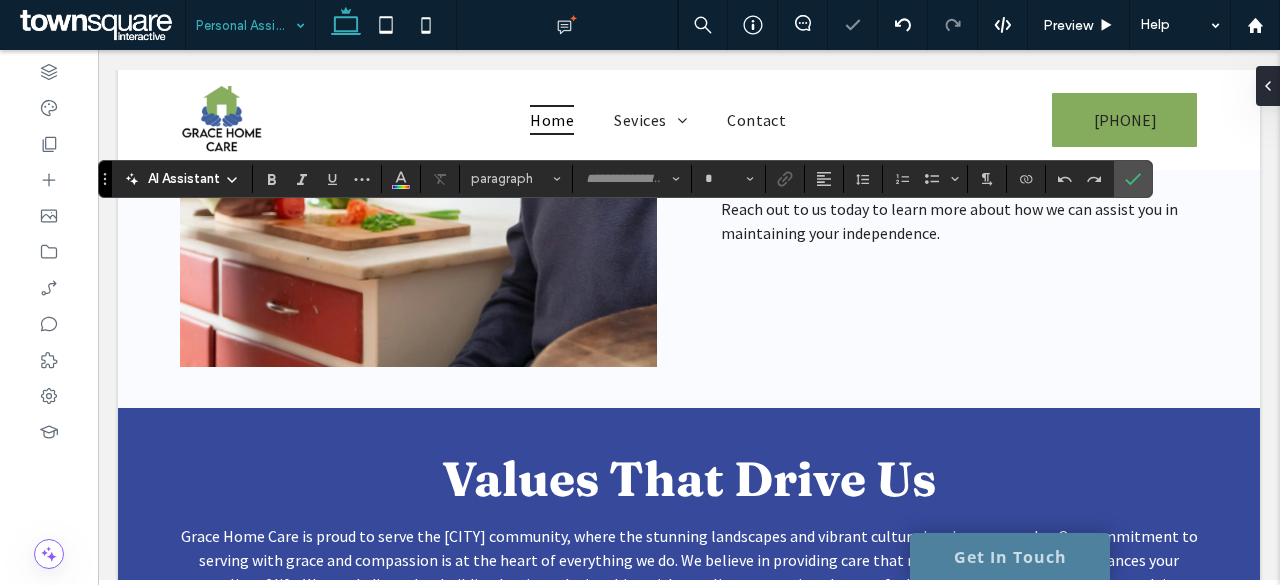type on "**********" 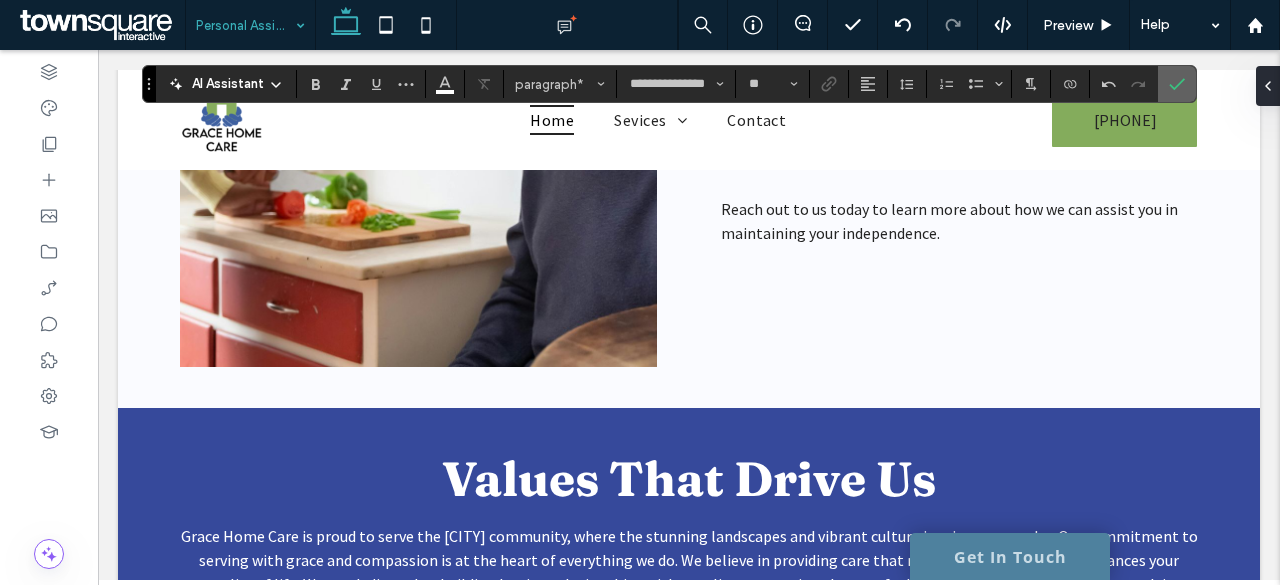 click 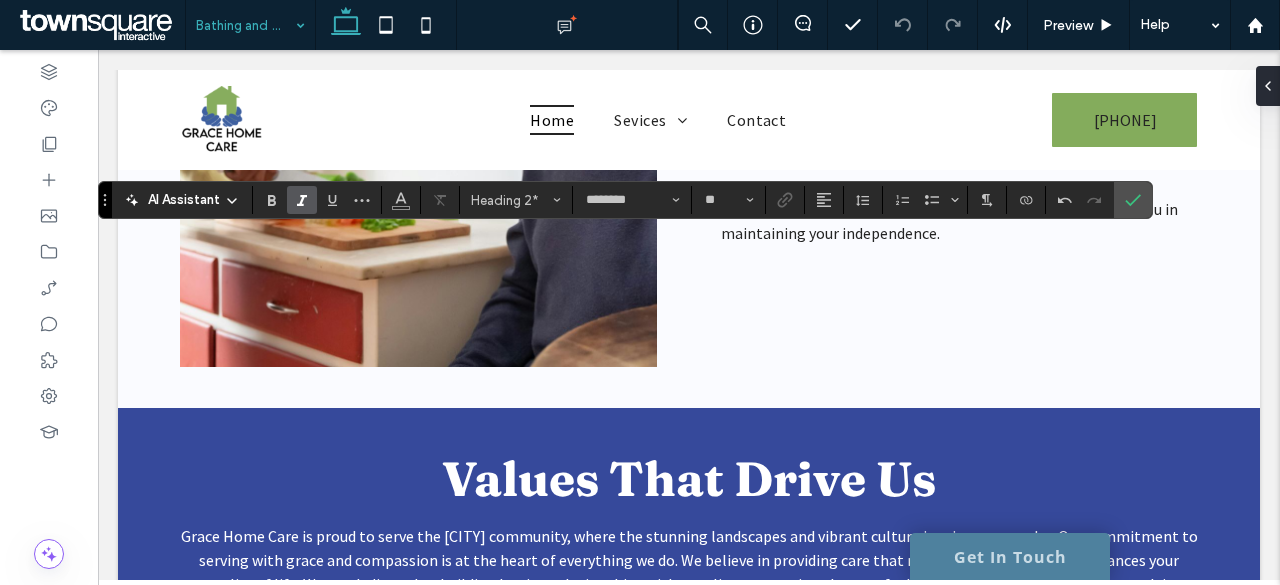 type on "**********" 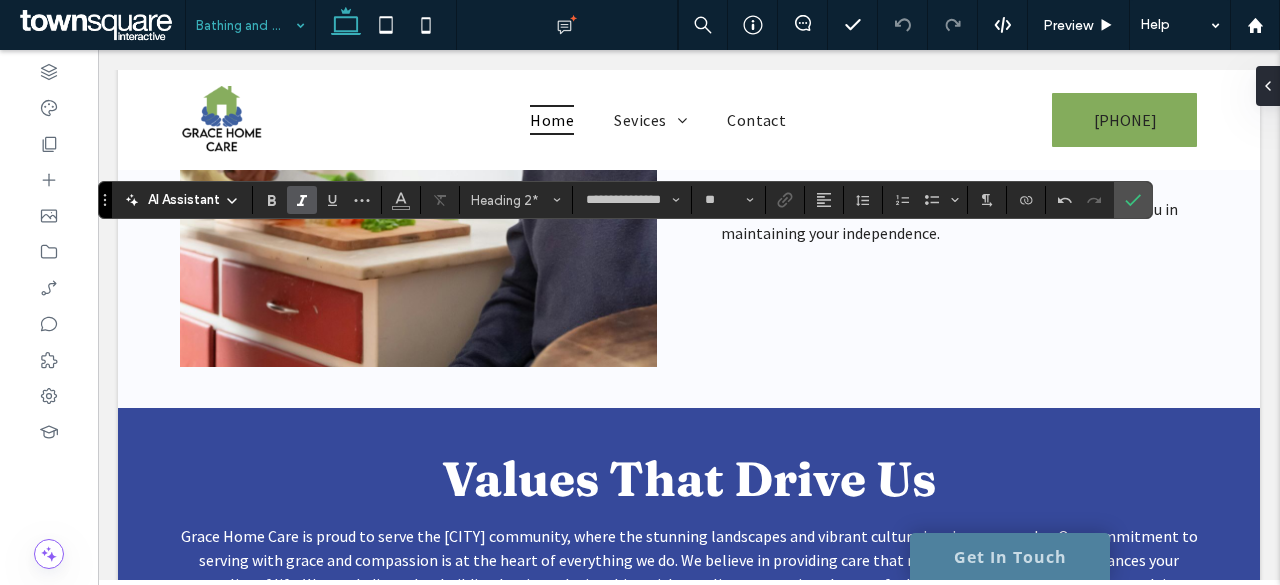 type on "********" 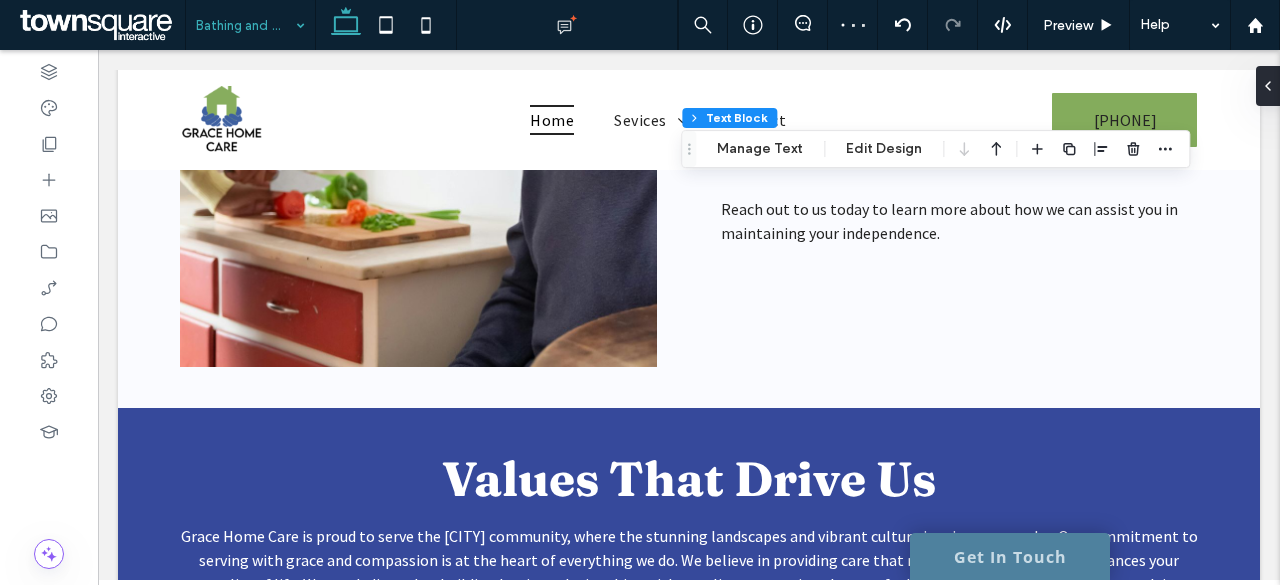 type on "**********" 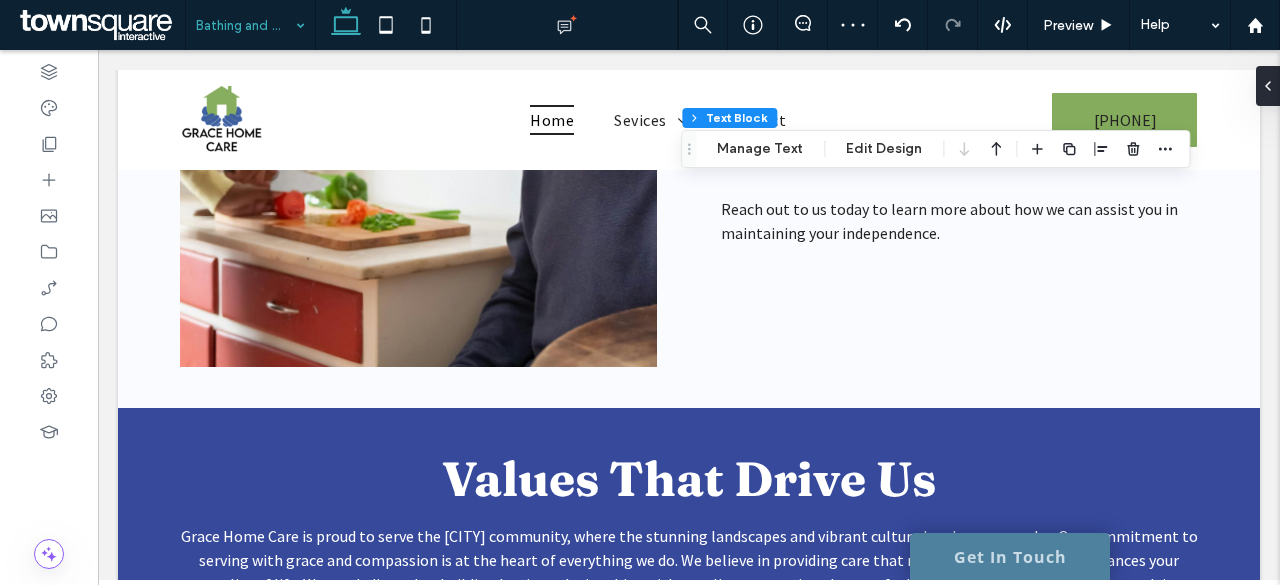 type on "**" 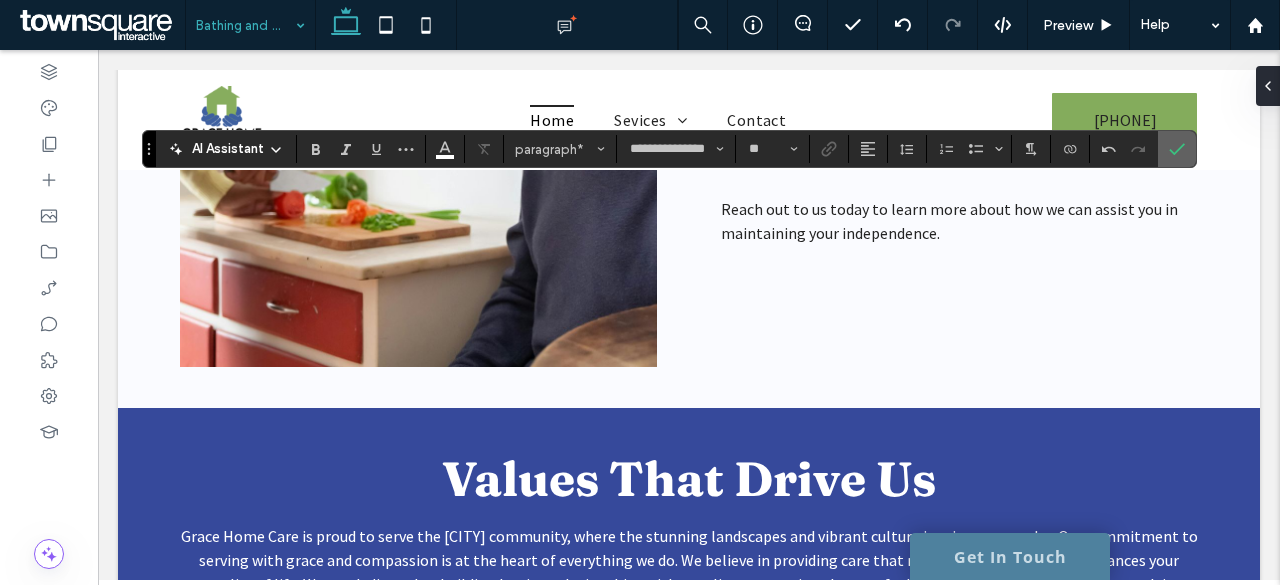 click at bounding box center (1177, 149) 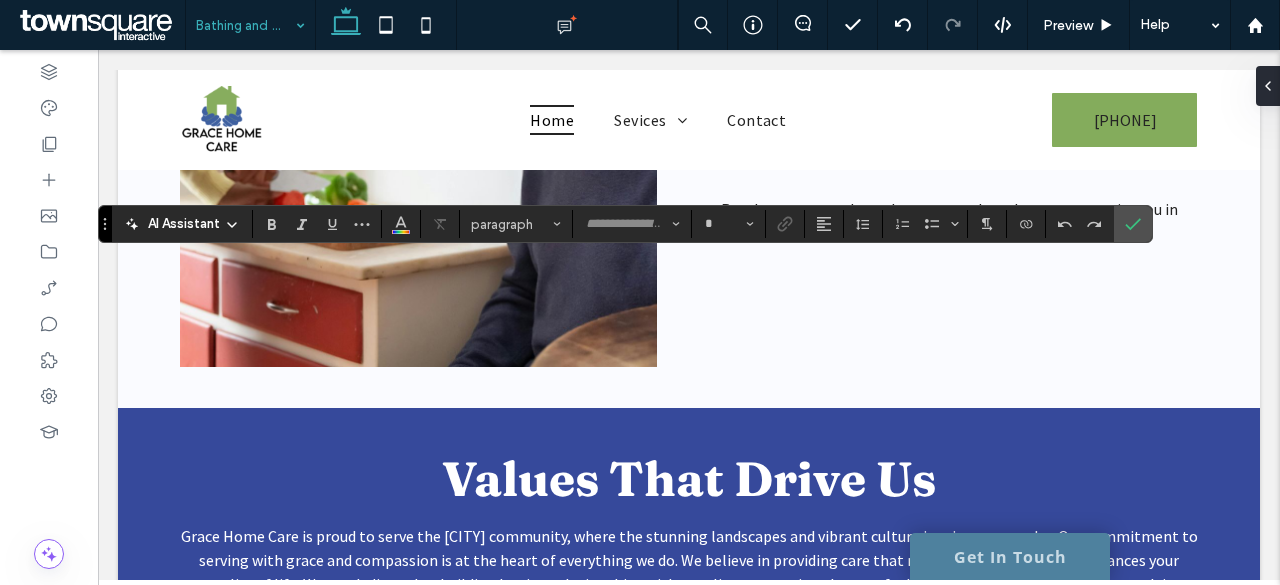 type on "**********" 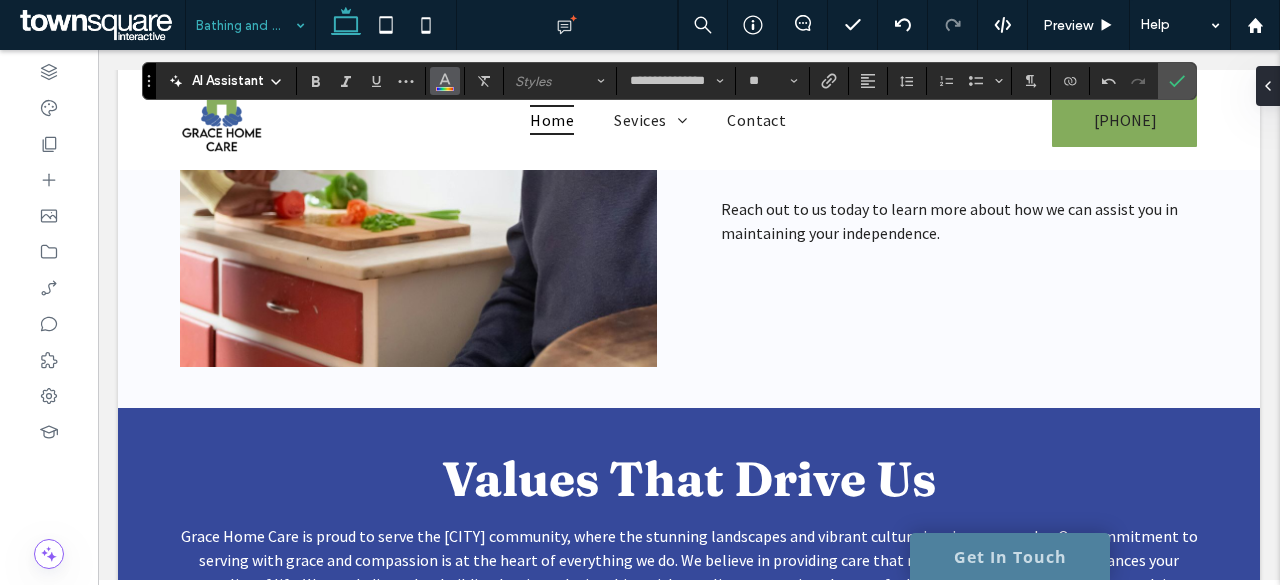 click 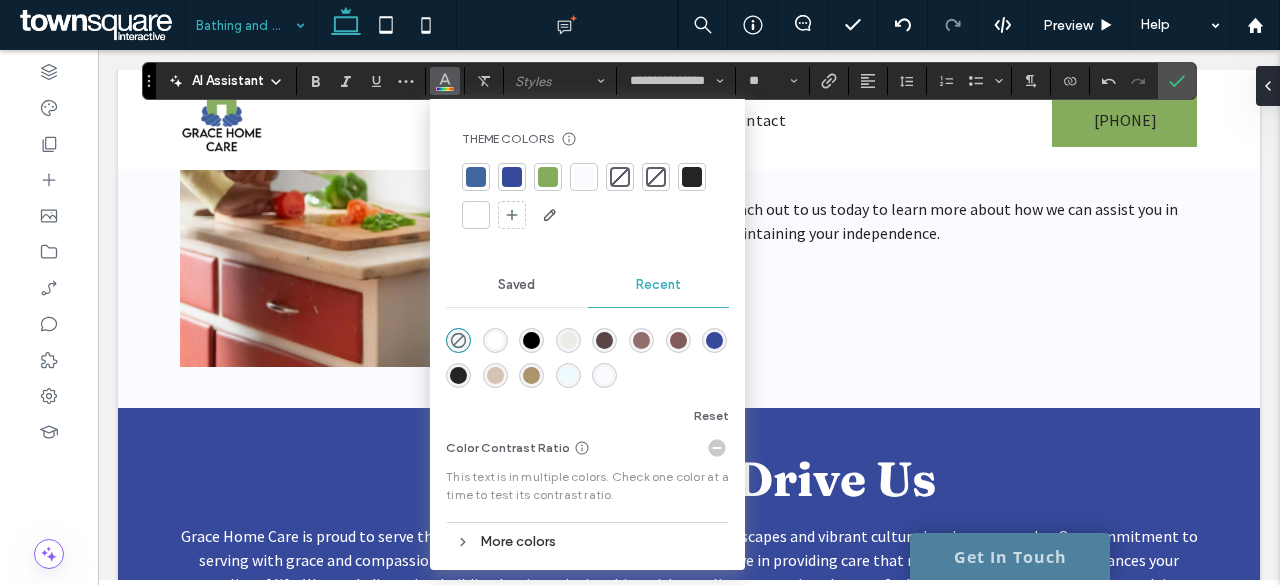 click at bounding box center (476, 215) 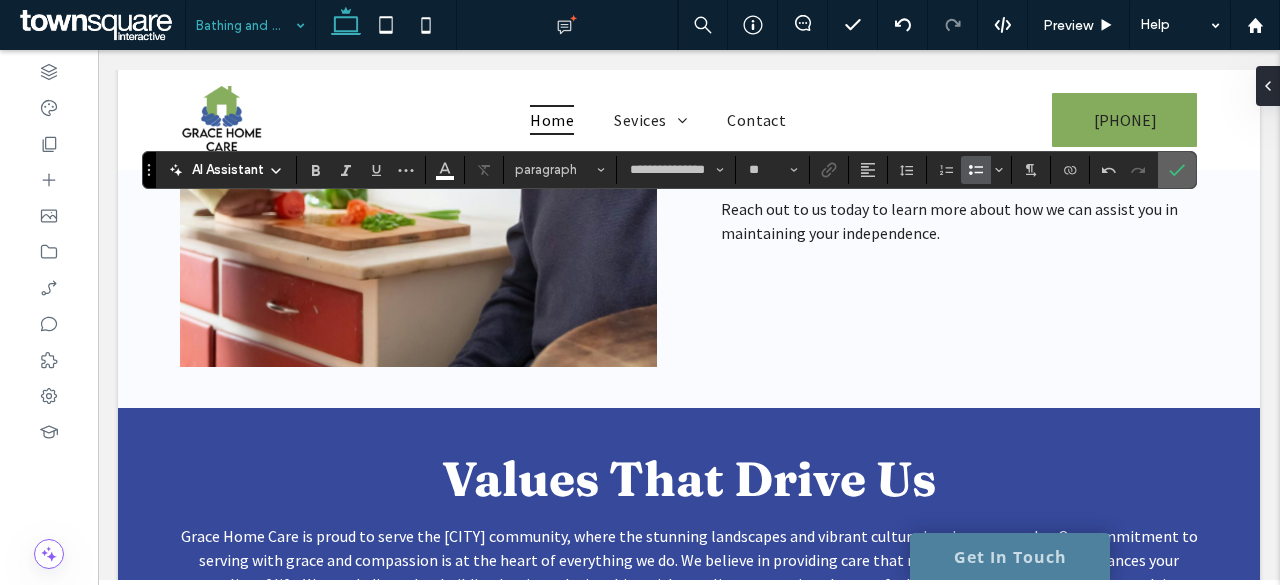 click at bounding box center (1177, 170) 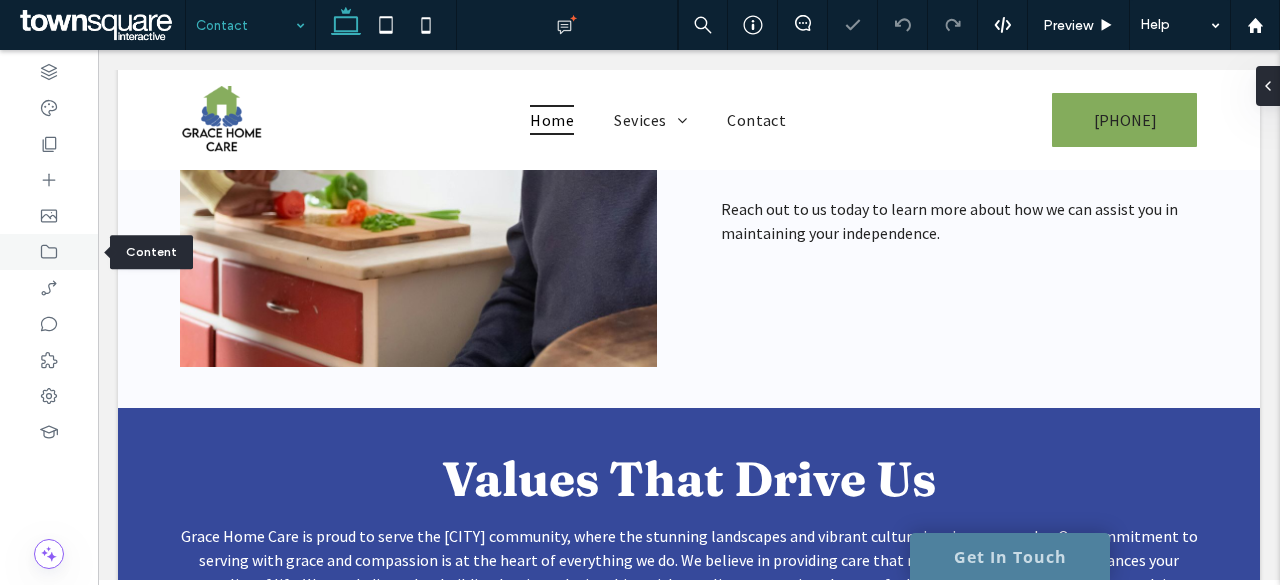 click 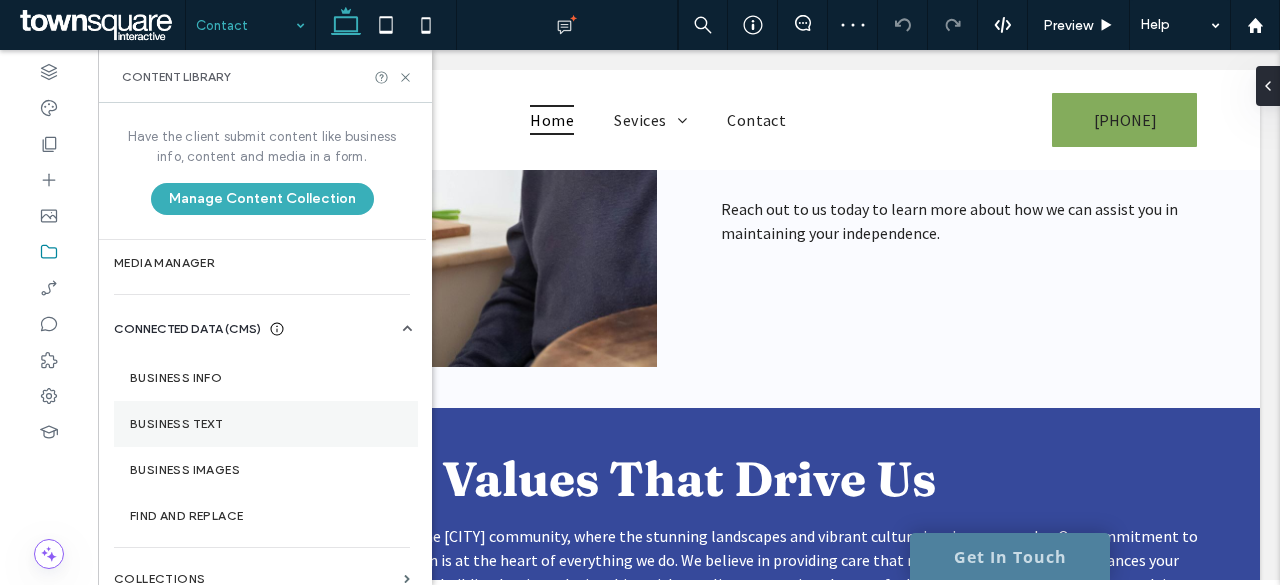 click on "Business Text" at bounding box center [266, 424] 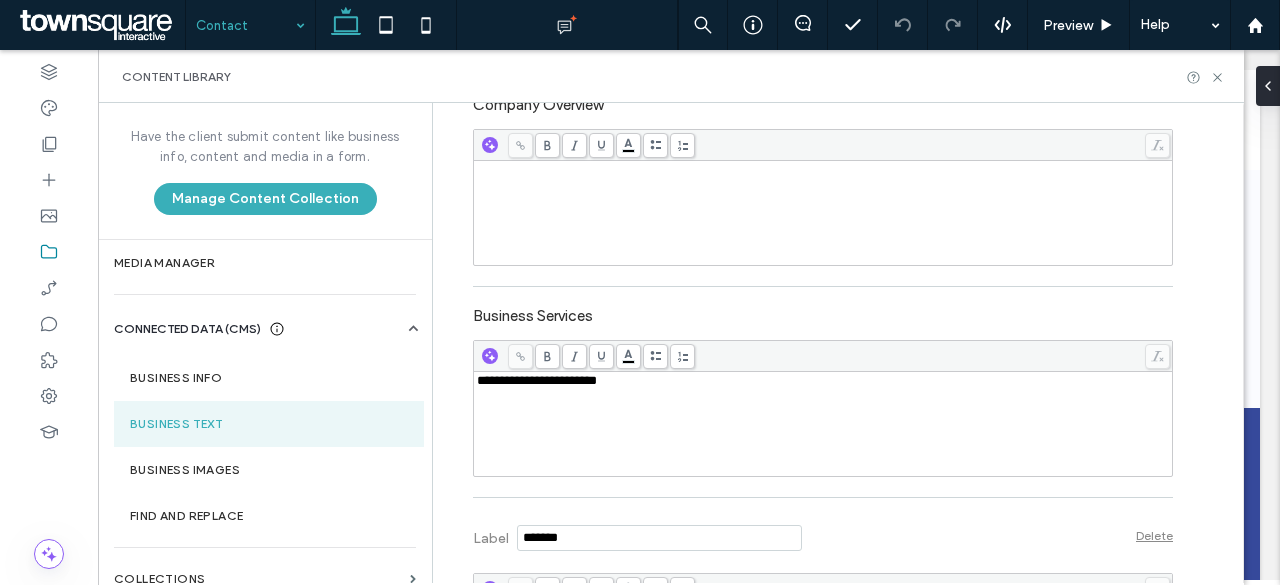 scroll, scrollTop: 600, scrollLeft: 0, axis: vertical 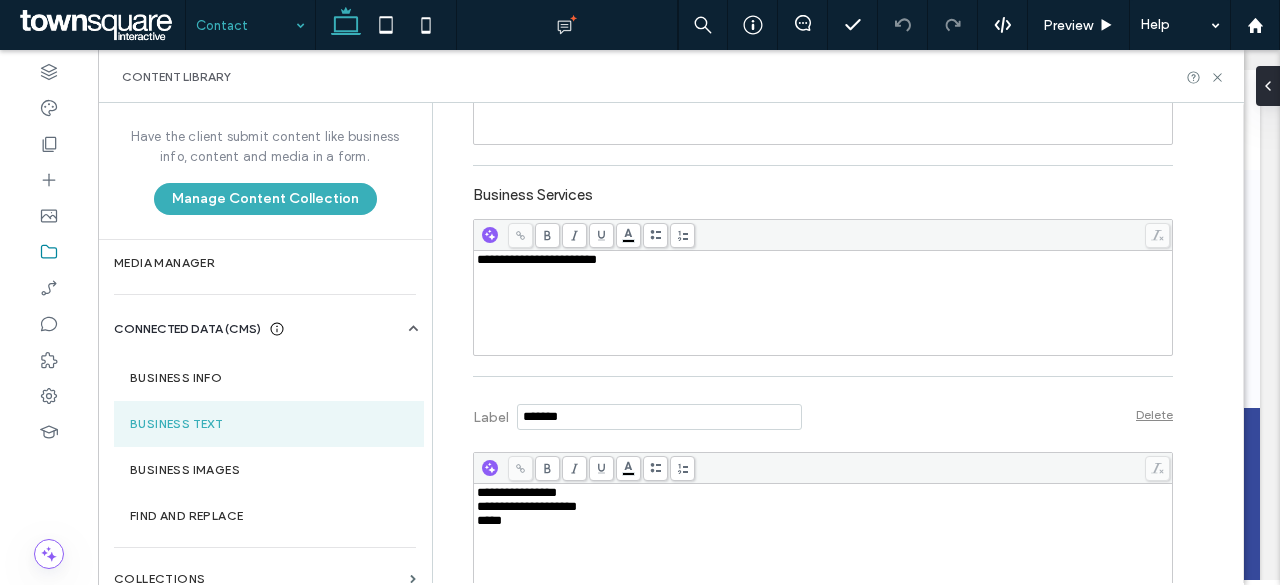 click on "**********" at bounding box center [537, 259] 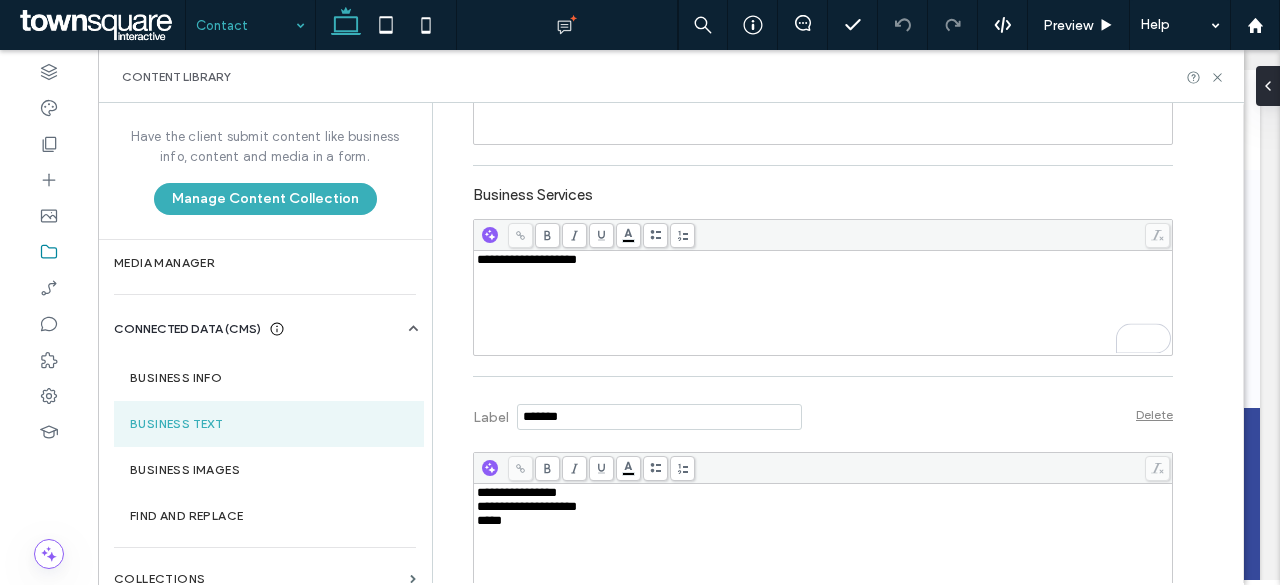 scroll, scrollTop: 600, scrollLeft: 0, axis: vertical 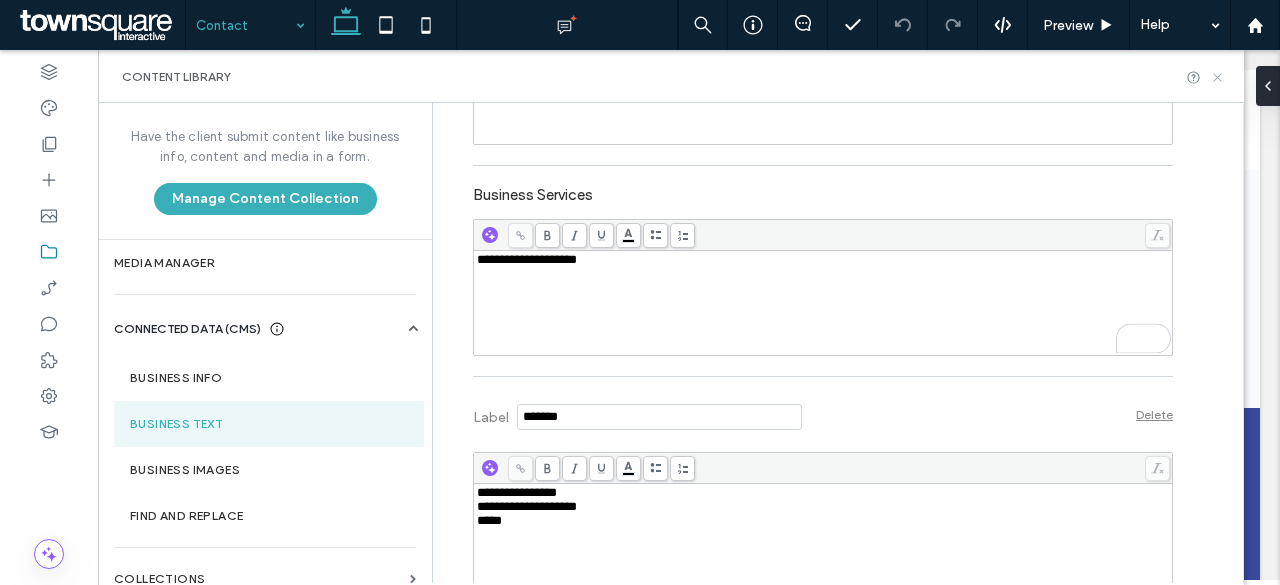 click 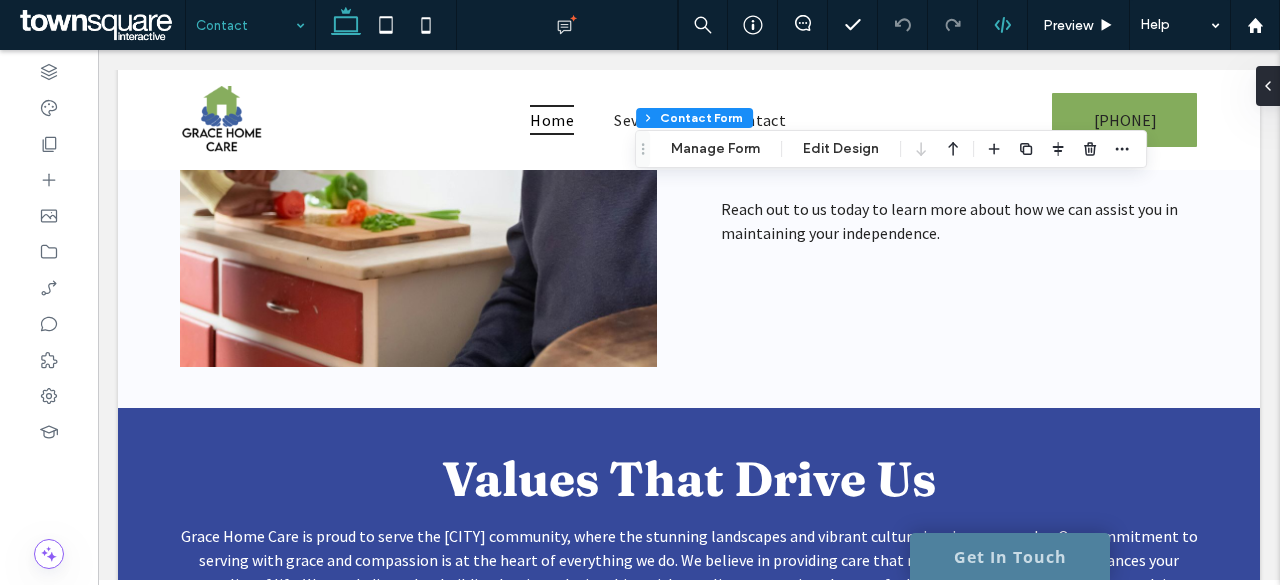 type on "*" 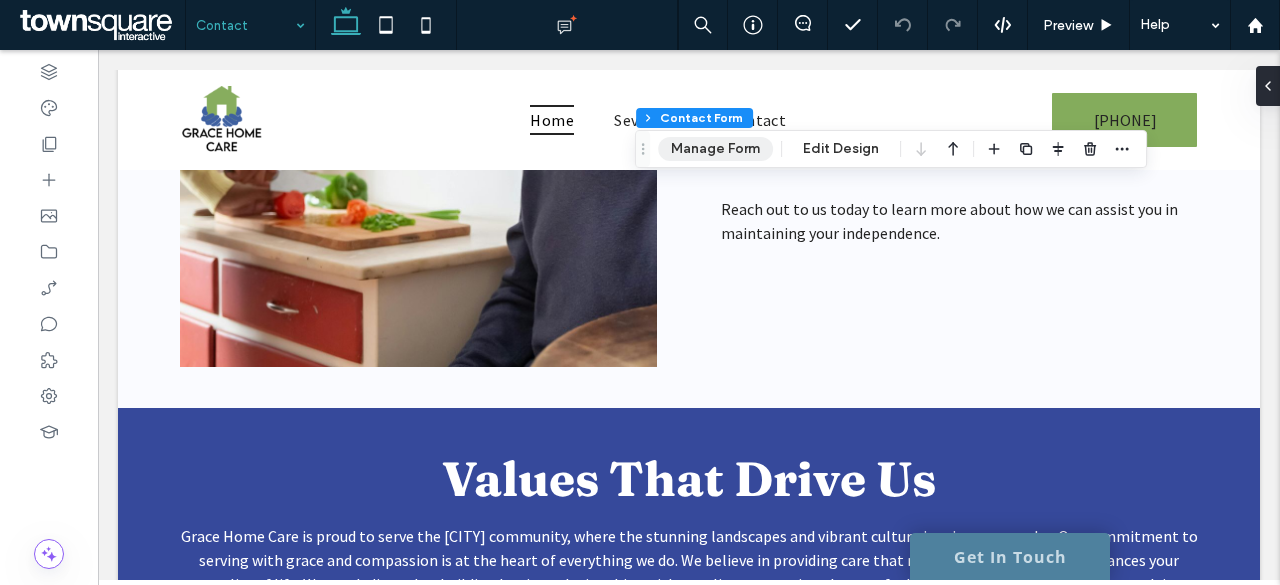 click on "Manage Form" at bounding box center [715, 149] 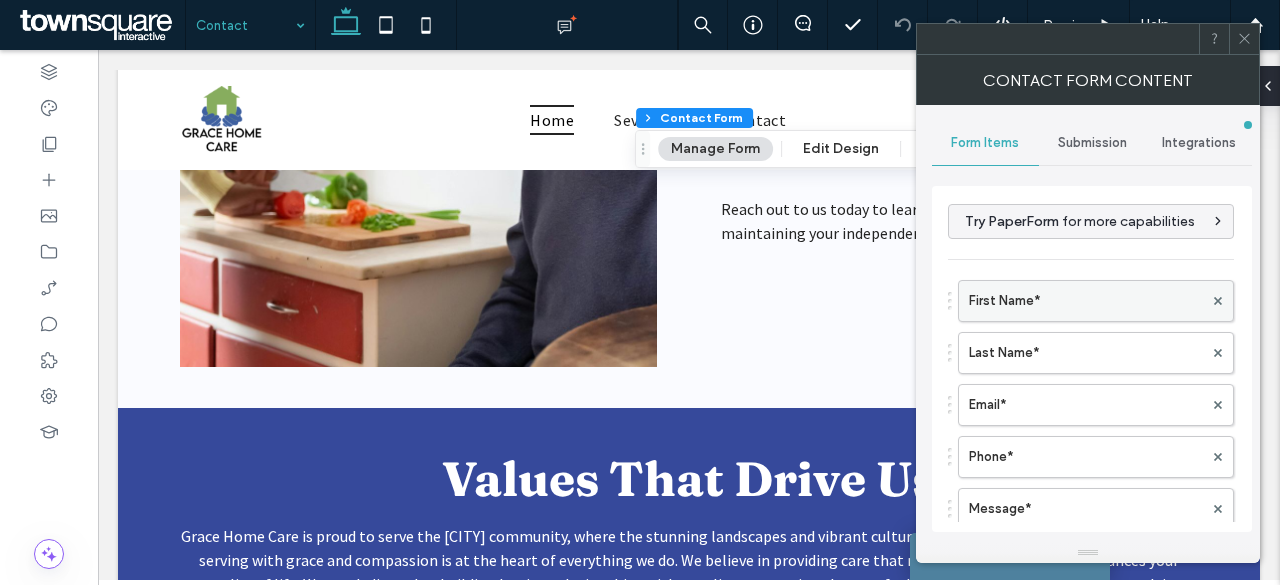 click on "First Name*" at bounding box center [1086, 301] 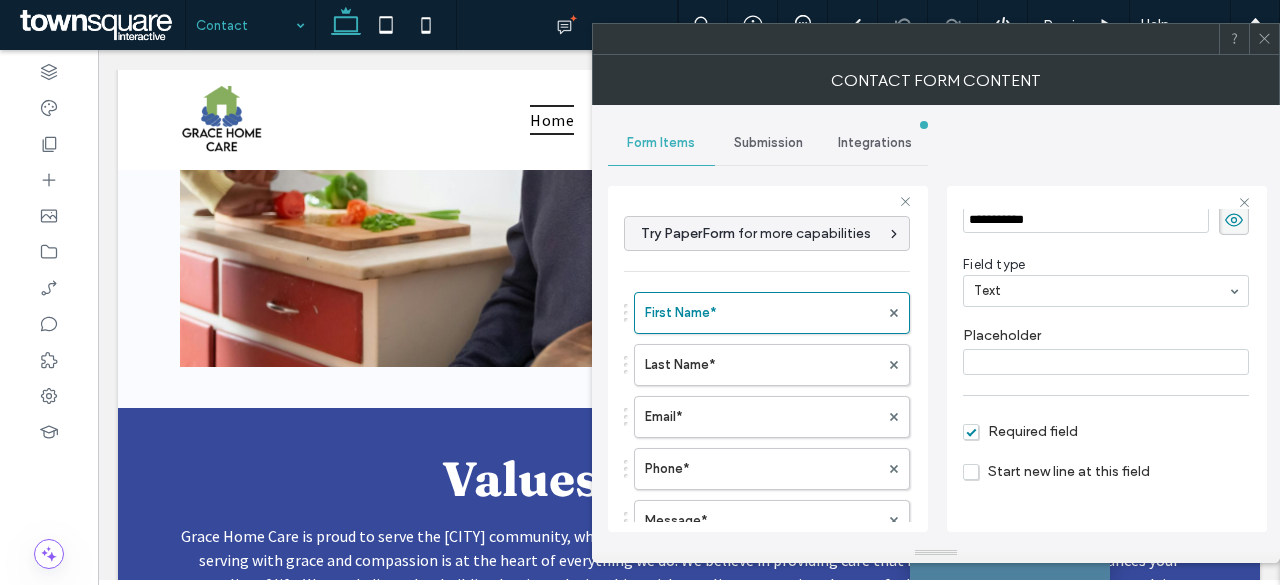 scroll, scrollTop: 121, scrollLeft: 0, axis: vertical 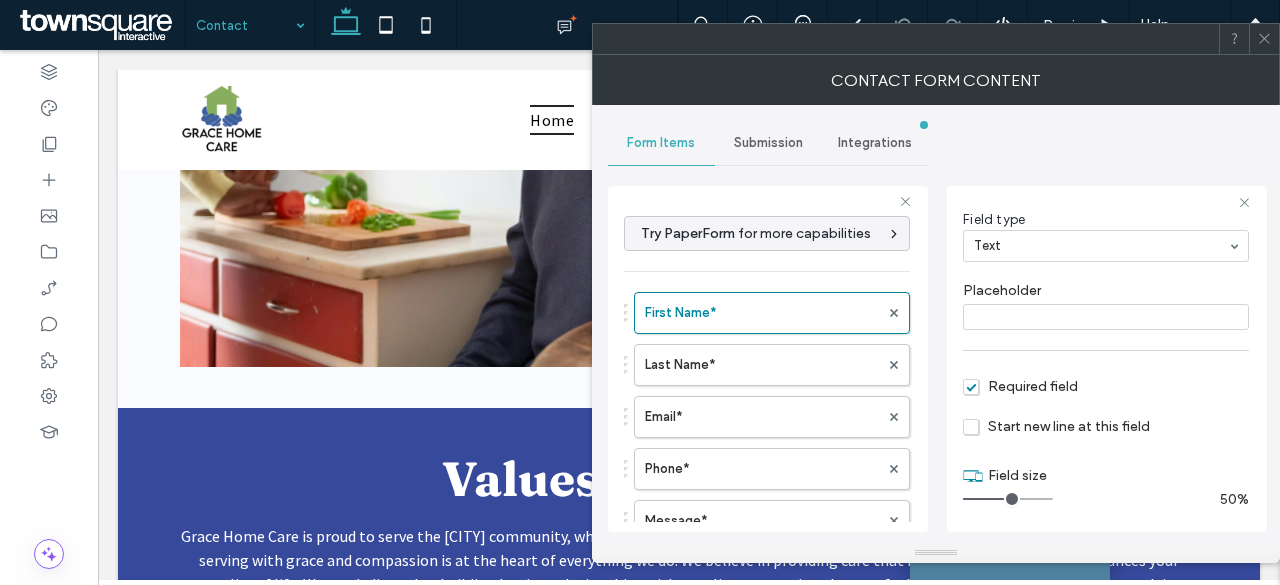 drag, startPoint x: 770, startPoint y: 364, endPoint x: 779, endPoint y: 383, distance: 21.023796 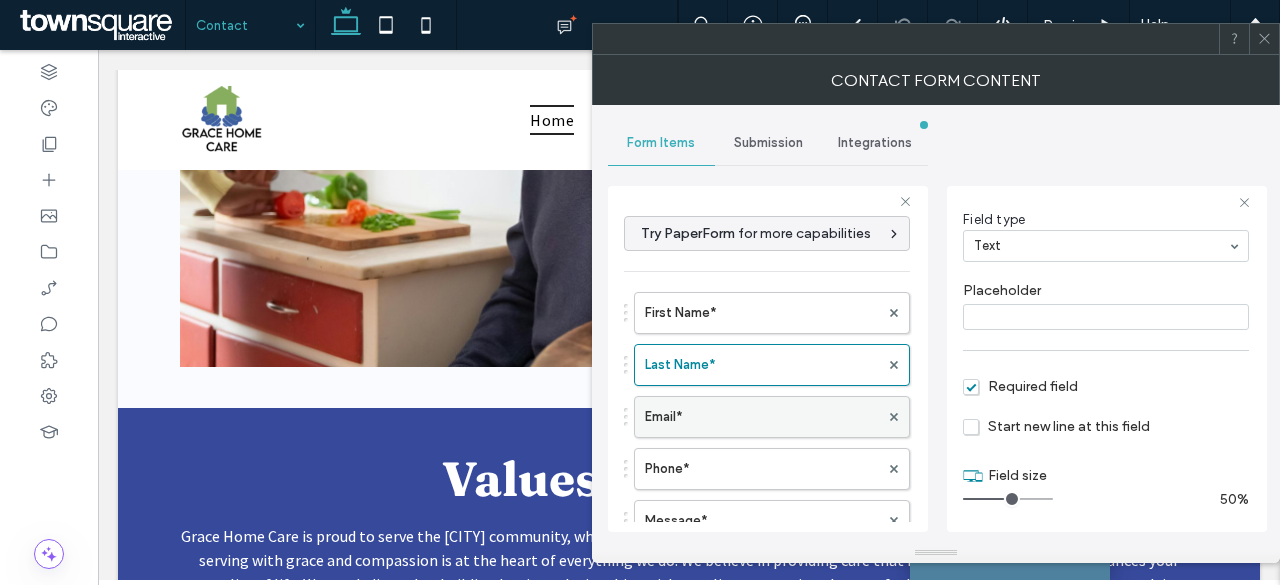 click on "Email*" at bounding box center [762, 417] 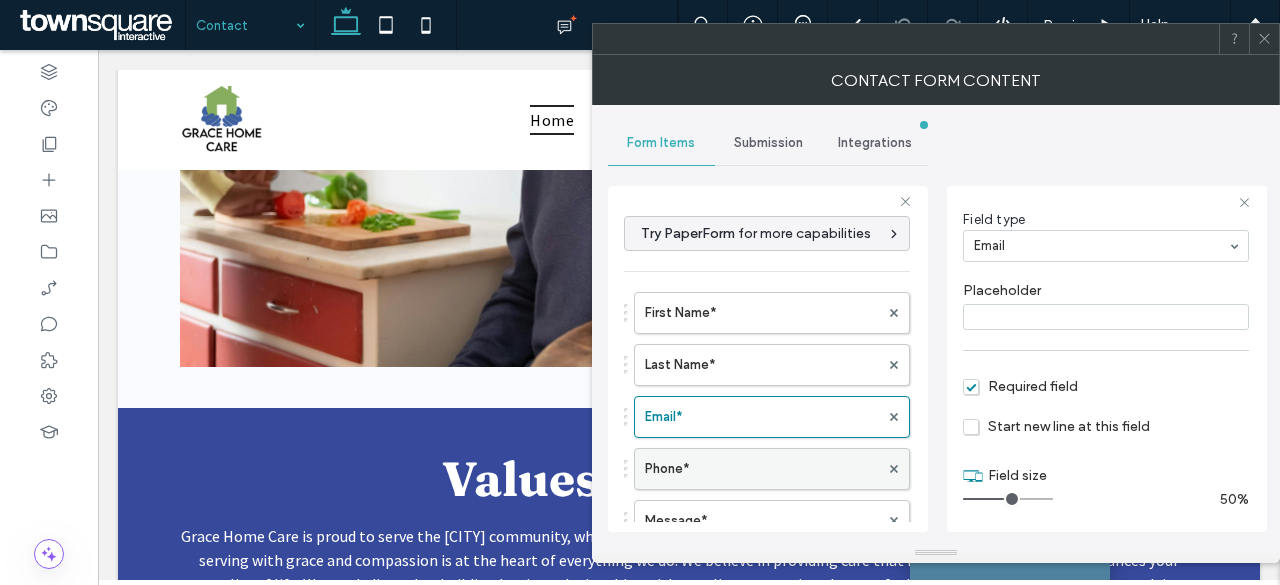 click on "Phone*" at bounding box center (762, 469) 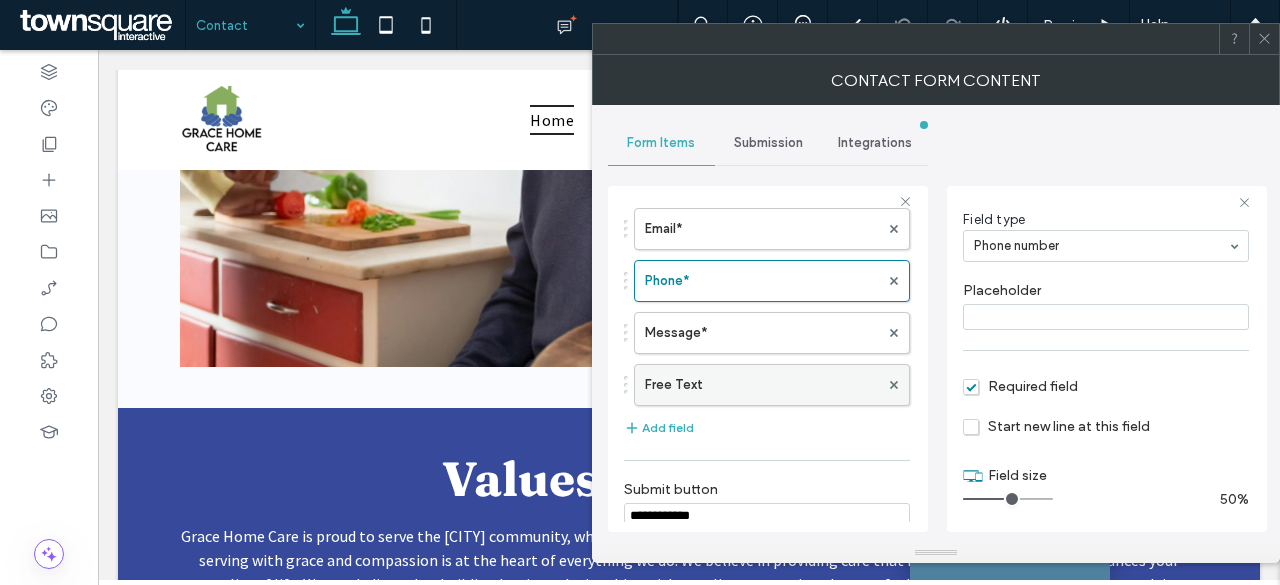 scroll, scrollTop: 200, scrollLeft: 0, axis: vertical 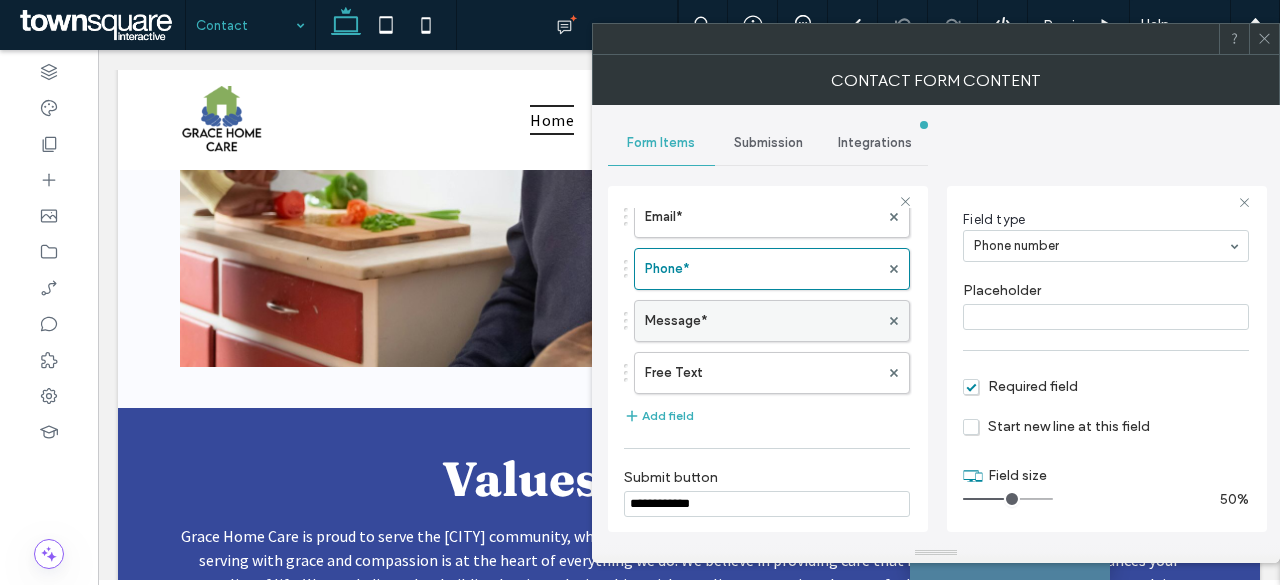click on "Message*" at bounding box center (762, 321) 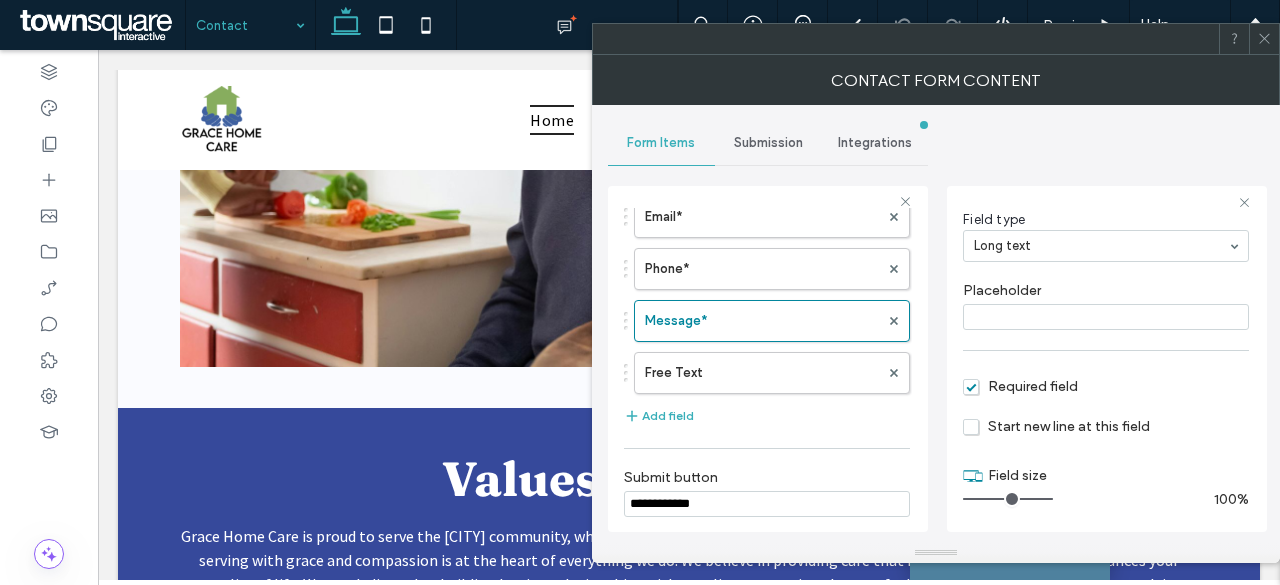 click on "Submission" at bounding box center (768, 143) 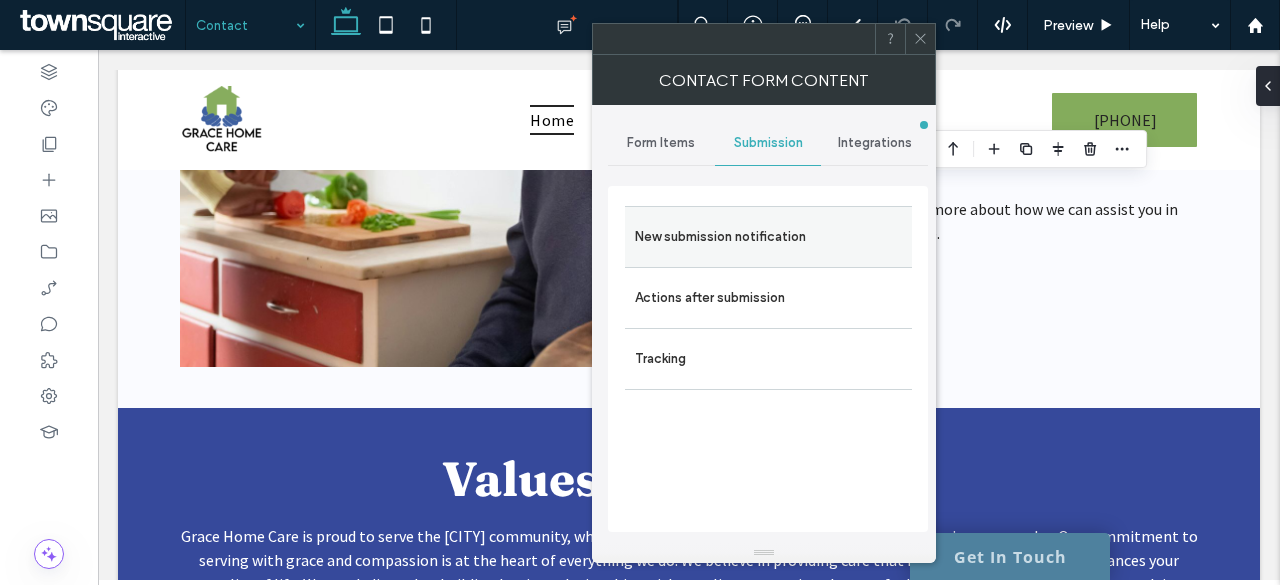 click on "New submission notification" at bounding box center [768, 236] 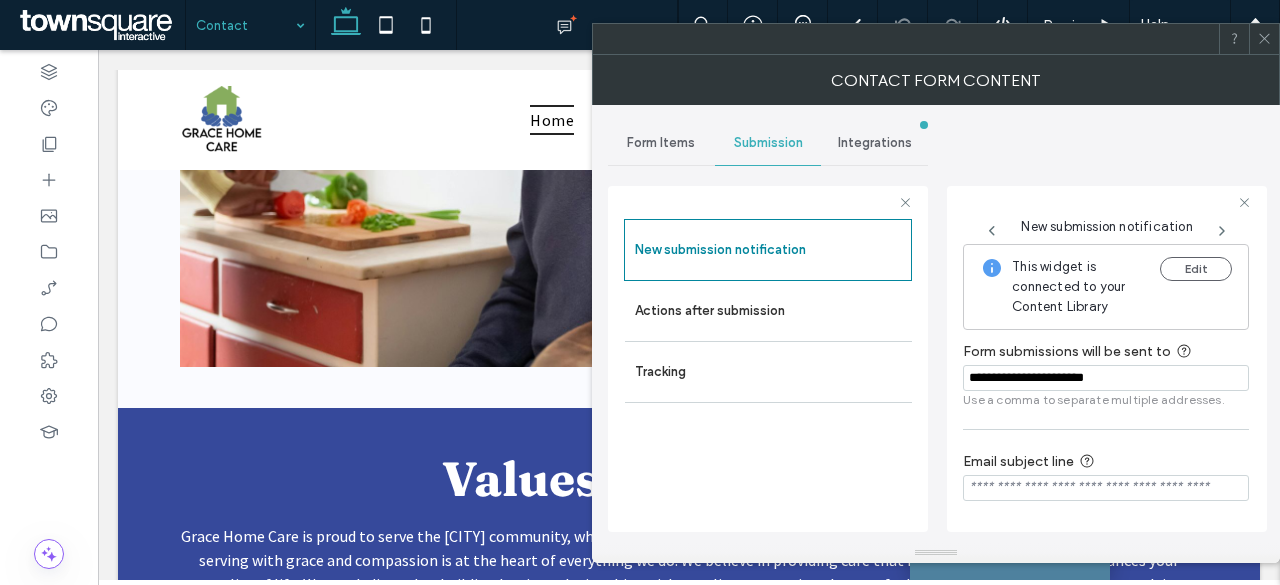 scroll, scrollTop: 70, scrollLeft: 0, axis: vertical 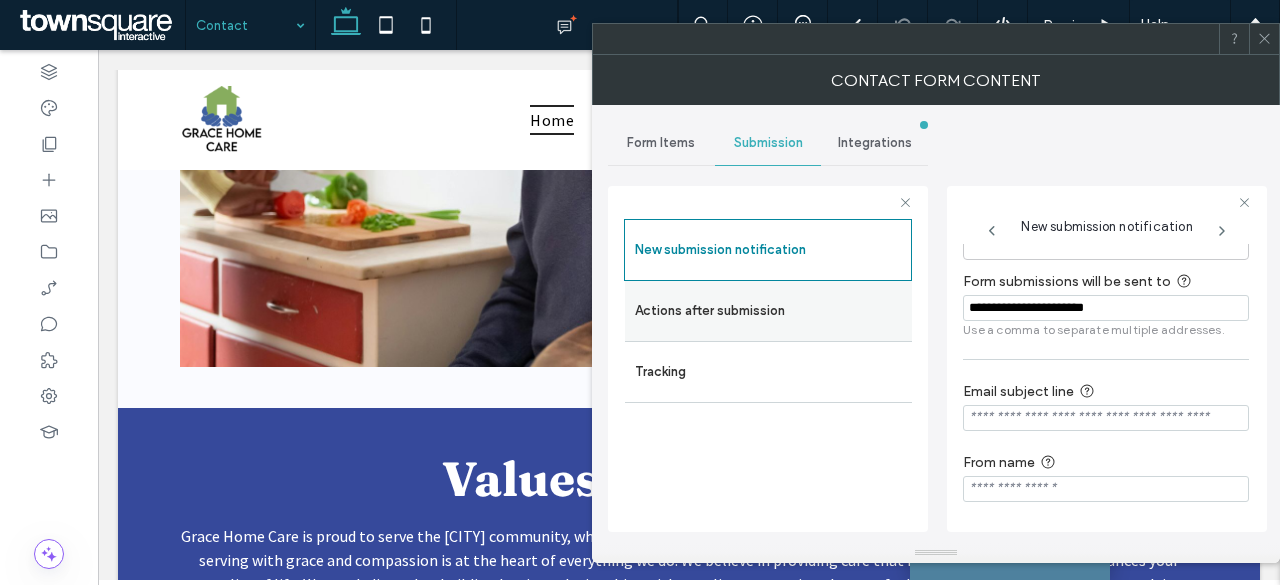 click on "Actions after submission" at bounding box center (768, 311) 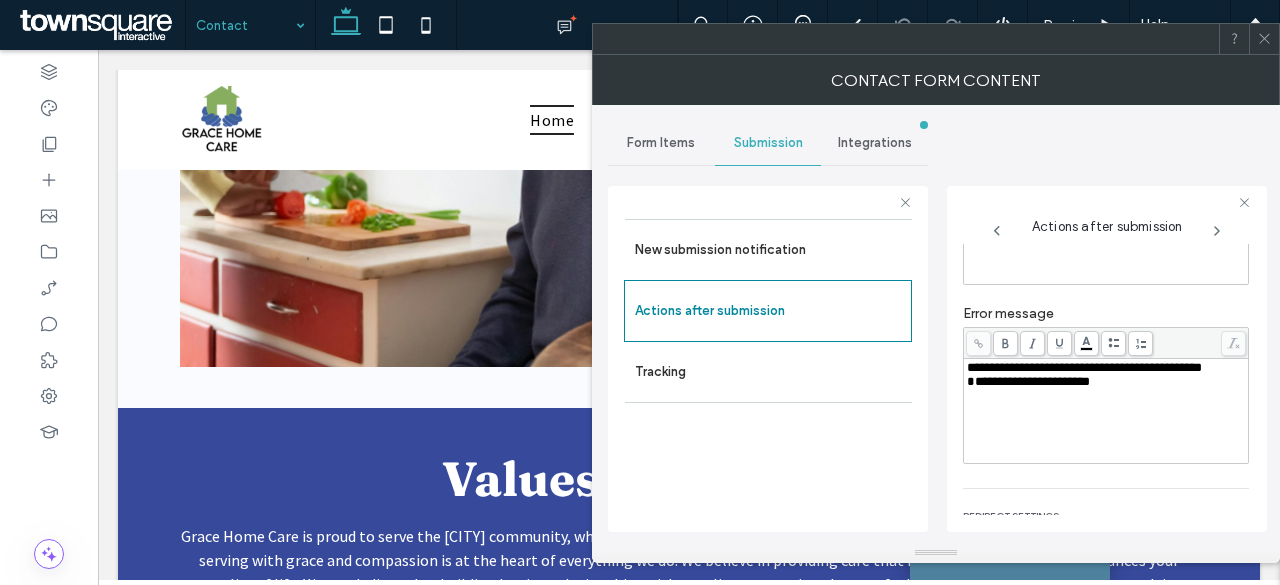 scroll, scrollTop: 341, scrollLeft: 0, axis: vertical 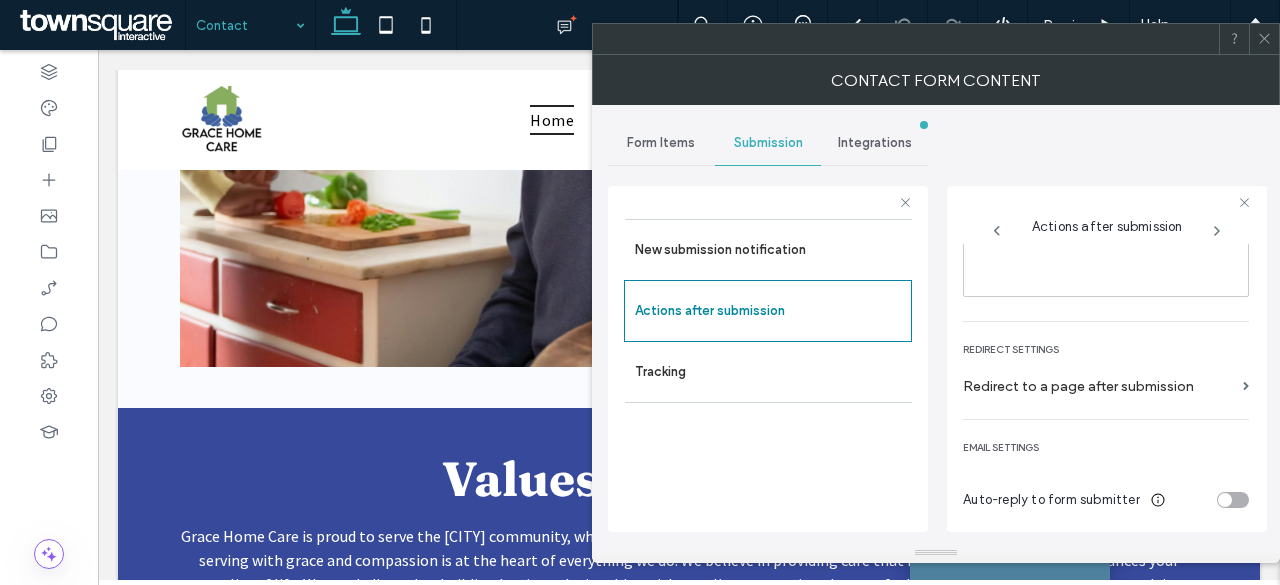 click on "Form Items" at bounding box center (661, 143) 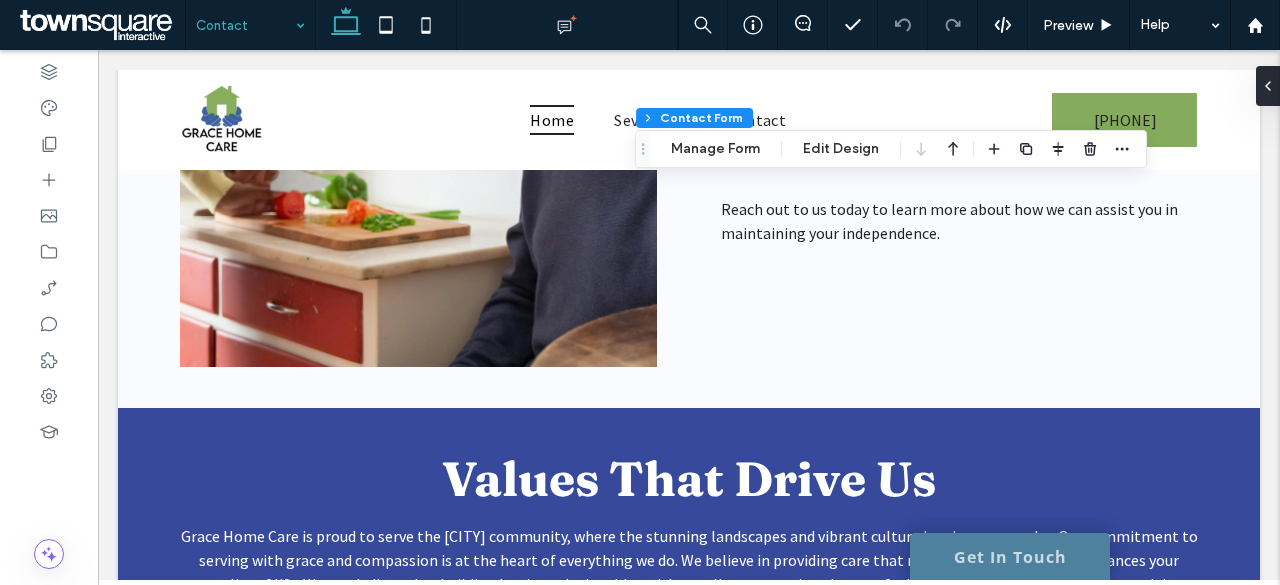 type on "*" 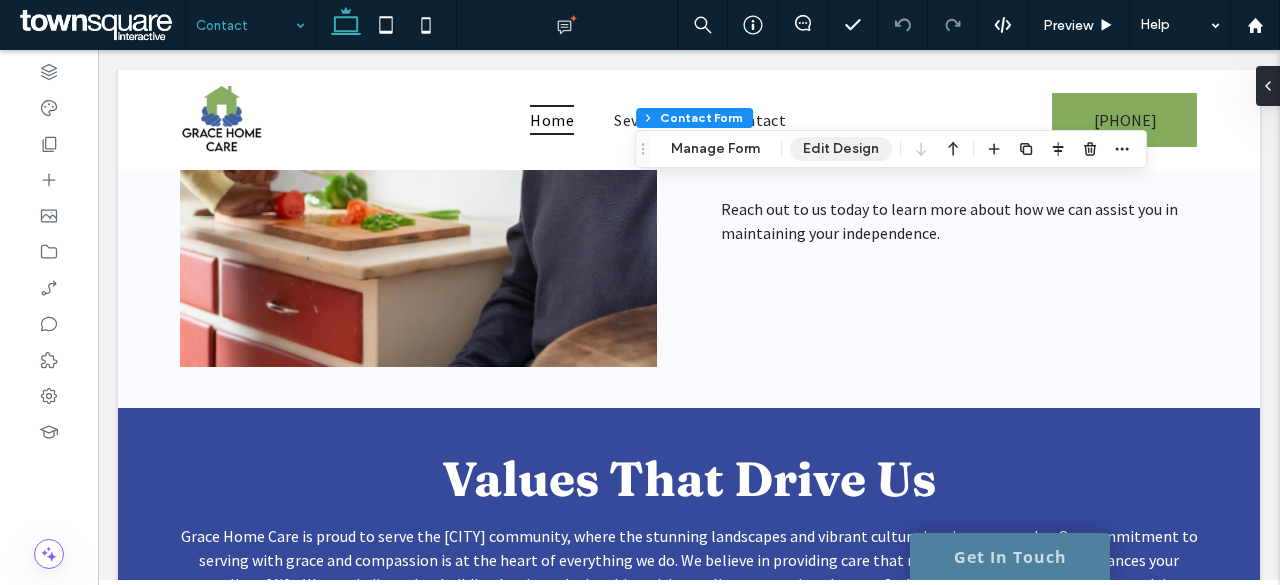 click on "Edit Design" at bounding box center (841, 149) 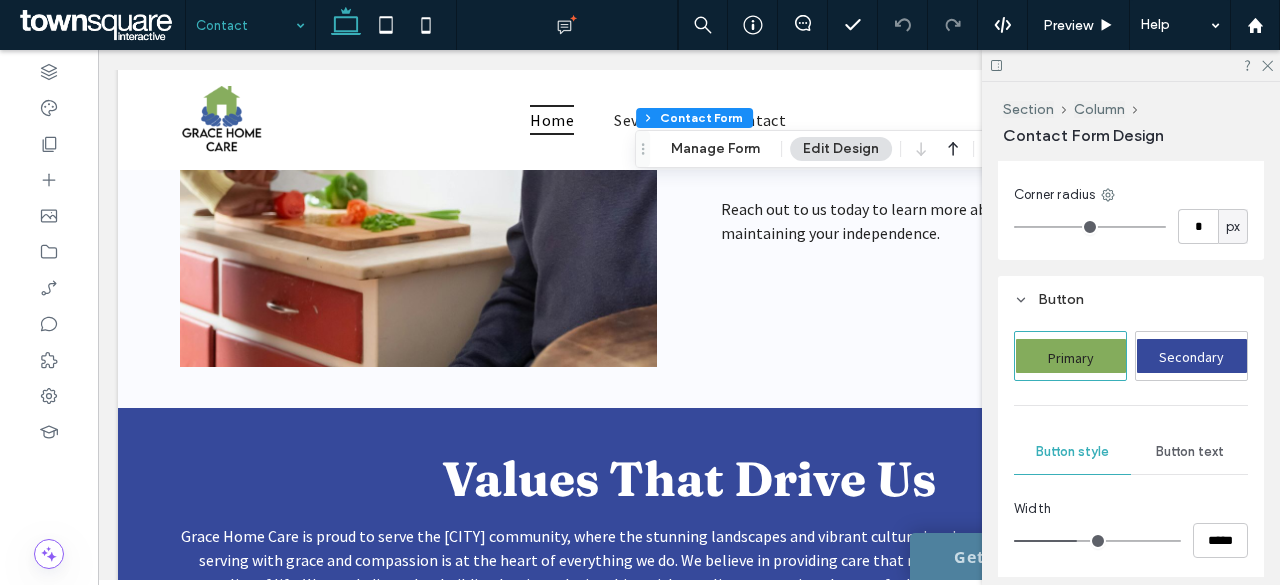 scroll, scrollTop: 1000, scrollLeft: 0, axis: vertical 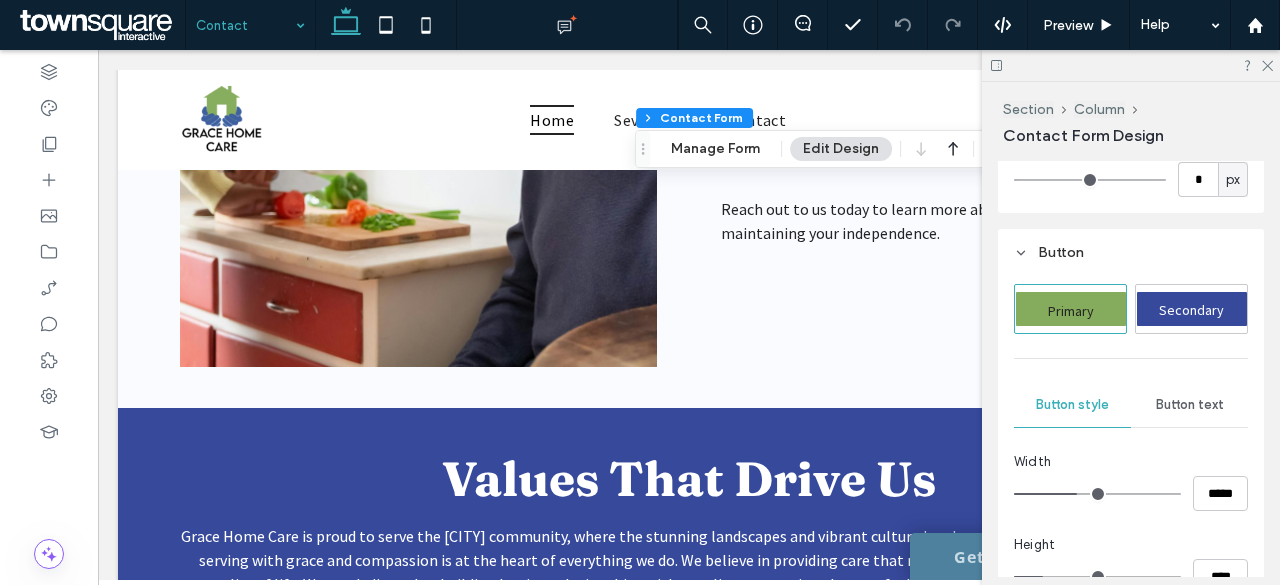 click on "Secondary" at bounding box center (1191, 310) 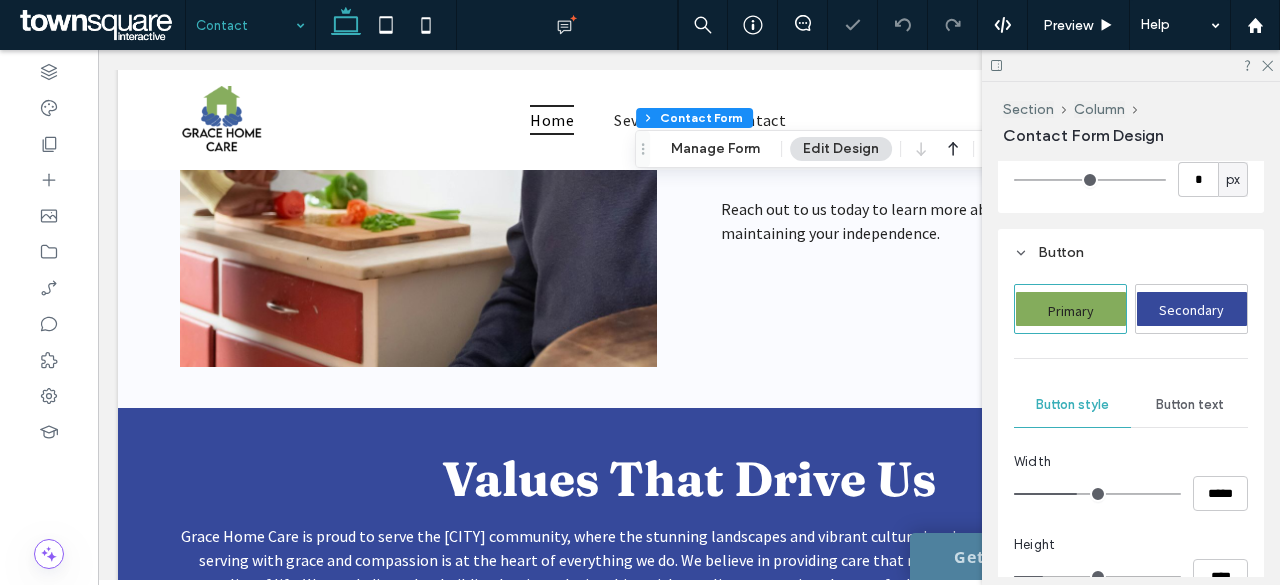 type on "***" 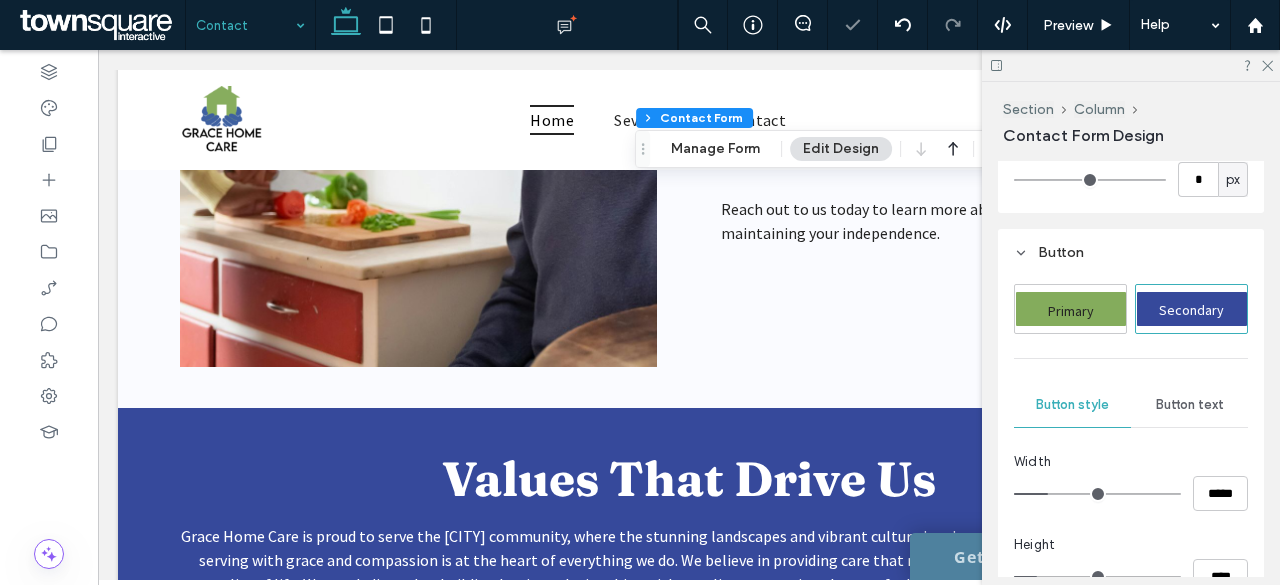 click on "Primary" at bounding box center [1071, 311] 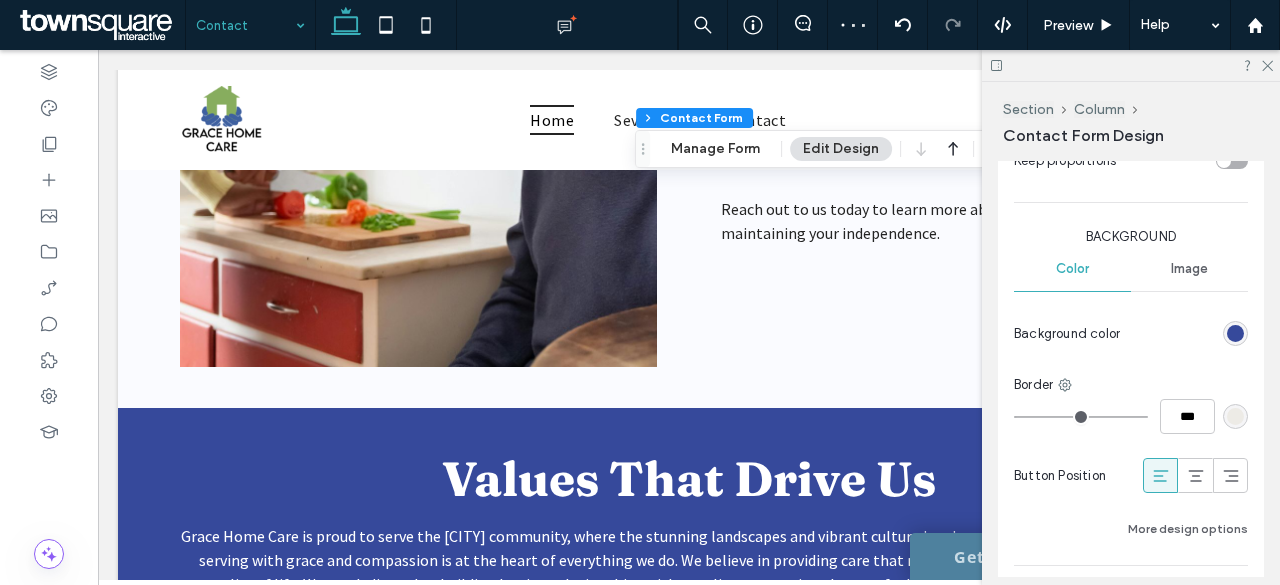 scroll, scrollTop: 1500, scrollLeft: 0, axis: vertical 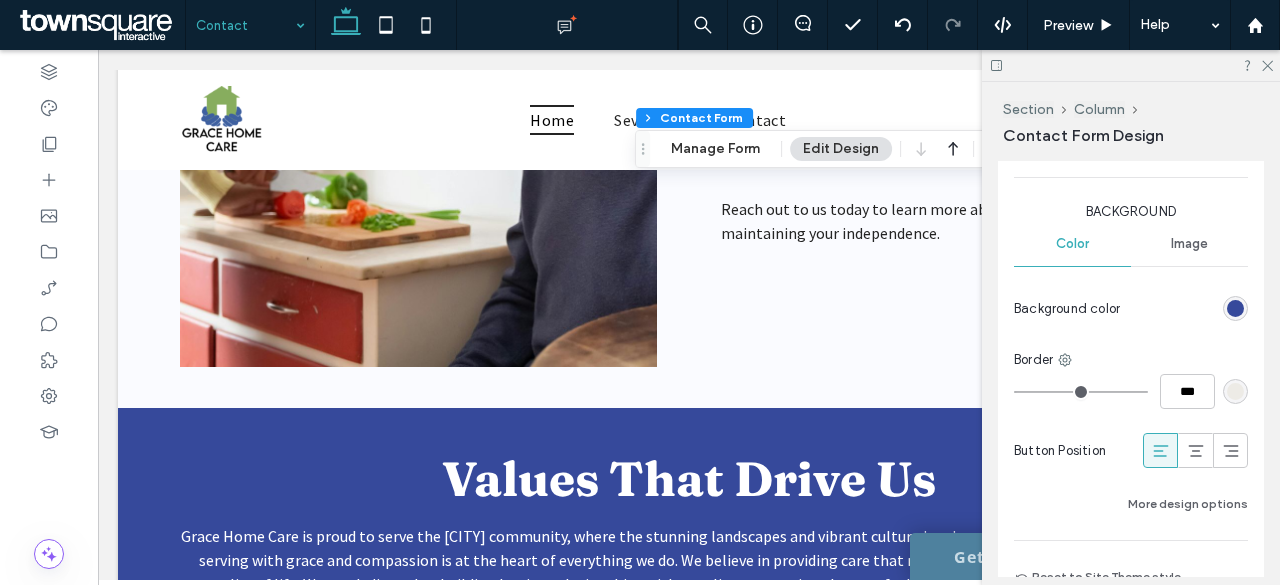 click at bounding box center (1235, 308) 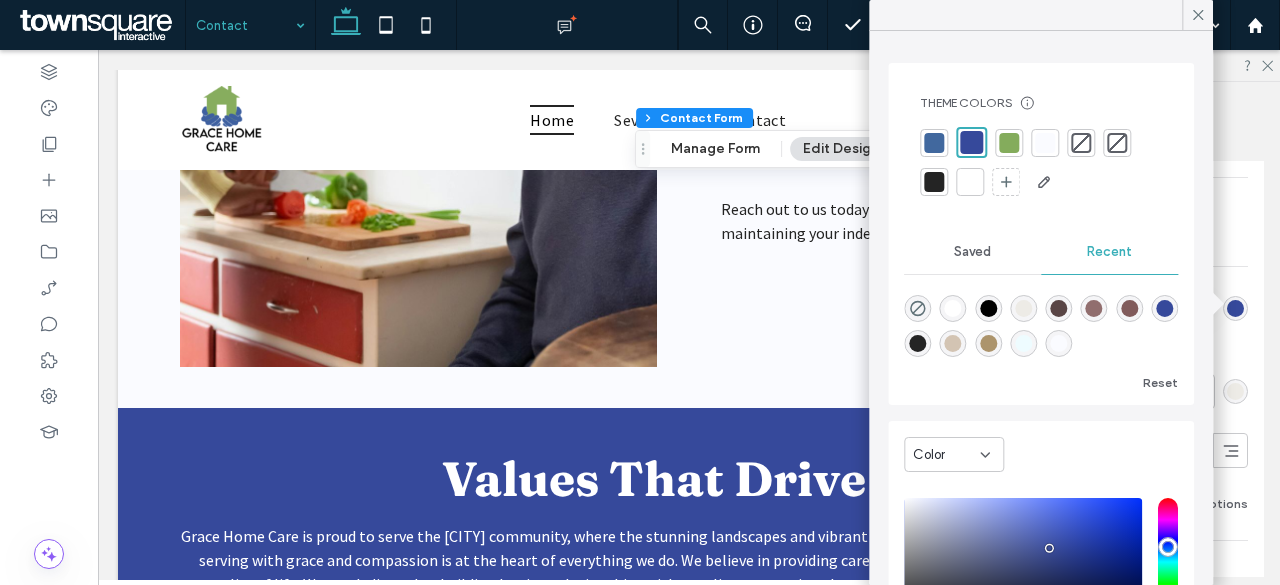 click at bounding box center [1009, 143] 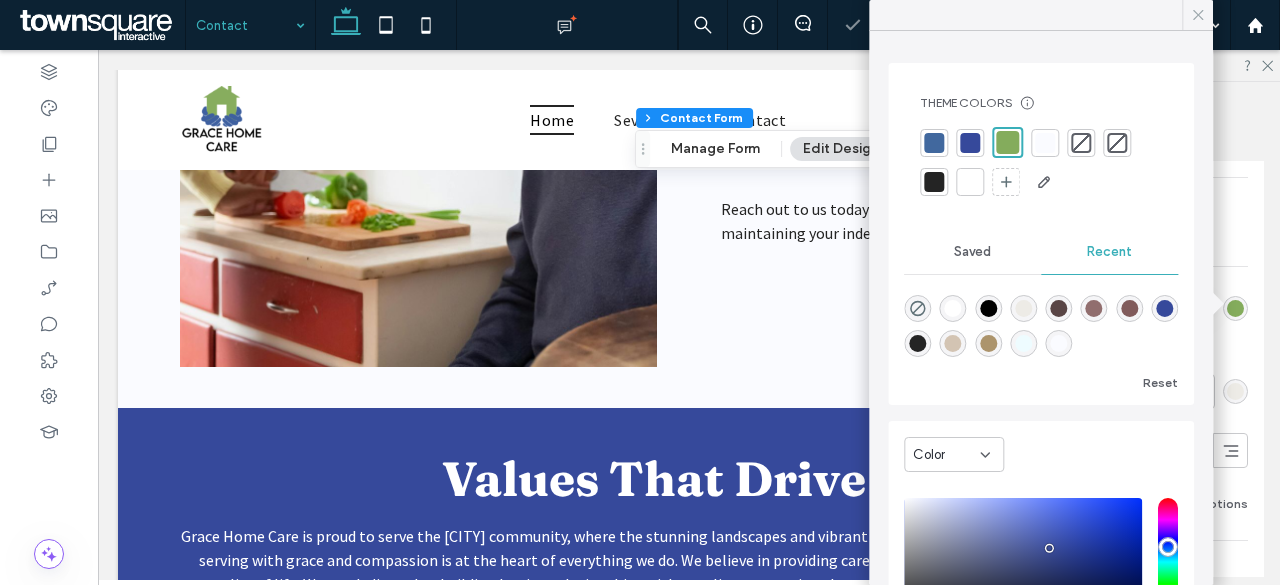 click 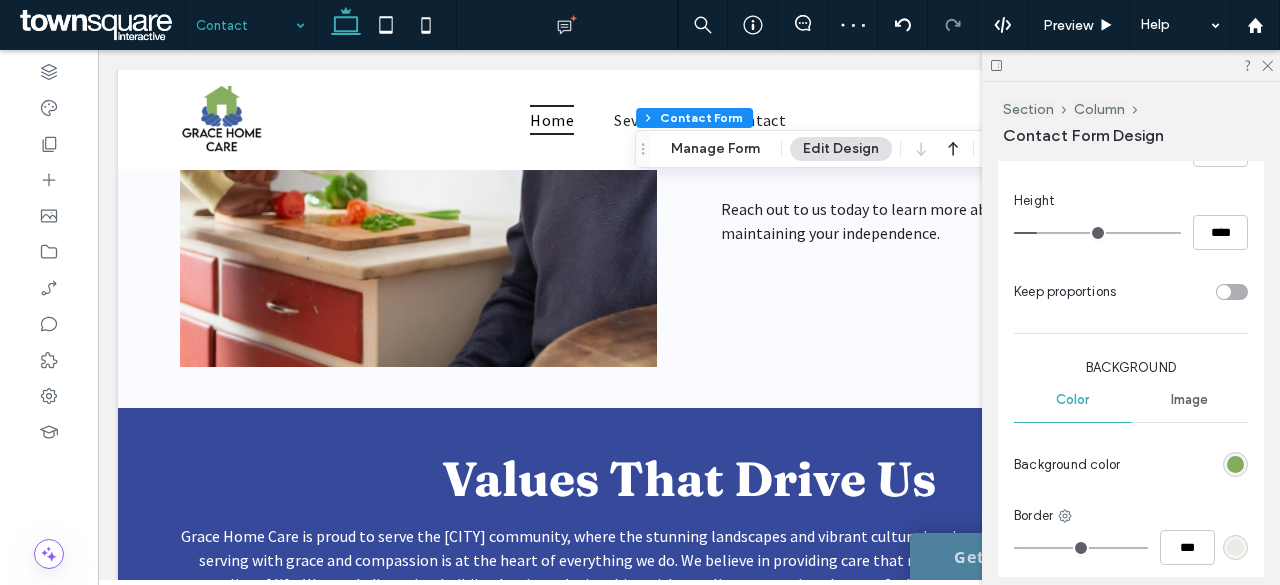 scroll, scrollTop: 1100, scrollLeft: 0, axis: vertical 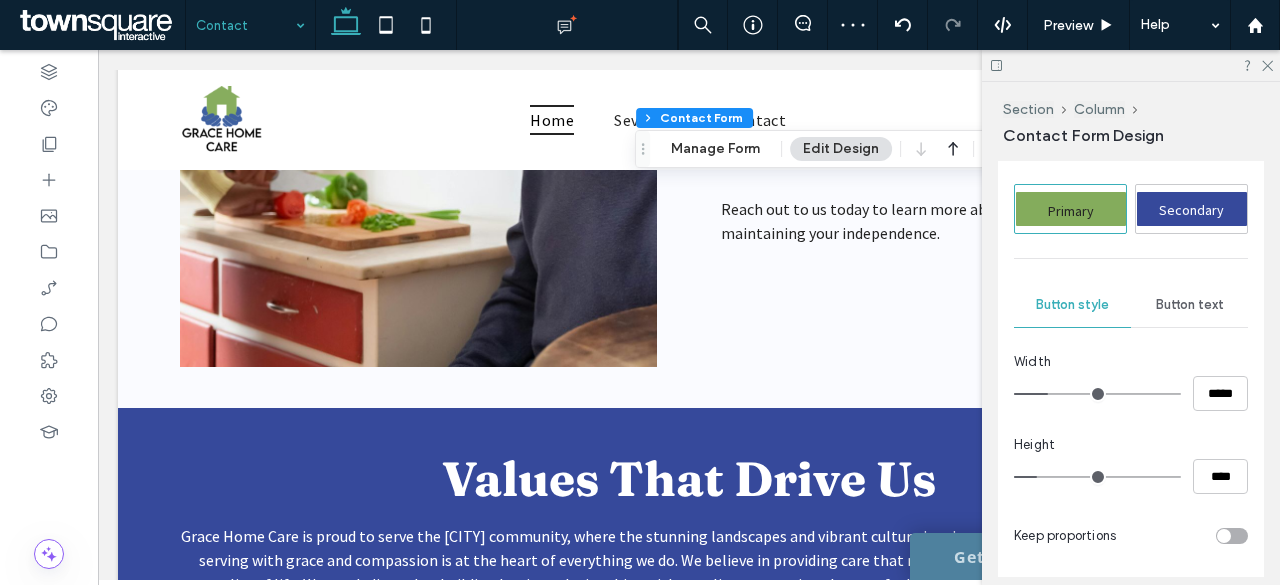 click on "Button text" at bounding box center [1189, 305] 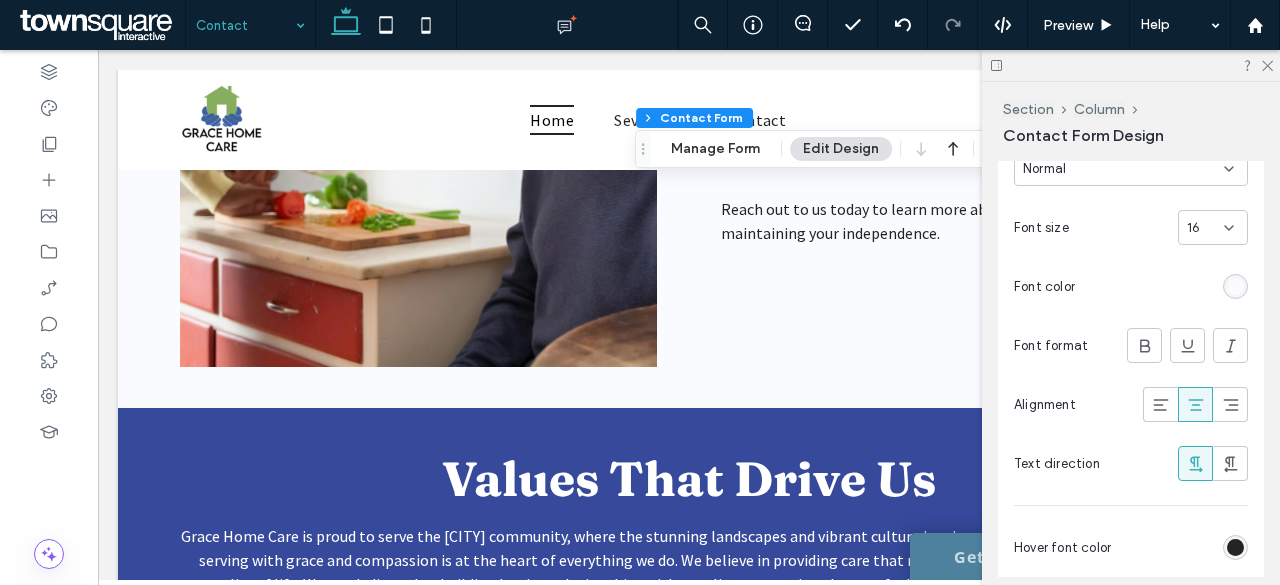 scroll, scrollTop: 1500, scrollLeft: 0, axis: vertical 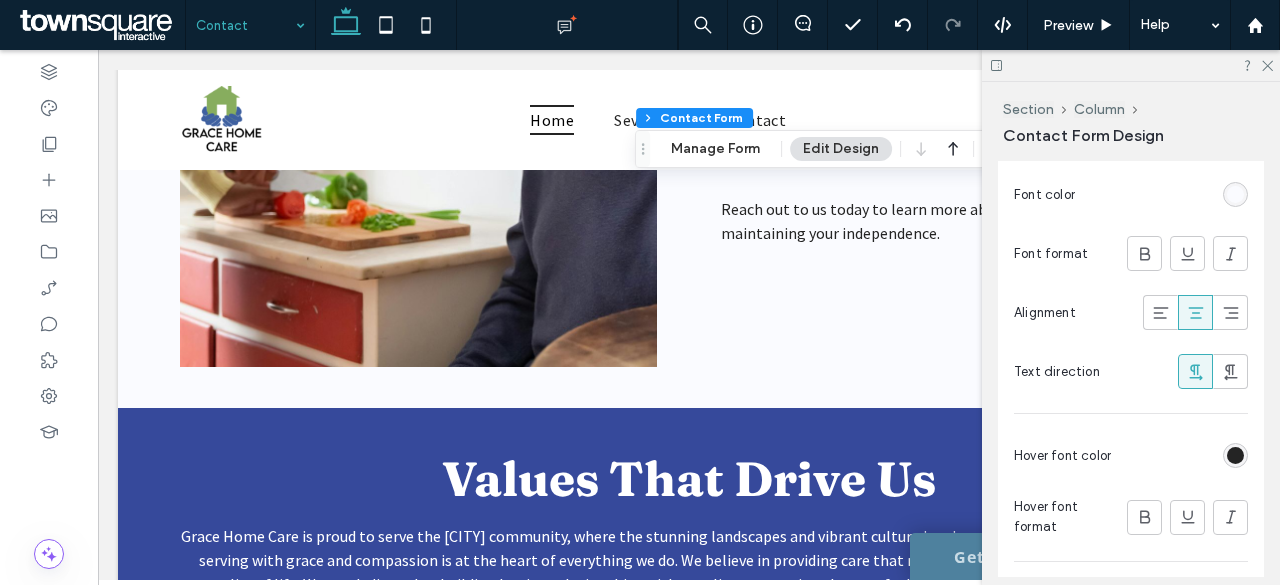 click at bounding box center (1235, 194) 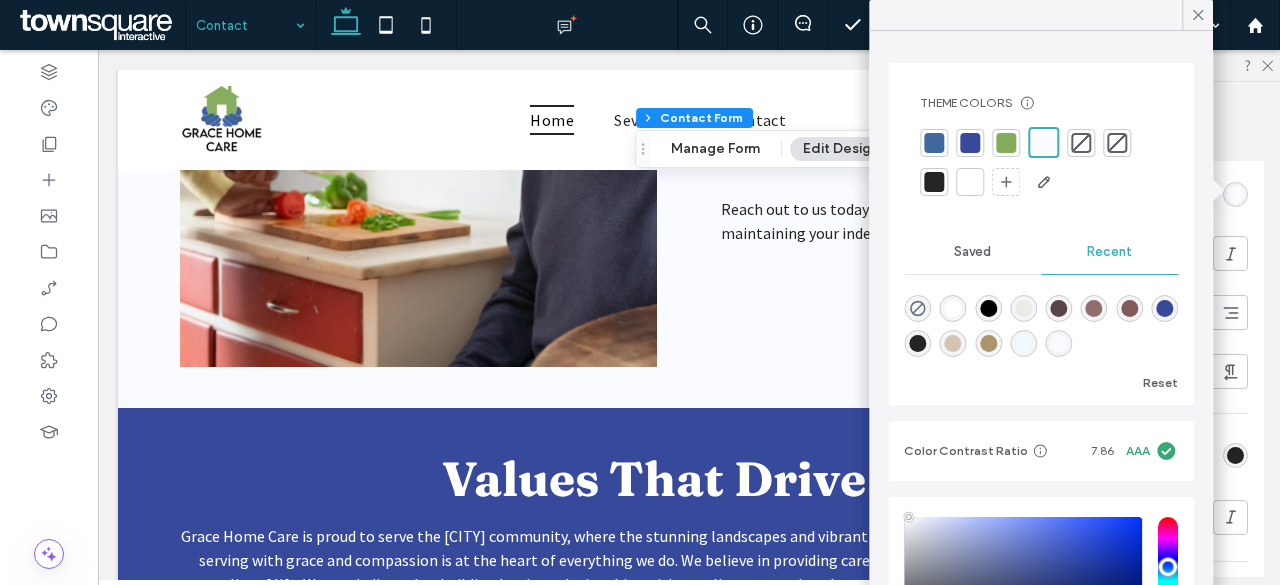 click at bounding box center [934, 182] 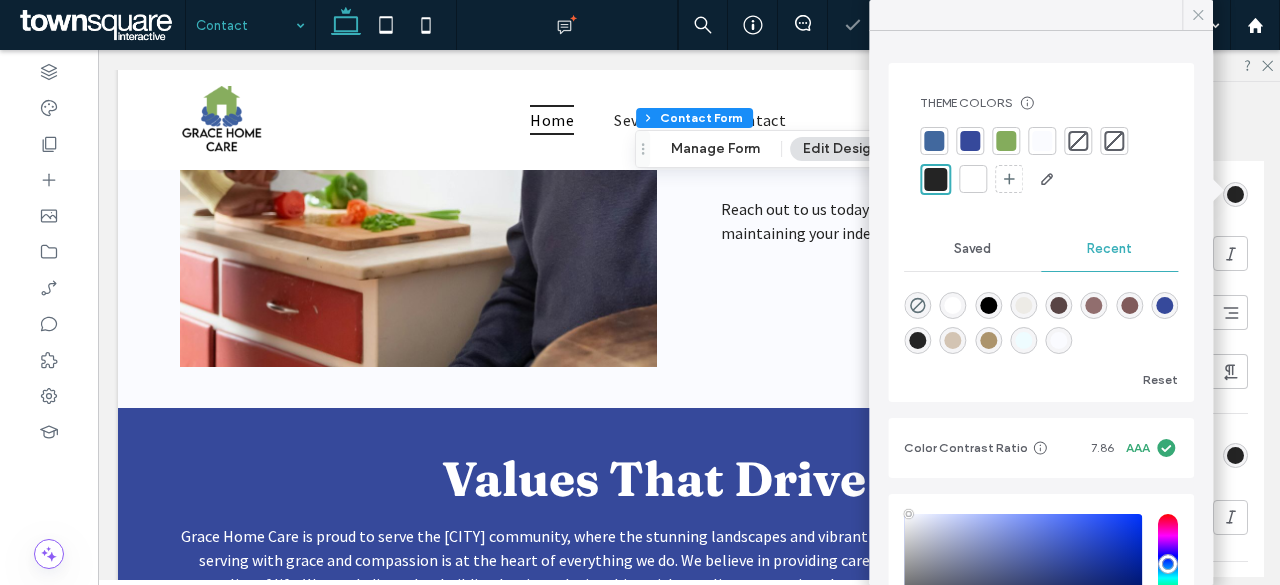 drag, startPoint x: 1201, startPoint y: 12, endPoint x: 1180, endPoint y: 75, distance: 66.40783 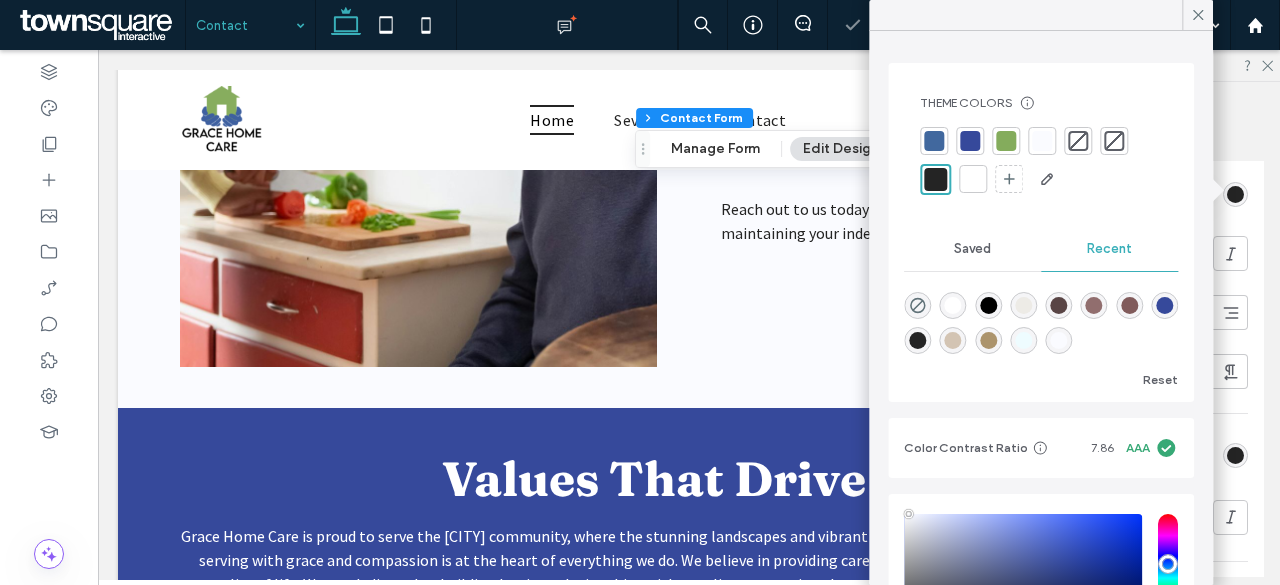 click 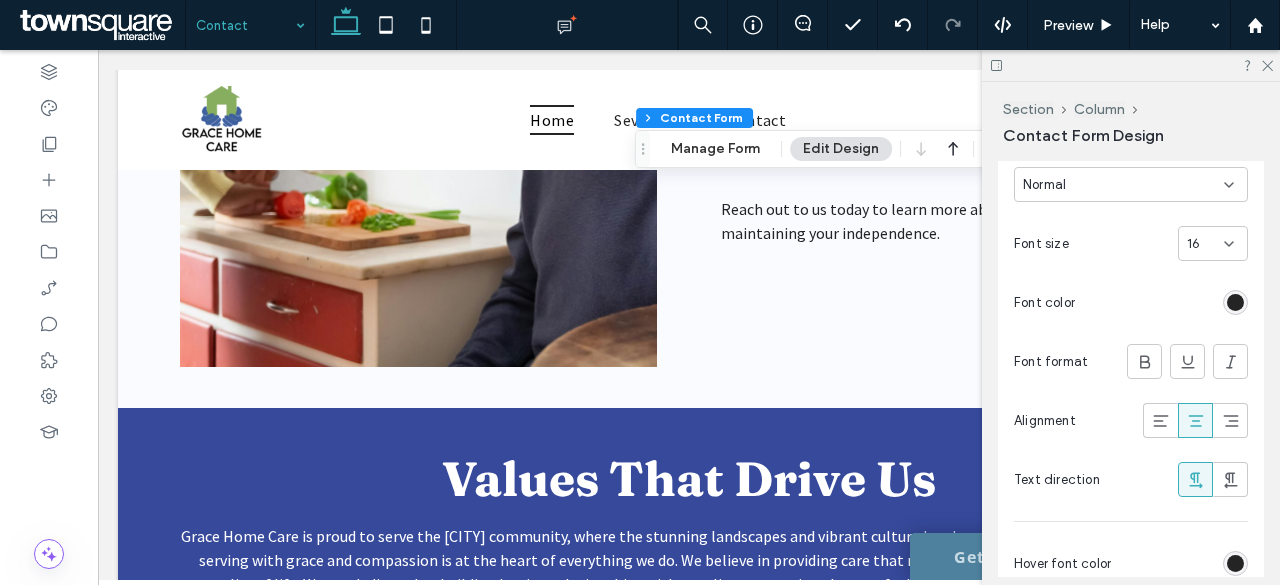 scroll, scrollTop: 1364, scrollLeft: 0, axis: vertical 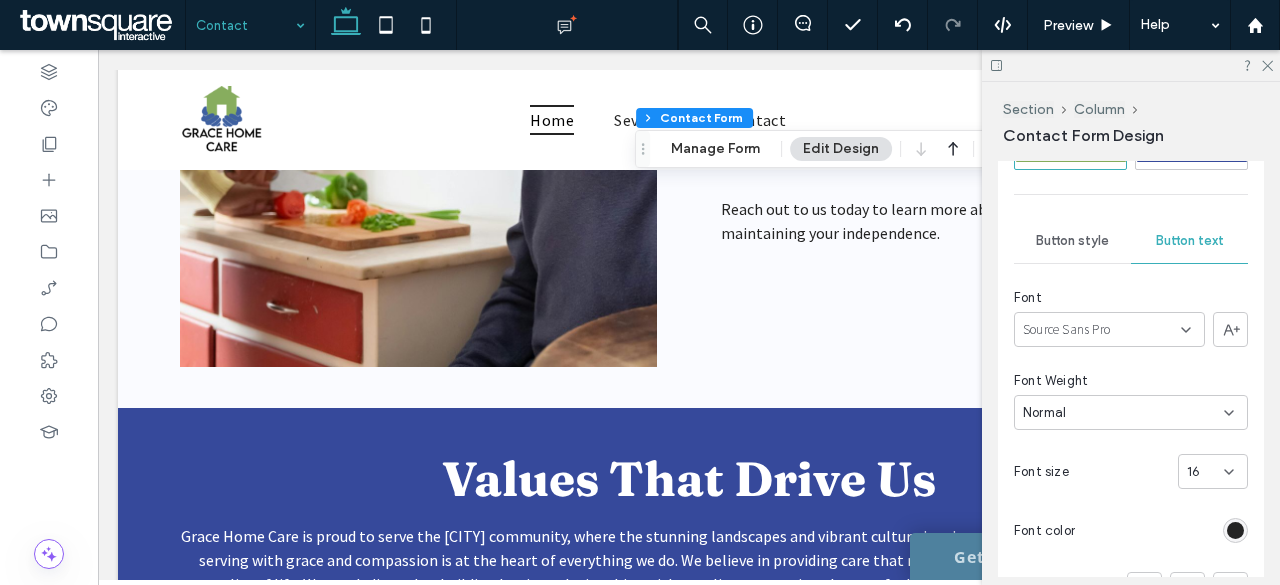 click on "Button style" at bounding box center [1072, 241] 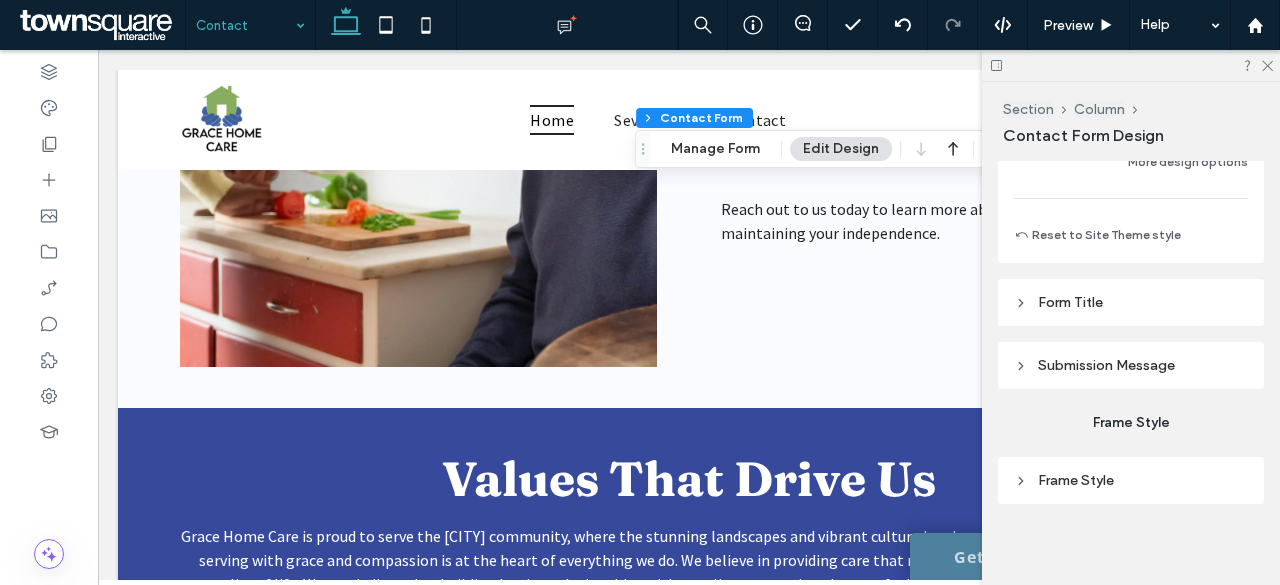 scroll, scrollTop: 1742, scrollLeft: 0, axis: vertical 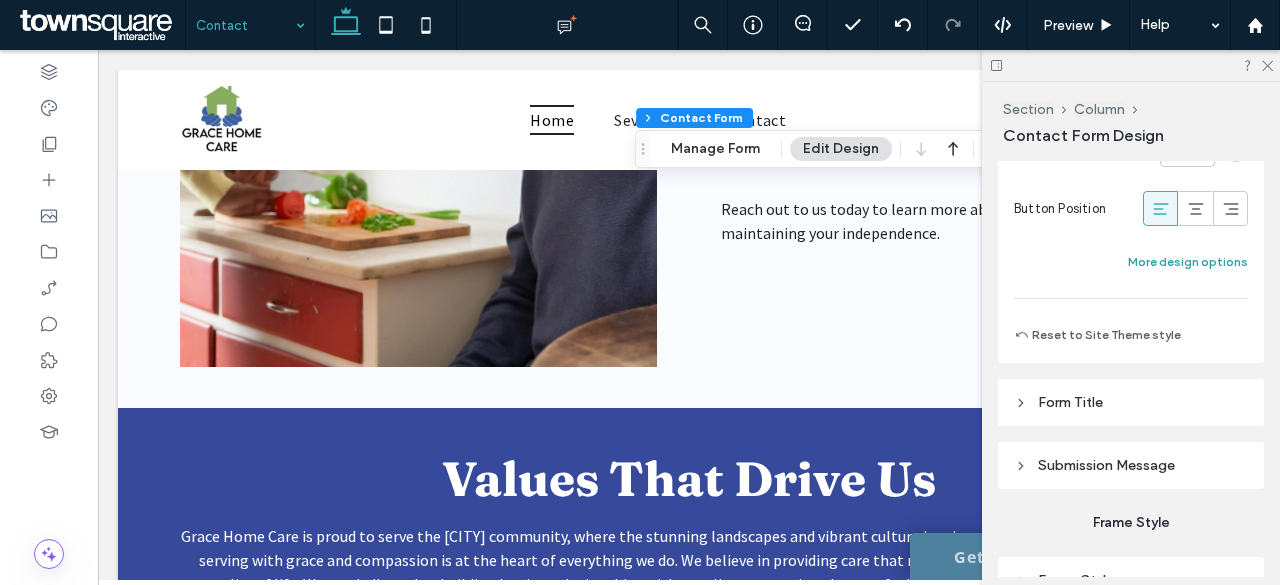 click on "More design options" at bounding box center [1188, 262] 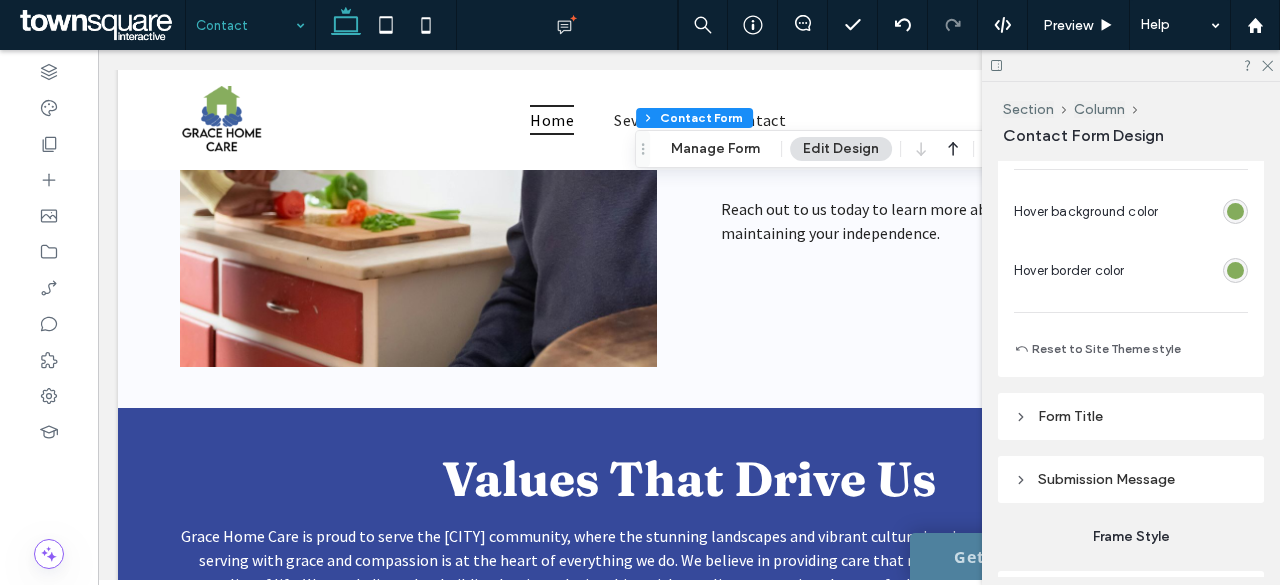 scroll, scrollTop: 2042, scrollLeft: 0, axis: vertical 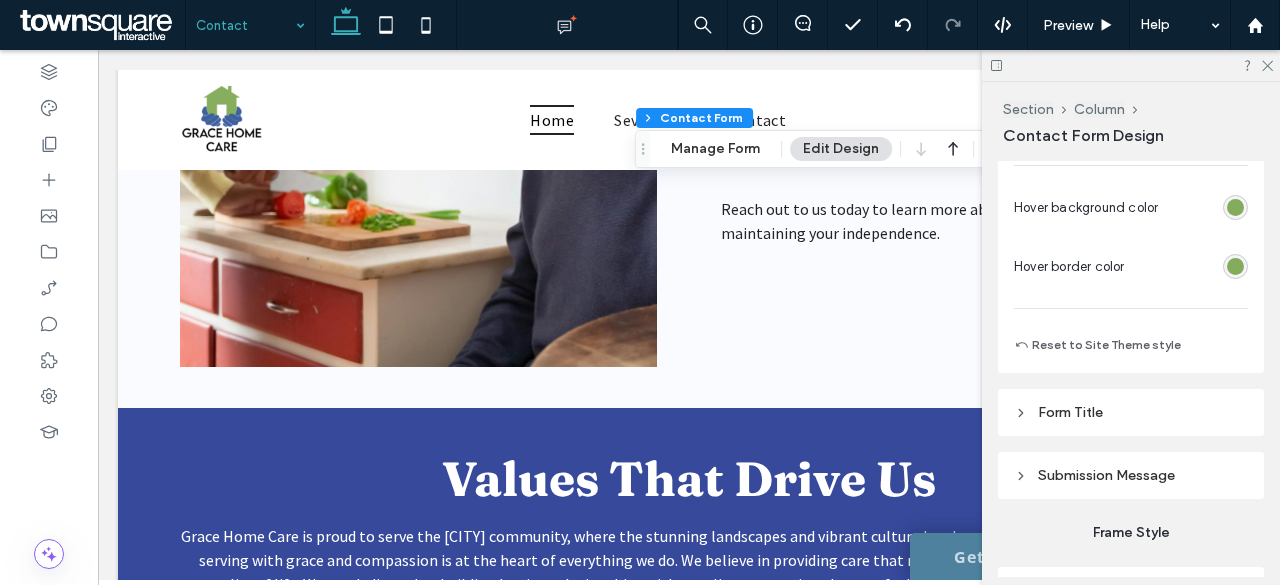 click at bounding box center [1235, 207] 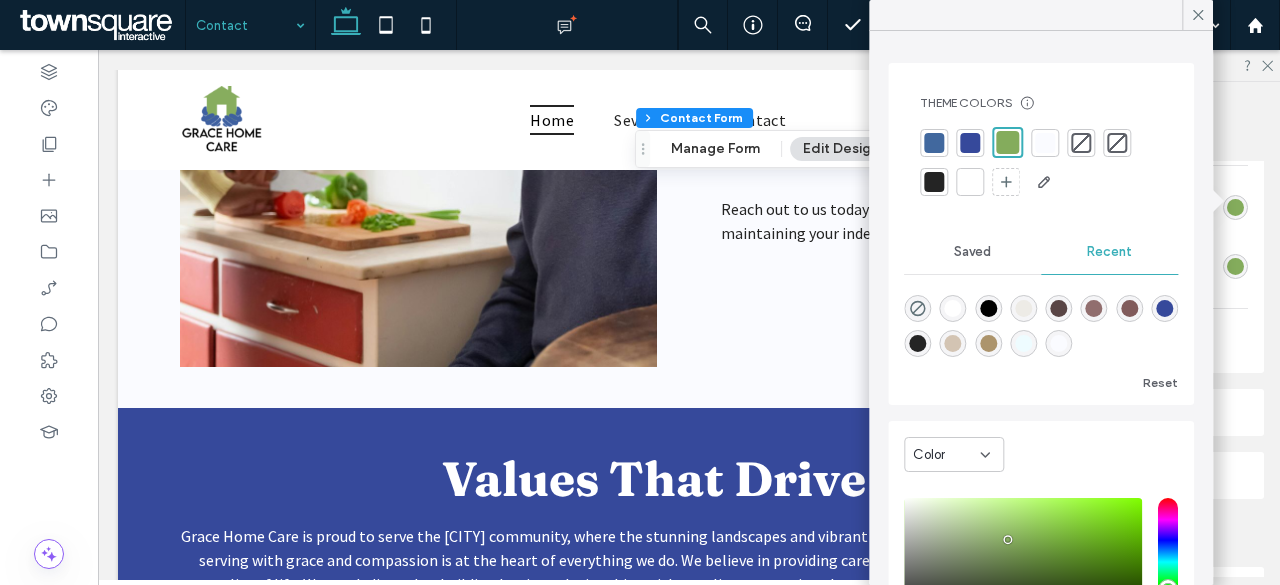 click at bounding box center [970, 143] 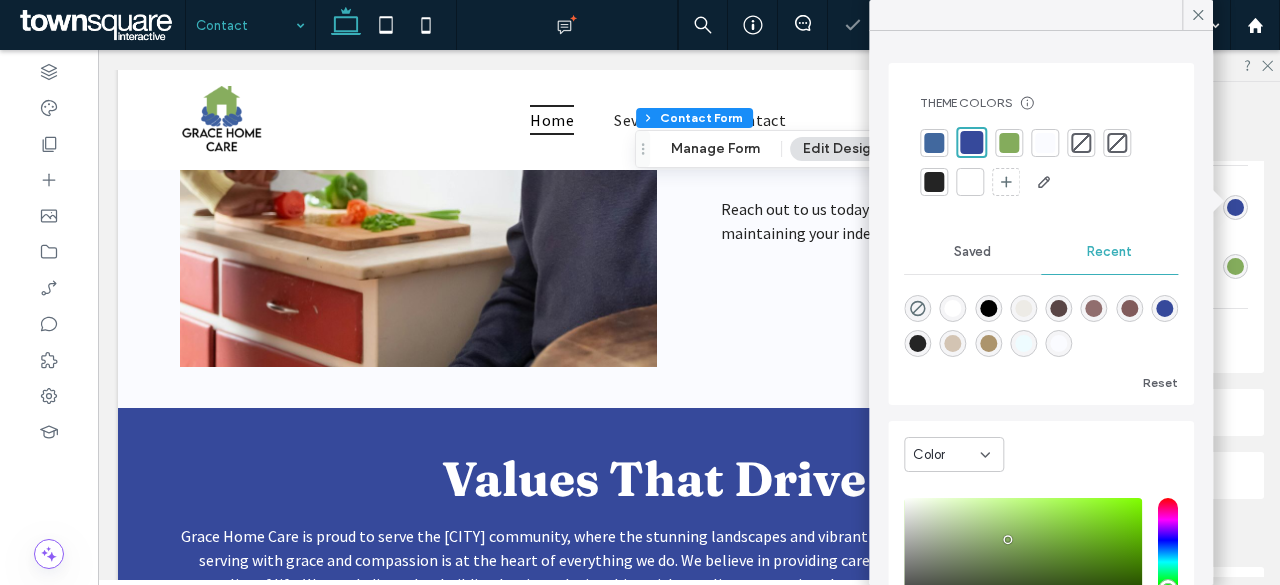 click at bounding box center (1235, 266) 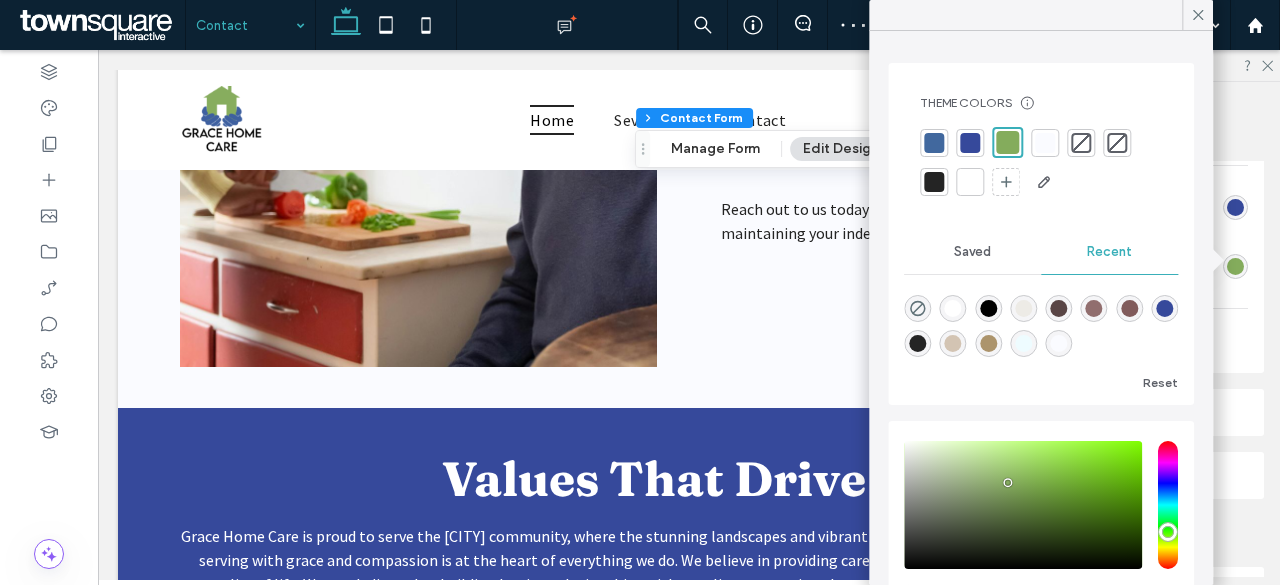 click at bounding box center [970, 143] 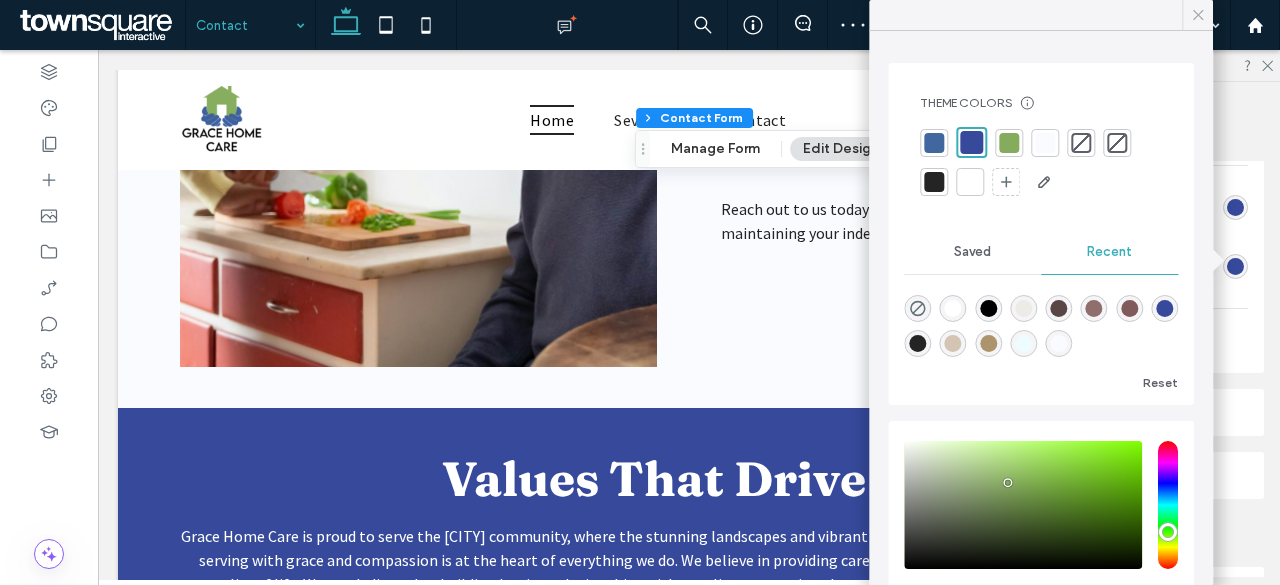 click at bounding box center [1197, 15] 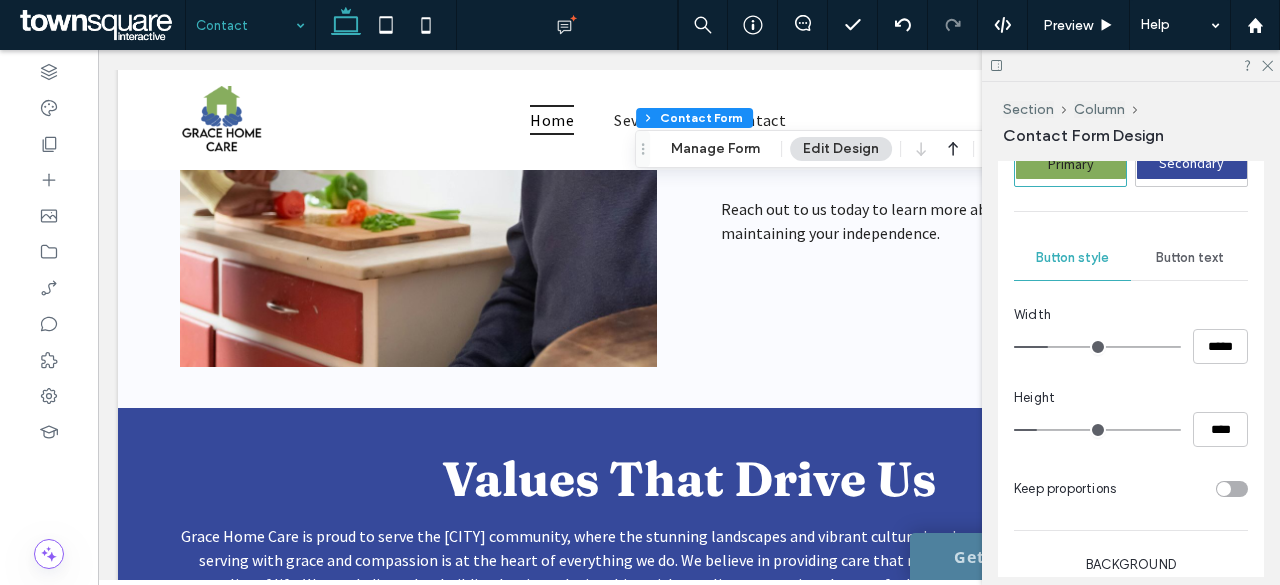 scroll, scrollTop: 1142, scrollLeft: 0, axis: vertical 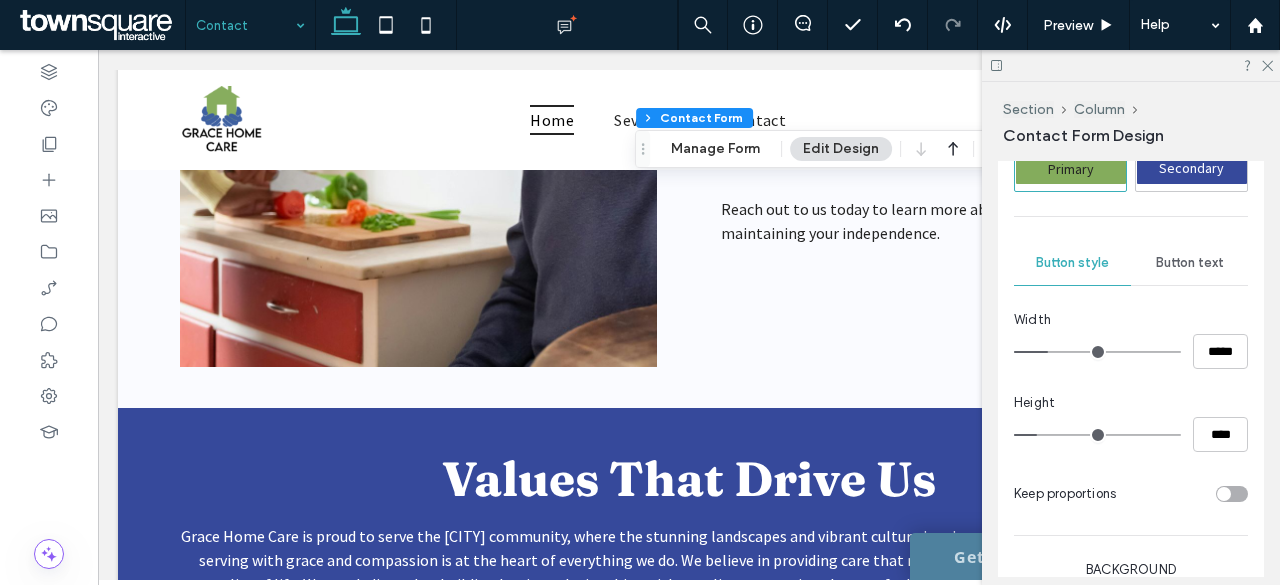 click on "Button text" at bounding box center (1190, 263) 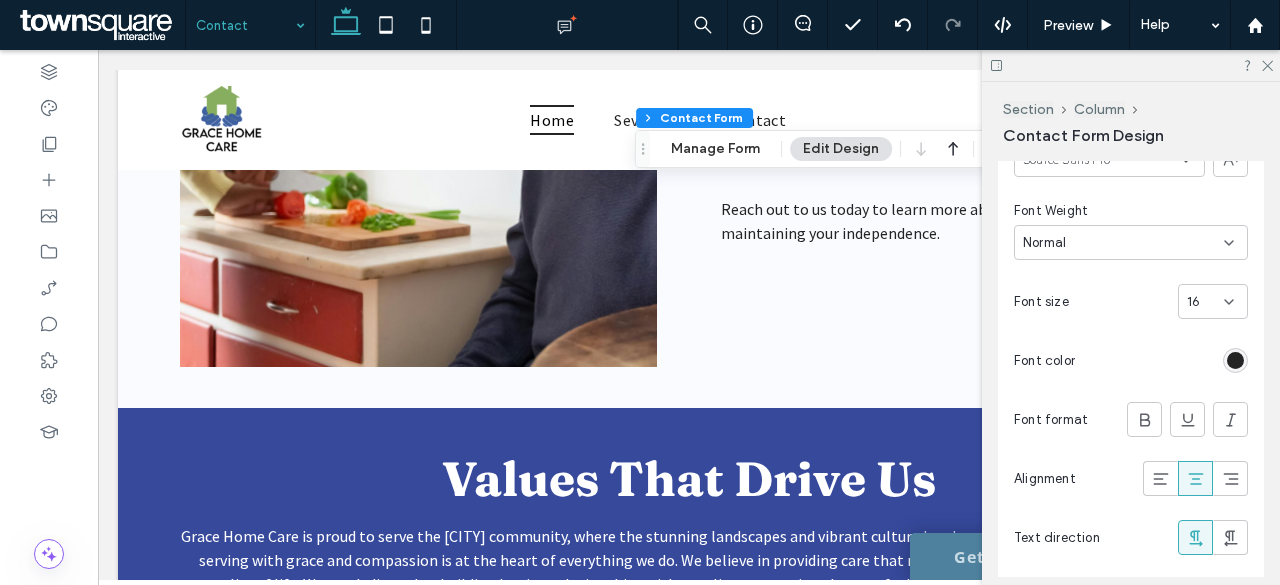 scroll, scrollTop: 1442, scrollLeft: 0, axis: vertical 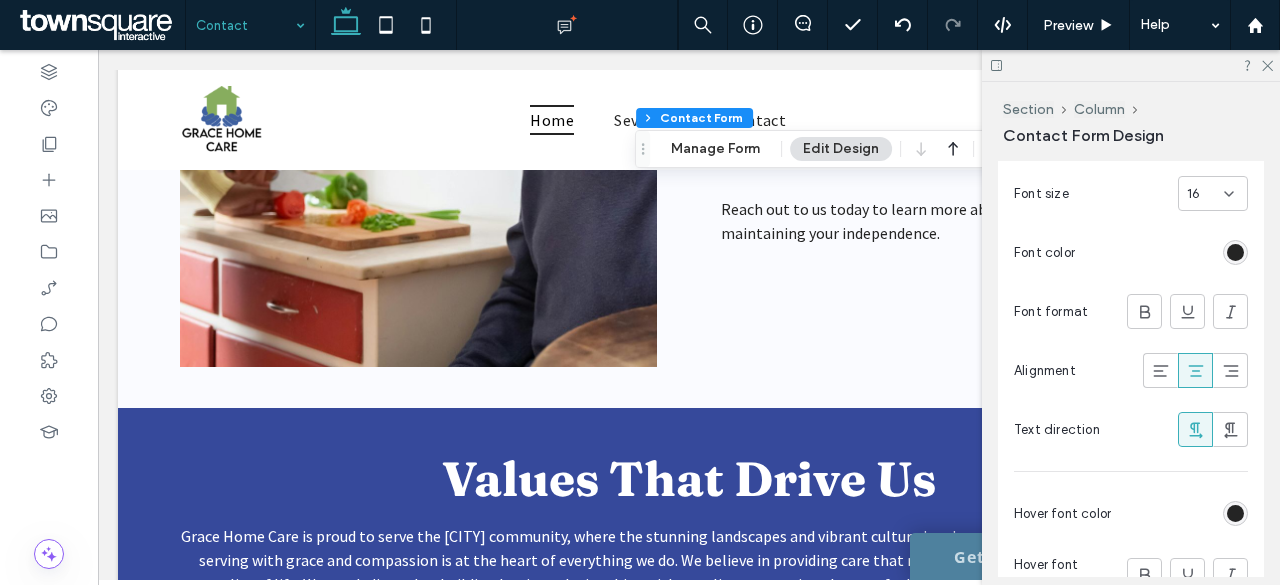 click at bounding box center (1235, 252) 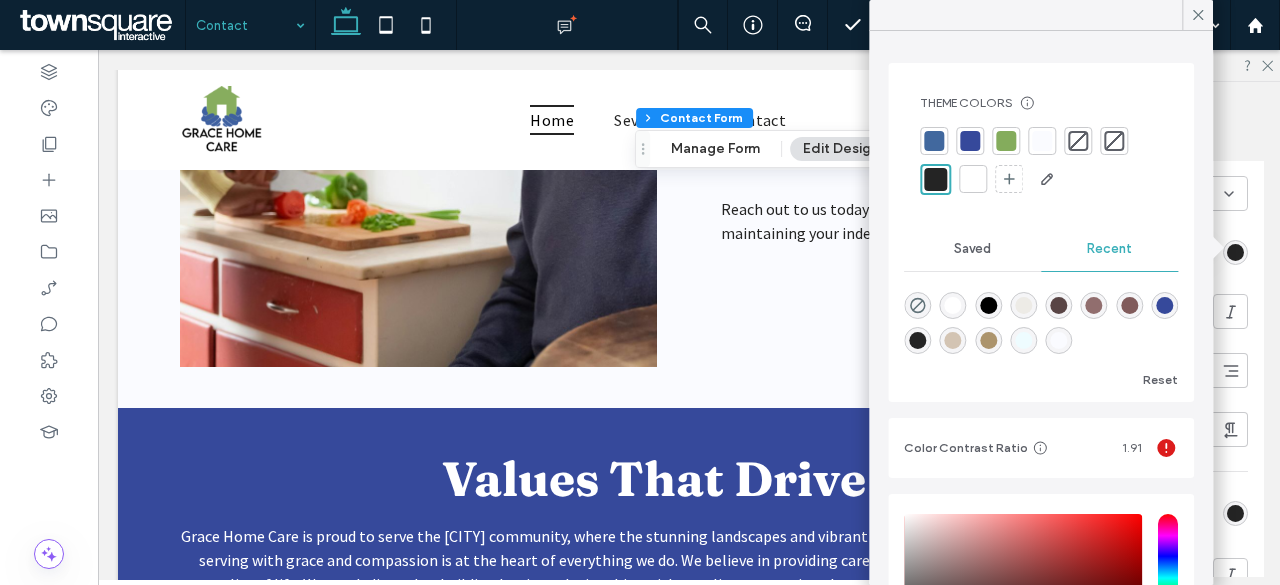 click at bounding box center [973, 179] 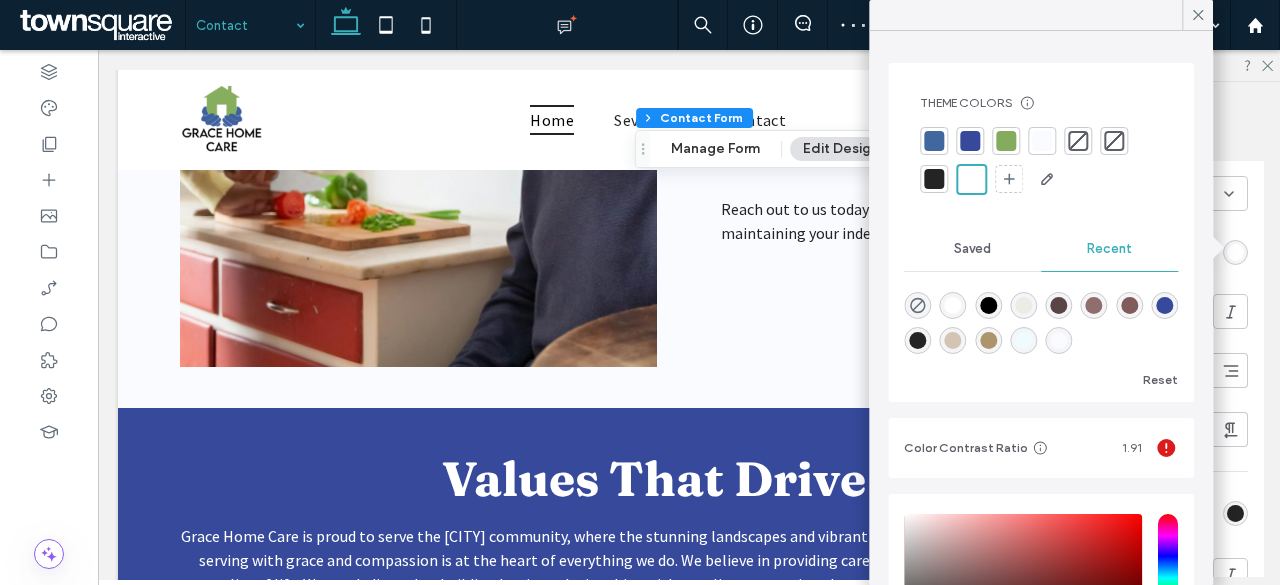 click at bounding box center (934, 179) 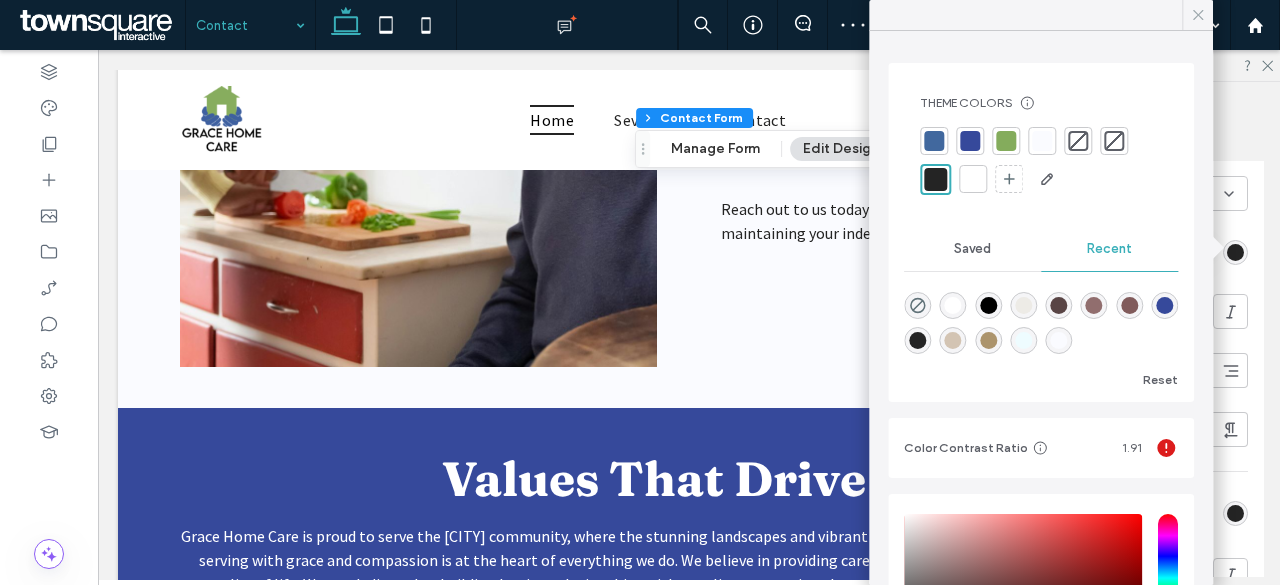 click at bounding box center [1197, 15] 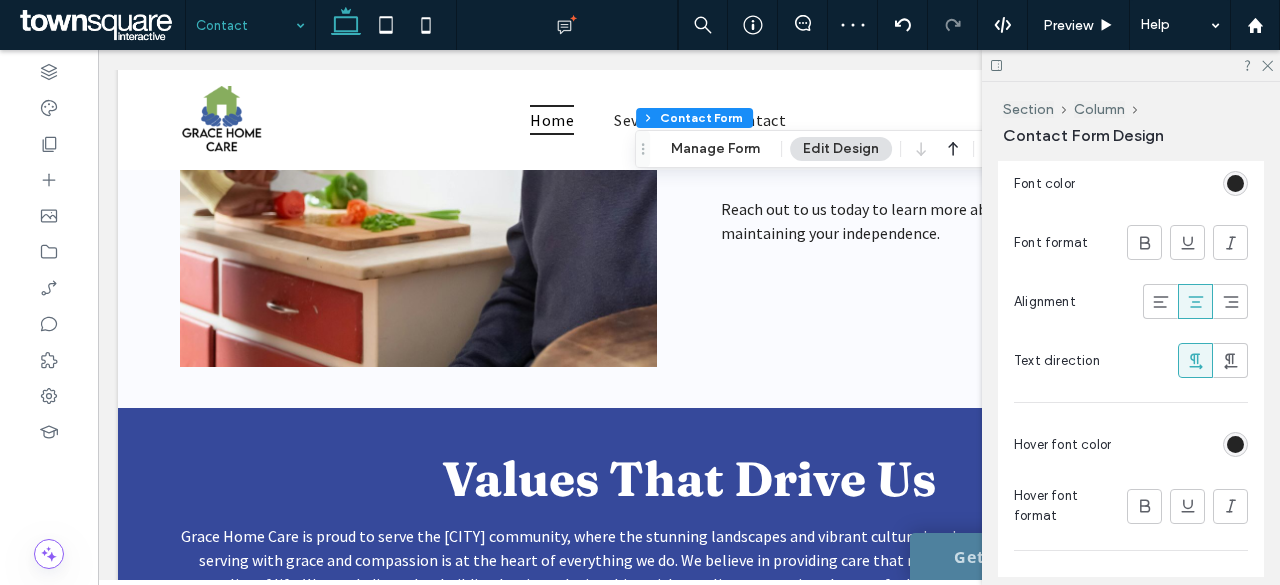 scroll, scrollTop: 1542, scrollLeft: 0, axis: vertical 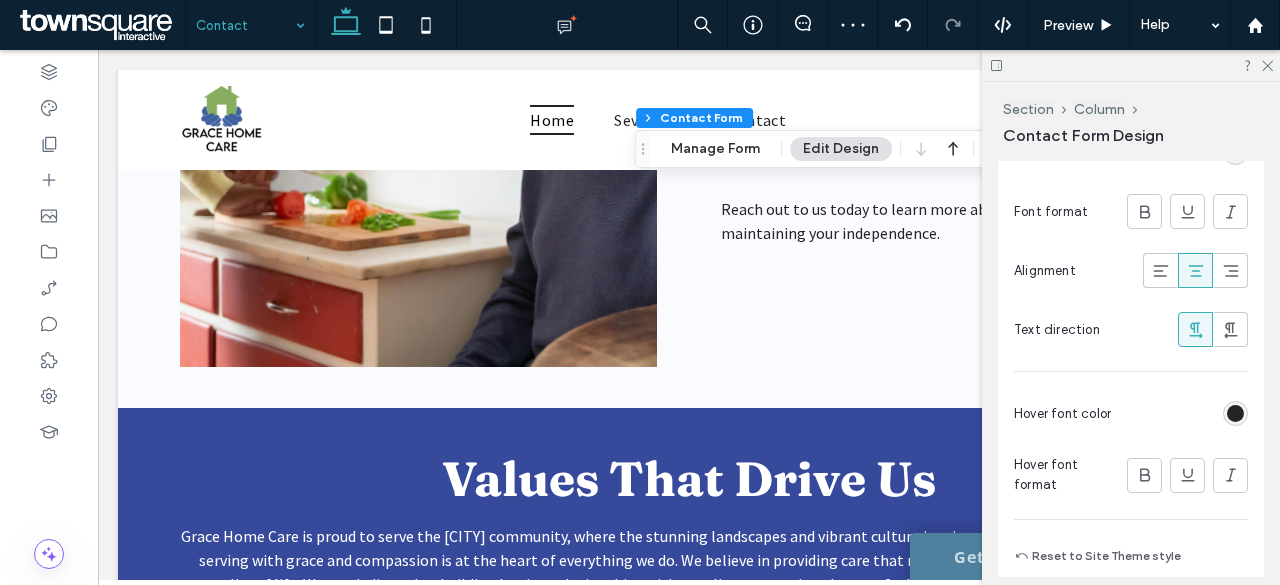 click at bounding box center (1235, 413) 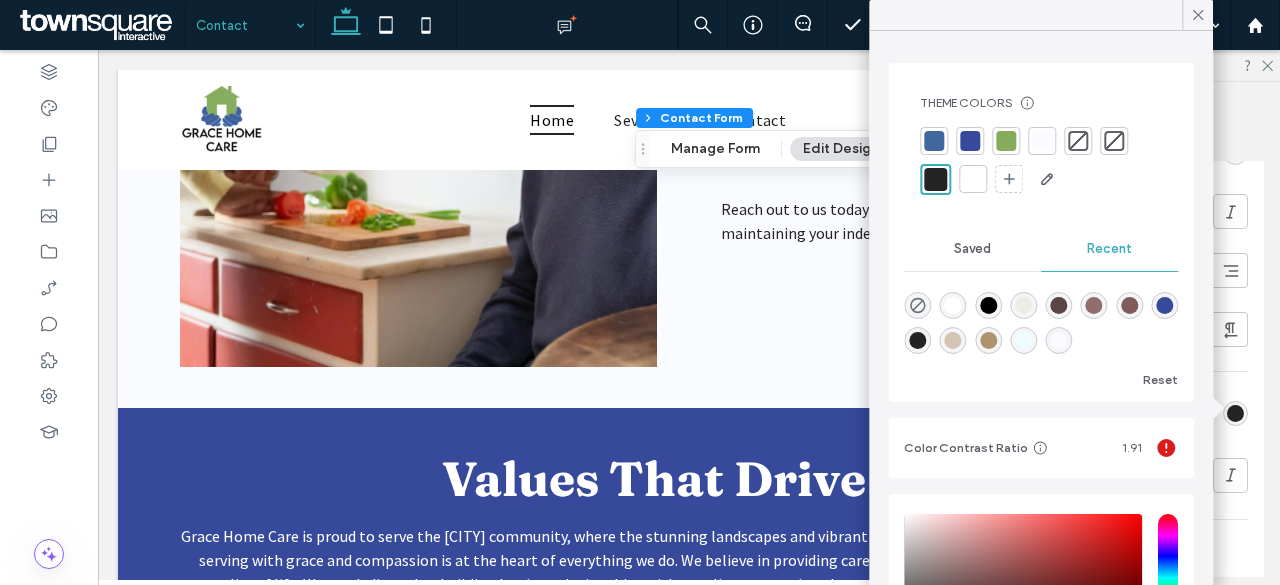 click at bounding box center (973, 179) 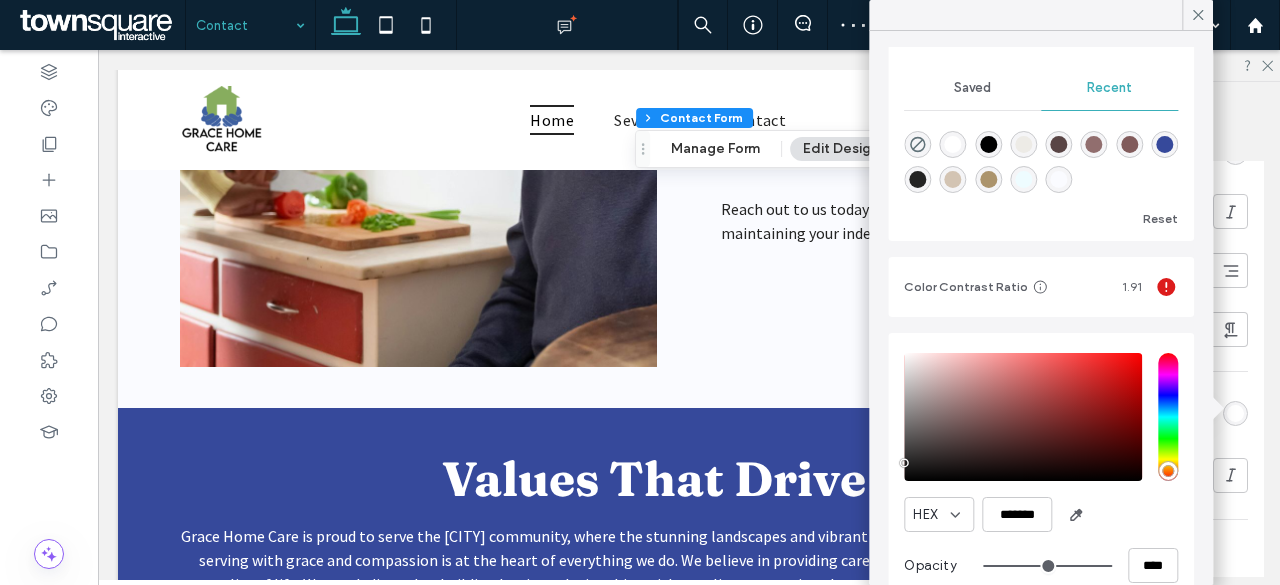 scroll, scrollTop: 172, scrollLeft: 0, axis: vertical 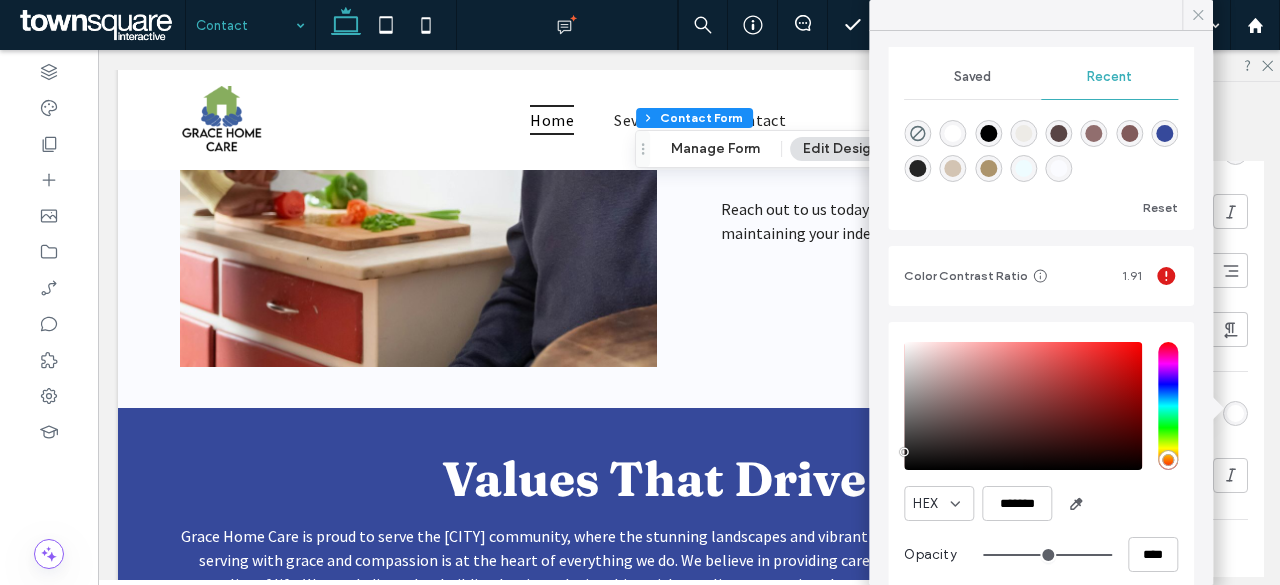 click 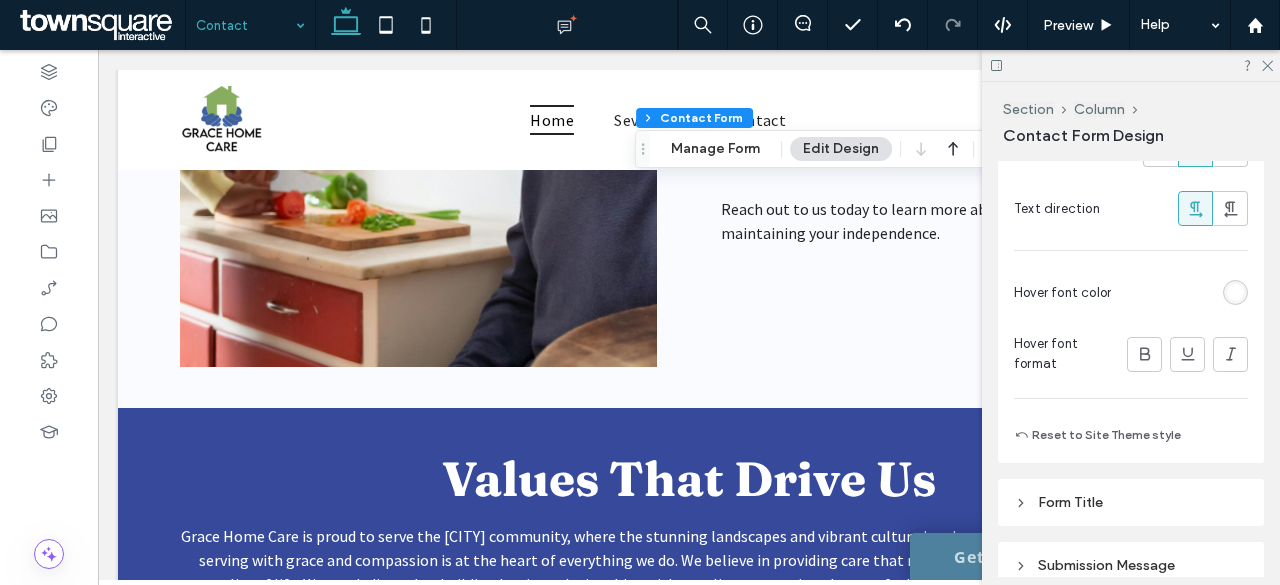 scroll, scrollTop: 1642, scrollLeft: 0, axis: vertical 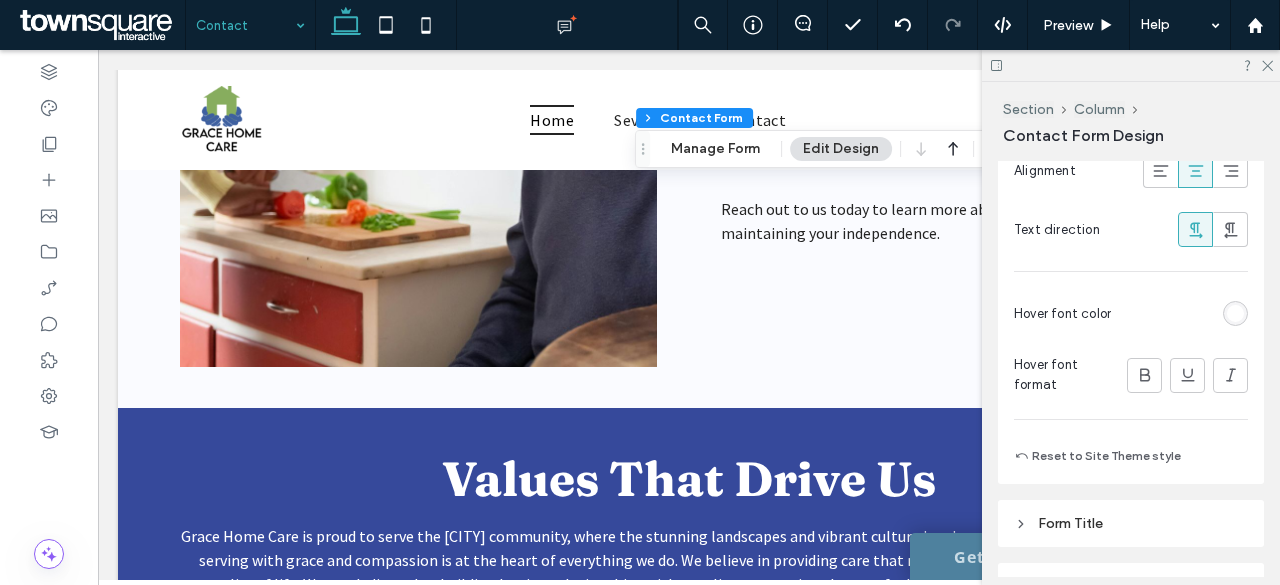 click at bounding box center (1235, 313) 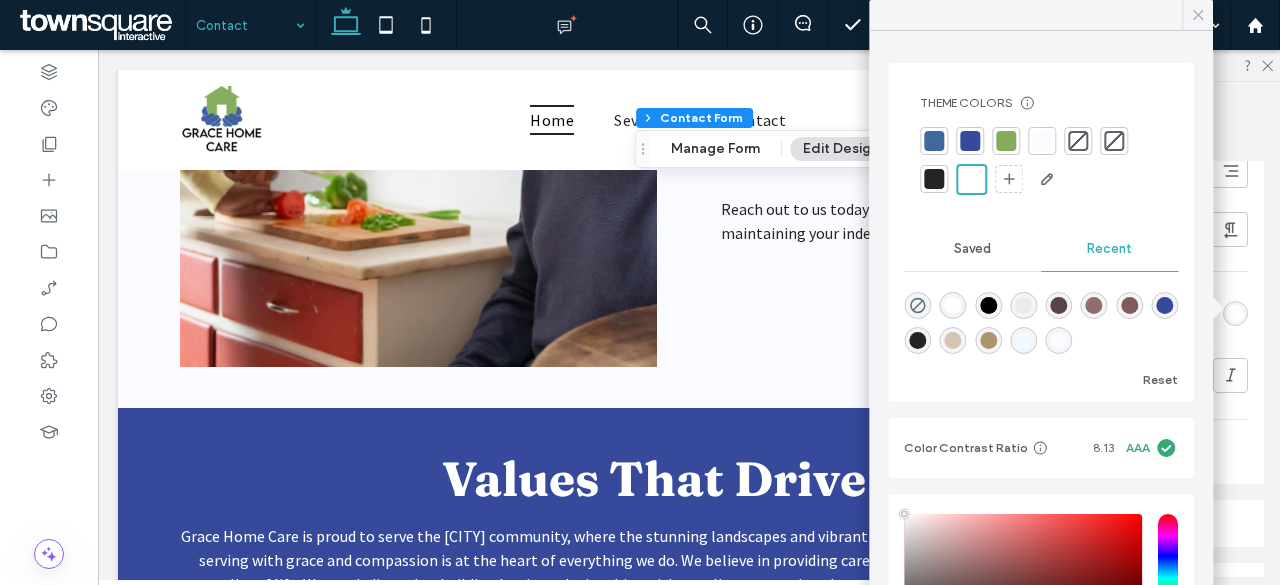 click 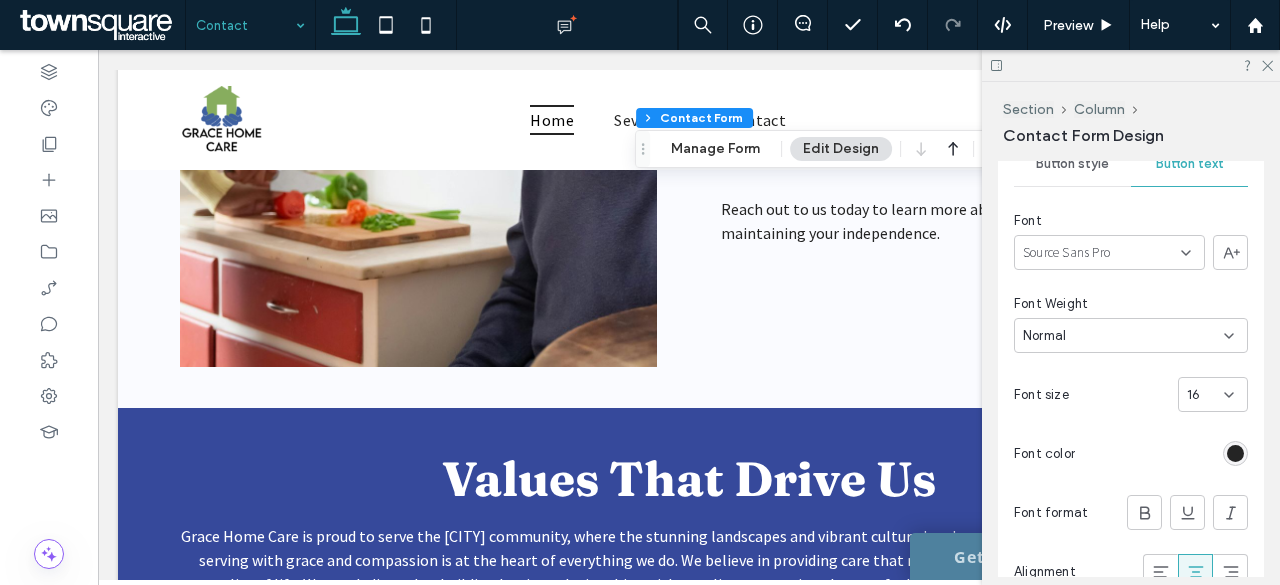 scroll, scrollTop: 1242, scrollLeft: 0, axis: vertical 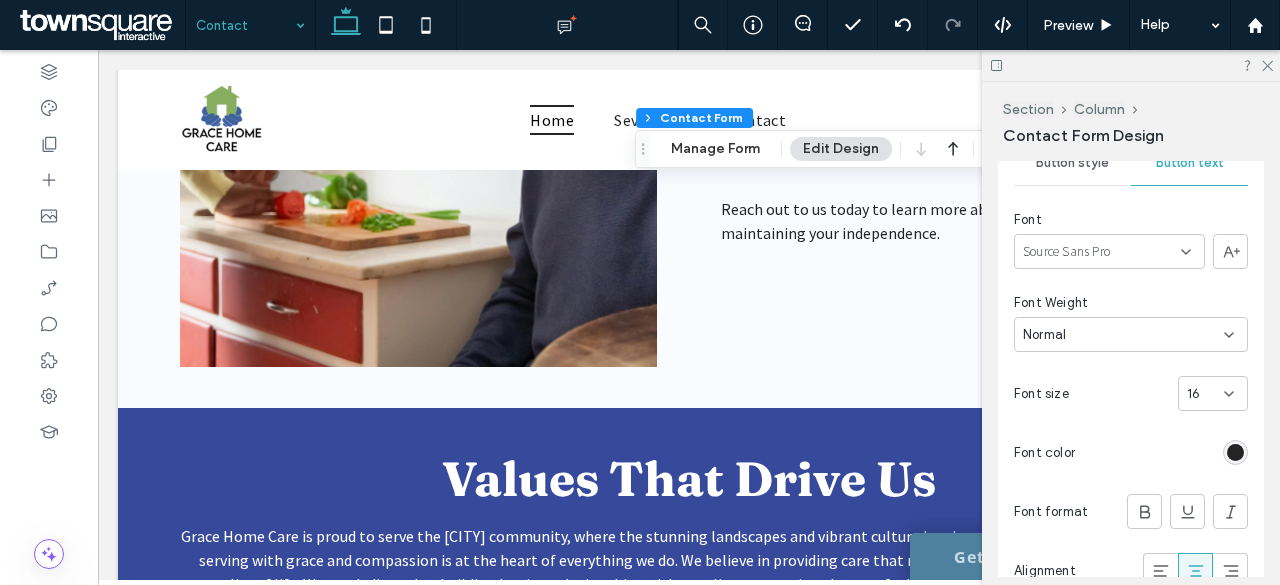 click on "Button style" at bounding box center (1072, 163) 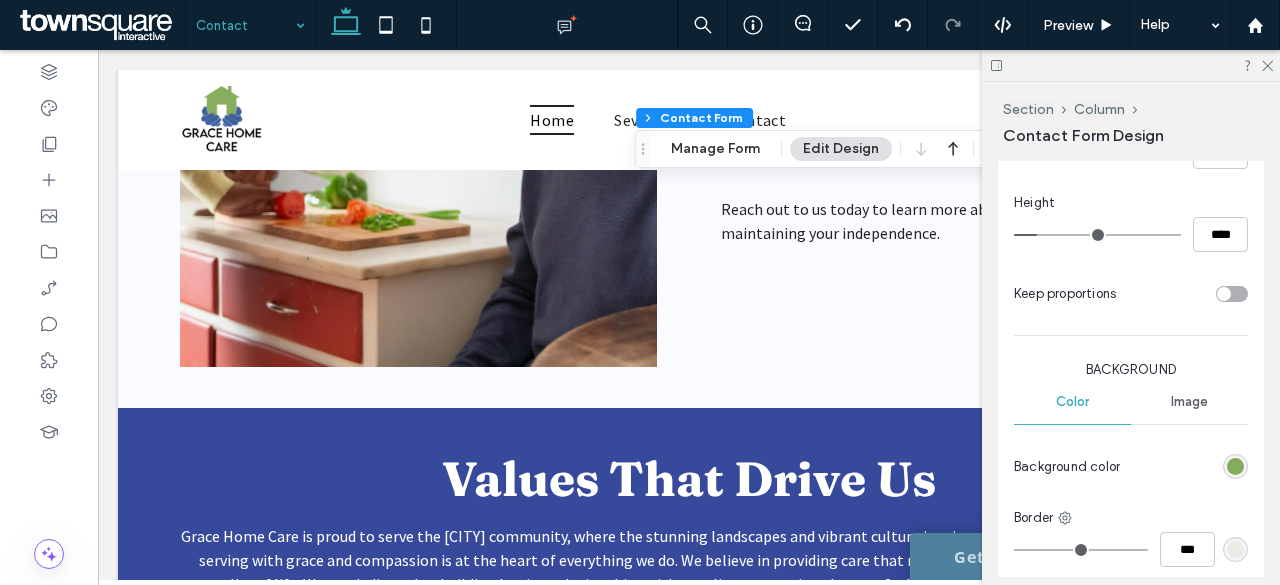 scroll, scrollTop: 1242, scrollLeft: 0, axis: vertical 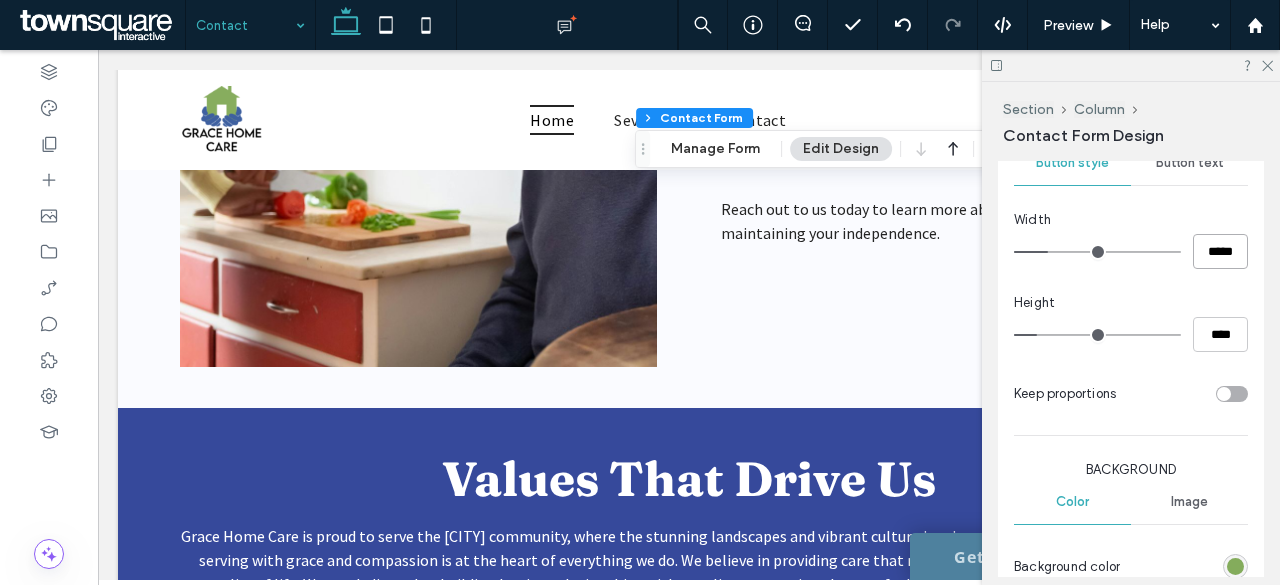 click on "*****" at bounding box center [1220, 251] 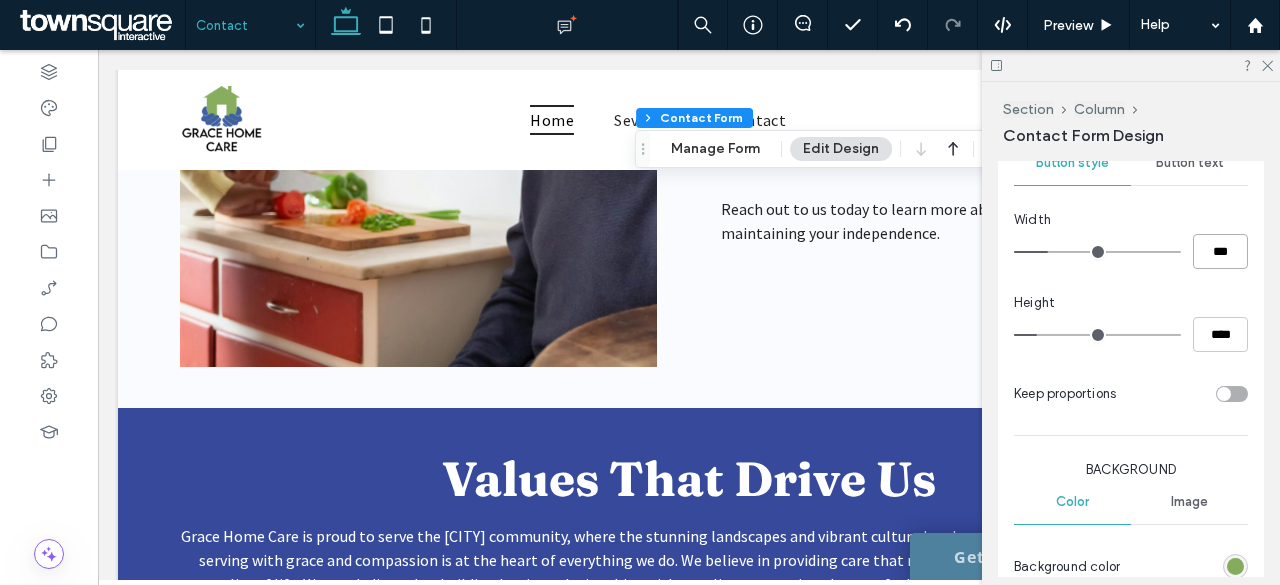 type on "***" 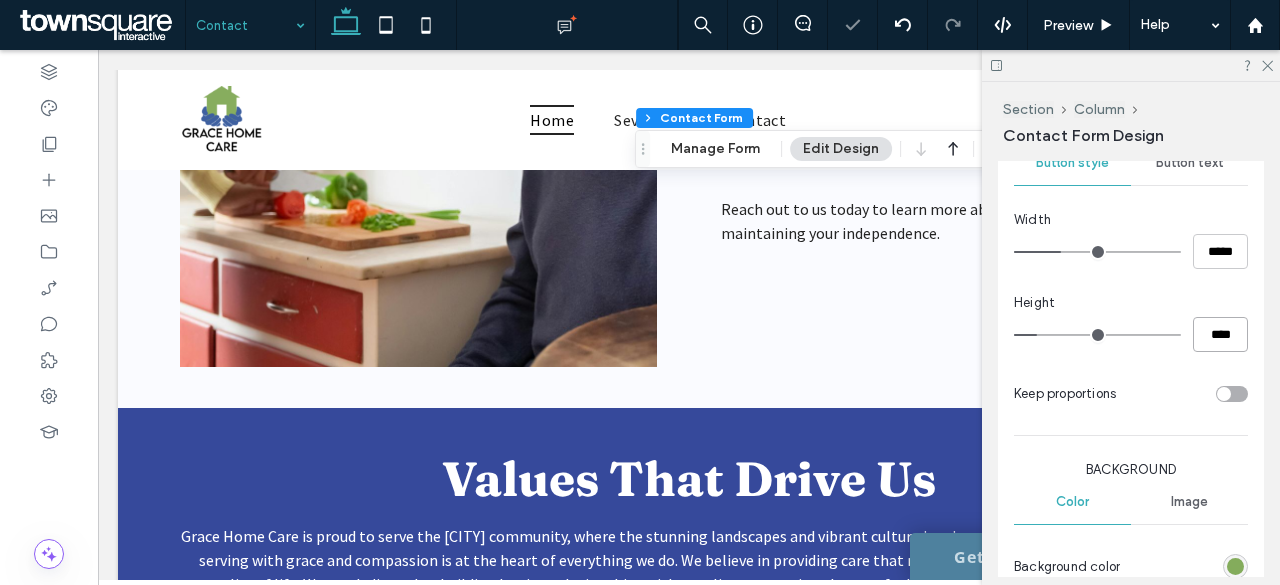 click on "****" at bounding box center (1220, 334) 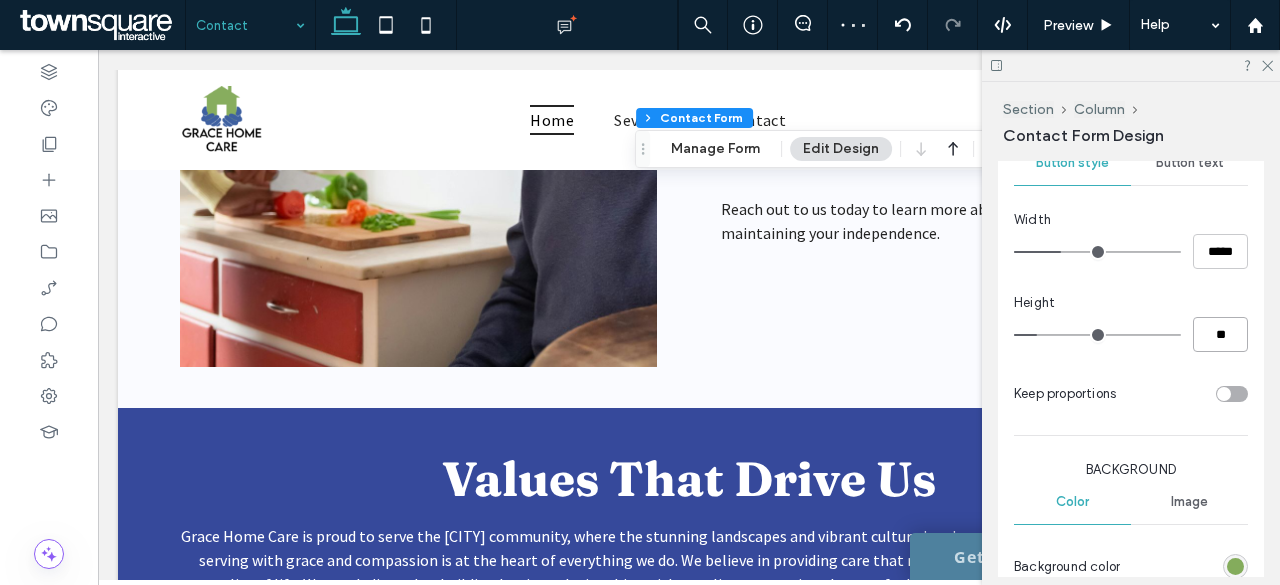 type on "**" 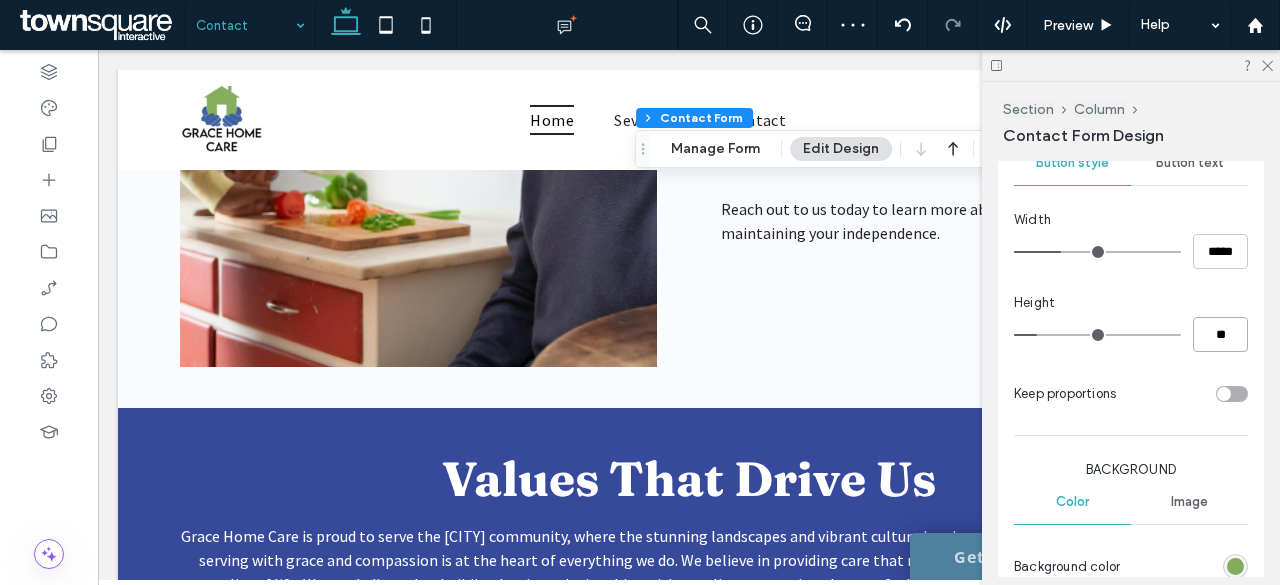 type on "**" 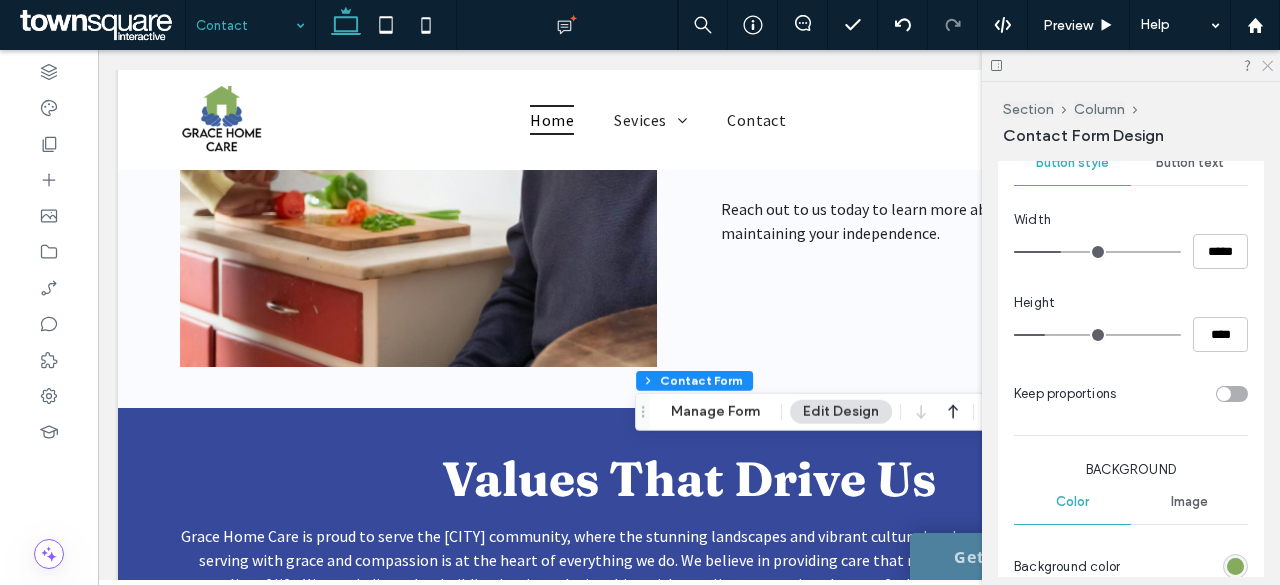 click 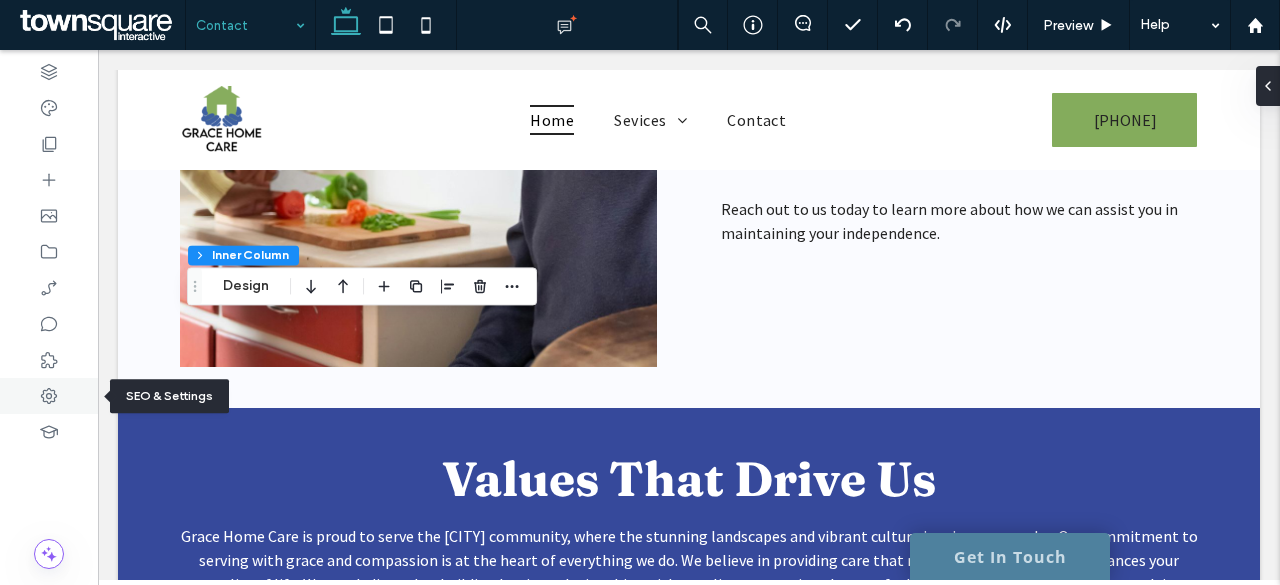 click at bounding box center [49, 396] 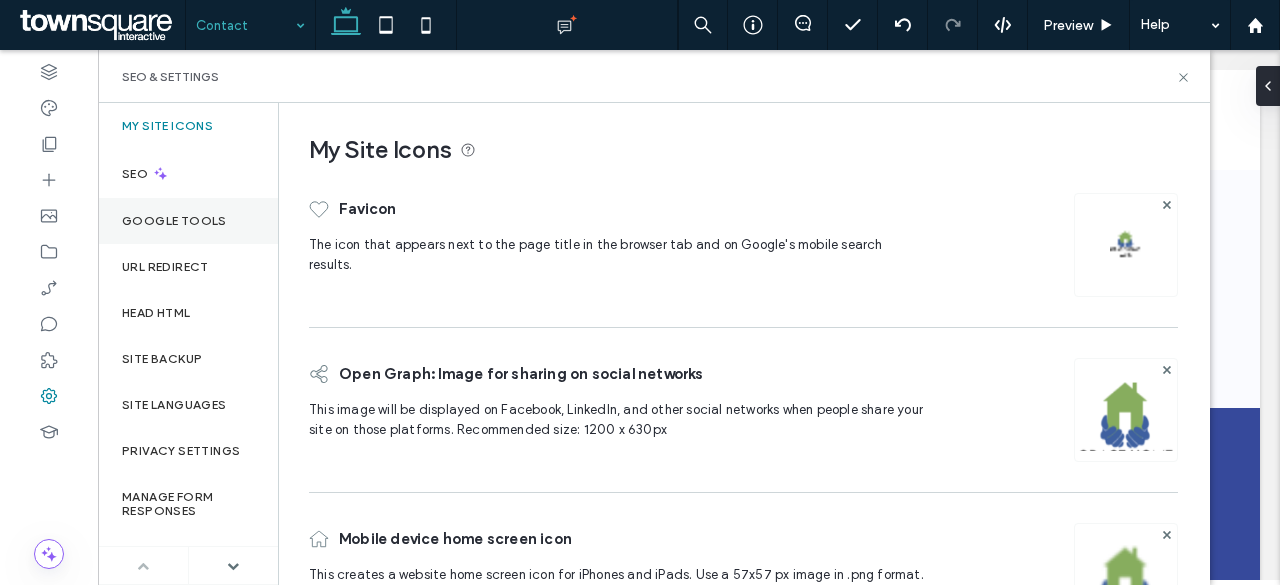 click on "Google Tools" at bounding box center (188, 221) 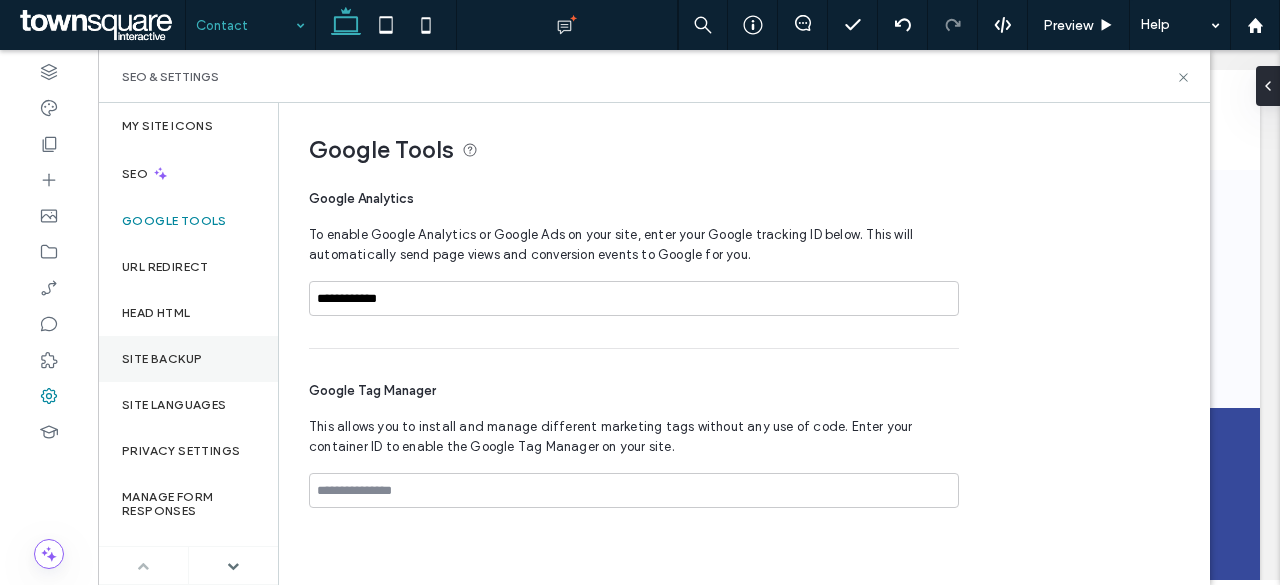 click on "Site Backup" at bounding box center (188, 359) 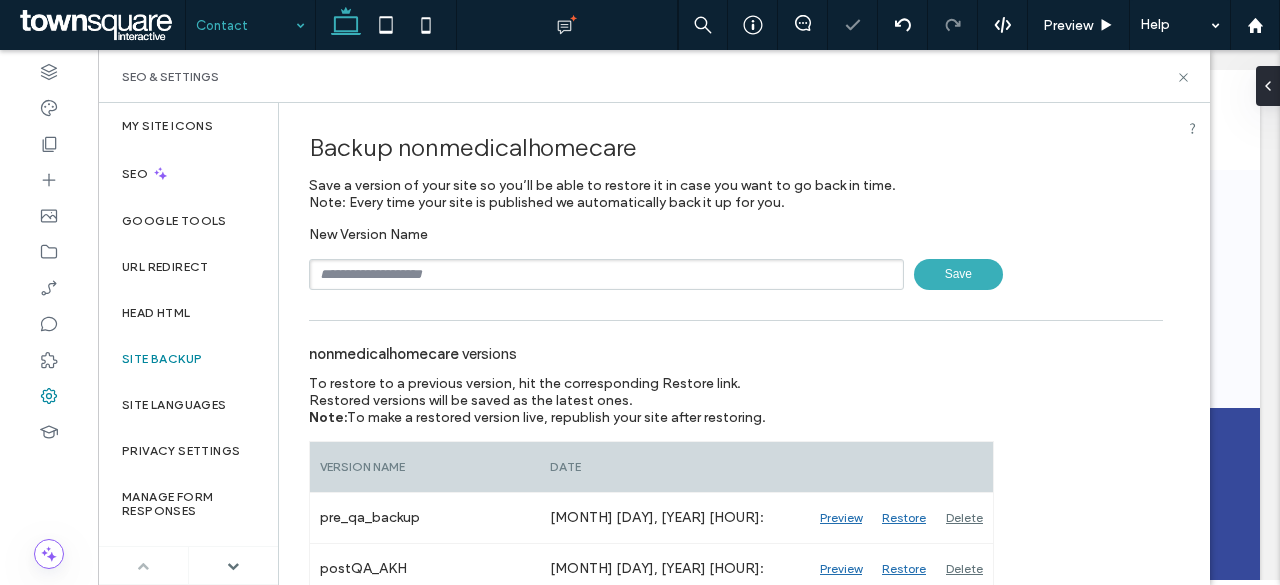 click at bounding box center (606, 274) 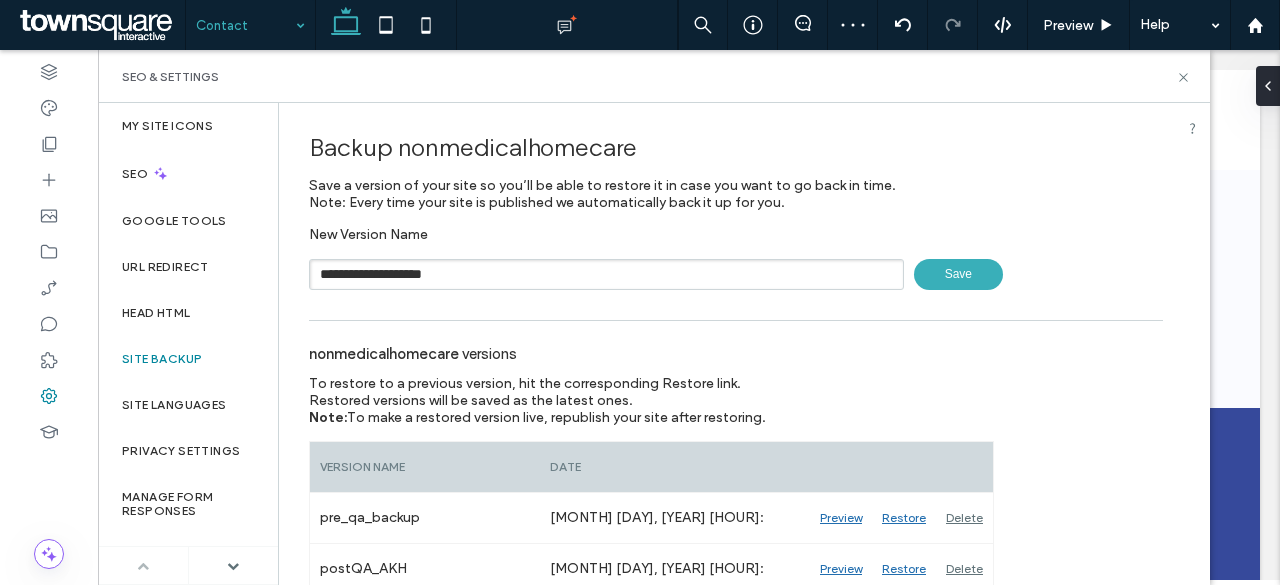 click on "Save" at bounding box center (958, 274) 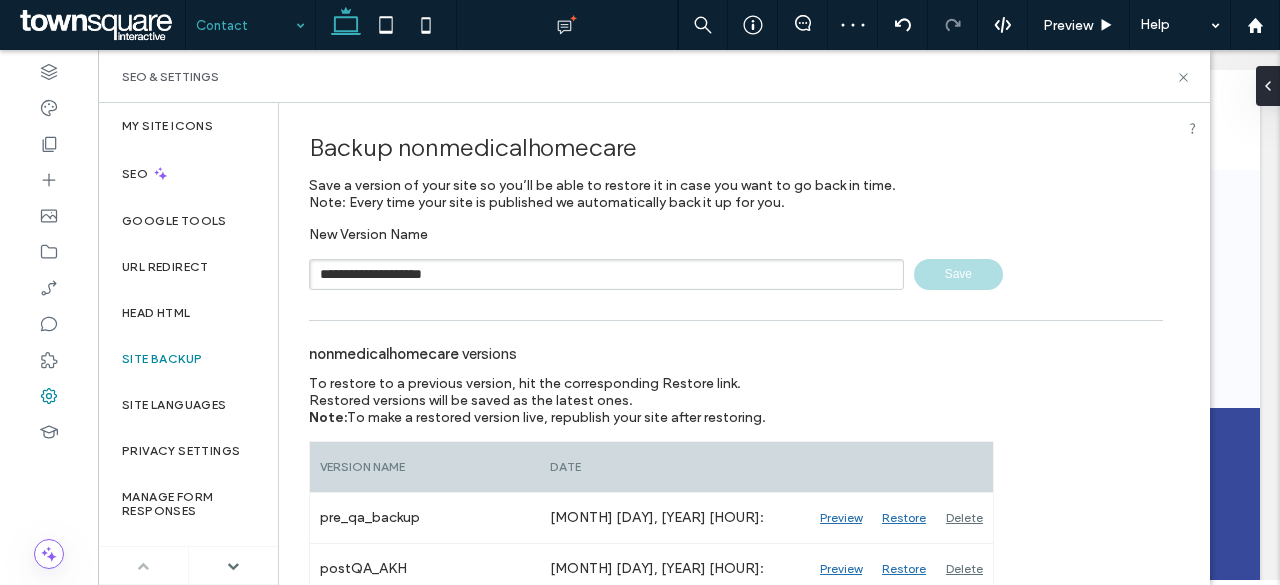 type 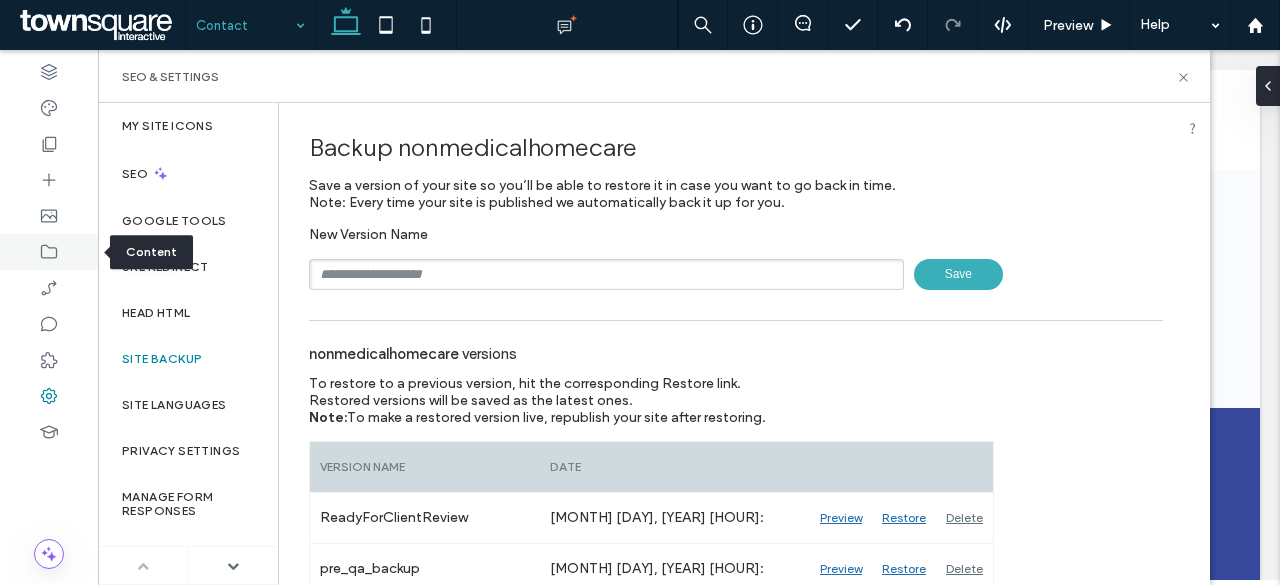 click 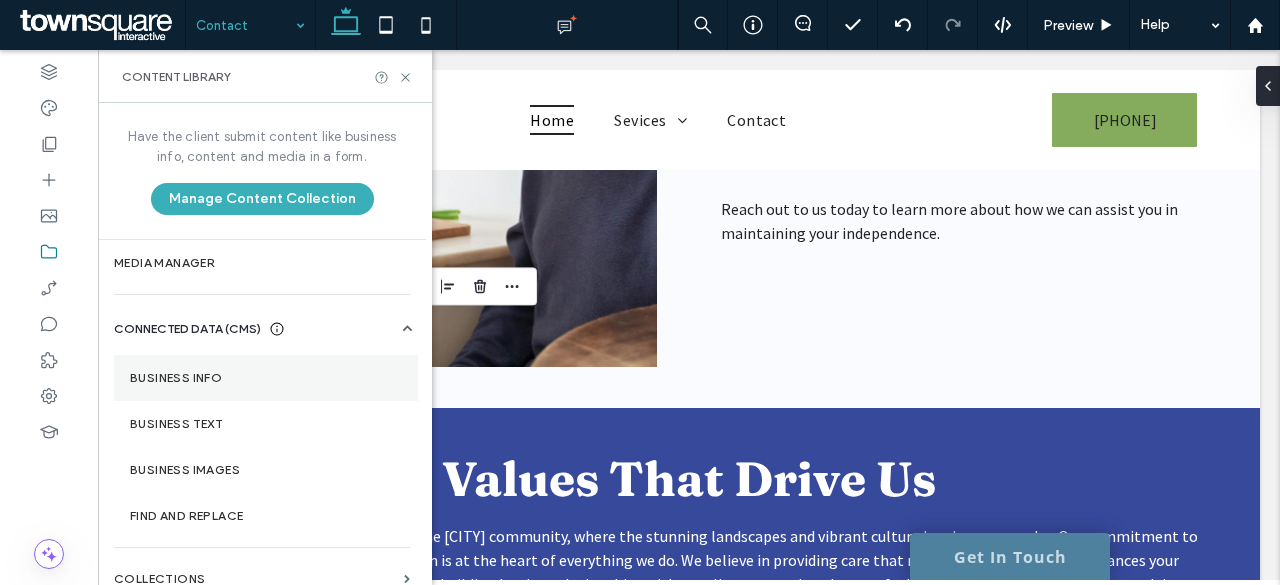 click on "Business Info" at bounding box center [266, 378] 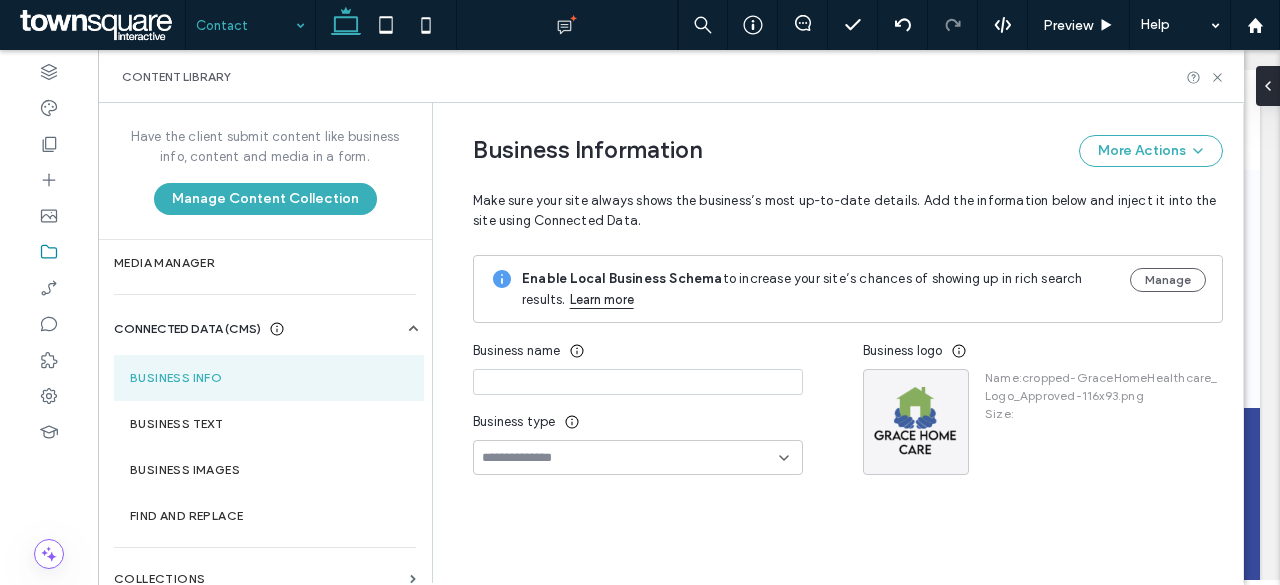 type on "**********" 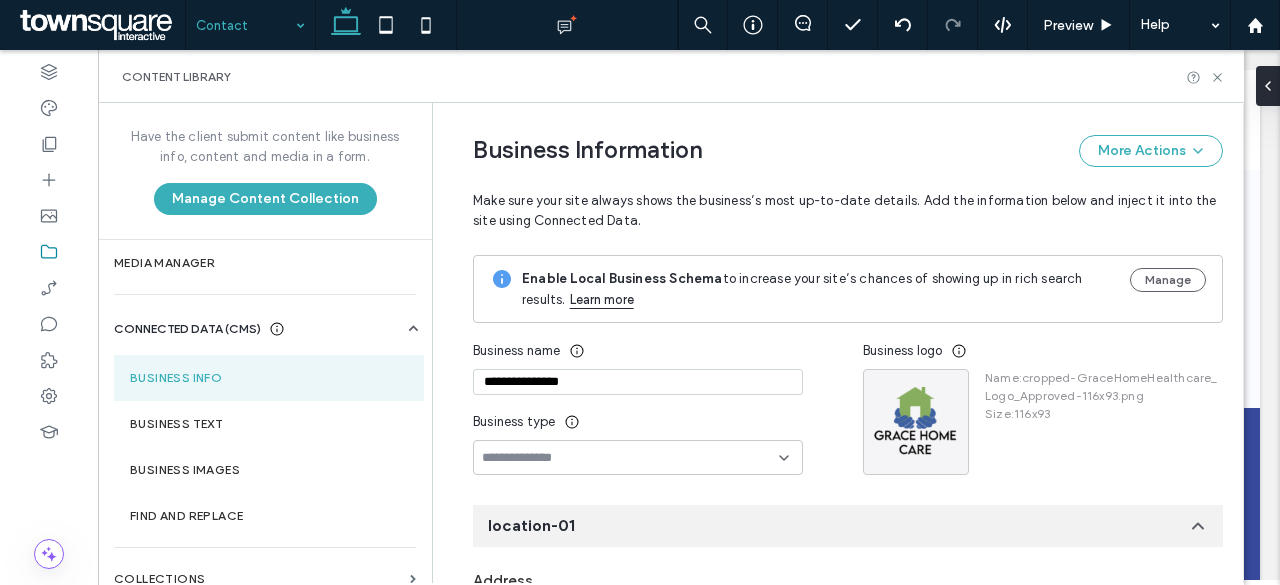 scroll, scrollTop: 266, scrollLeft: 0, axis: vertical 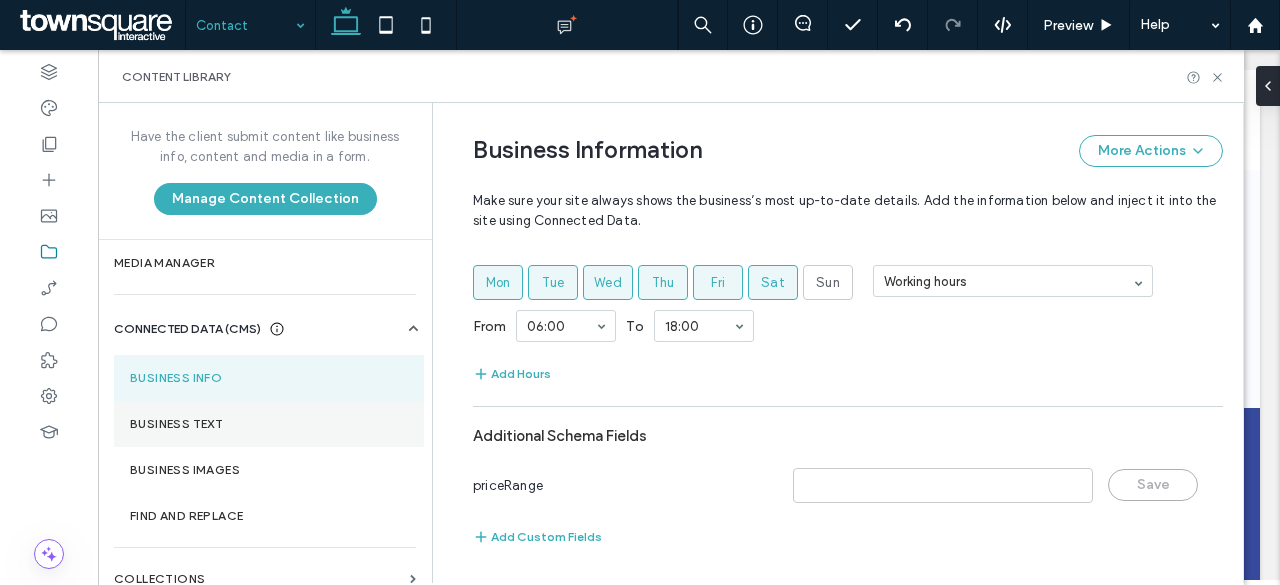 click on "Business Text" at bounding box center [269, 424] 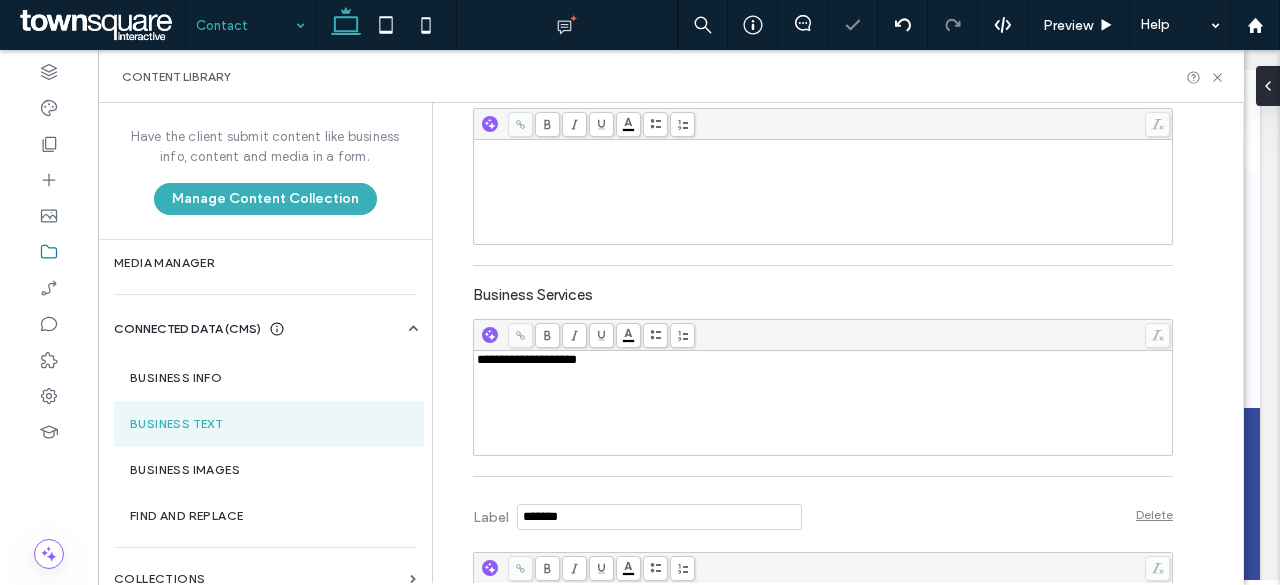 scroll, scrollTop: 900, scrollLeft: 0, axis: vertical 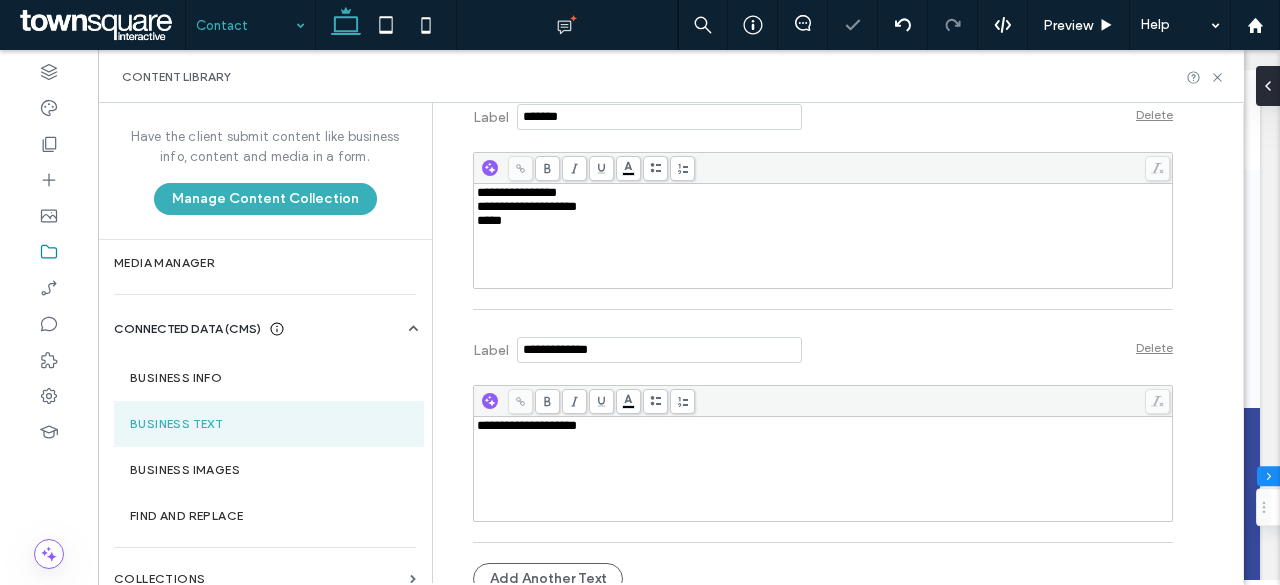type on "**" 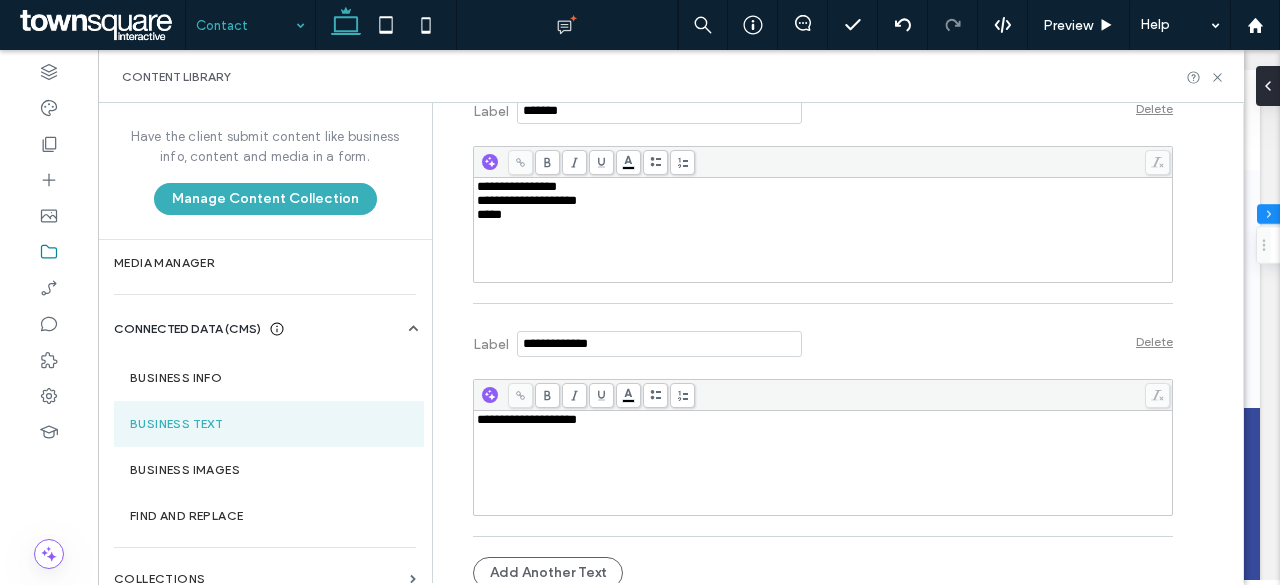scroll, scrollTop: 916, scrollLeft: 0, axis: vertical 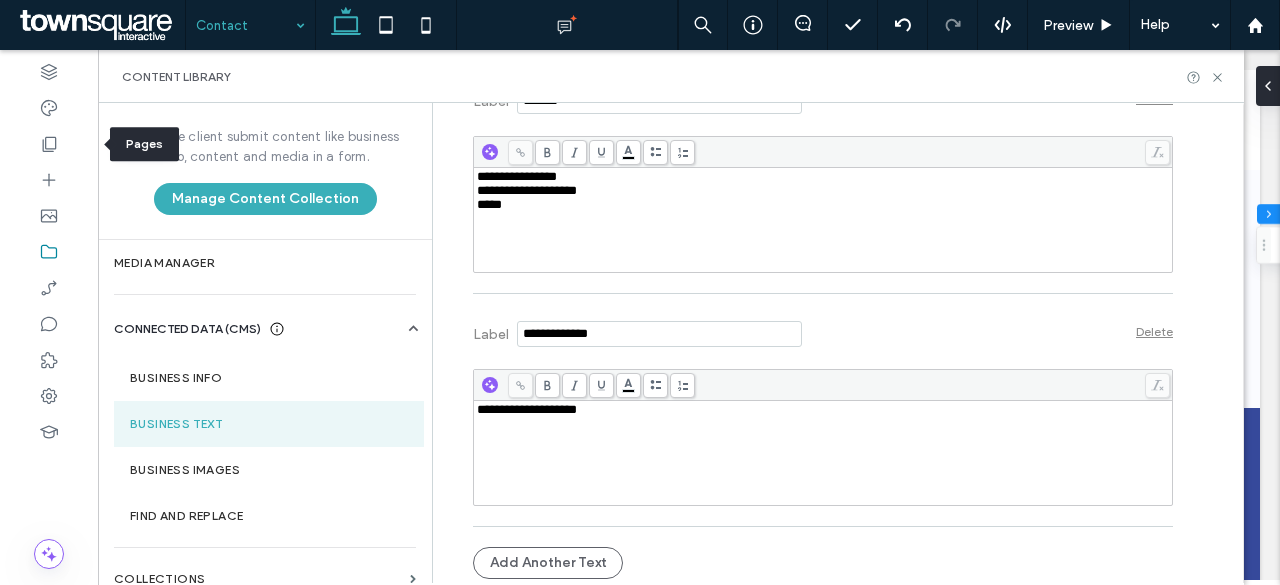 drag, startPoint x: 48, startPoint y: 137, endPoint x: 234, endPoint y: 237, distance: 211.17764 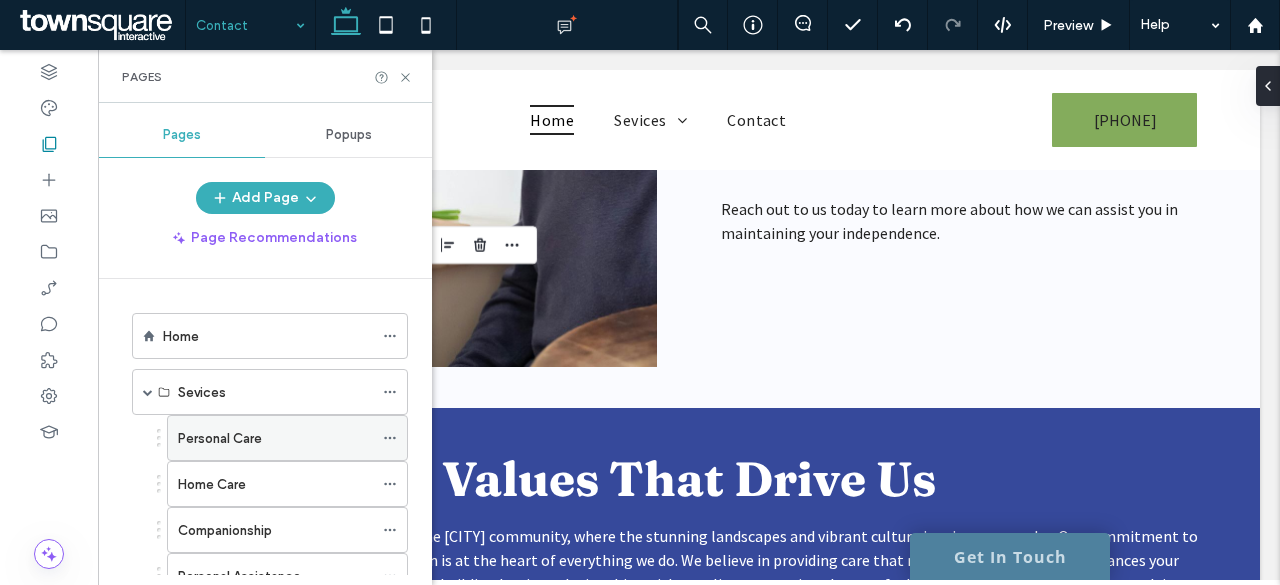 click 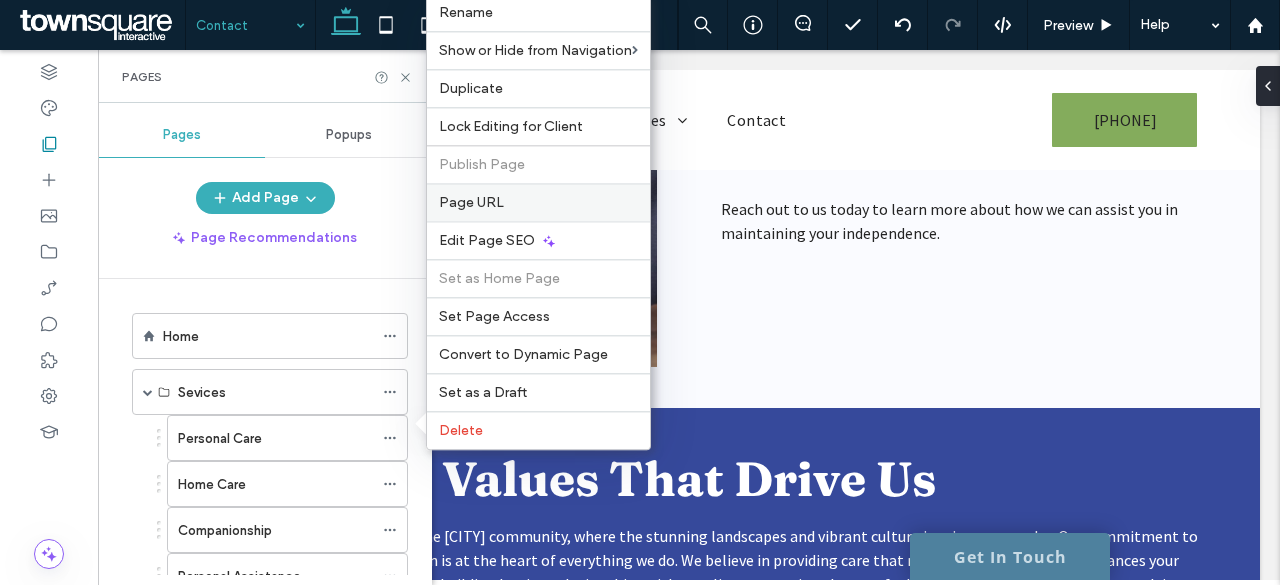 click on "Page URL" at bounding box center [471, 202] 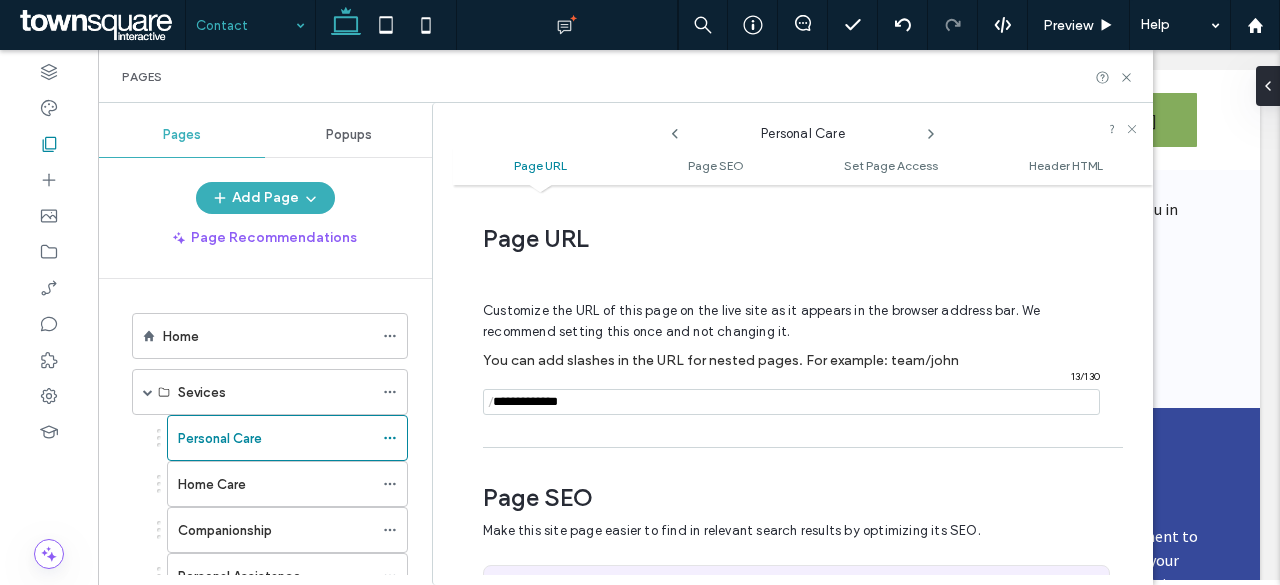 scroll, scrollTop: 10, scrollLeft: 0, axis: vertical 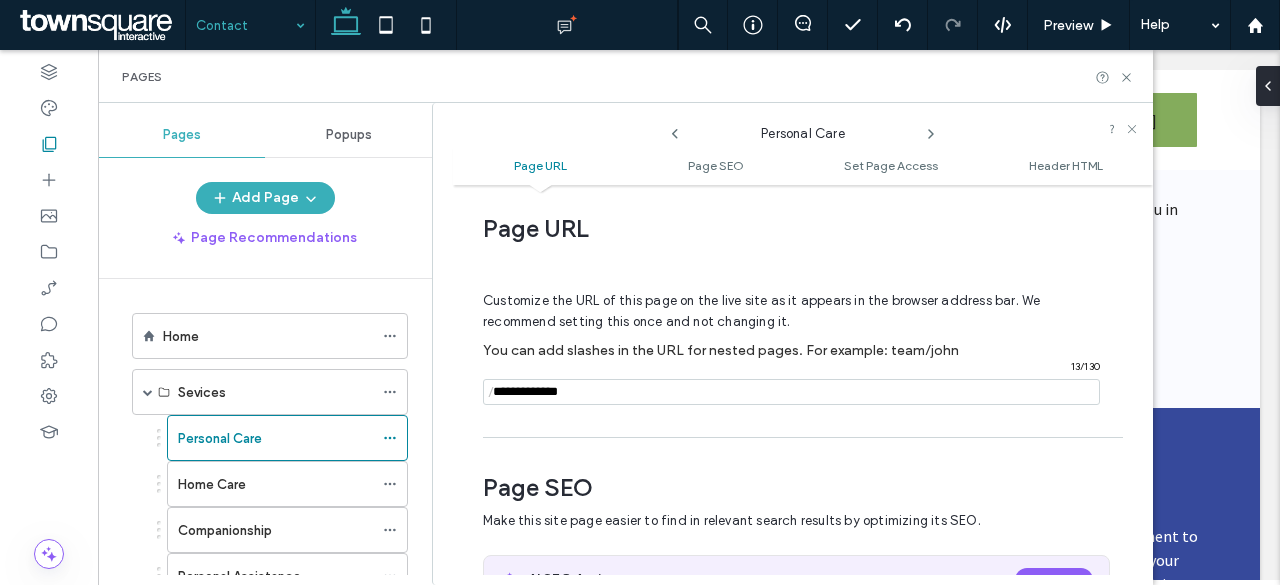 click 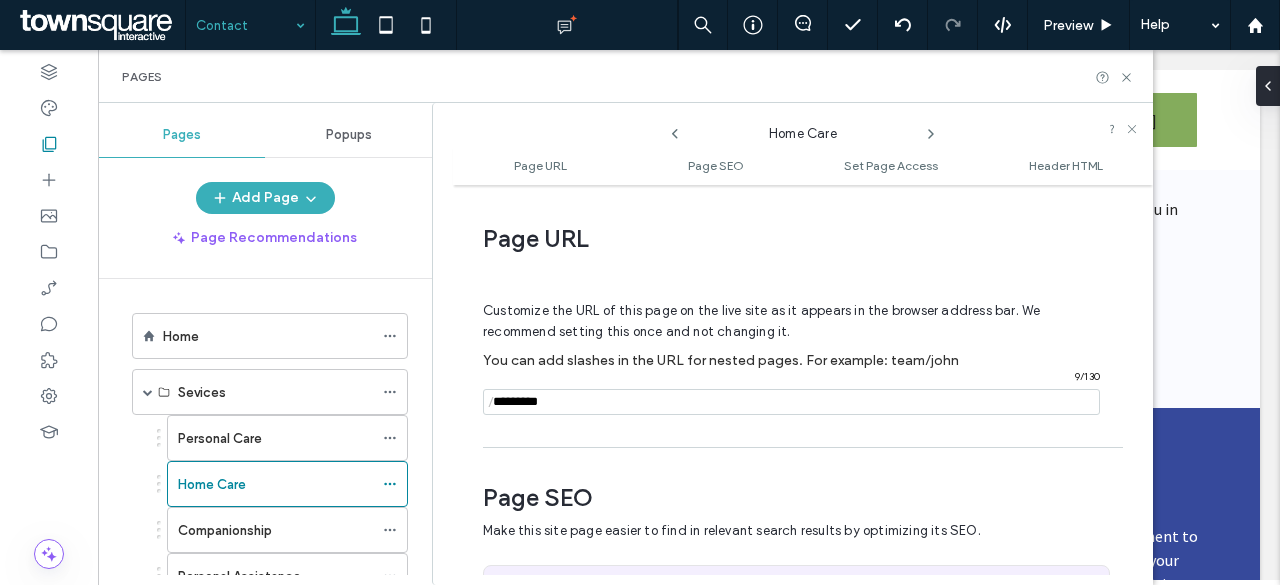 scroll, scrollTop: 10, scrollLeft: 0, axis: vertical 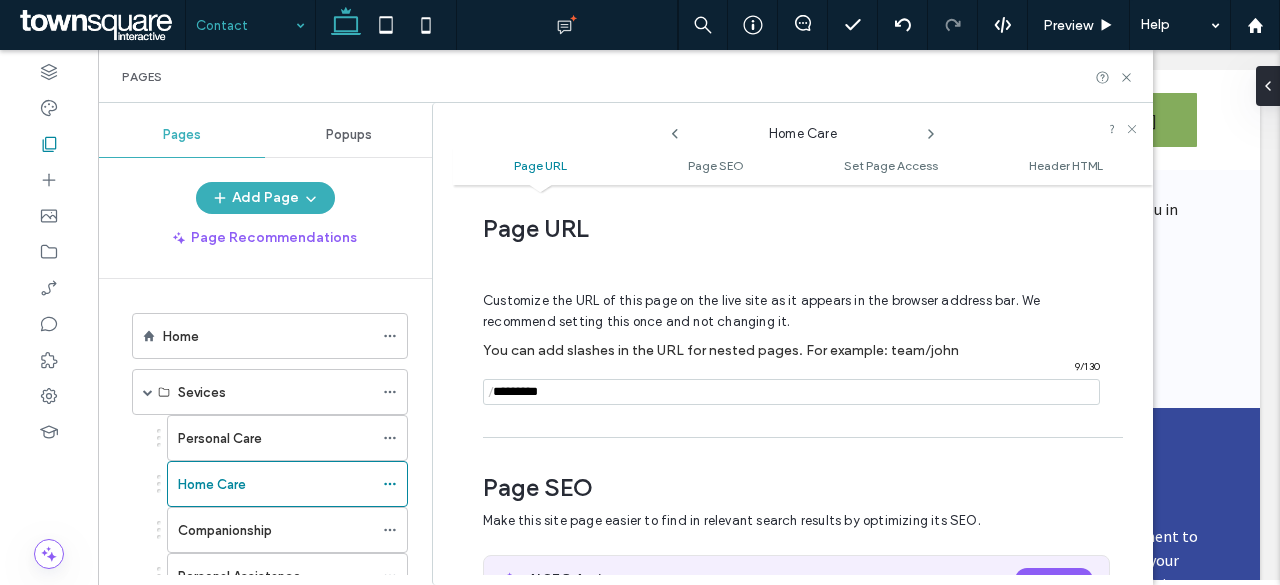 click 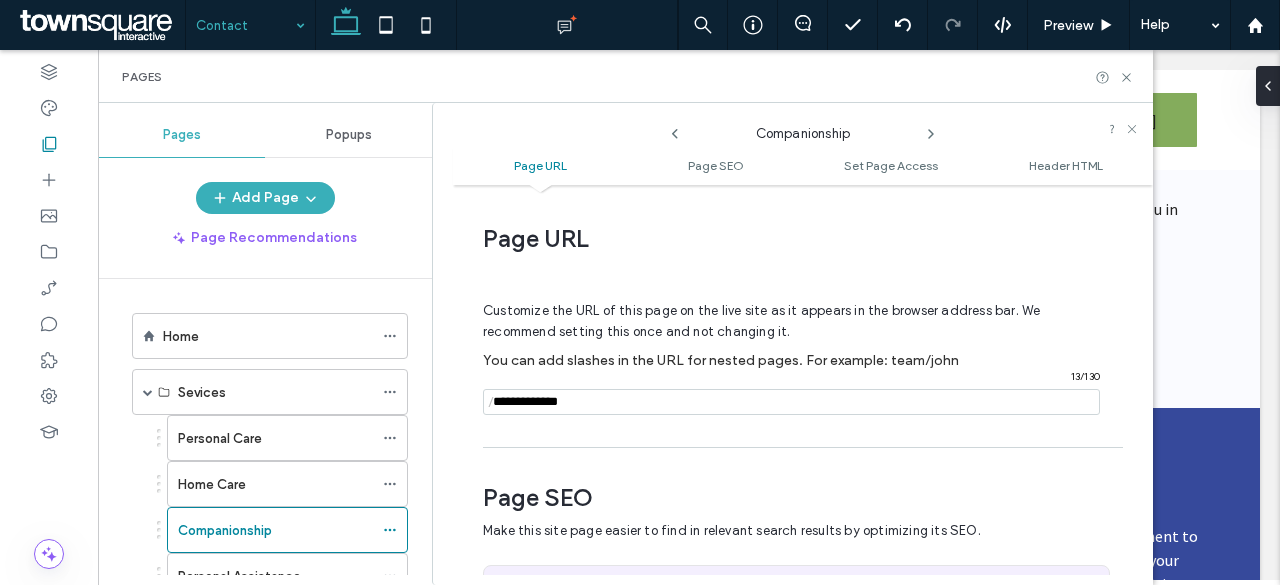 scroll, scrollTop: 10, scrollLeft: 0, axis: vertical 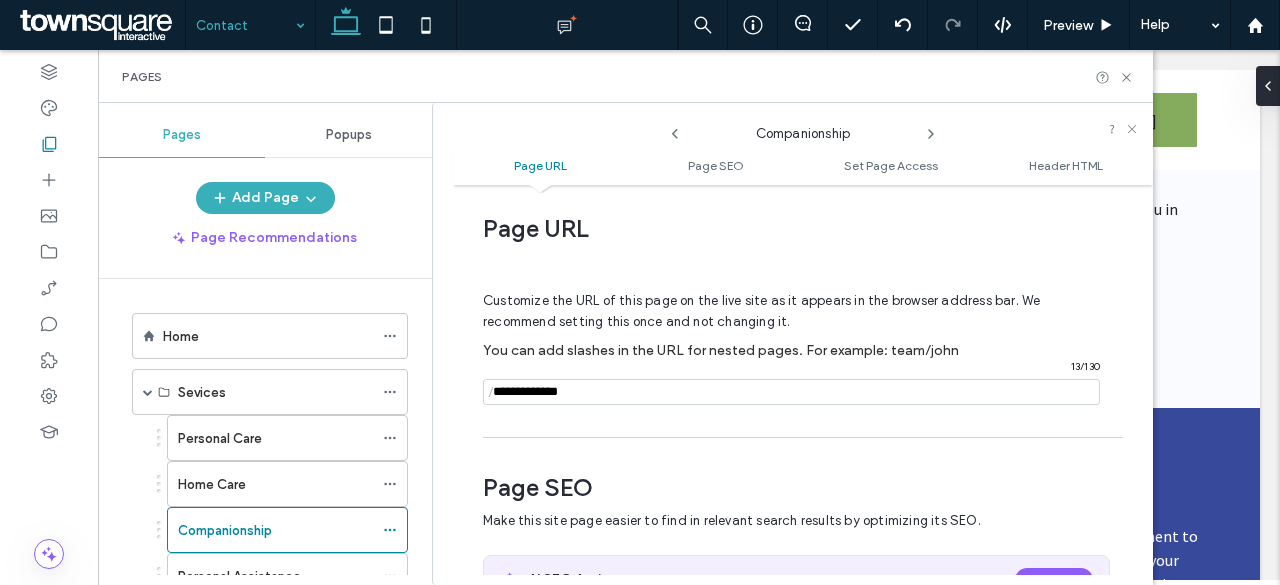 click 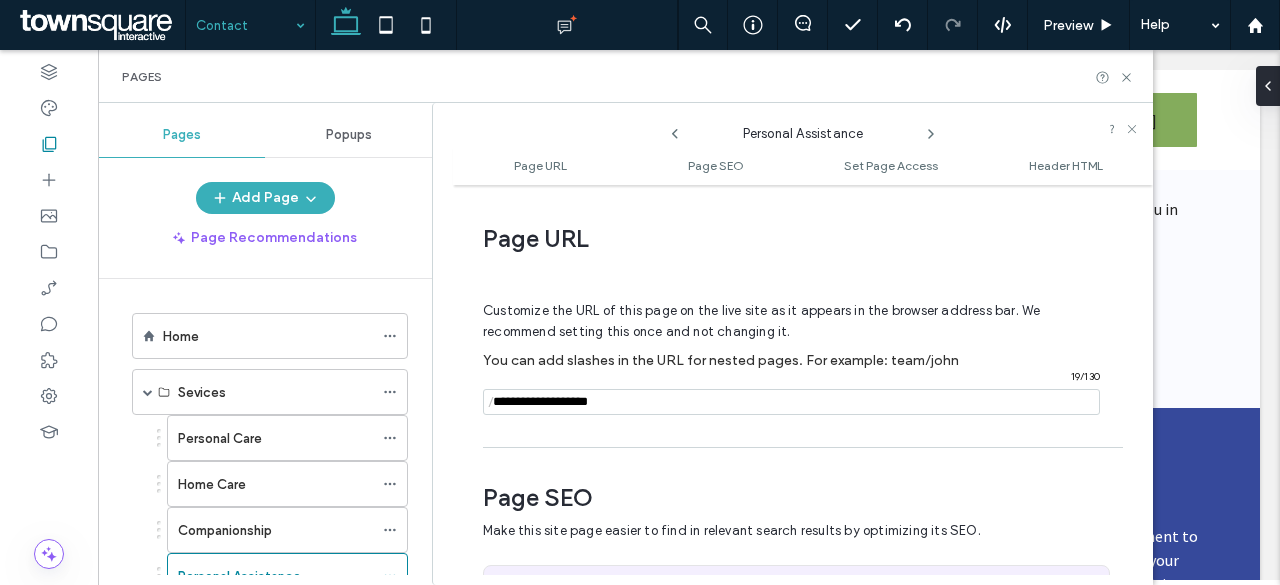 scroll, scrollTop: 10, scrollLeft: 0, axis: vertical 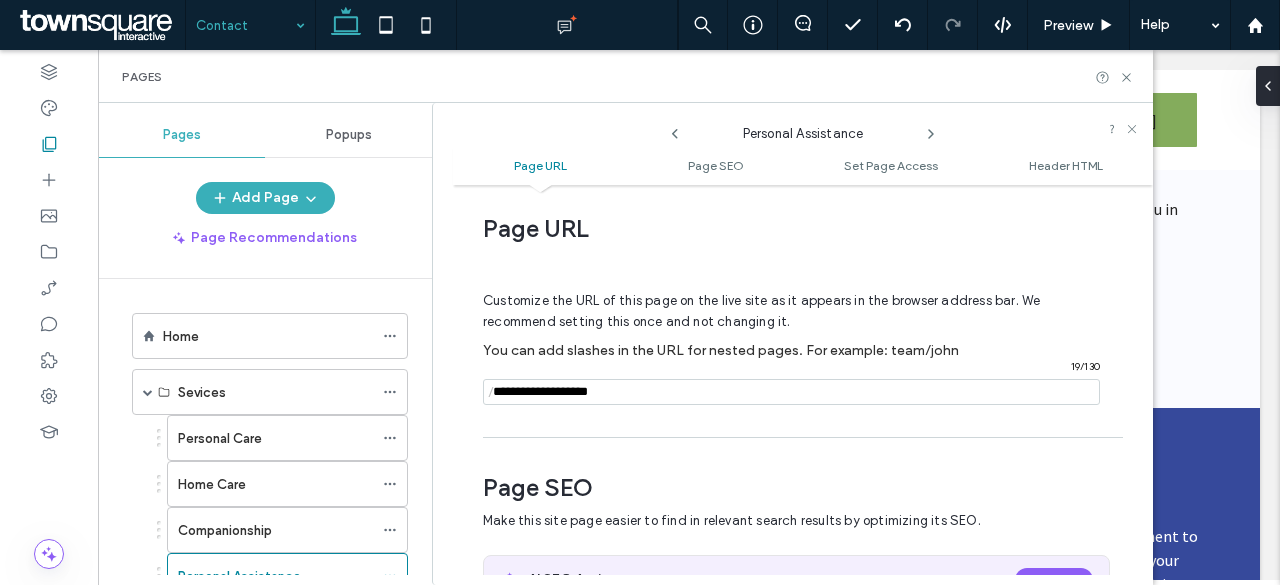 click 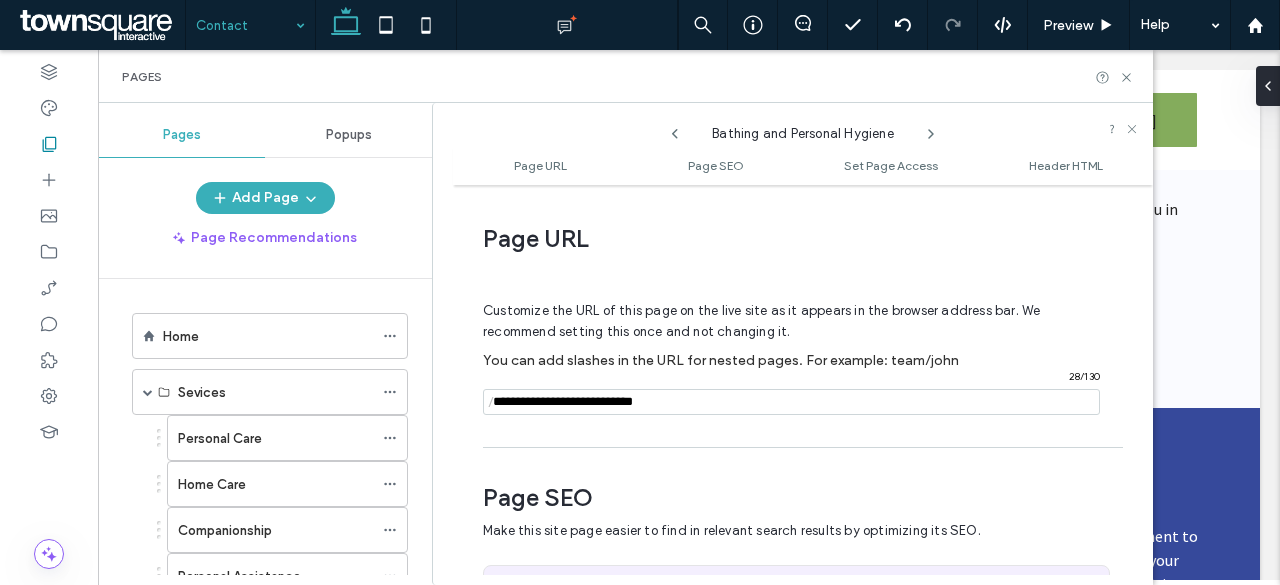 scroll, scrollTop: 10, scrollLeft: 0, axis: vertical 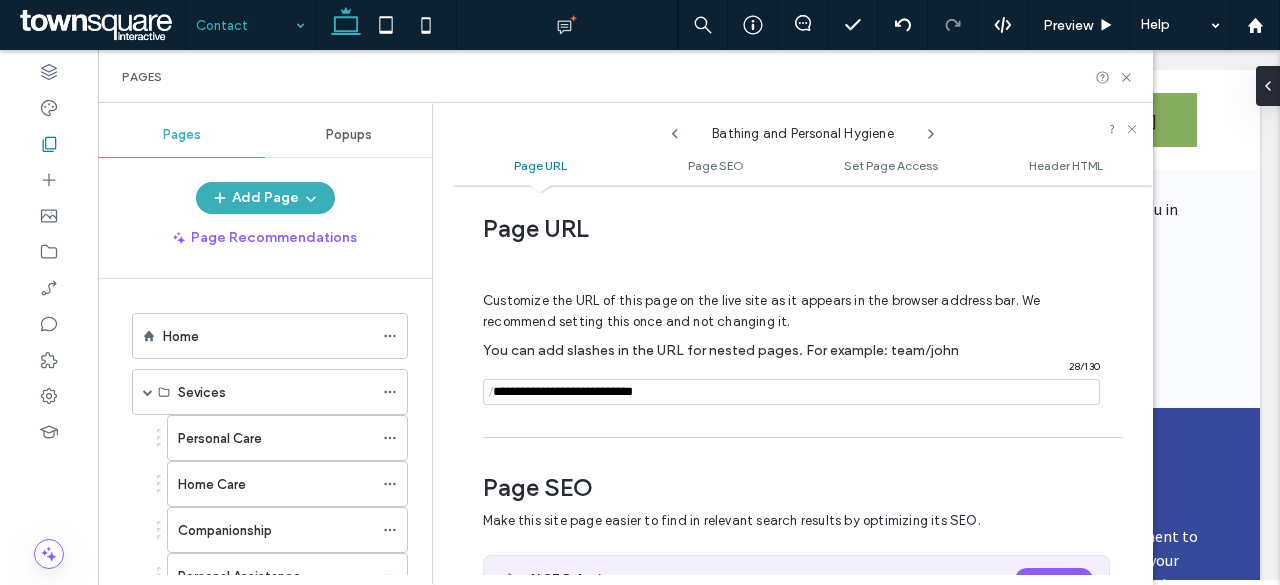 click 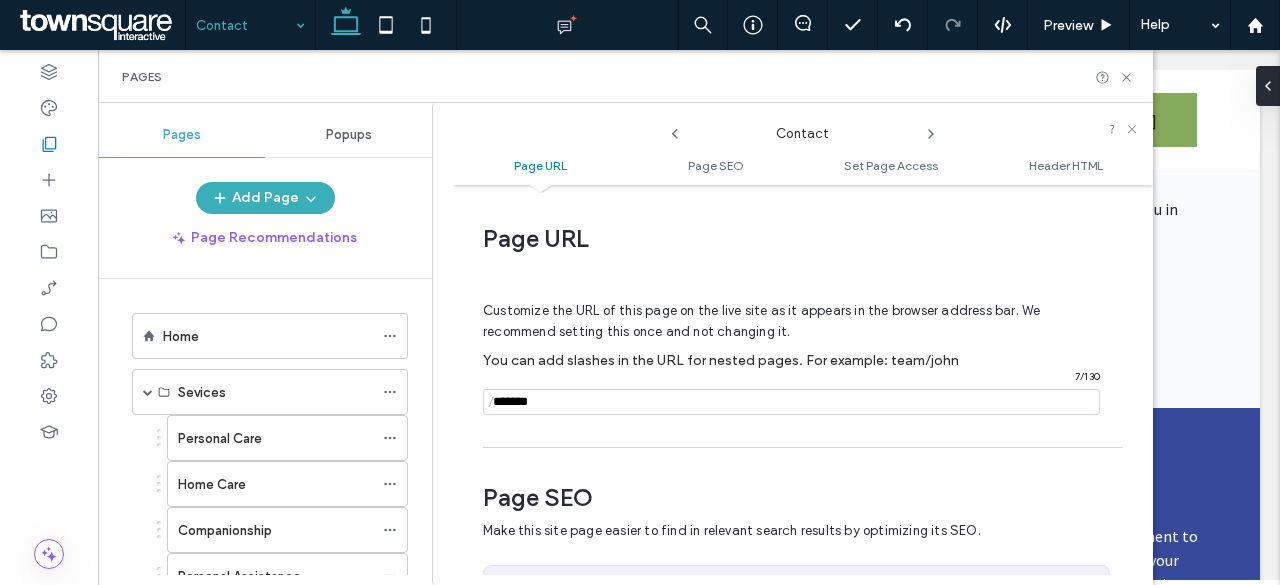 scroll, scrollTop: 10, scrollLeft: 0, axis: vertical 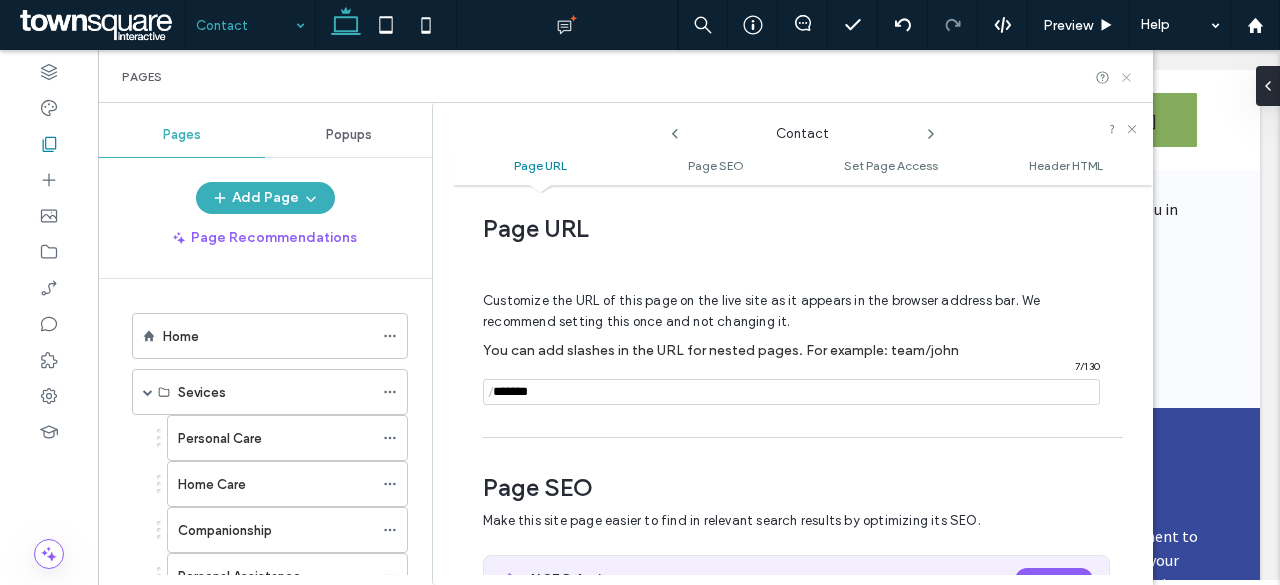 click 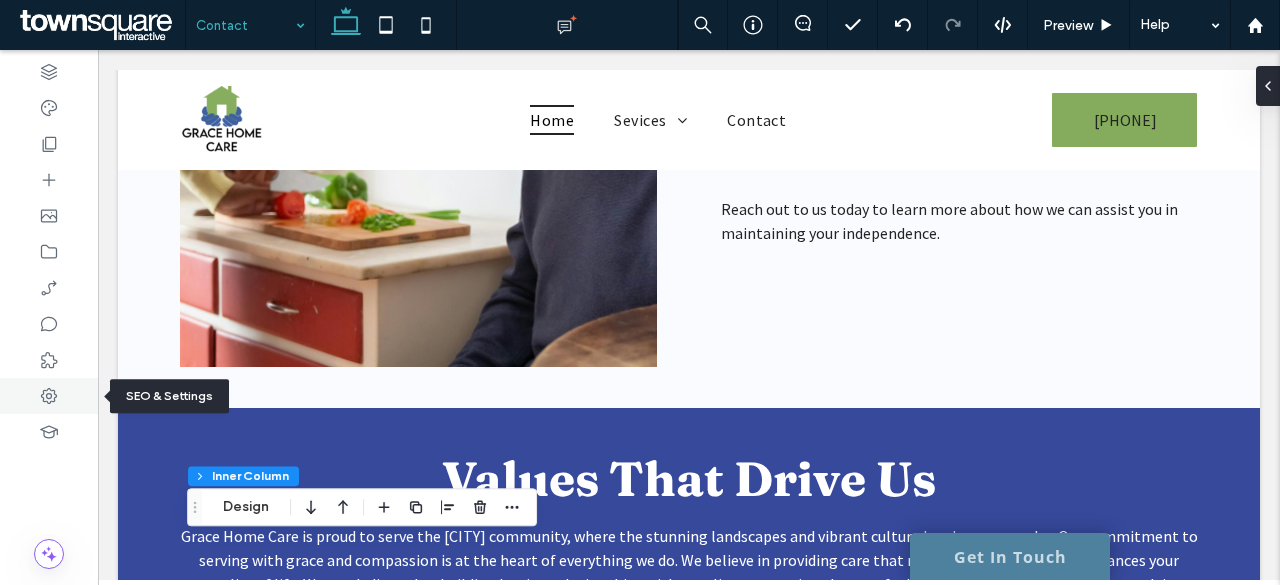 click 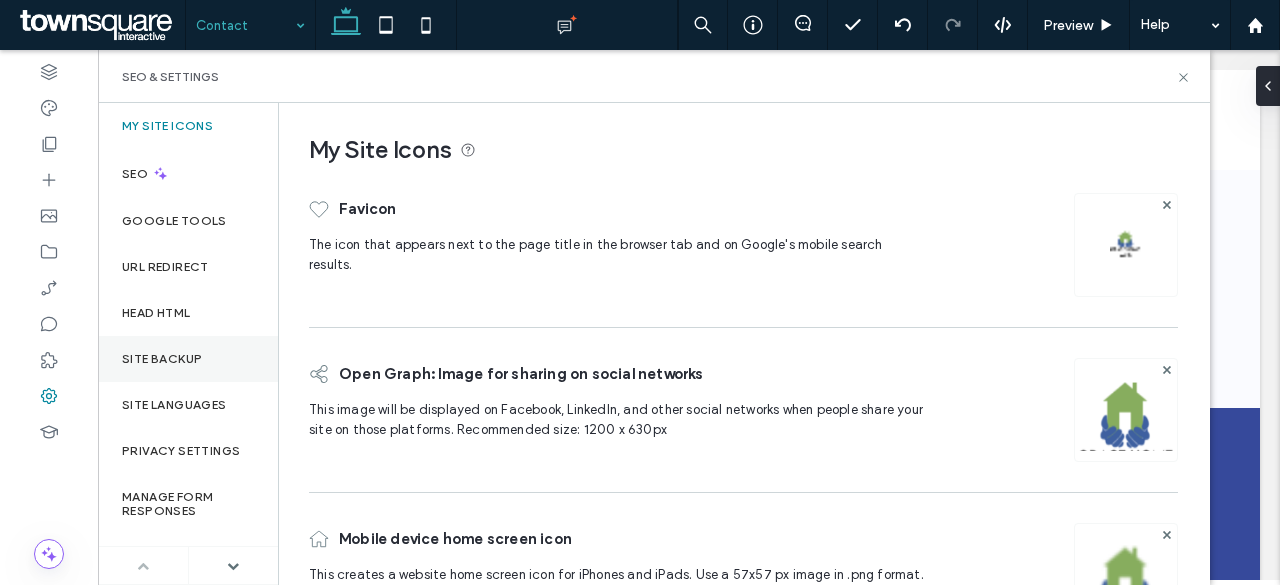 click on "Site Backup" at bounding box center (188, 359) 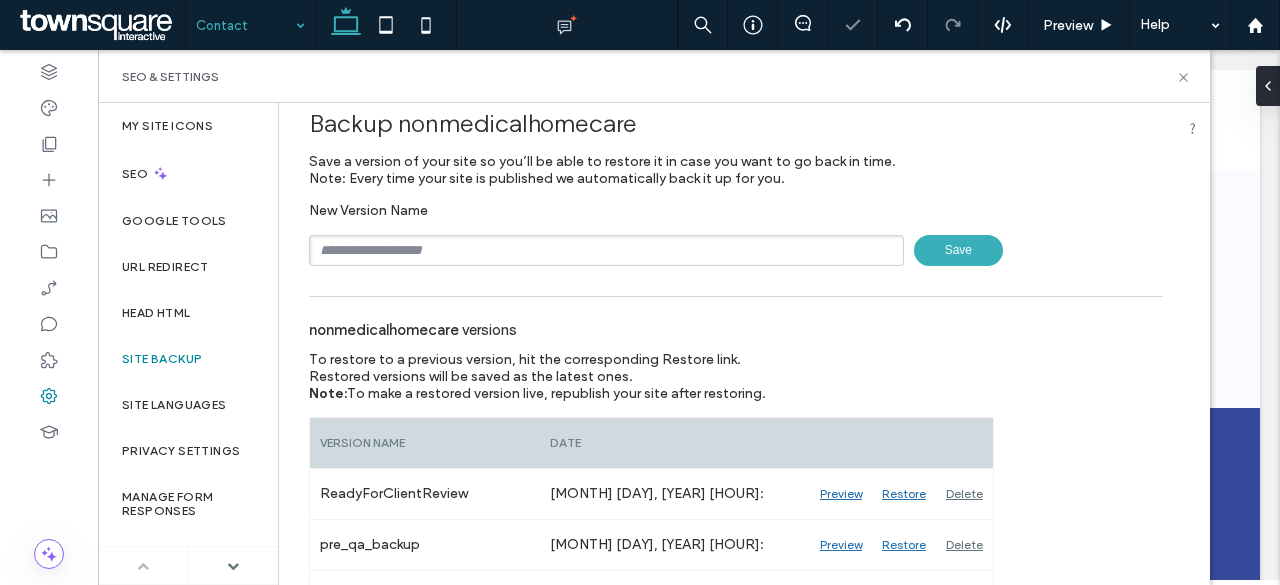 scroll, scrollTop: 0, scrollLeft: 0, axis: both 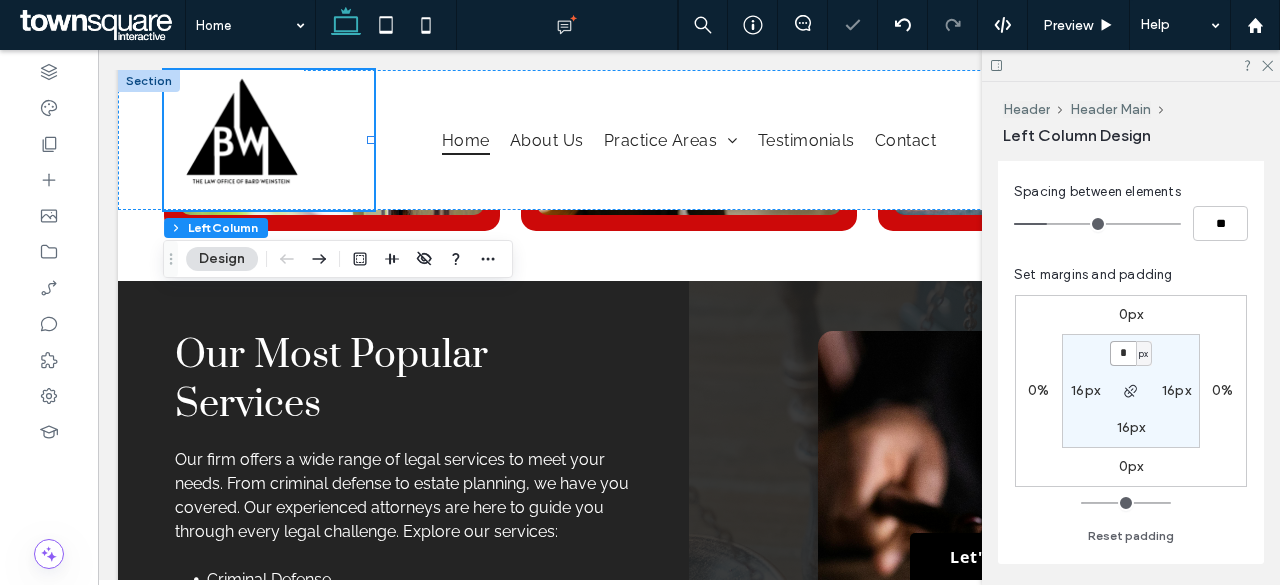 click on "*" at bounding box center [1123, 353] 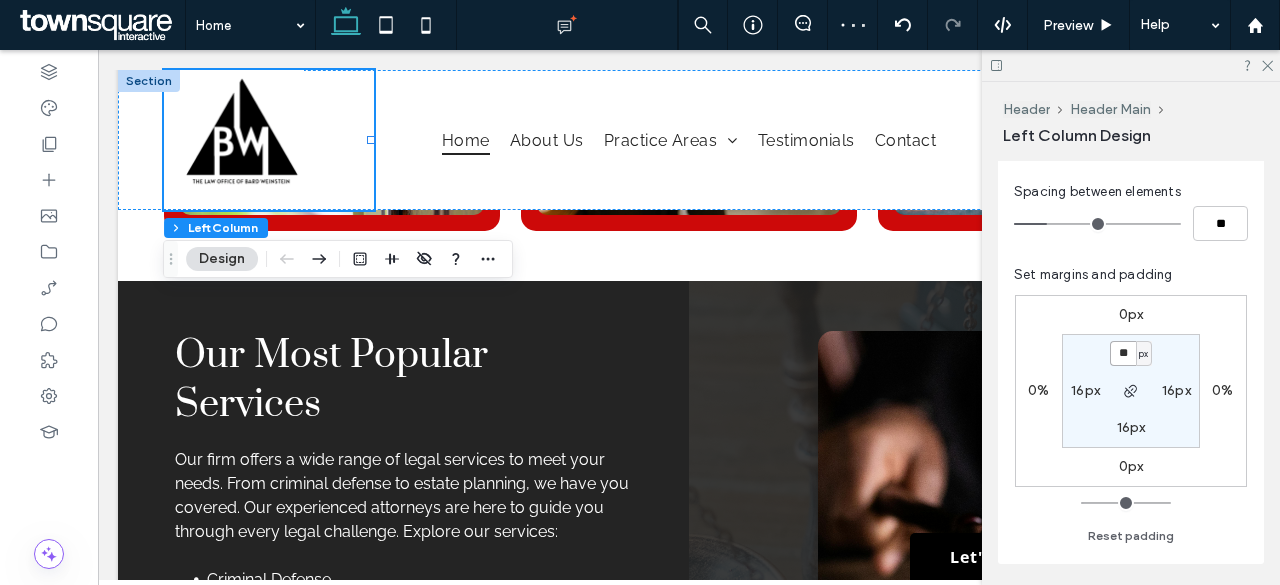 type on "**" 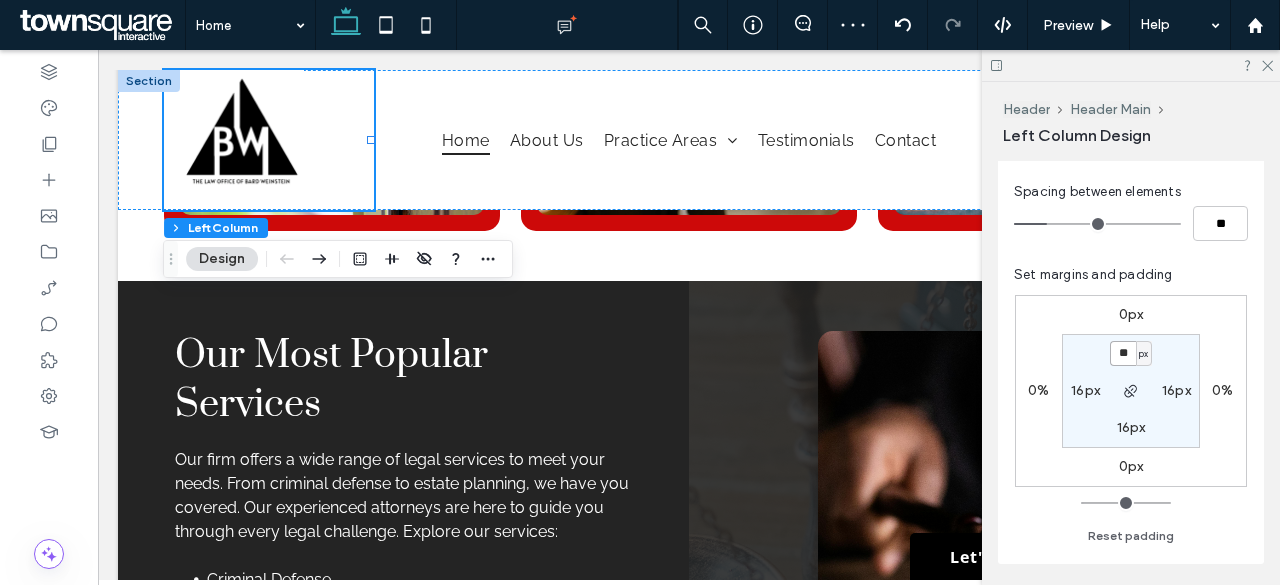 type on "**" 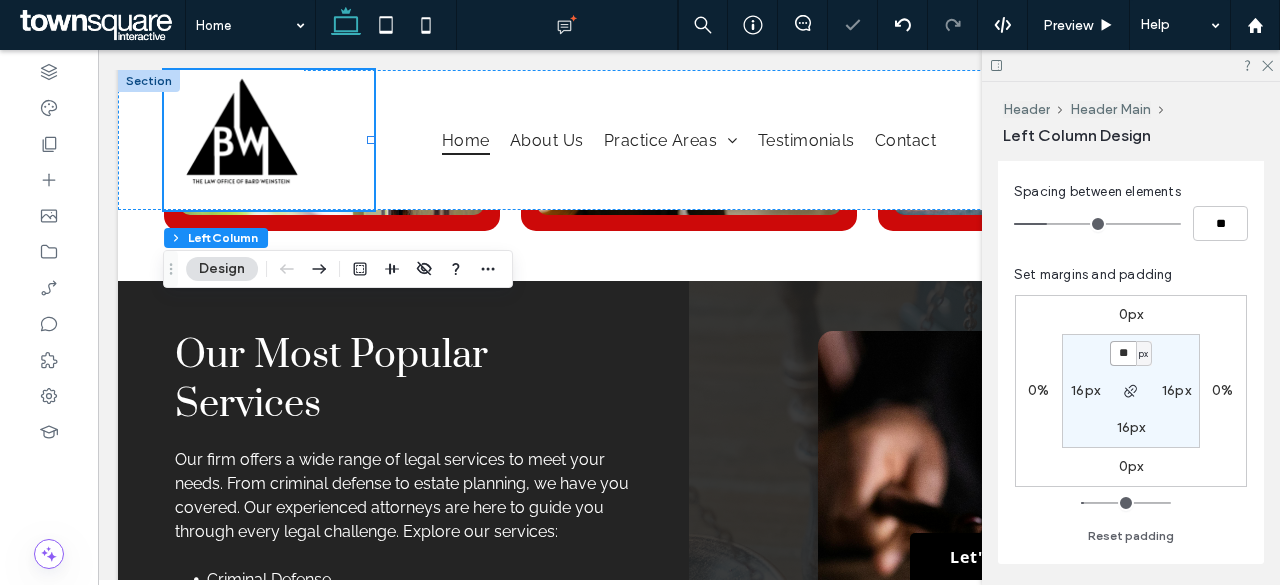 scroll, scrollTop: 3865, scrollLeft: 0, axis: vertical 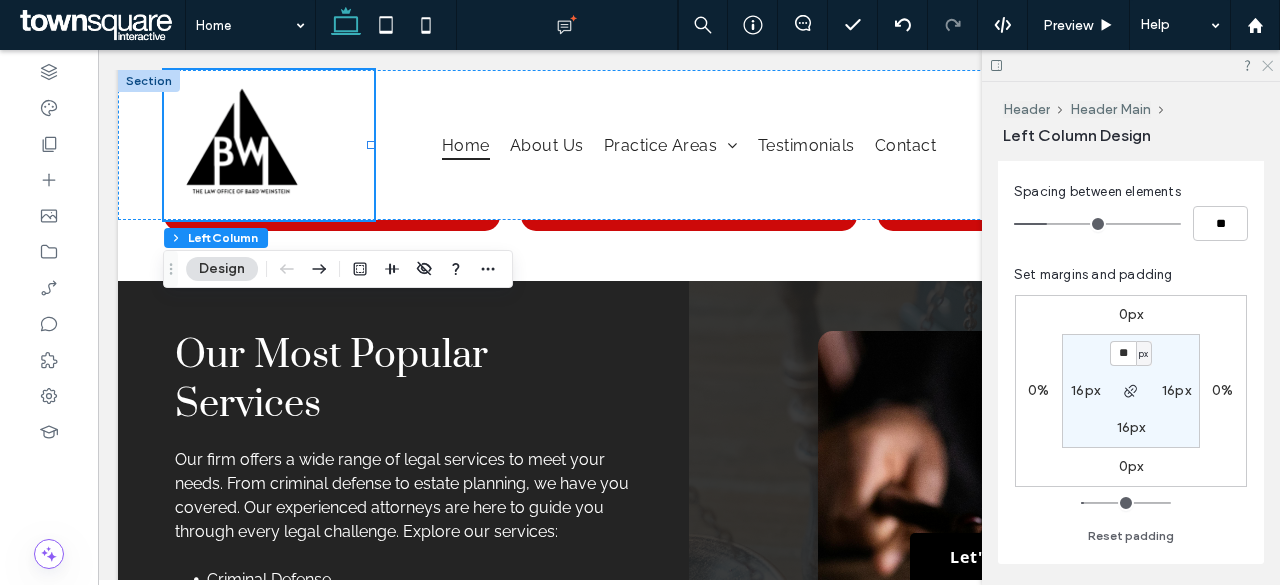 click 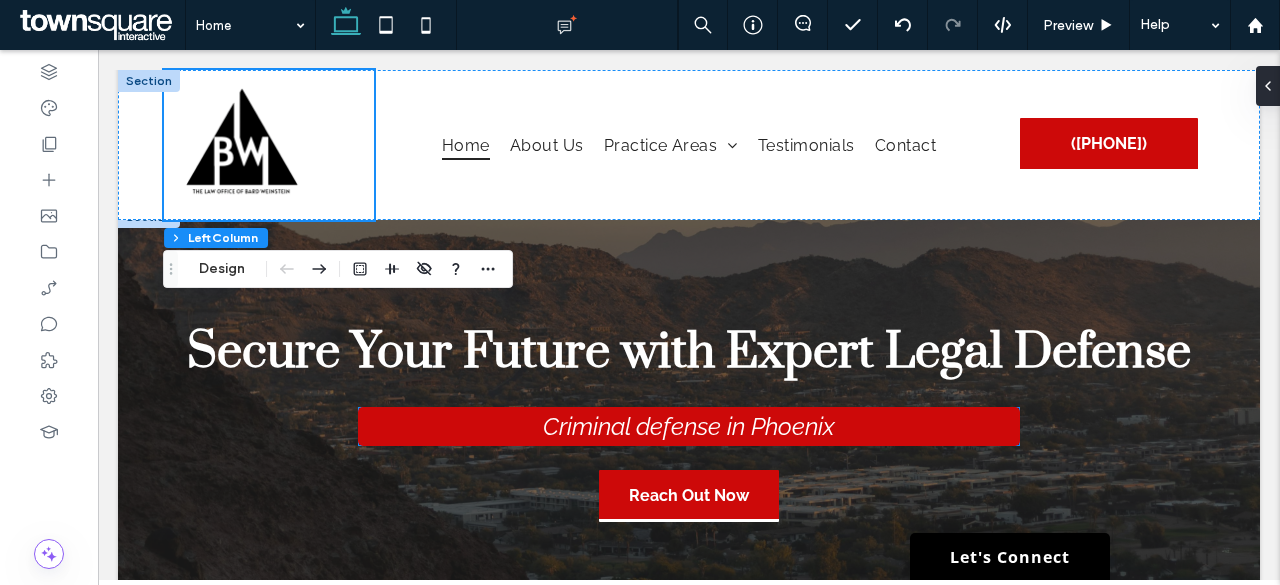 scroll, scrollTop: 0, scrollLeft: 0, axis: both 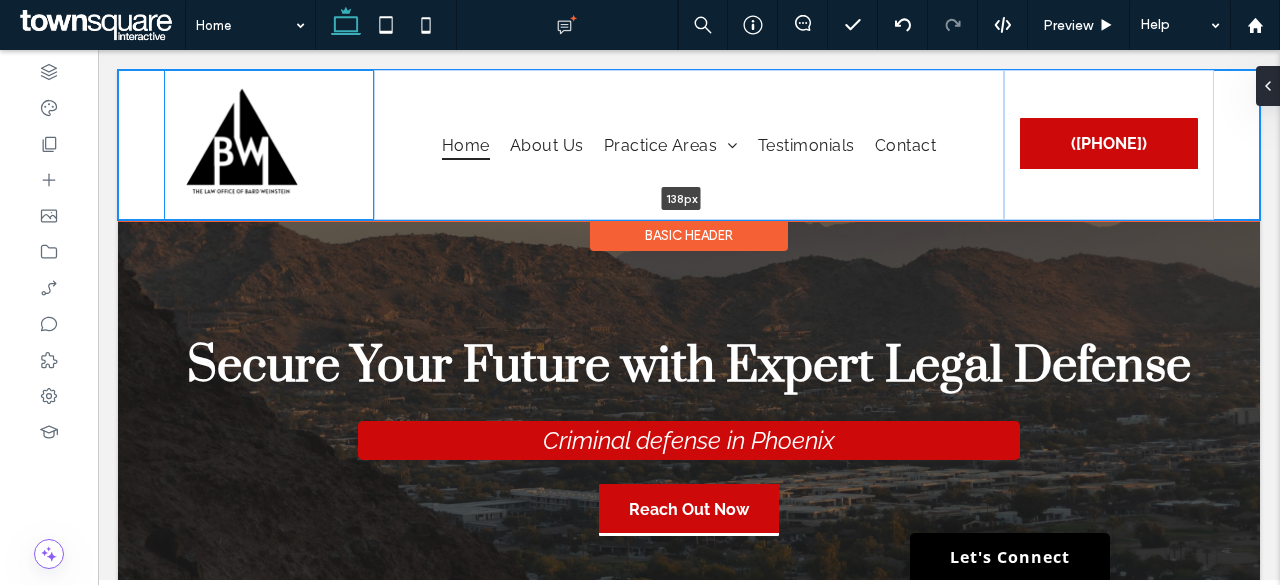 drag, startPoint x: 248, startPoint y: 217, endPoint x: 249, endPoint y: 205, distance: 12.0415945 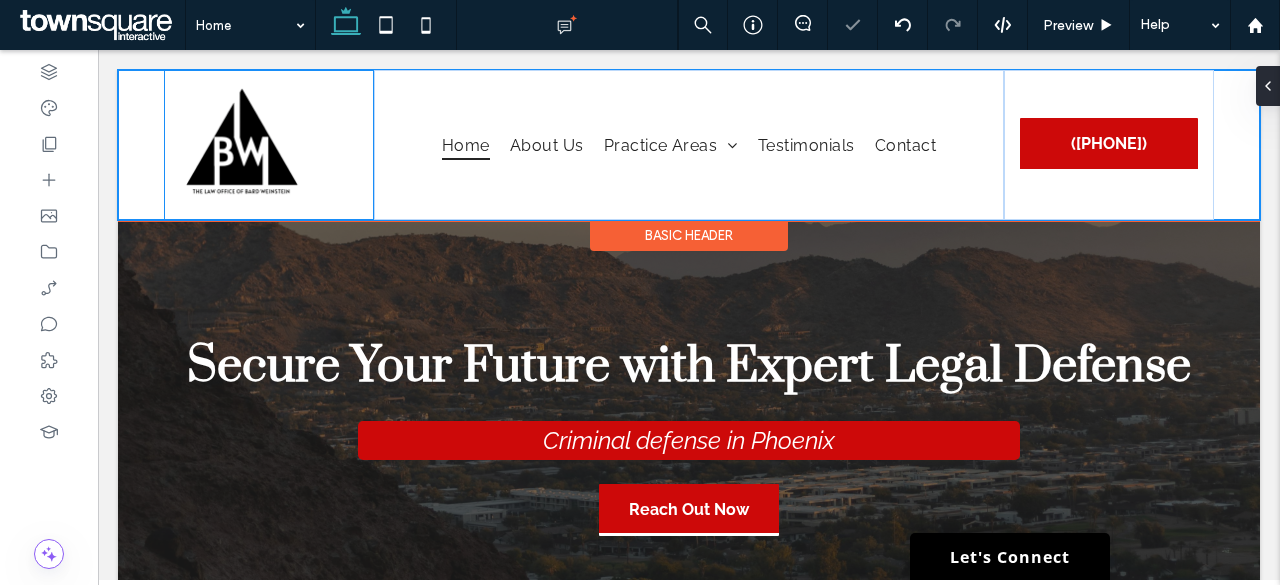 type on "***" 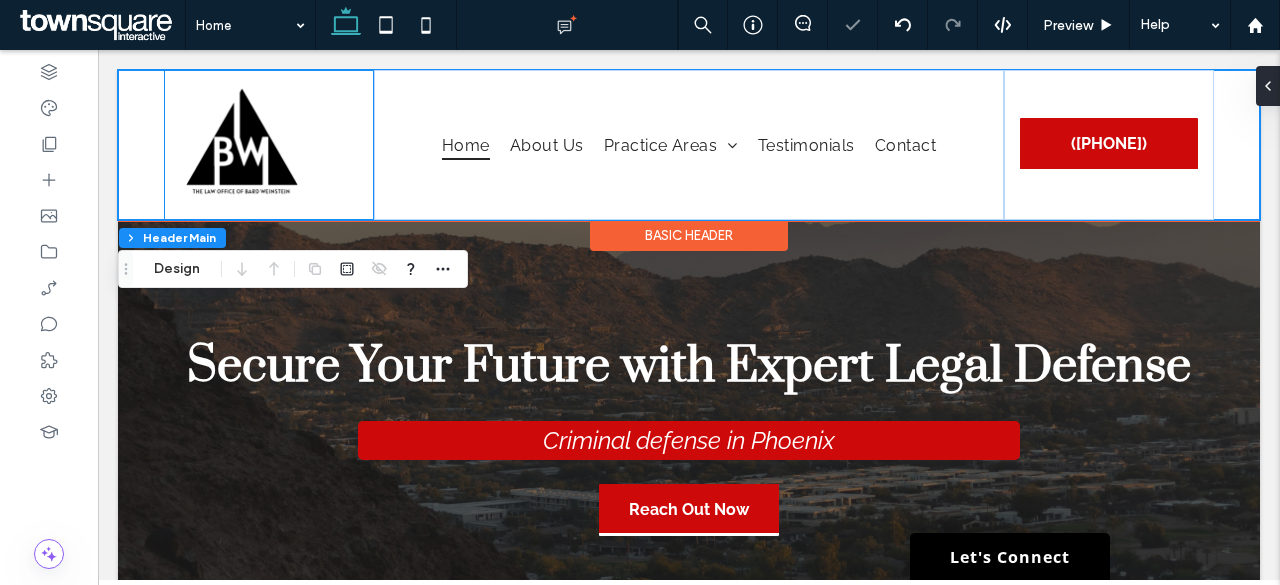 click at bounding box center (269, 145) 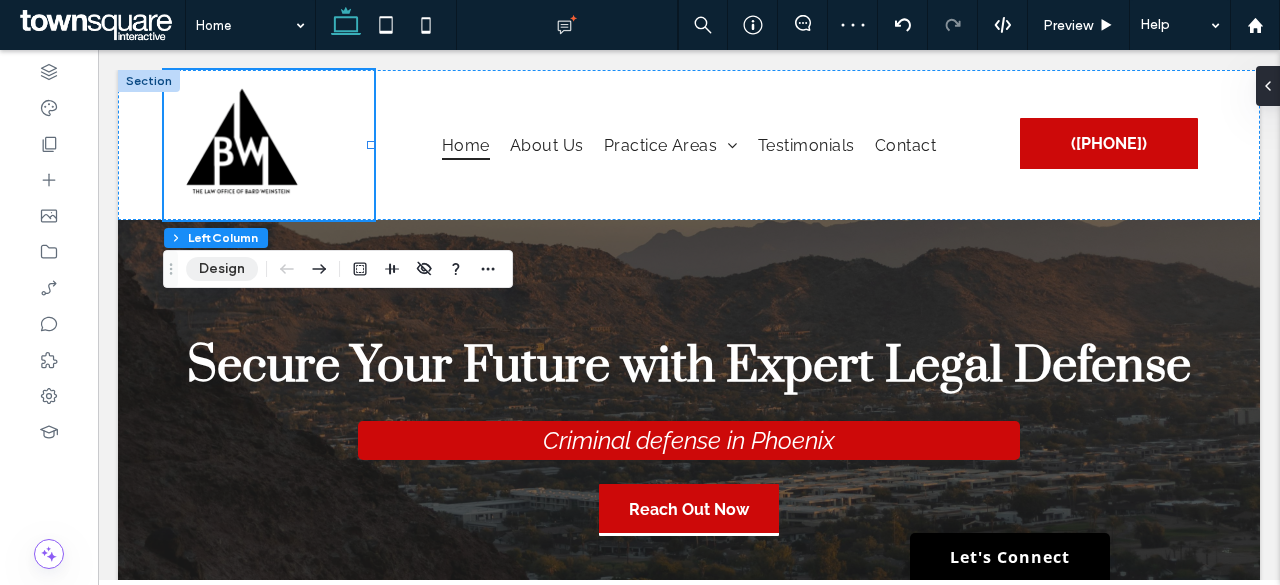 click on "Design" at bounding box center [222, 269] 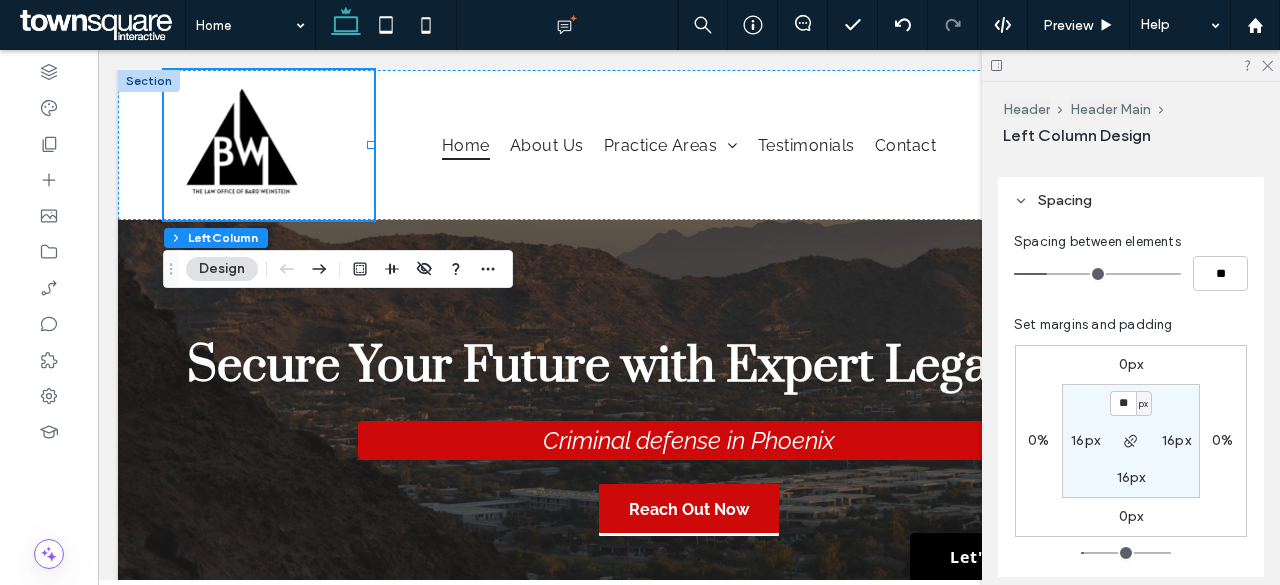 scroll, scrollTop: 500, scrollLeft: 0, axis: vertical 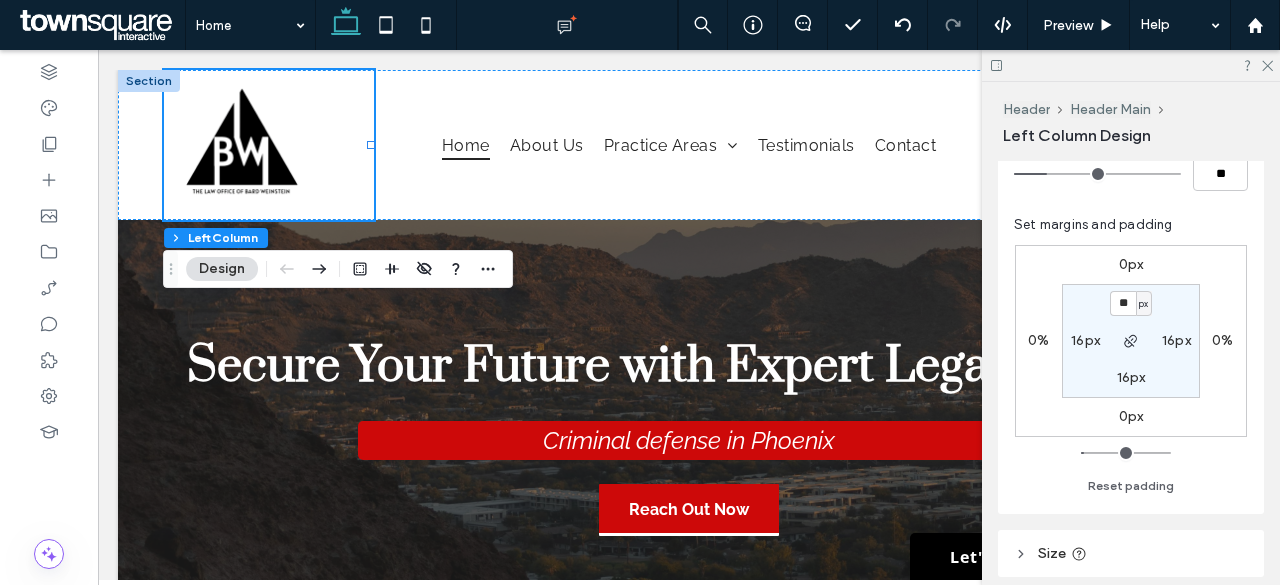 click on "16px" at bounding box center (1131, 377) 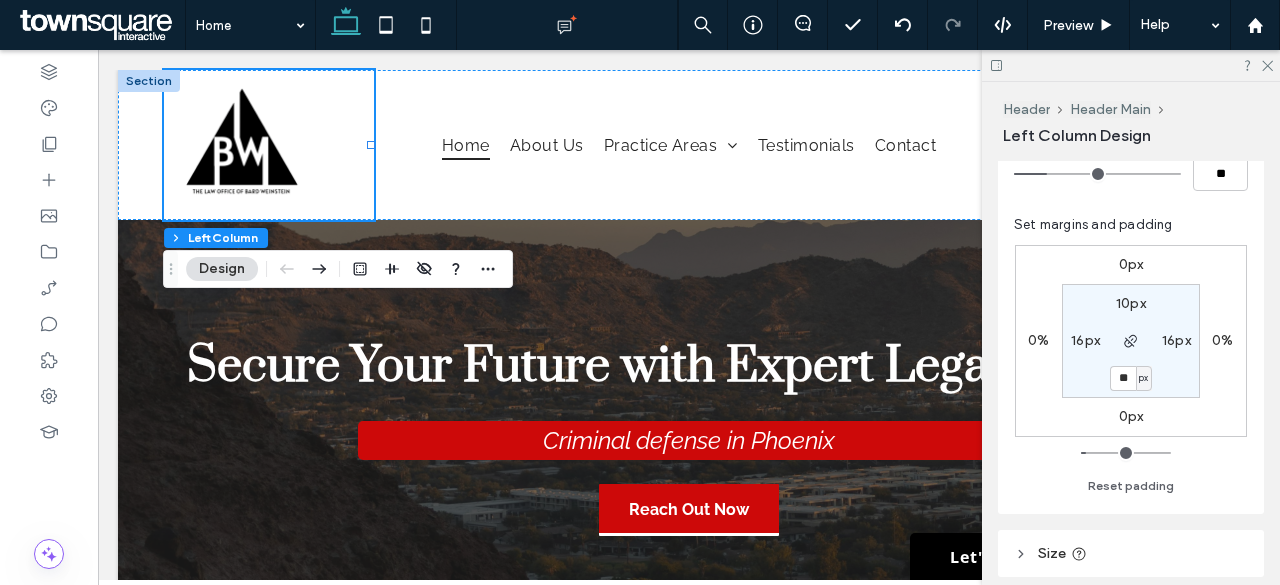 type on "**" 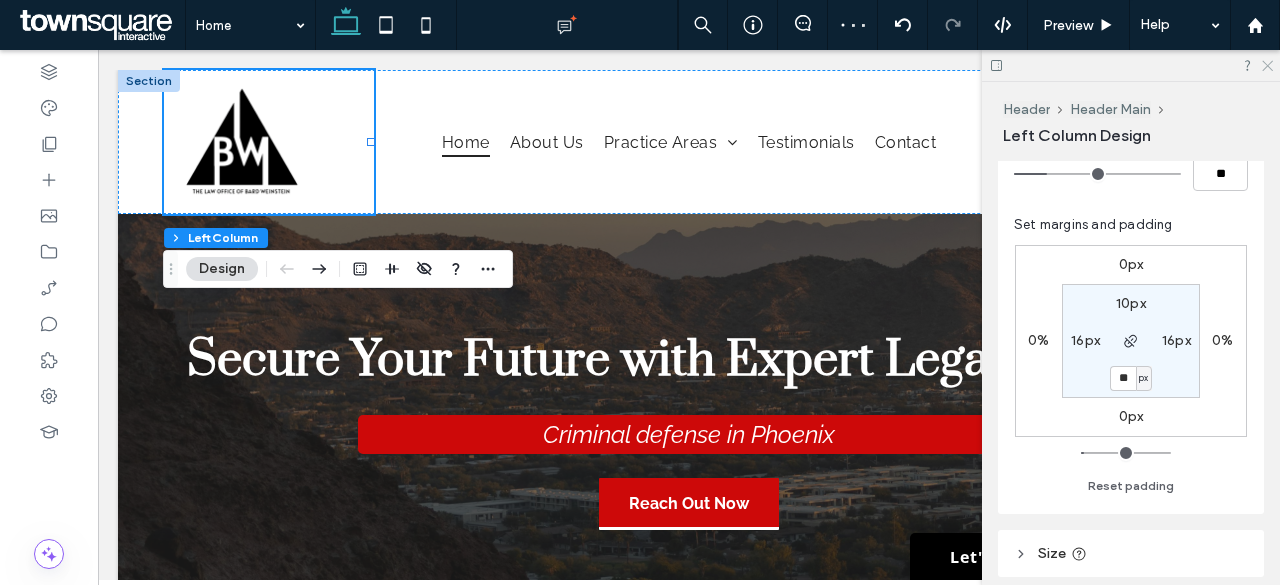 drag, startPoint x: 1266, startPoint y: 63, endPoint x: 1010, endPoint y: 113, distance: 260.83713 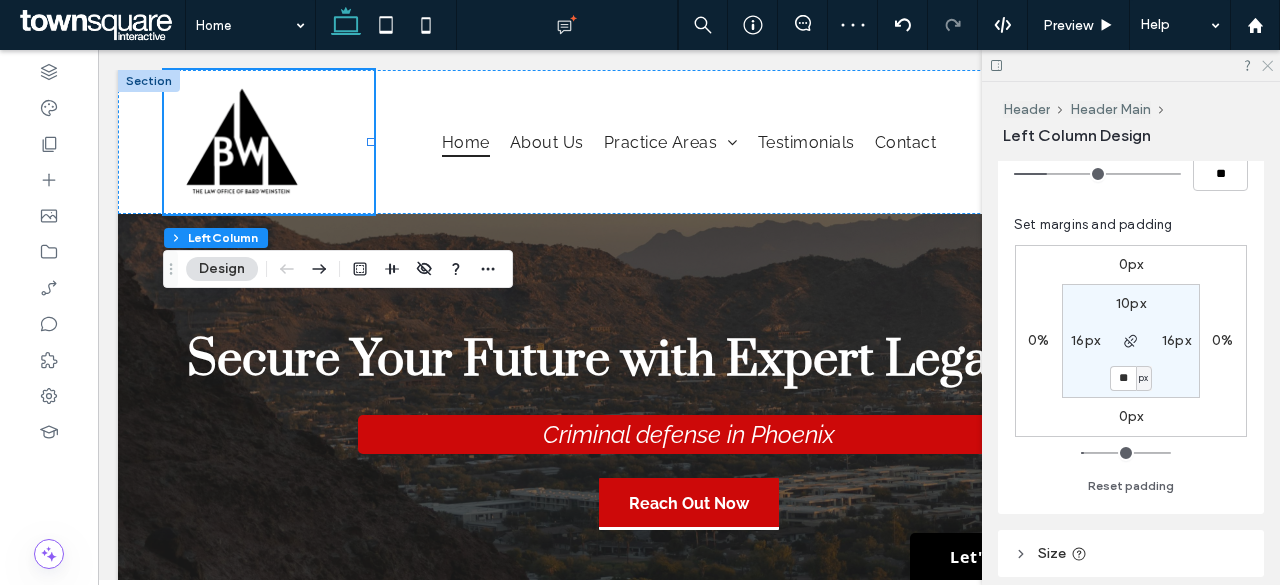 click 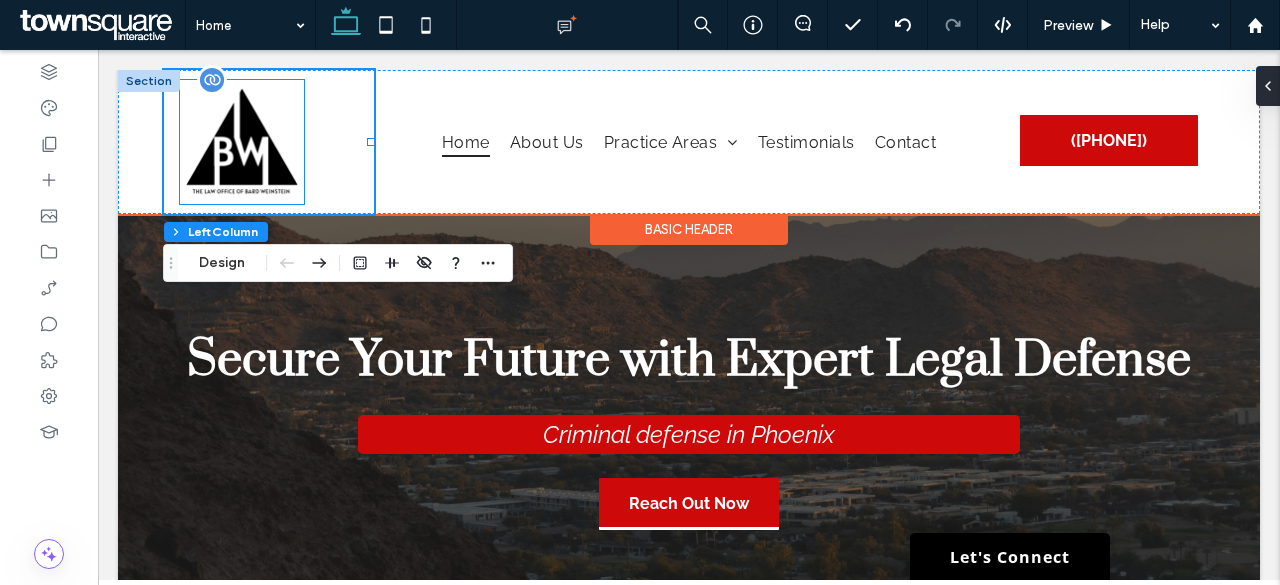 click at bounding box center (242, 142) 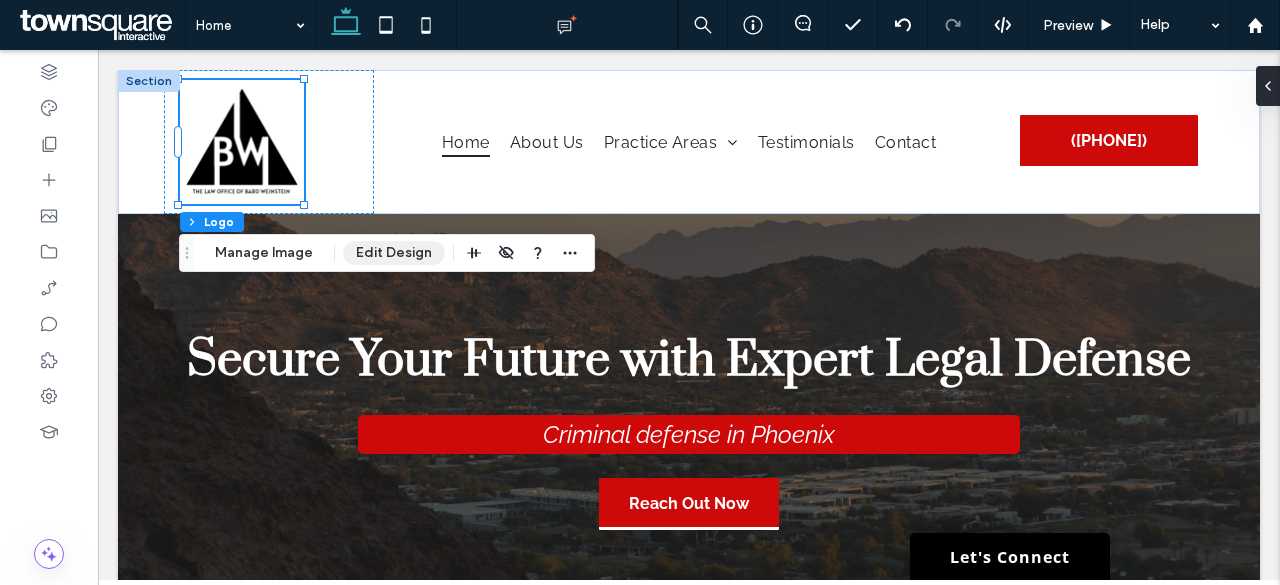 click on "Edit Design" at bounding box center (394, 253) 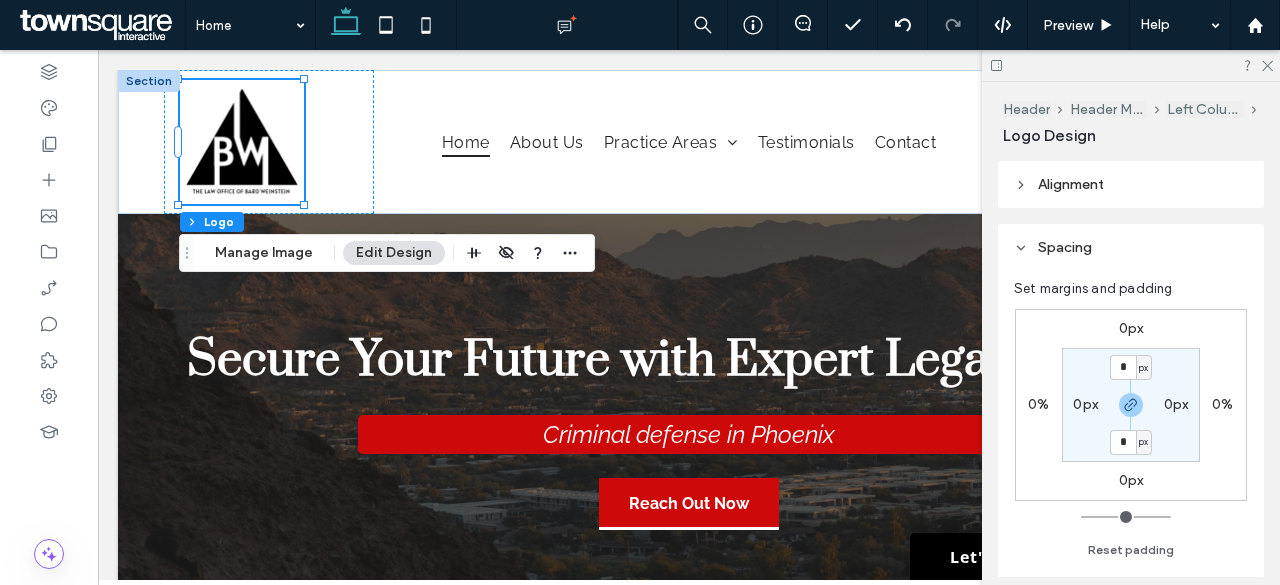 click on "Alignment" at bounding box center [1131, 184] 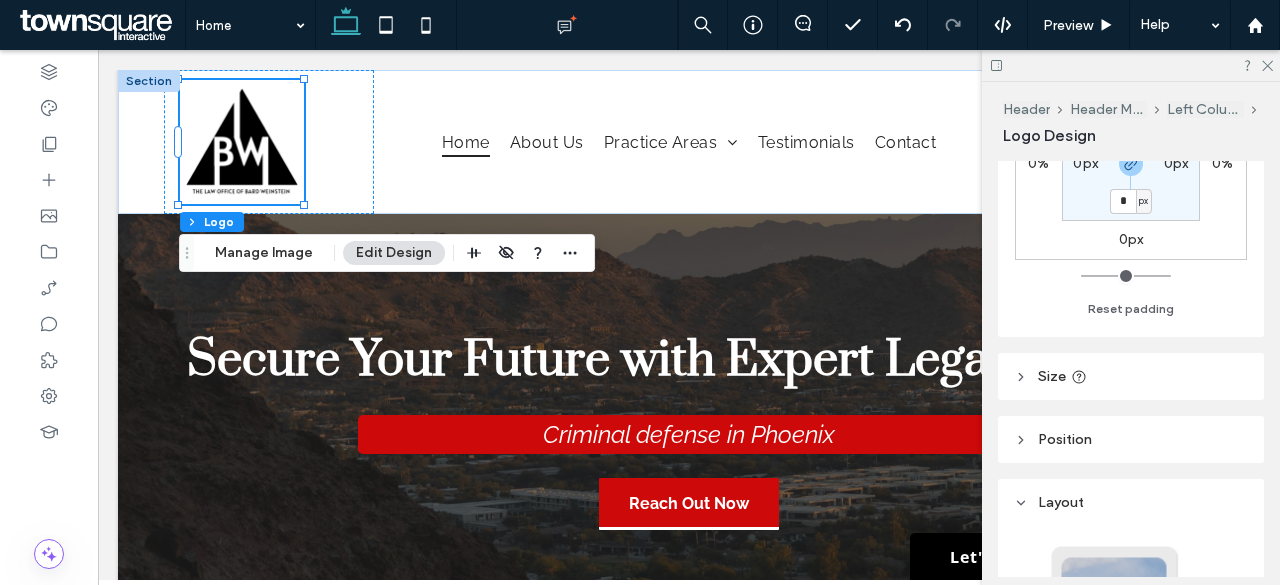 scroll, scrollTop: 400, scrollLeft: 0, axis: vertical 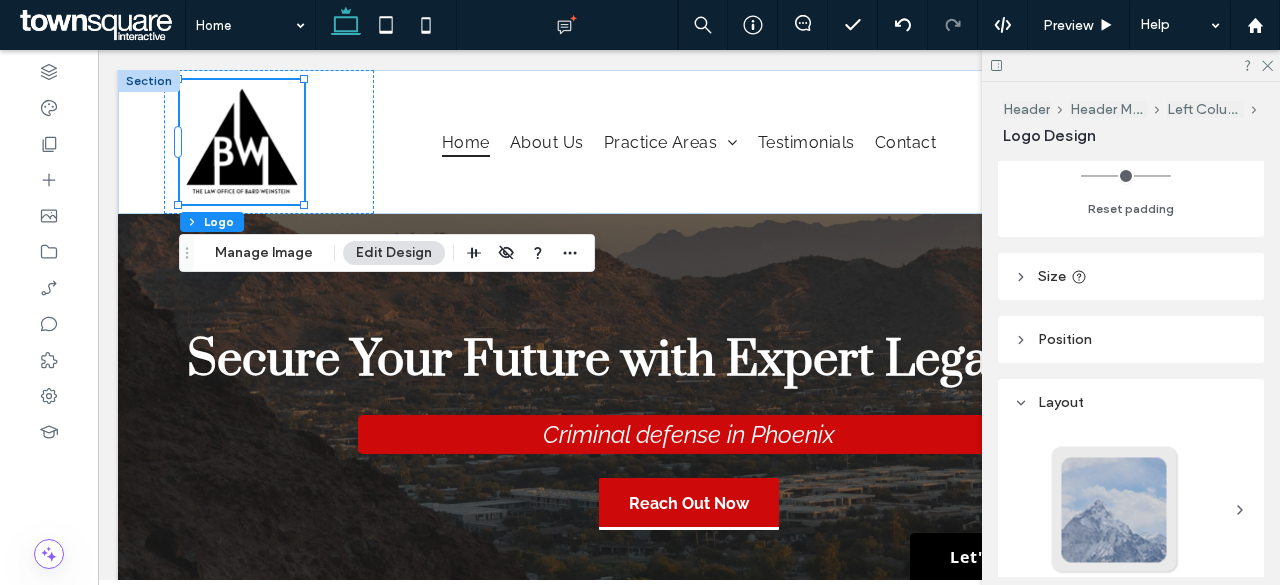 click on "Position" at bounding box center [1065, 339] 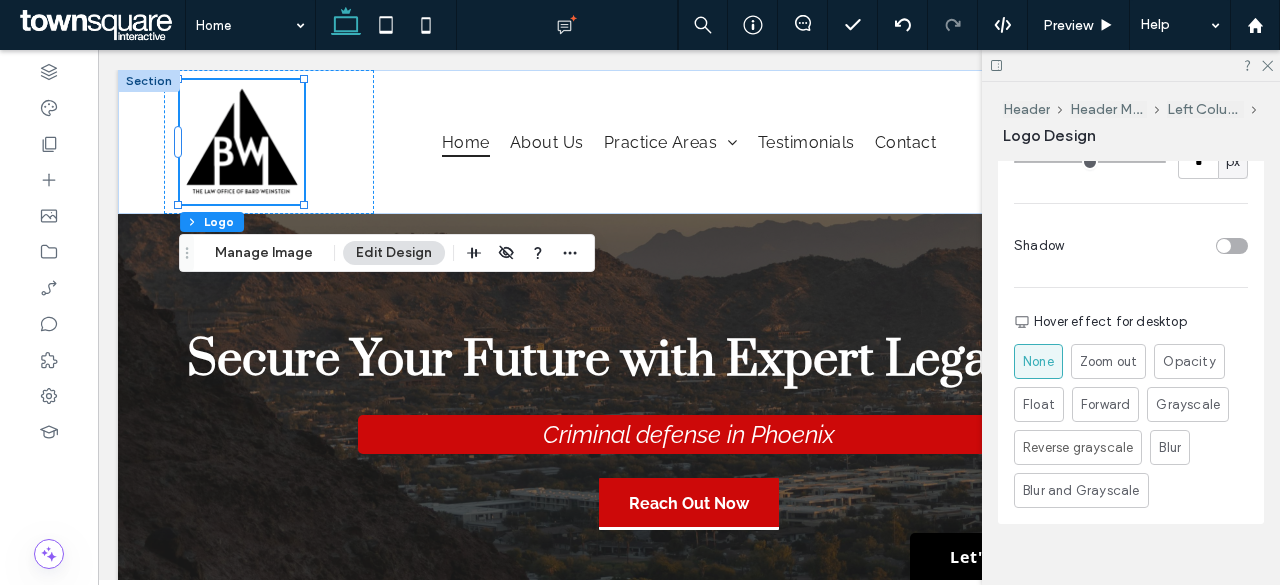 scroll, scrollTop: 1422, scrollLeft: 0, axis: vertical 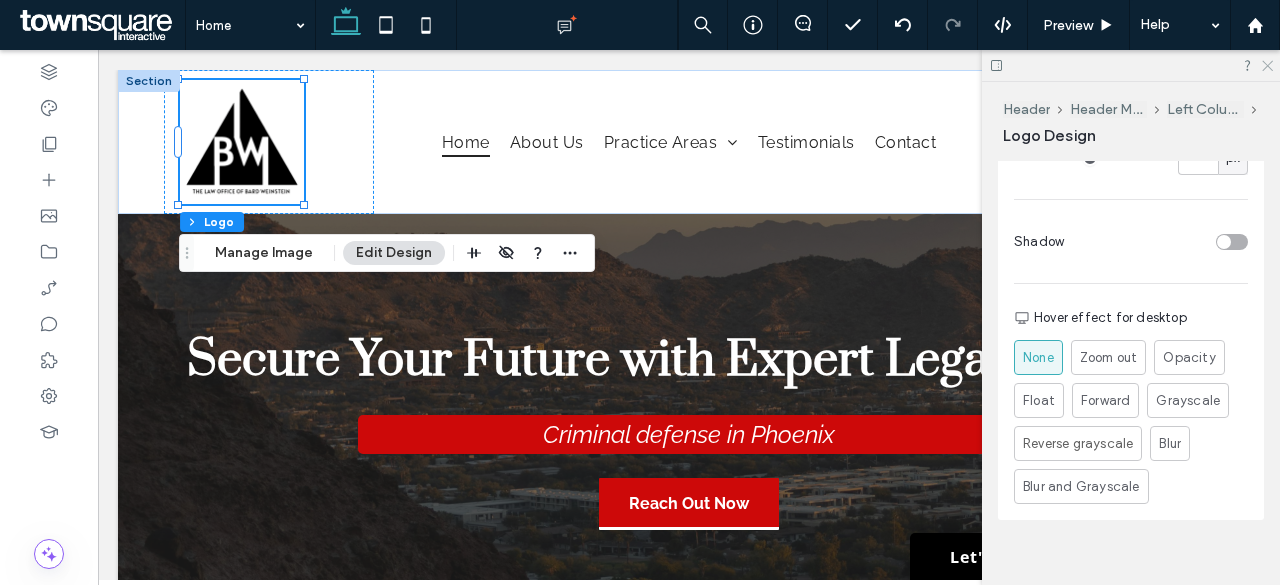 click 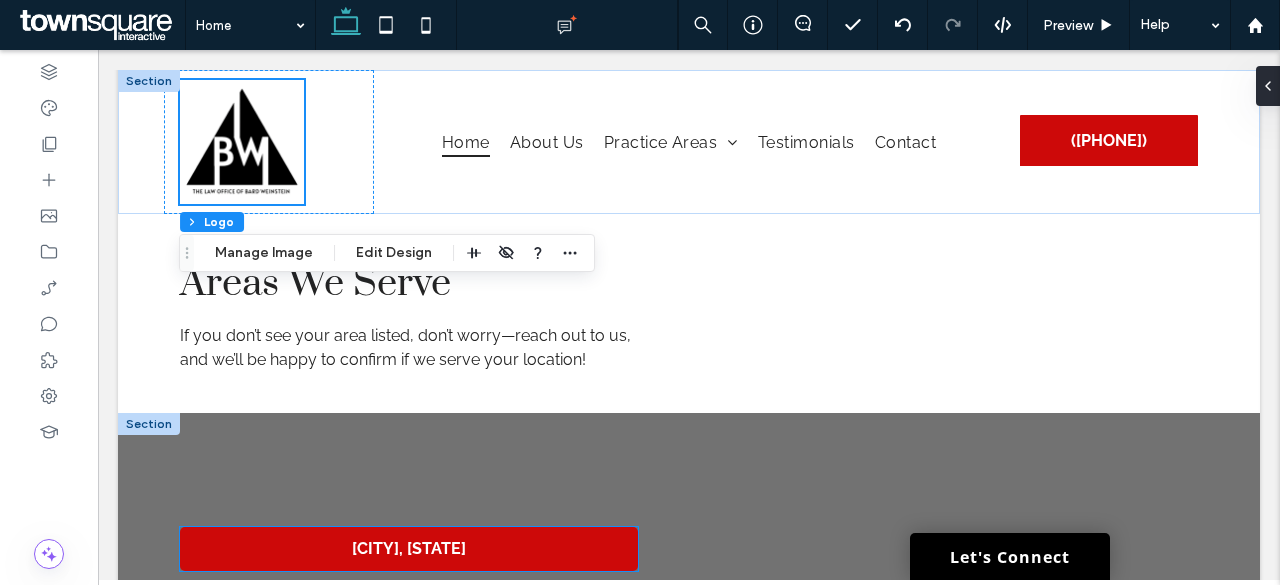 scroll, scrollTop: 5800, scrollLeft: 0, axis: vertical 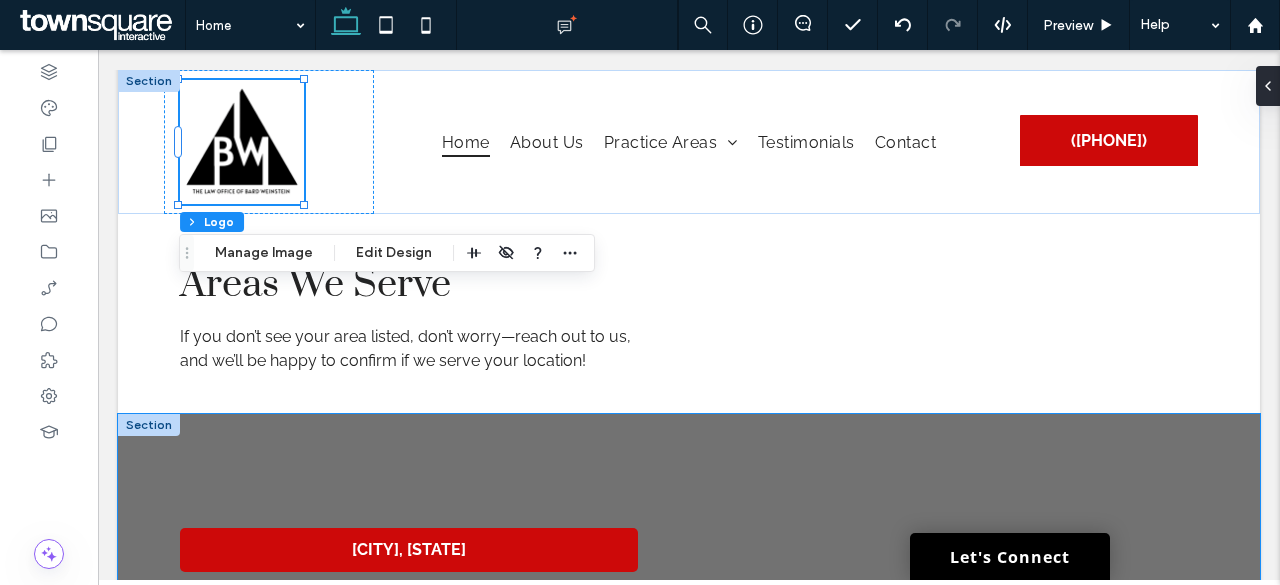 click on "[CITY], [STATE]" at bounding box center [689, 584] 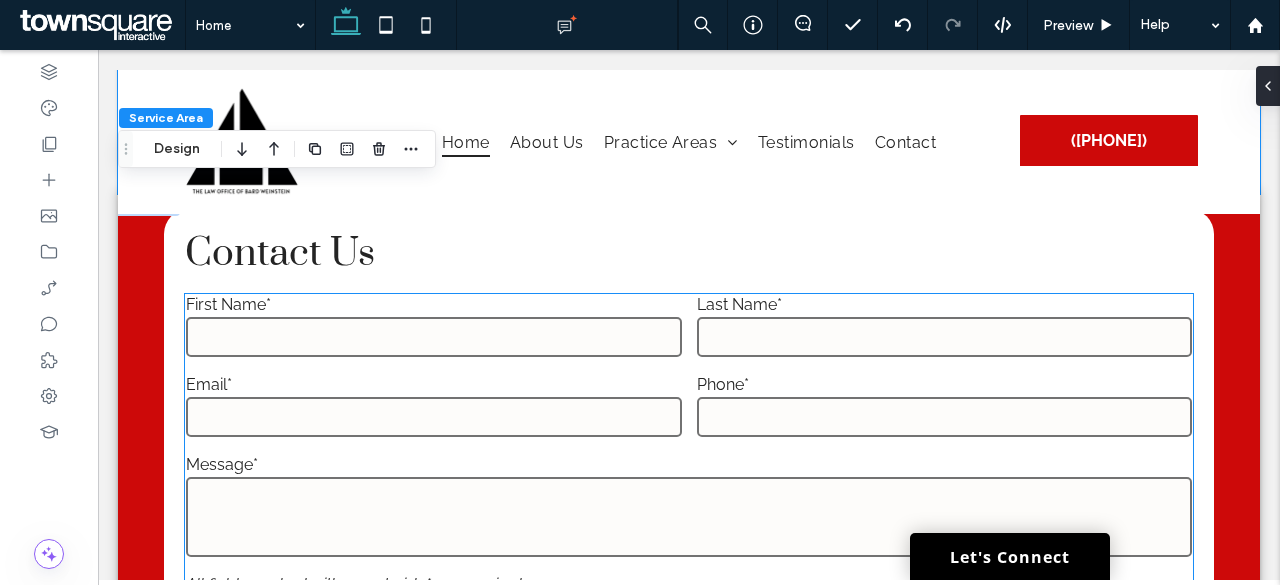 scroll, scrollTop: 6332, scrollLeft: 0, axis: vertical 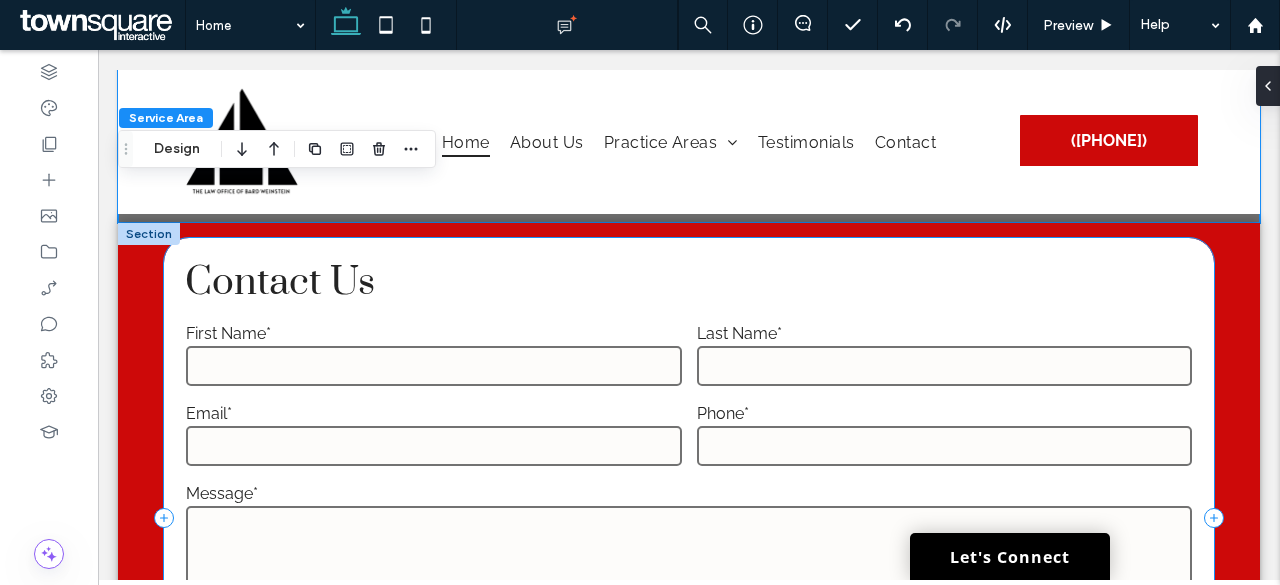 click 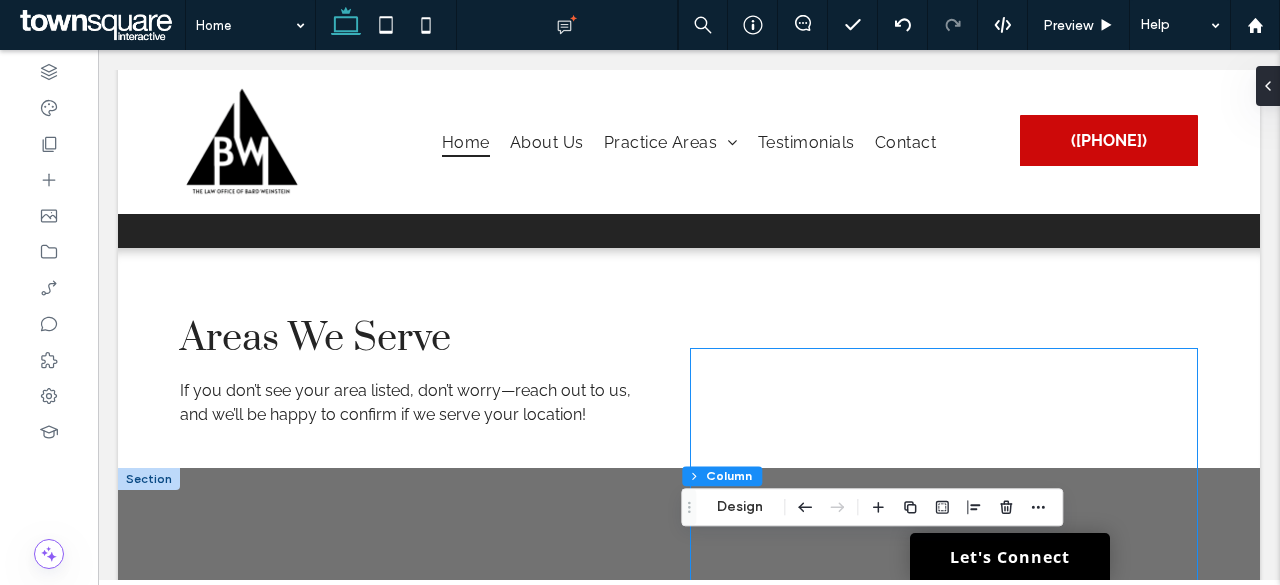 scroll, scrollTop: 5732, scrollLeft: 0, axis: vertical 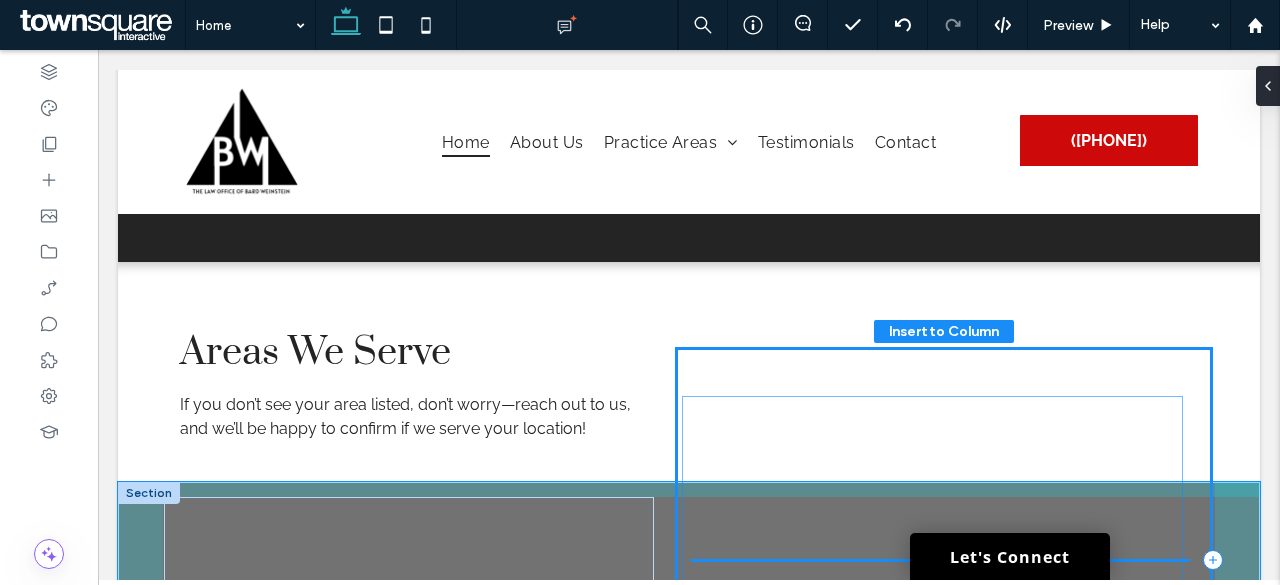 type on "**" 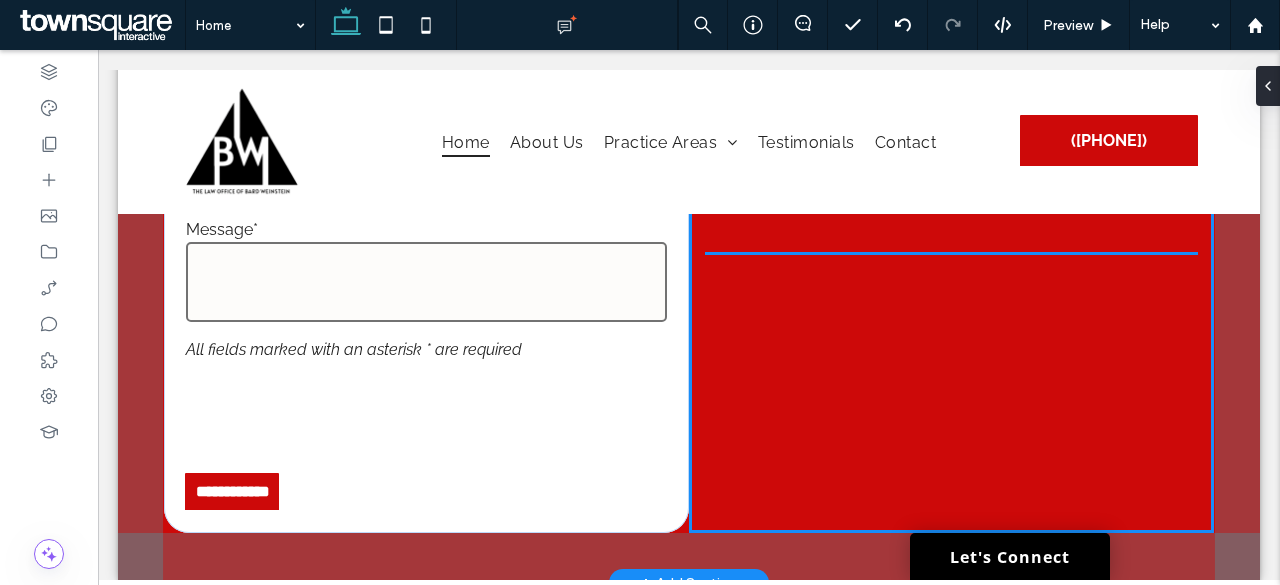 scroll, scrollTop: 6432, scrollLeft: 0, axis: vertical 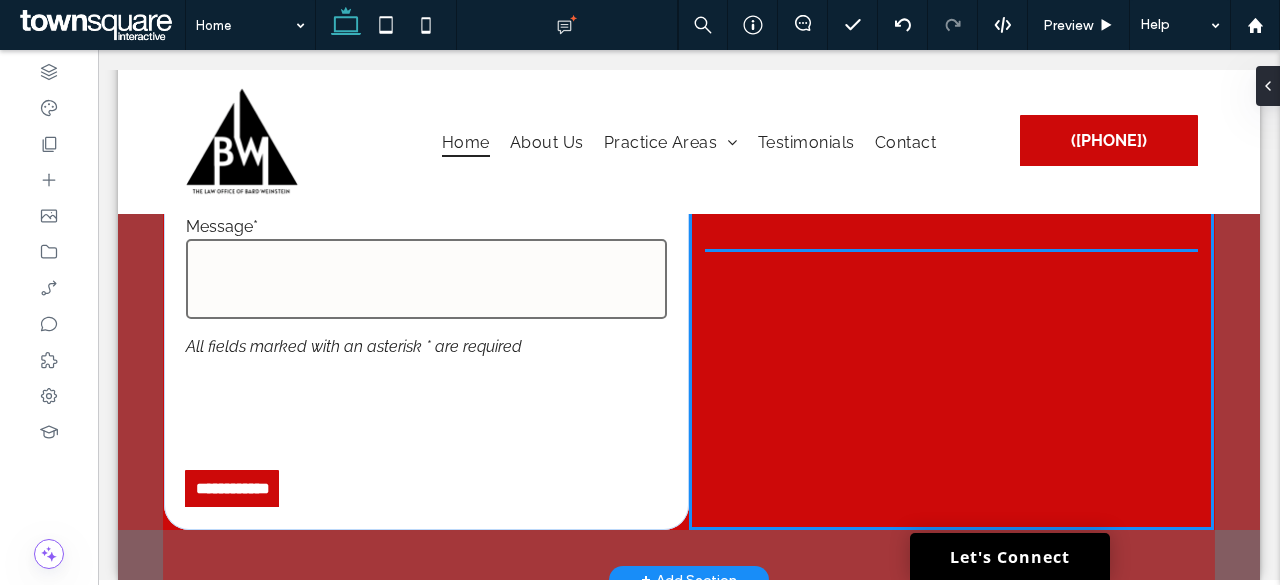 drag, startPoint x: 852, startPoint y: 407, endPoint x: 872, endPoint y: 291, distance: 117.71151 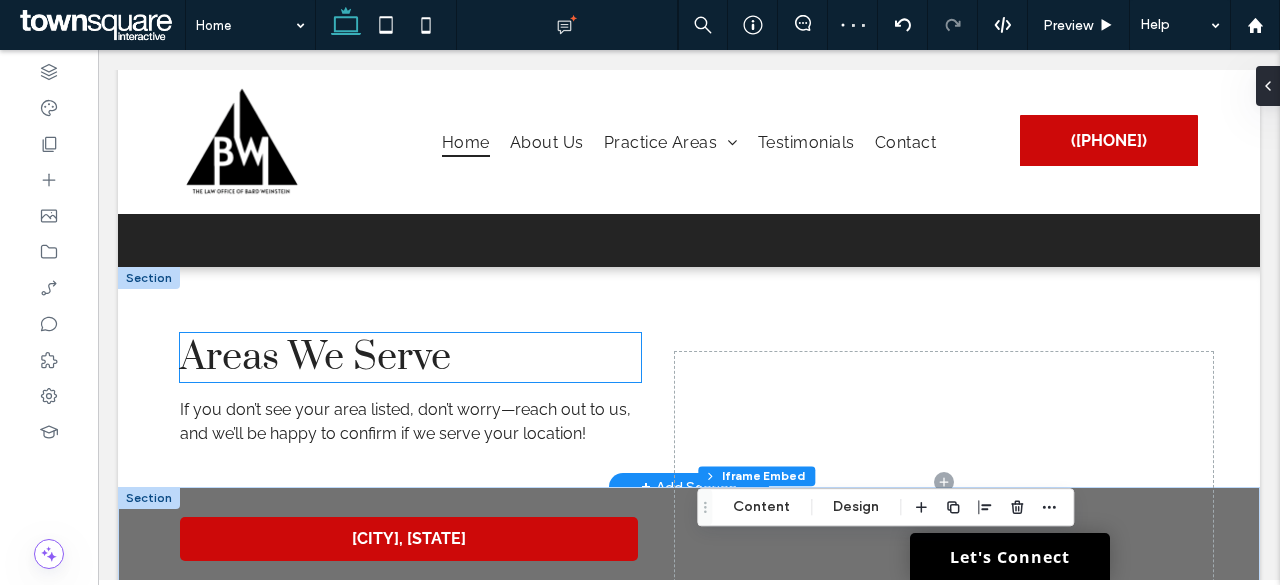 scroll, scrollTop: 5632, scrollLeft: 0, axis: vertical 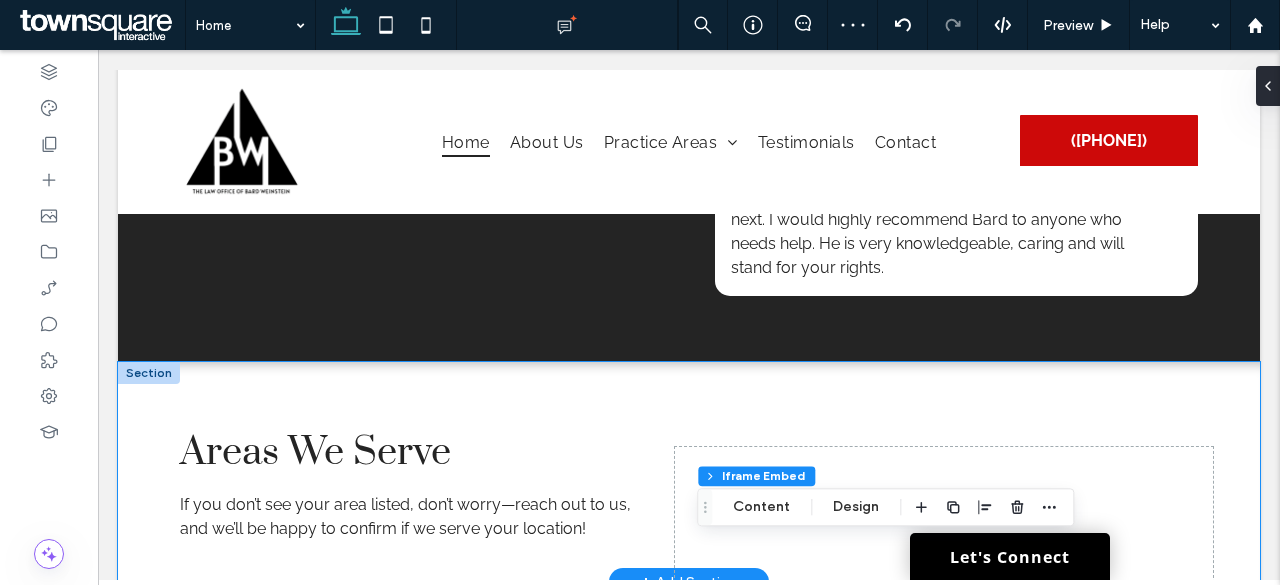 click on "Areas We Serve
If you don’t see your area listed, don’t worry—reach out to us, and we’ll be happy to confirm if we serve your location!" at bounding box center (689, 472) 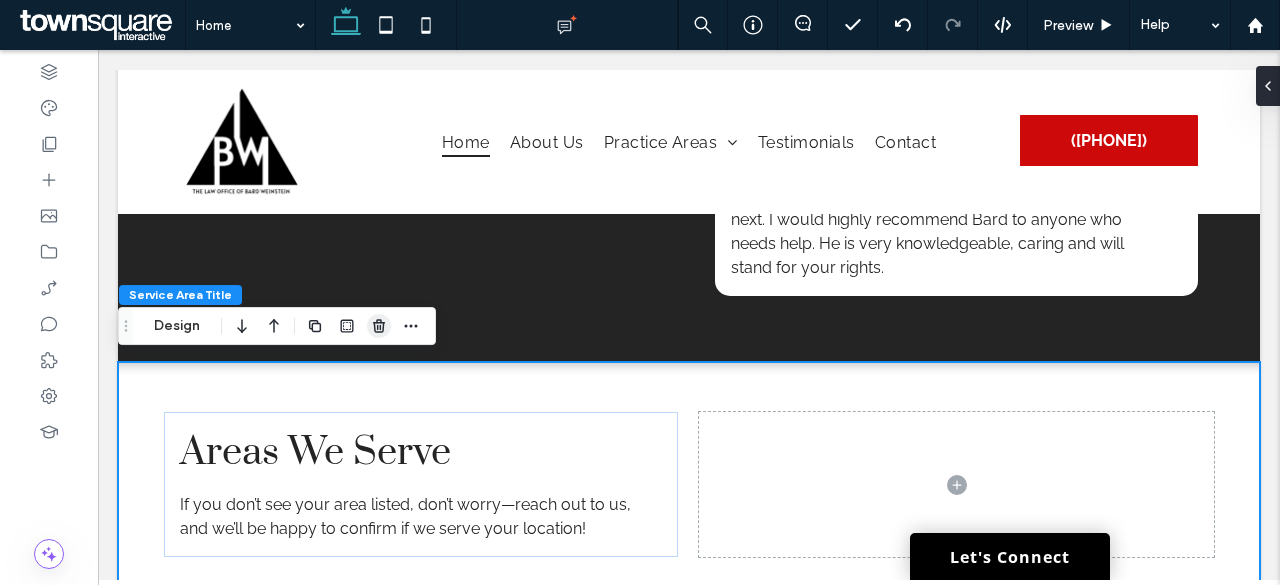 click at bounding box center (379, 326) 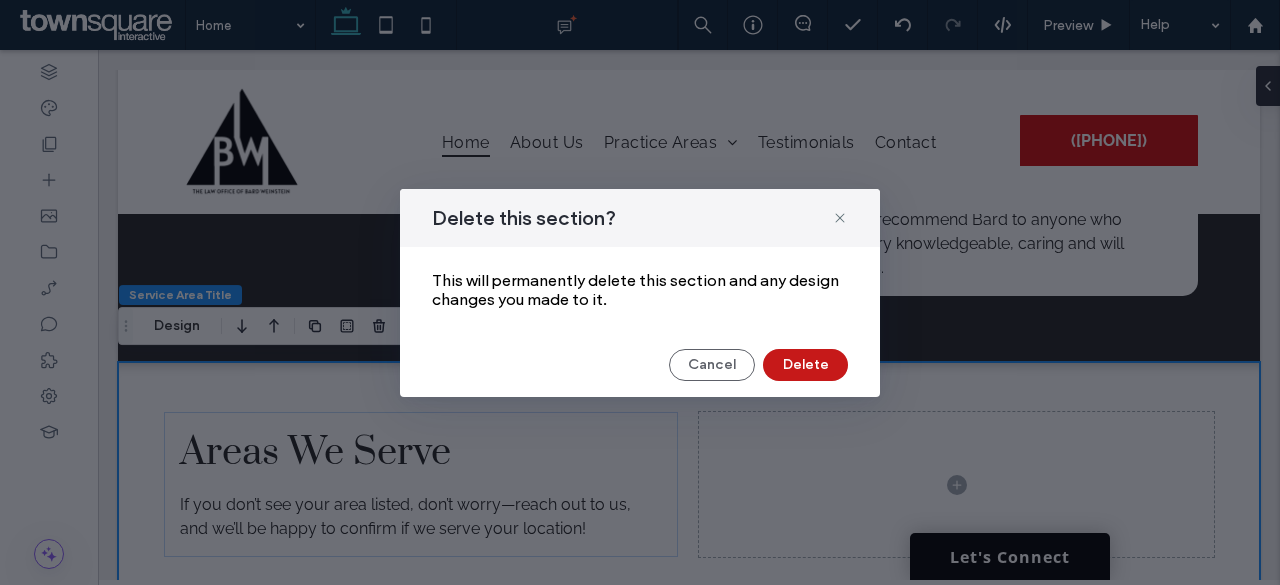 click on "Delete" at bounding box center [805, 365] 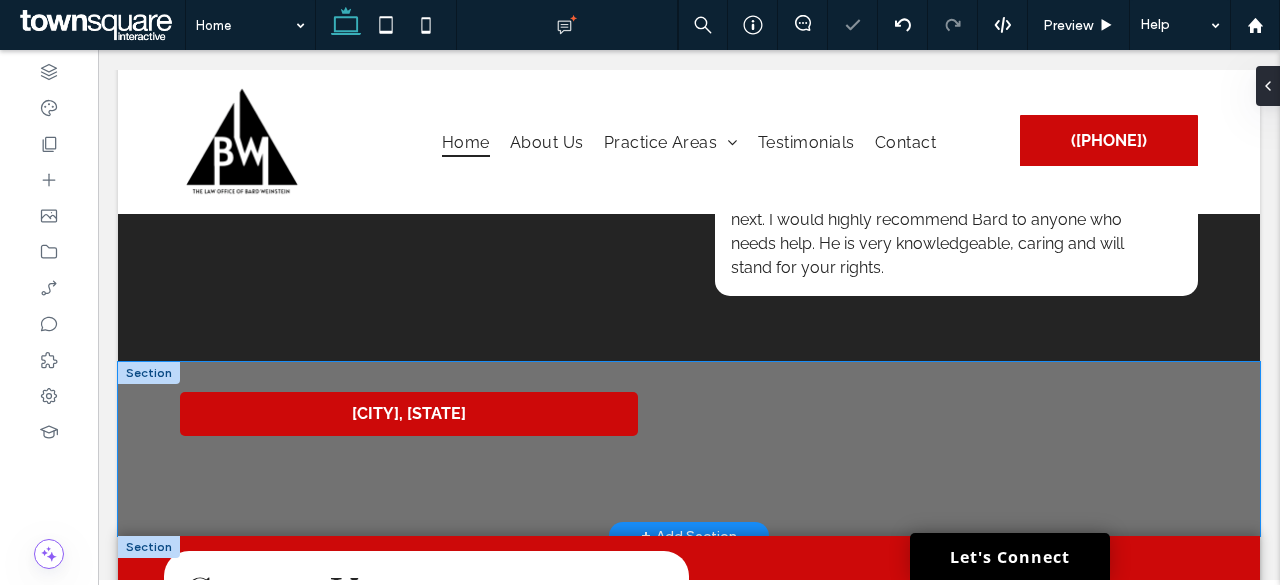 click on "[CITY], [STATE]" at bounding box center (689, 449) 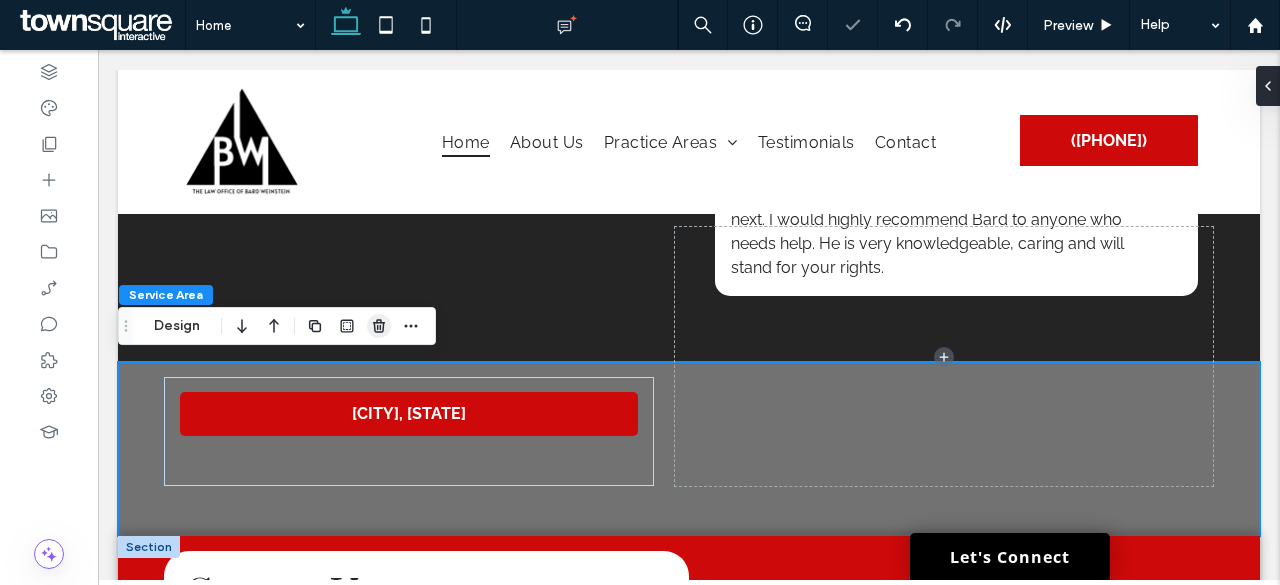 click at bounding box center [379, 326] 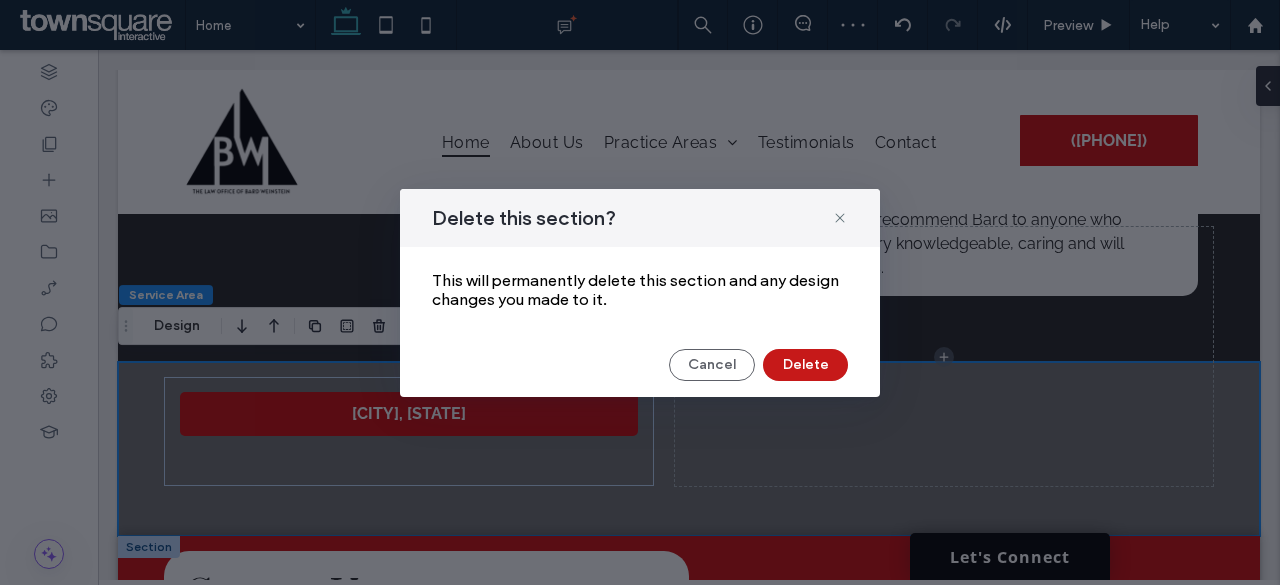 click on "Delete" at bounding box center [805, 365] 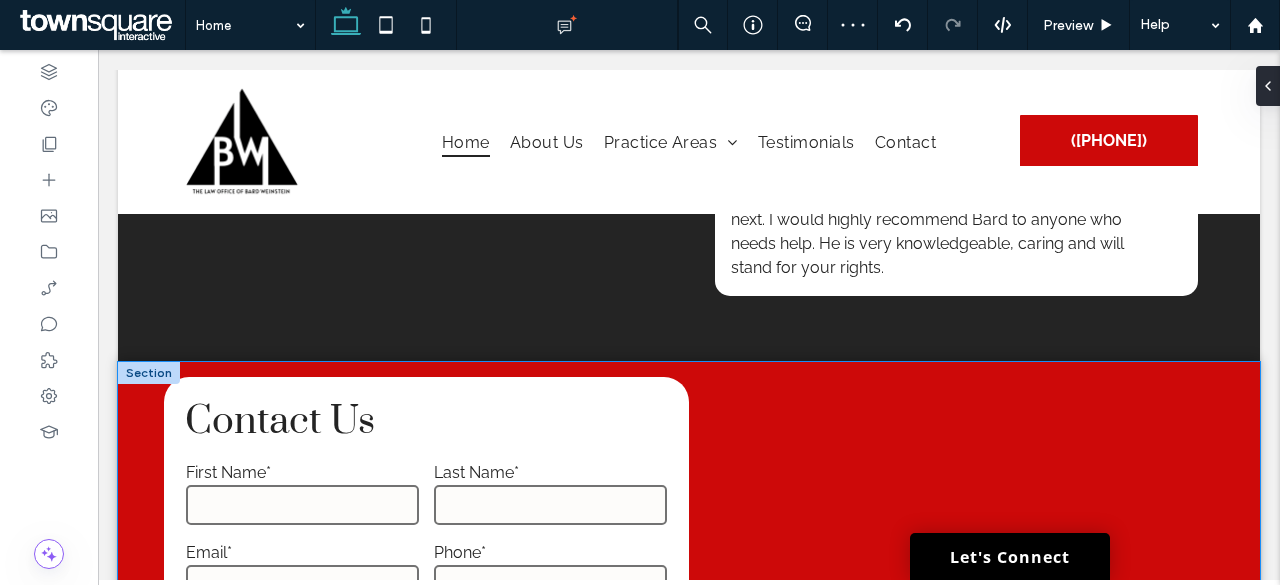click on "**********" at bounding box center (689, 674) 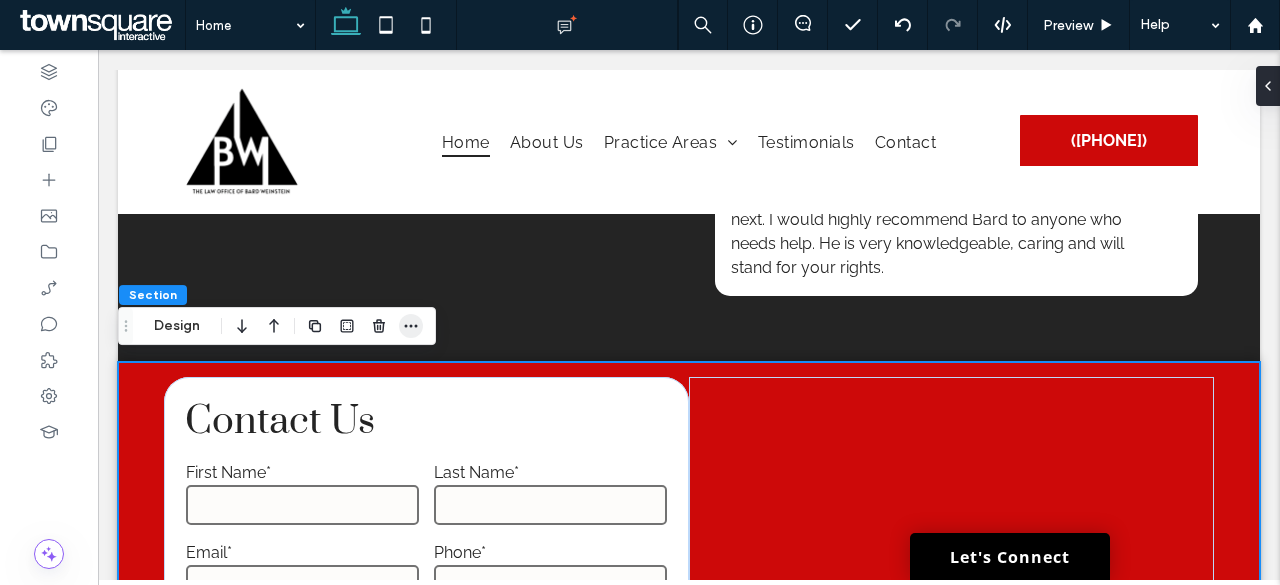 drag, startPoint x: 163, startPoint y: 324, endPoint x: 420, endPoint y: 336, distance: 257.28 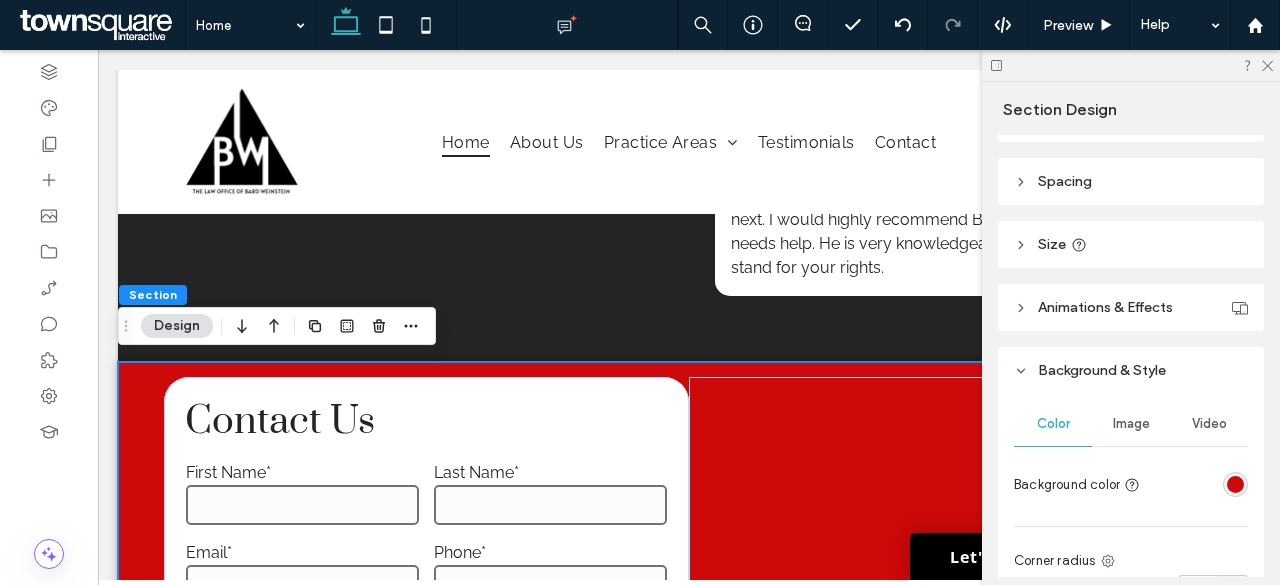 scroll, scrollTop: 200, scrollLeft: 0, axis: vertical 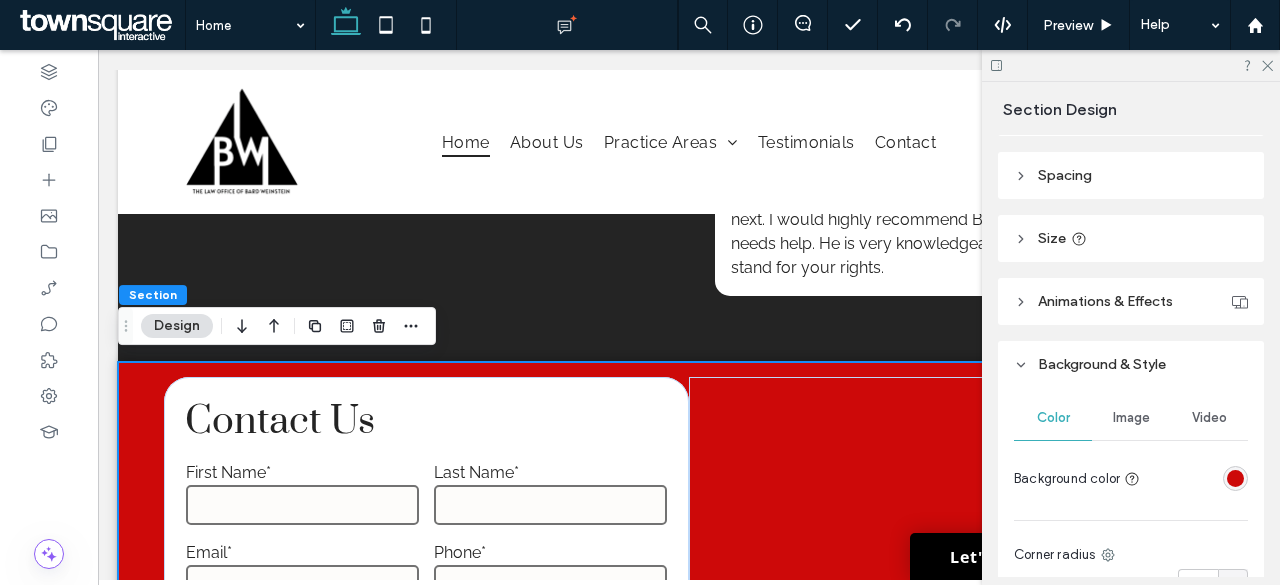 click on "Spacing" at bounding box center [1131, 175] 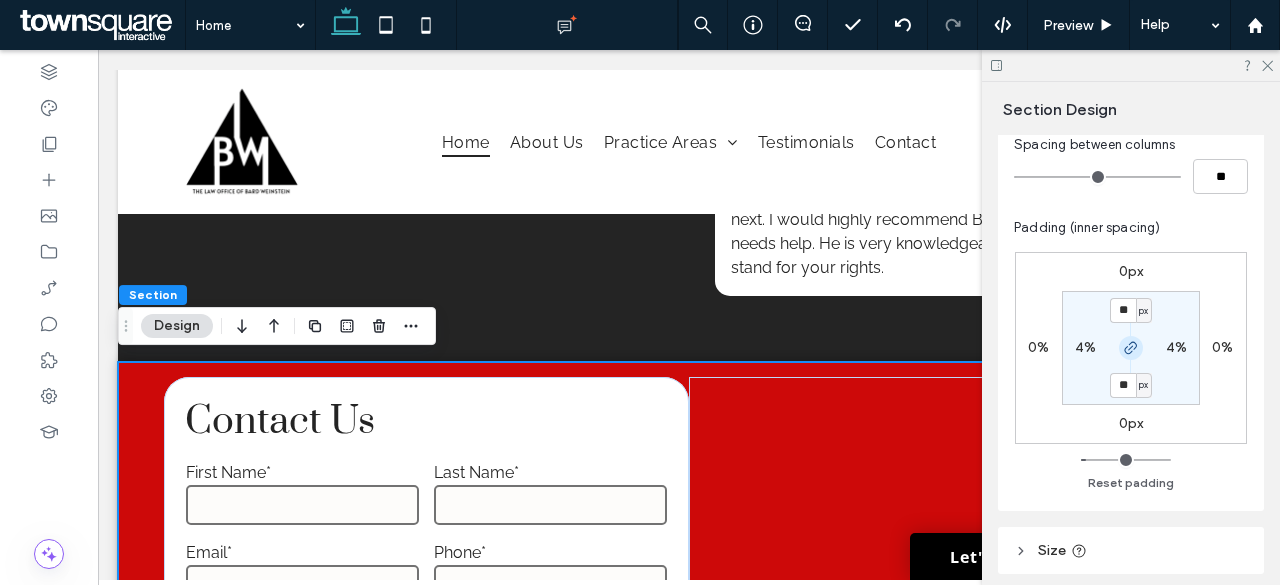 scroll, scrollTop: 300, scrollLeft: 0, axis: vertical 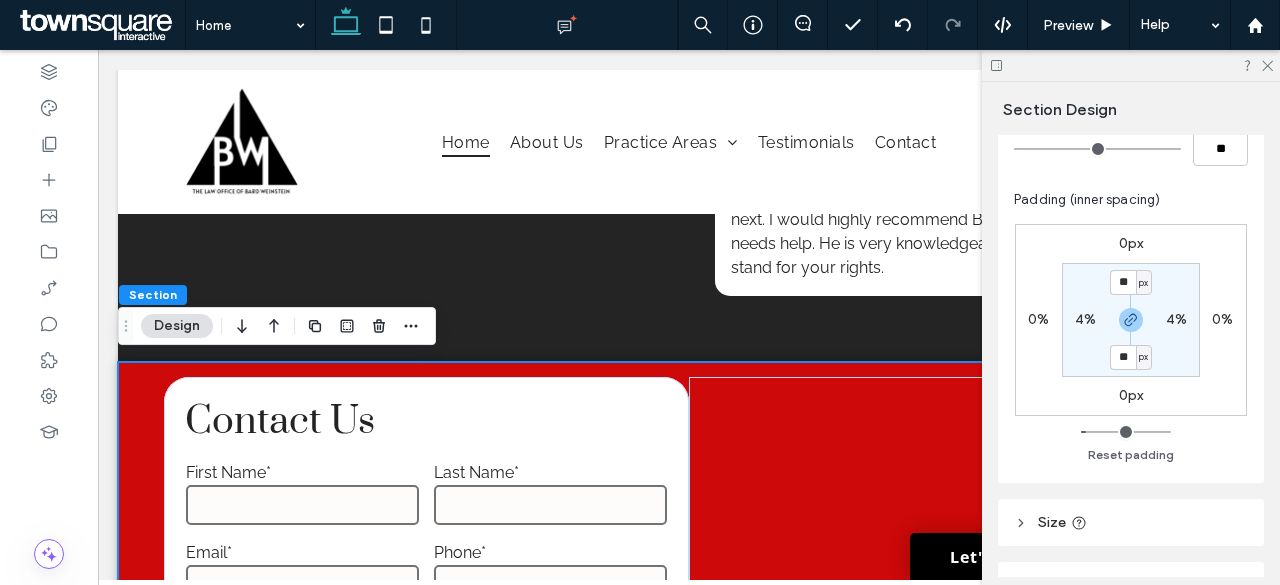 click on "** px 4% ** px 4%" at bounding box center [1131, 320] 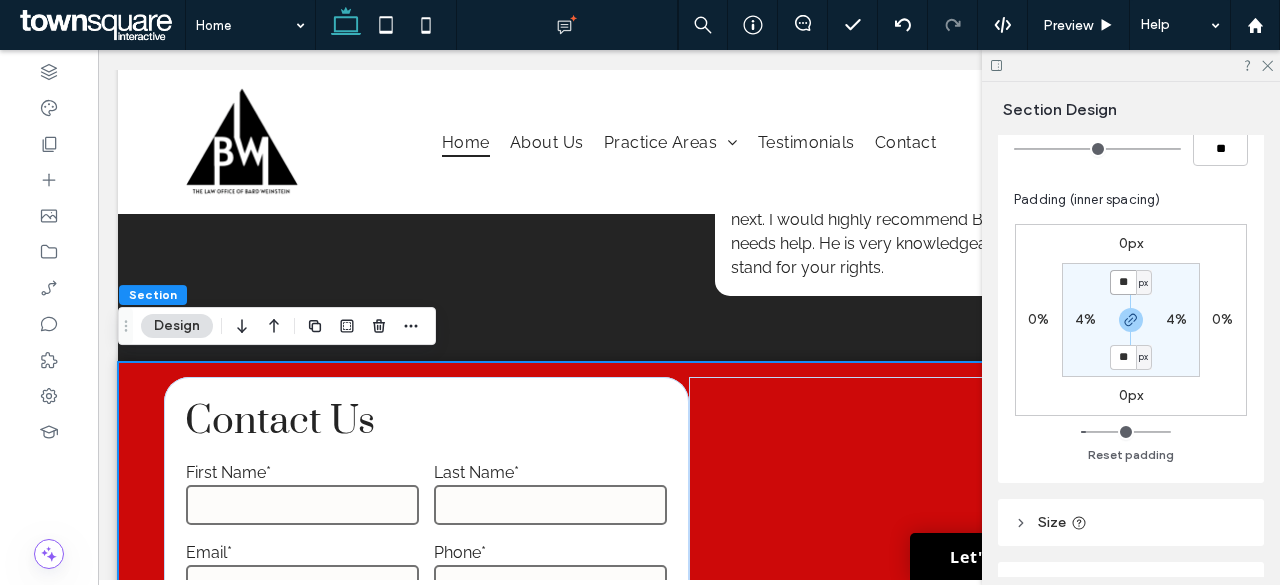 click on "**" at bounding box center (1123, 282) 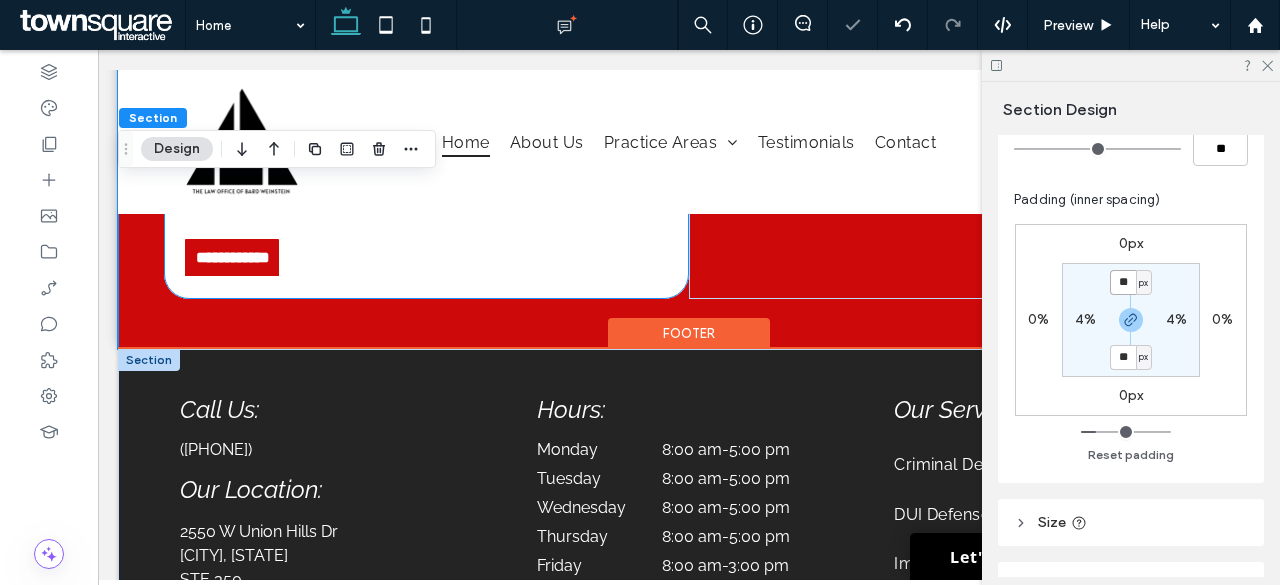 scroll, scrollTop: 6332, scrollLeft: 0, axis: vertical 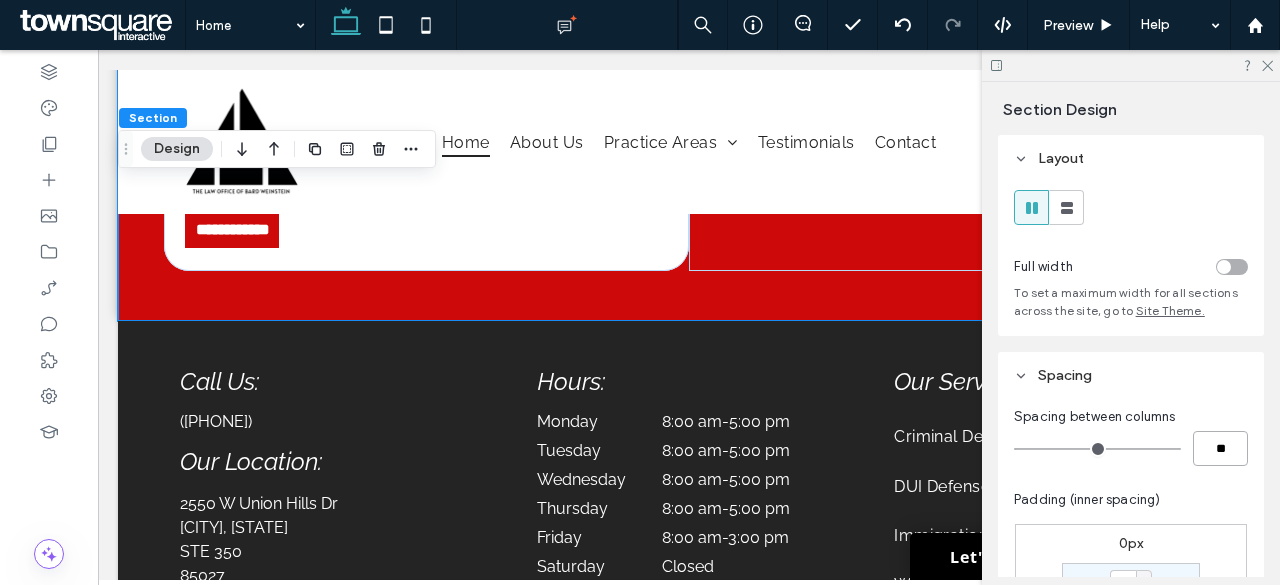 click on "**" at bounding box center [1220, 448] 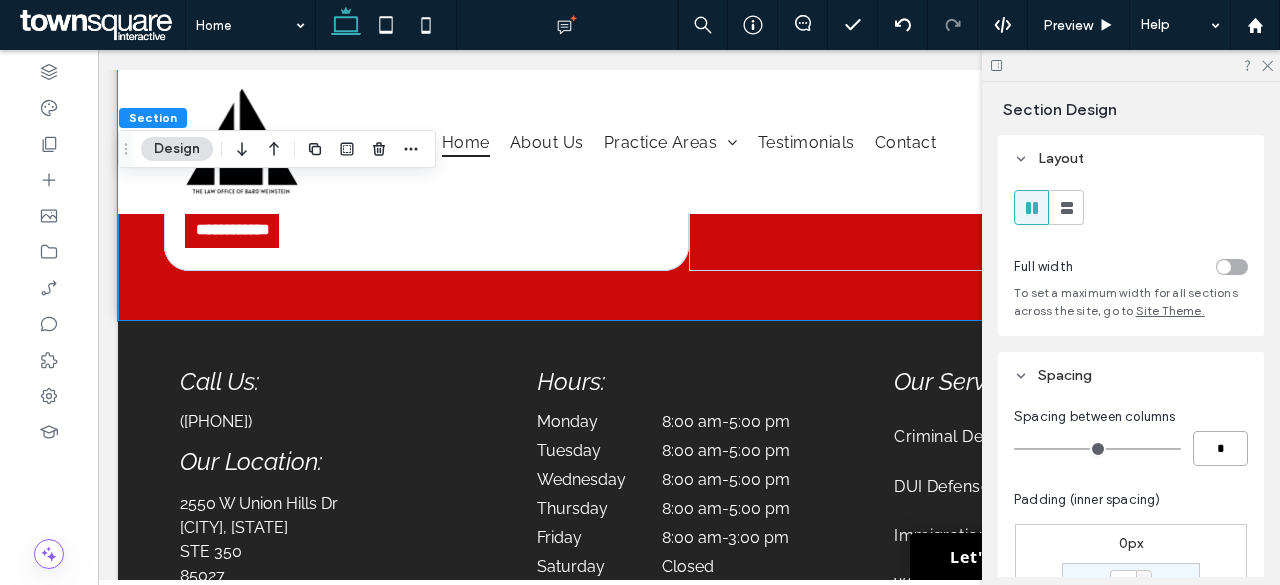 type on "*" 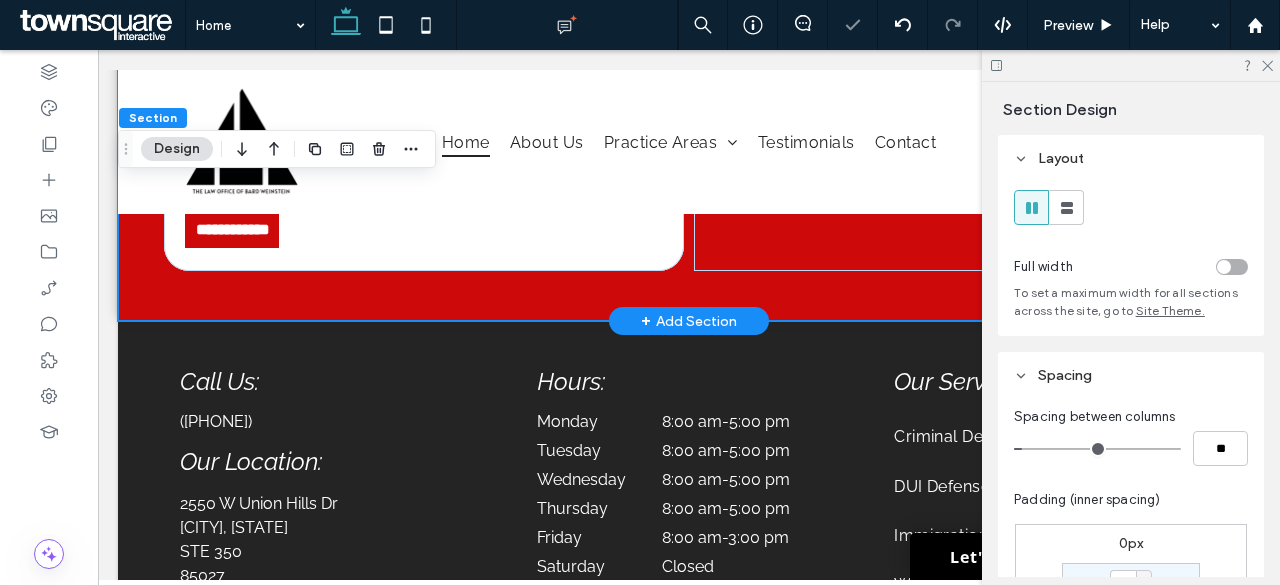 click on "**********" at bounding box center [689, -9] 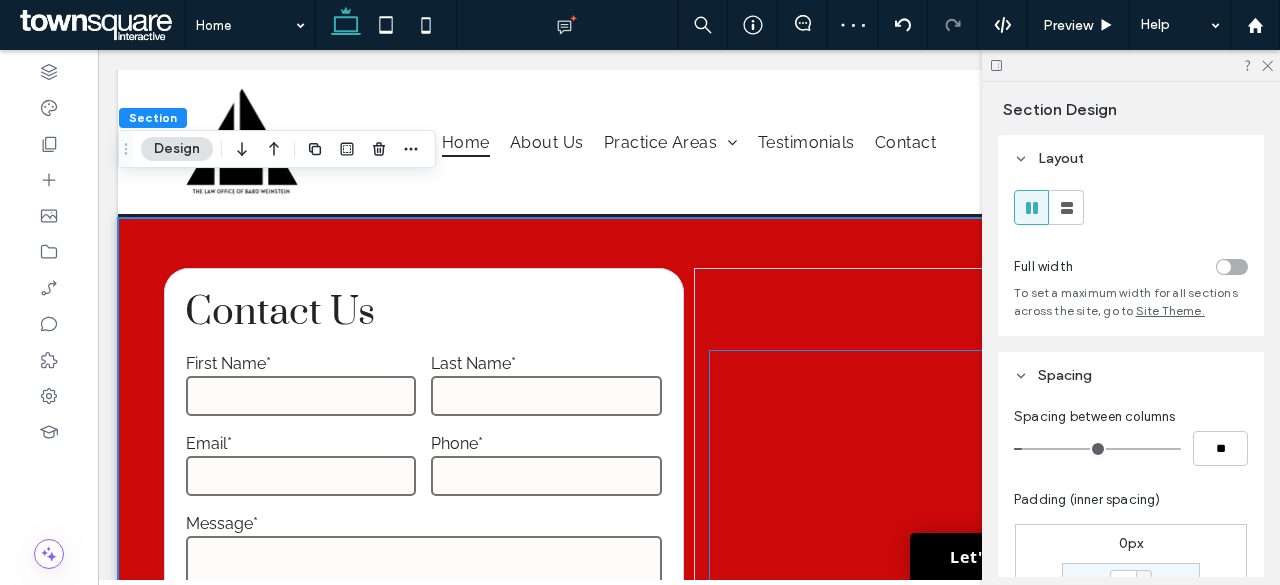 scroll, scrollTop: 5732, scrollLeft: 0, axis: vertical 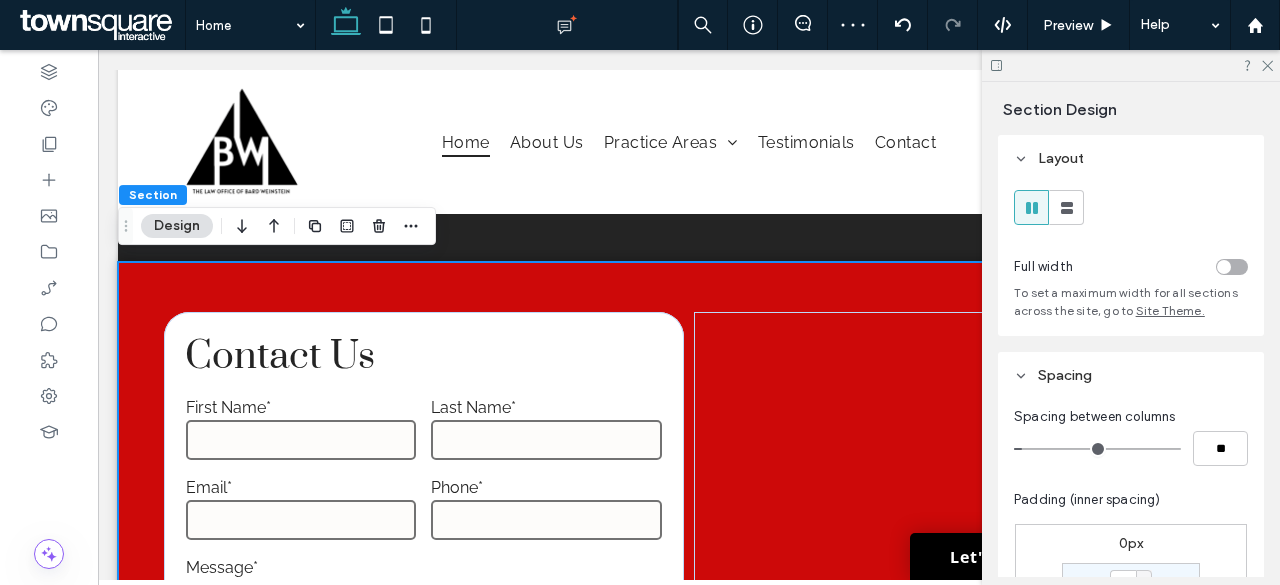 click at bounding box center (1131, 65) 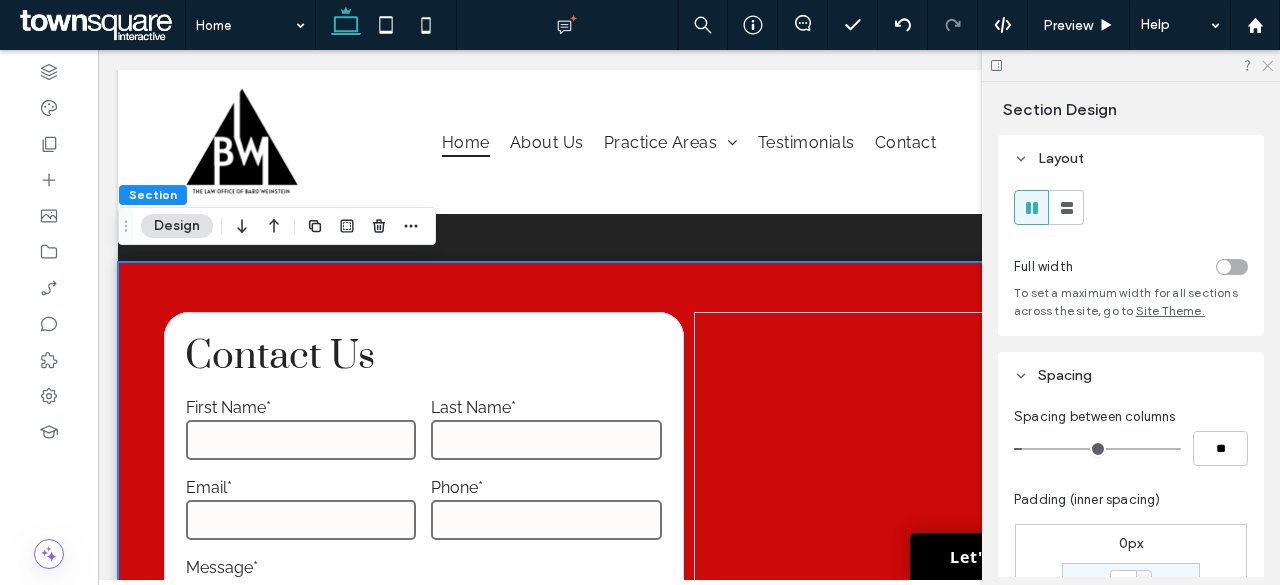 drag, startPoint x: 1267, startPoint y: 61, endPoint x: 1070, endPoint y: 137, distance: 211.15161 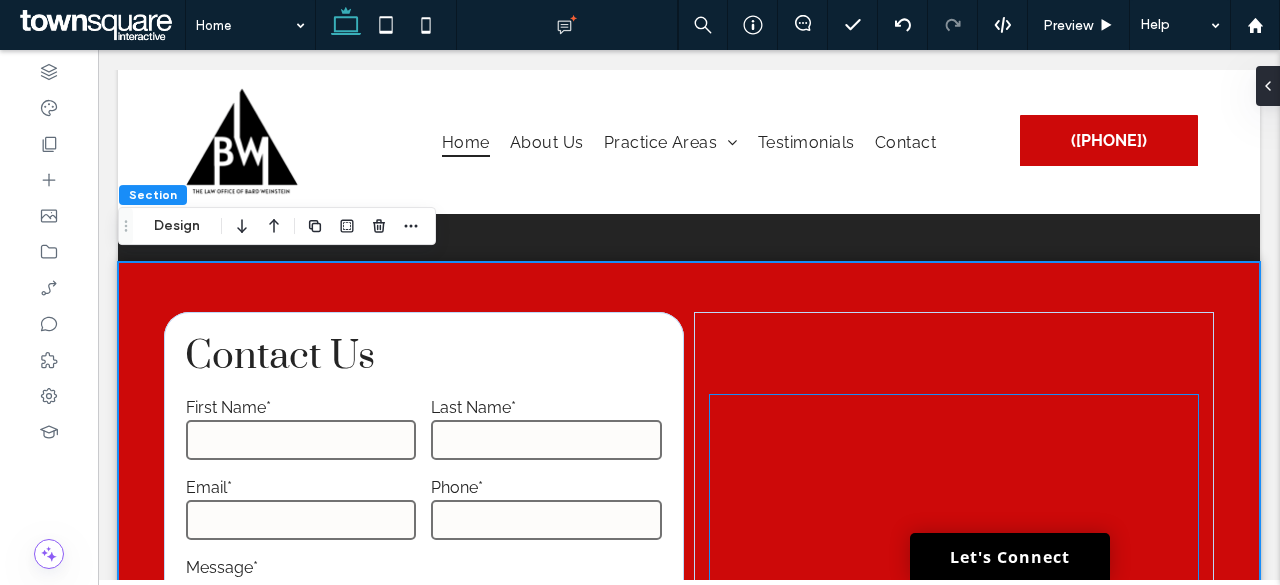 click at bounding box center [954, 592] 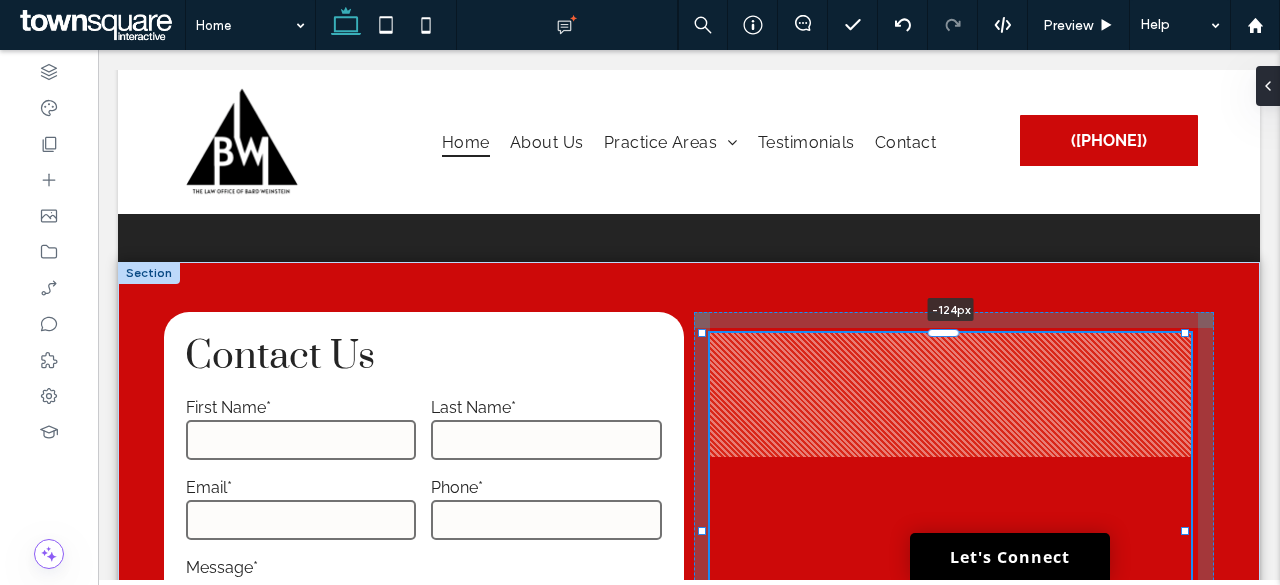 drag, startPoint x: 952, startPoint y: 395, endPoint x: 948, endPoint y: 271, distance: 124.0645 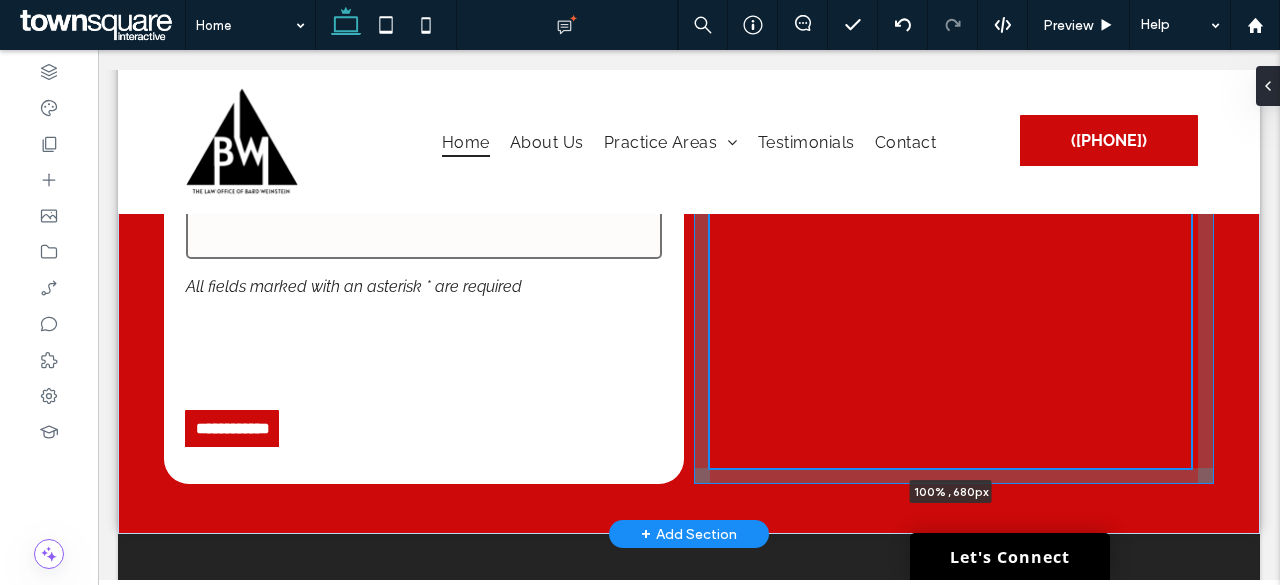 scroll, scrollTop: 6144, scrollLeft: 0, axis: vertical 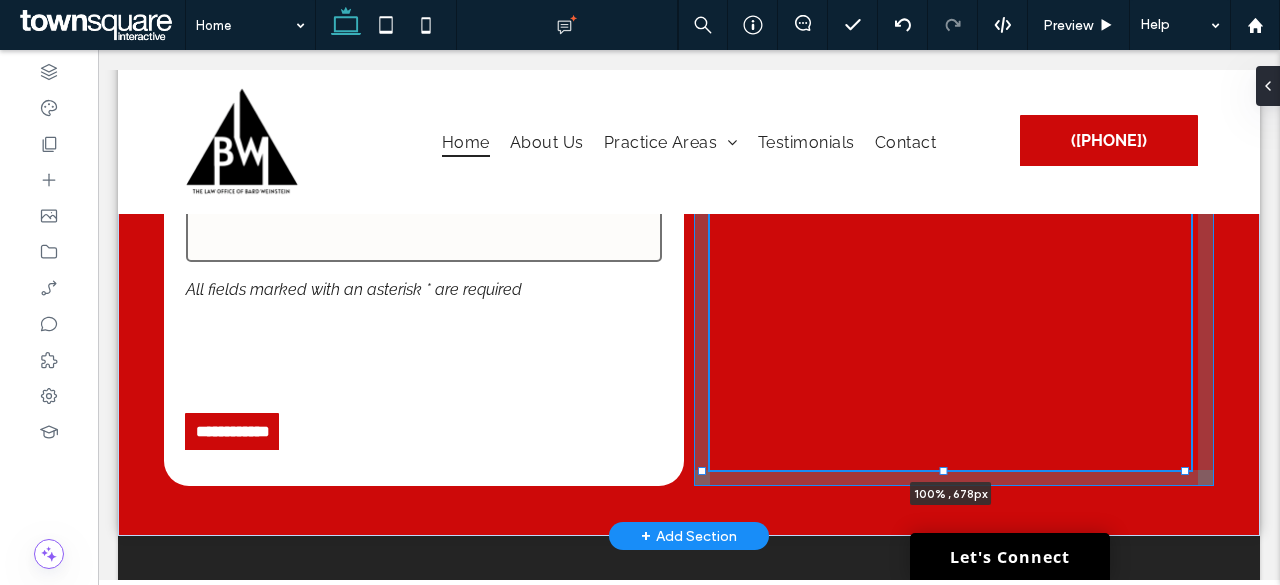 drag, startPoint x: 942, startPoint y: 325, endPoint x: 953, endPoint y: 467, distance: 142.42542 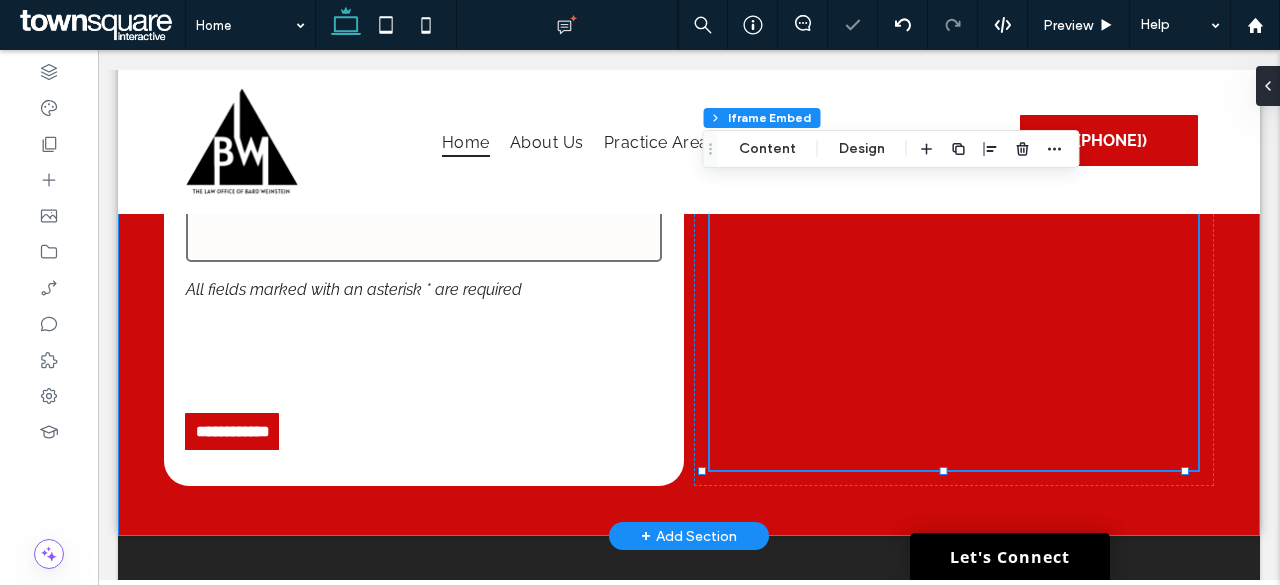 click on "**********" at bounding box center (689, 193) 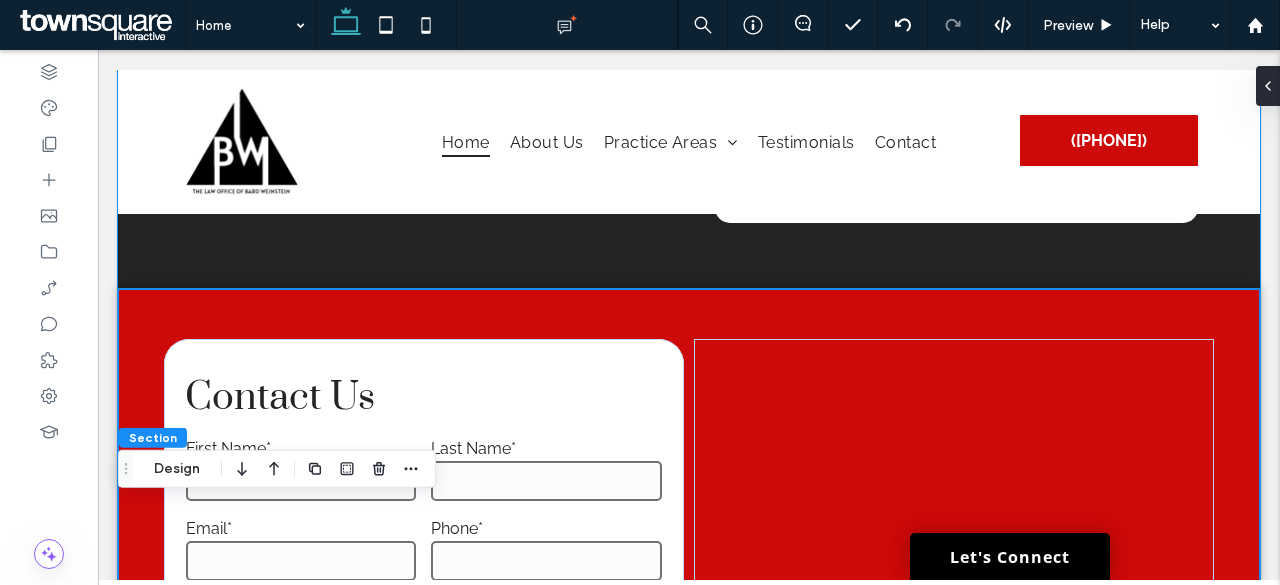 scroll, scrollTop: 5744, scrollLeft: 0, axis: vertical 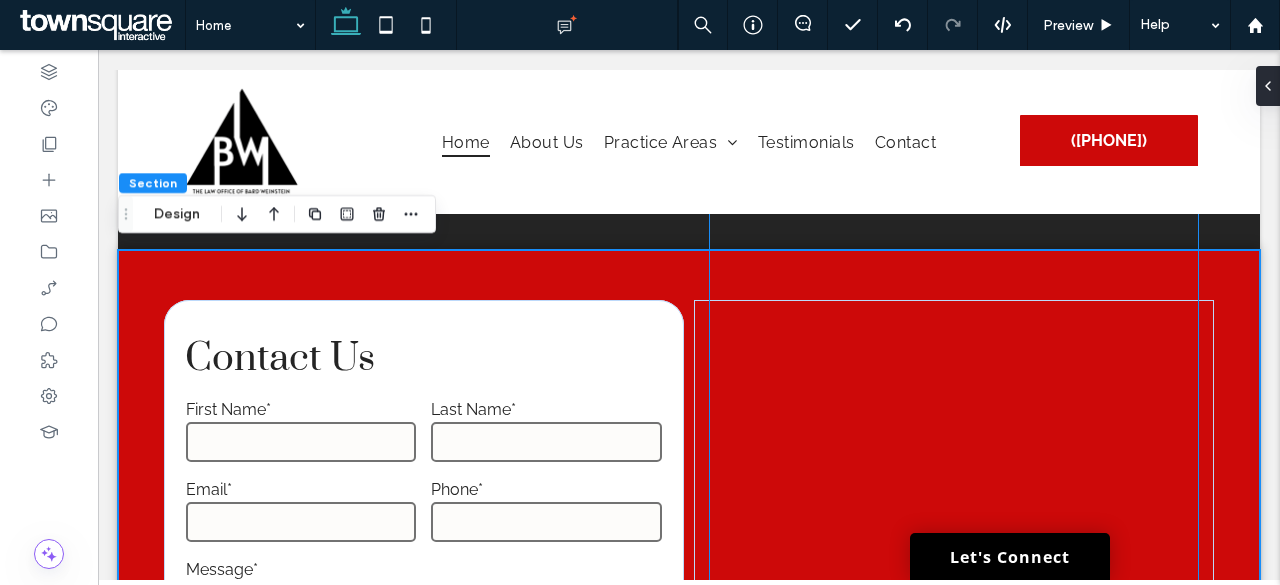 click at bounding box center (954, 531) 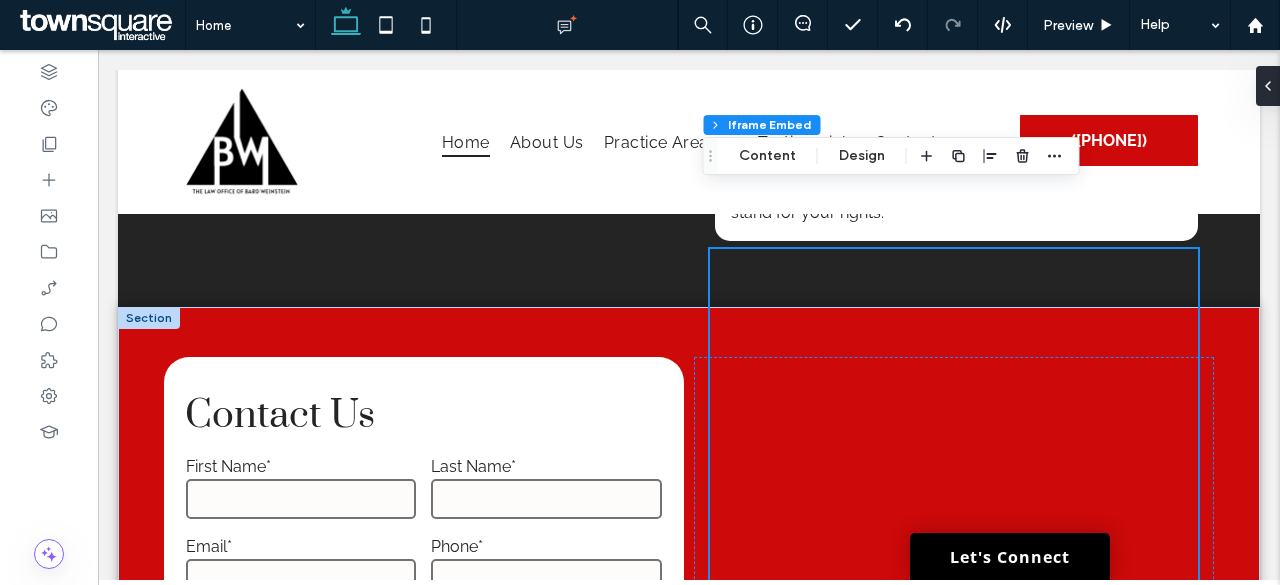 scroll, scrollTop: 5644, scrollLeft: 0, axis: vertical 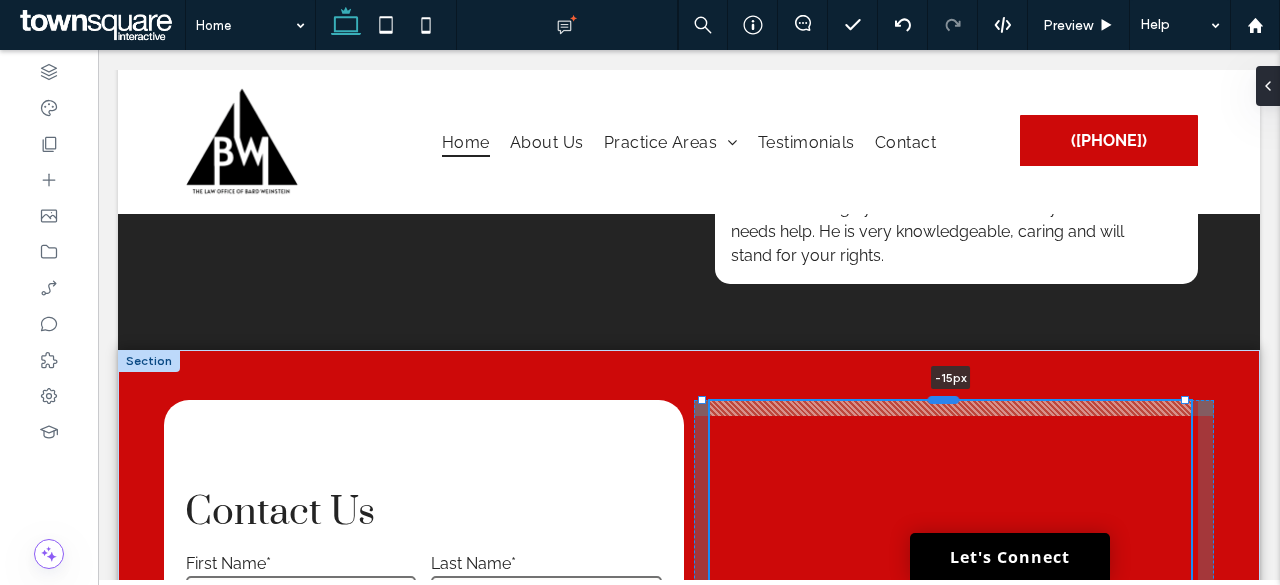 drag, startPoint x: 946, startPoint y: 290, endPoint x: 957, endPoint y: 399, distance: 109.55364 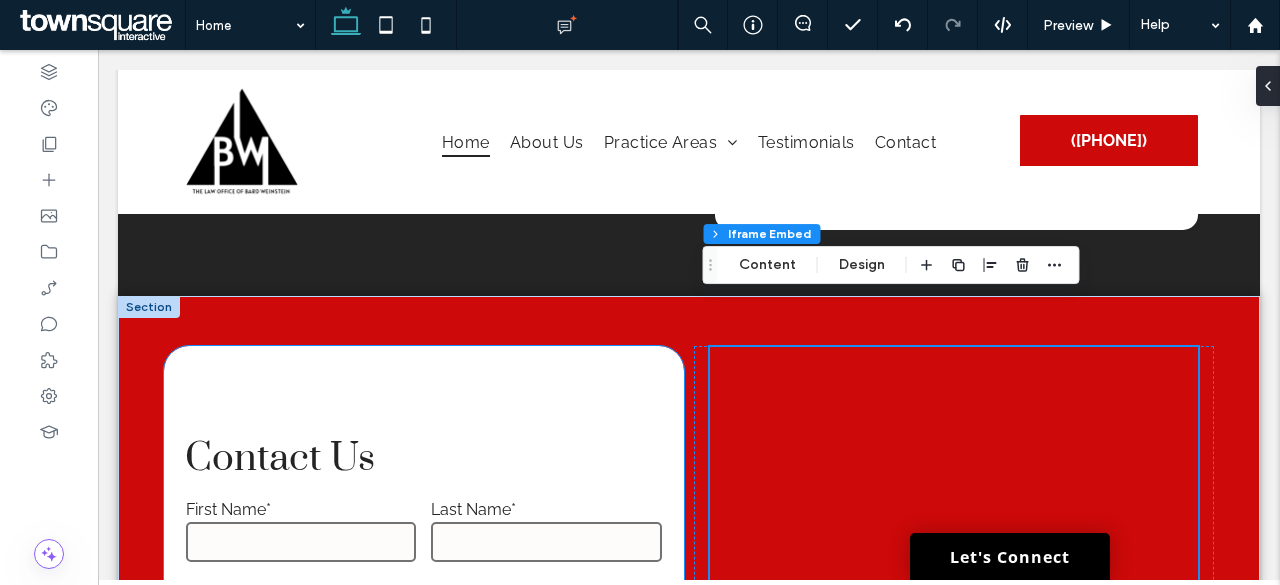 scroll, scrollTop: 5744, scrollLeft: 0, axis: vertical 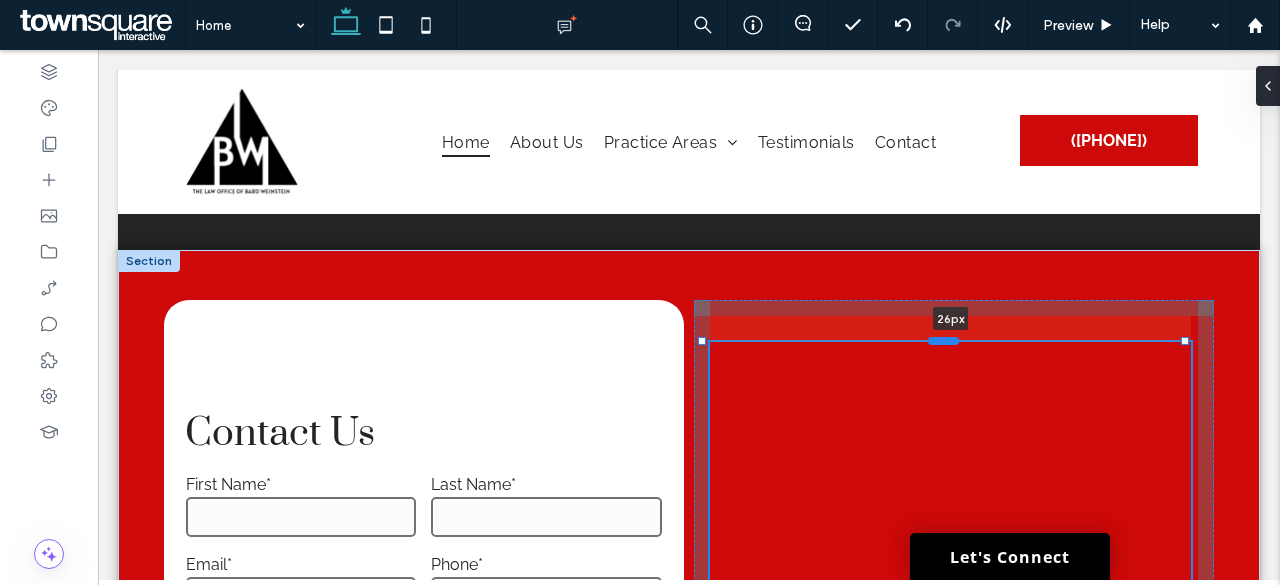 drag, startPoint x: 942, startPoint y: 296, endPoint x: 942, endPoint y: 341, distance: 45 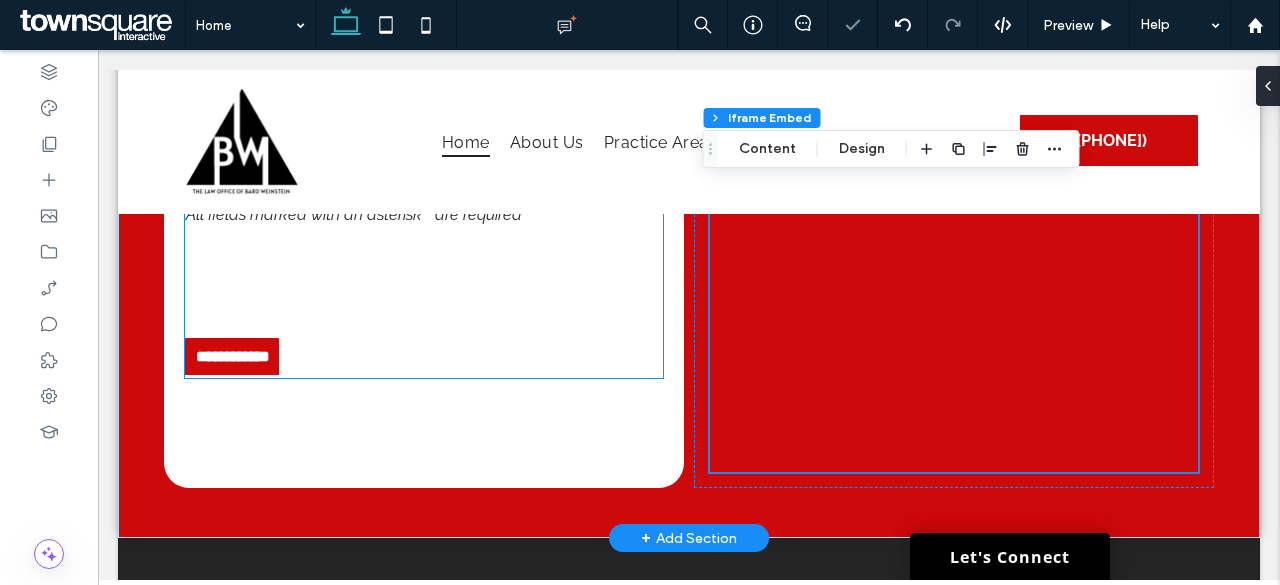 scroll, scrollTop: 6344, scrollLeft: 0, axis: vertical 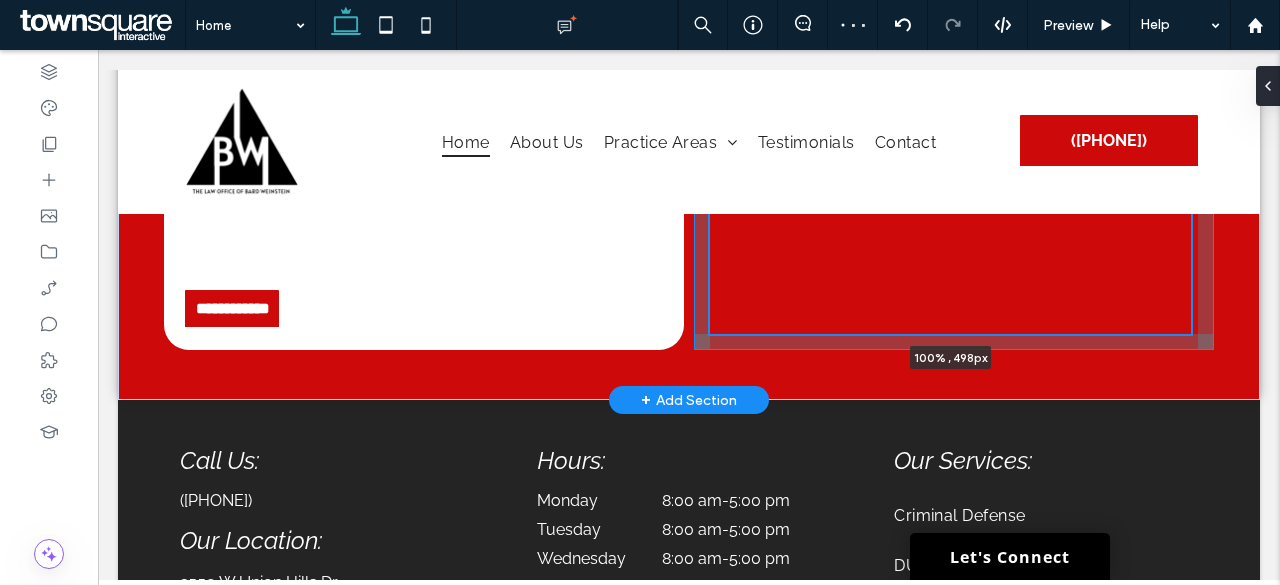 drag, startPoint x: 946, startPoint y: 421, endPoint x: 938, endPoint y: 331, distance: 90.35486 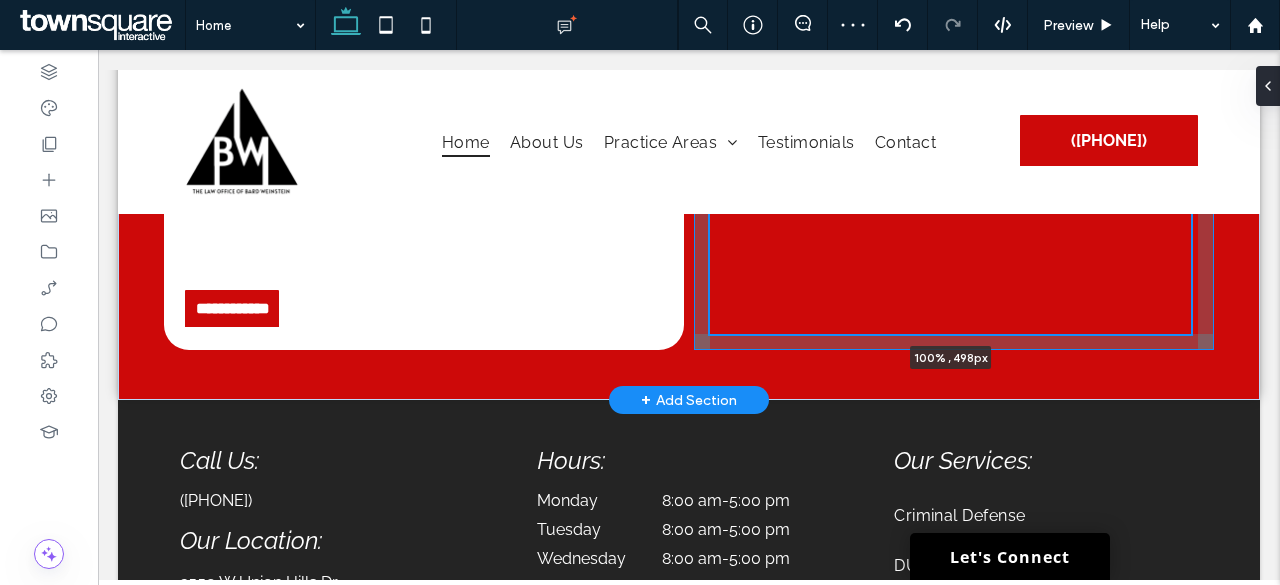 click at bounding box center [98, 50] 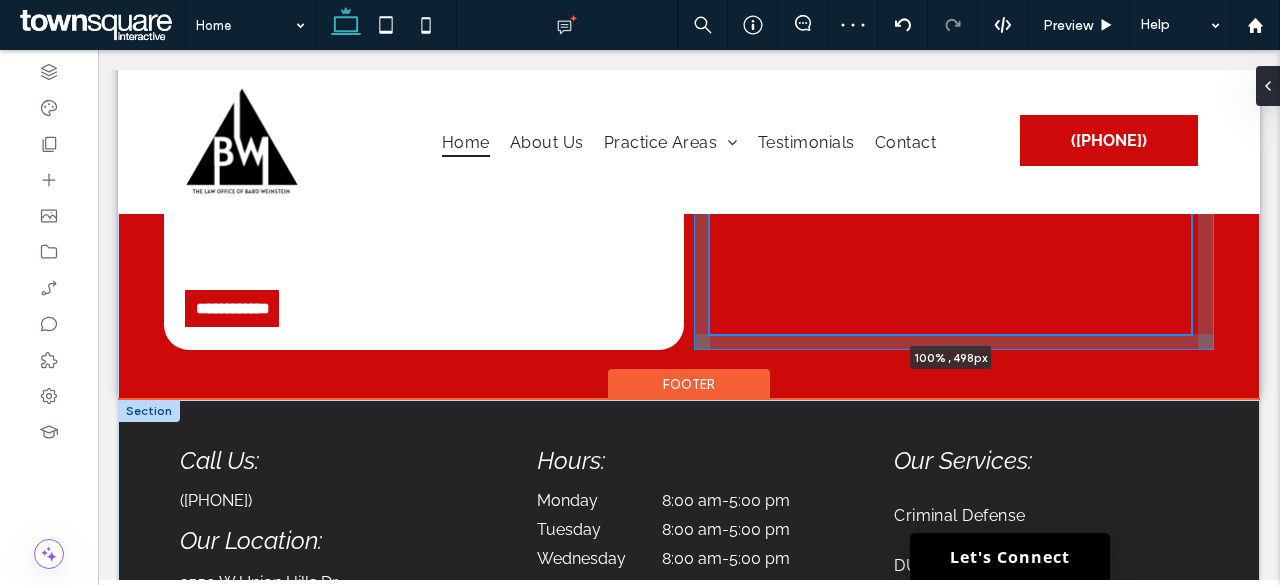 type on "***" 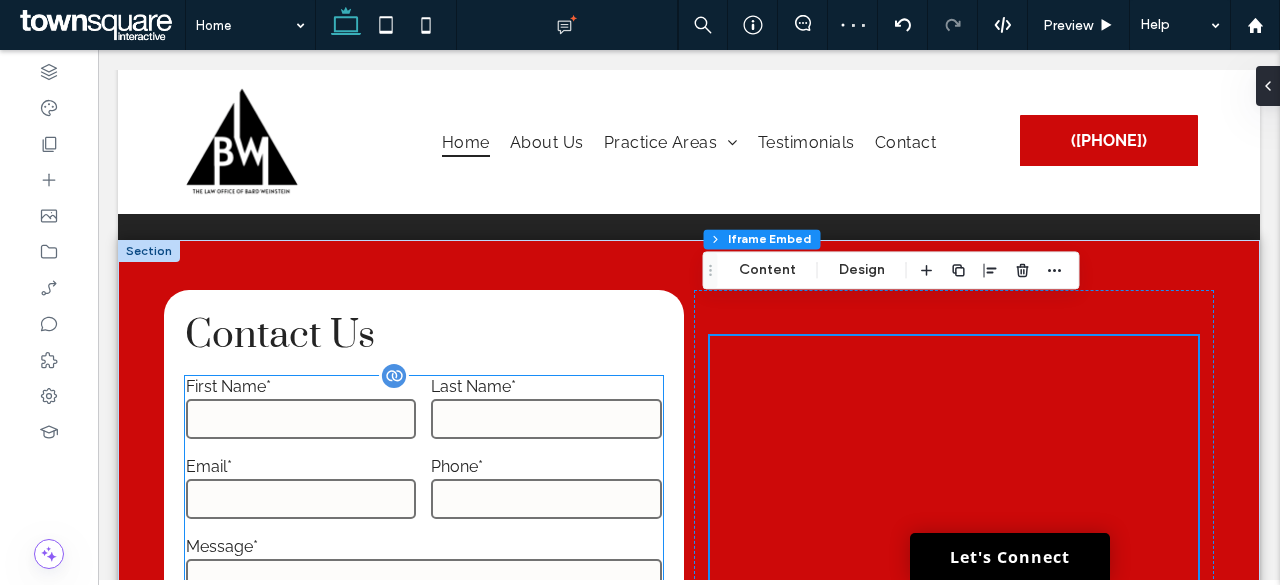 scroll, scrollTop: 6154, scrollLeft: 0, axis: vertical 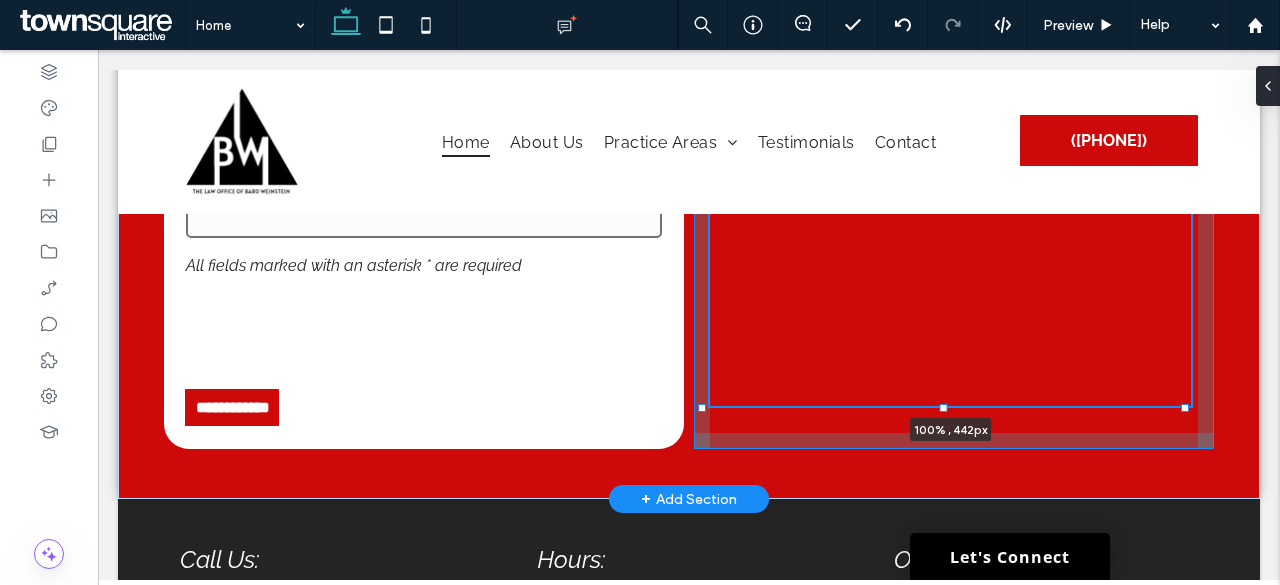 drag, startPoint x: 942, startPoint y: 431, endPoint x: 940, endPoint y: 403, distance: 28.071337 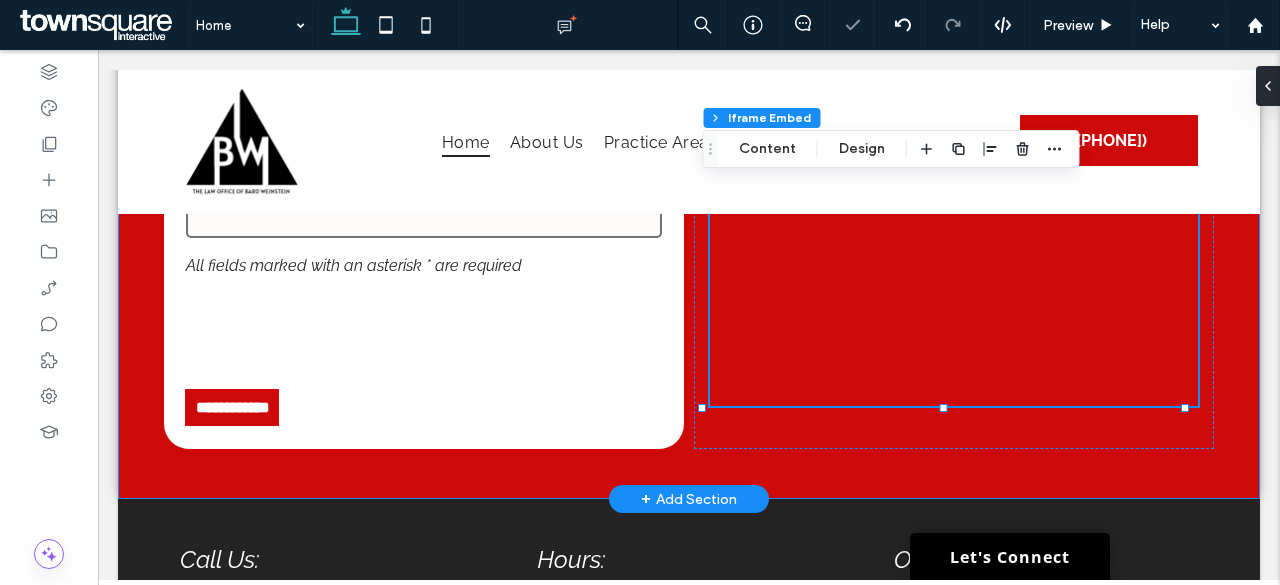 click on "**********" at bounding box center [689, 169] 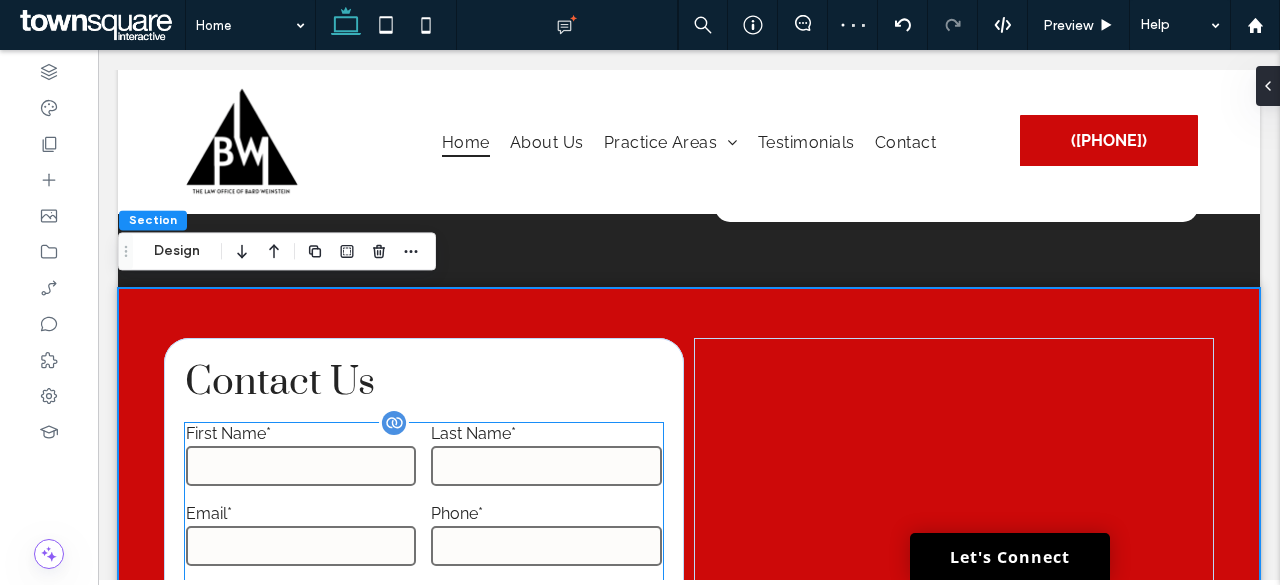 scroll, scrollTop: 5654, scrollLeft: 0, axis: vertical 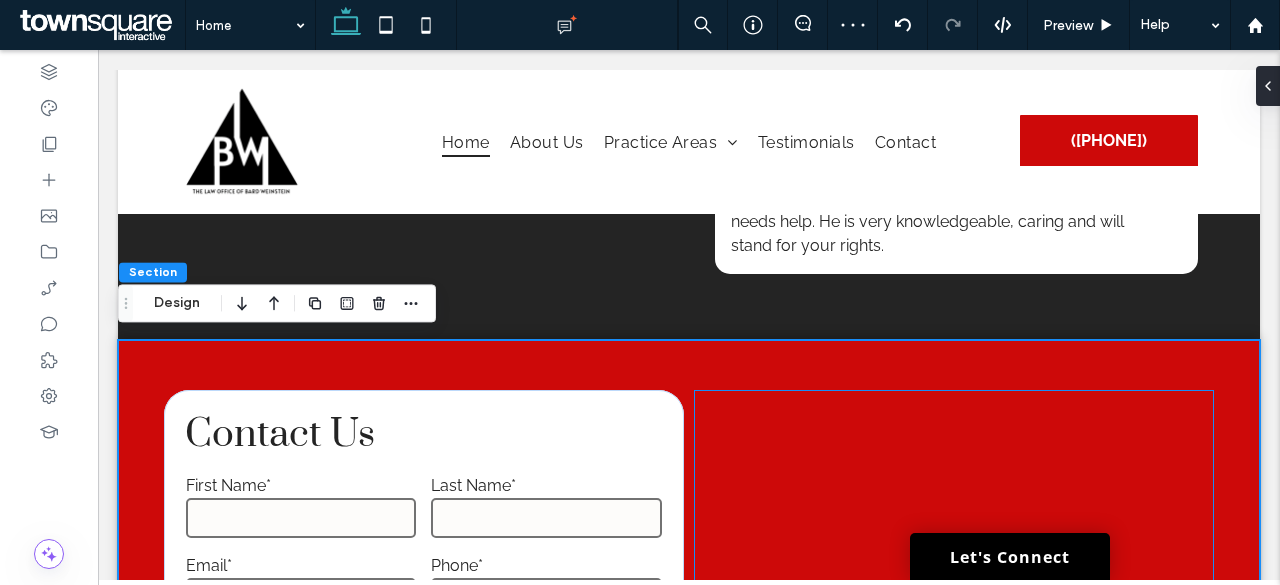 click at bounding box center (954, 669) 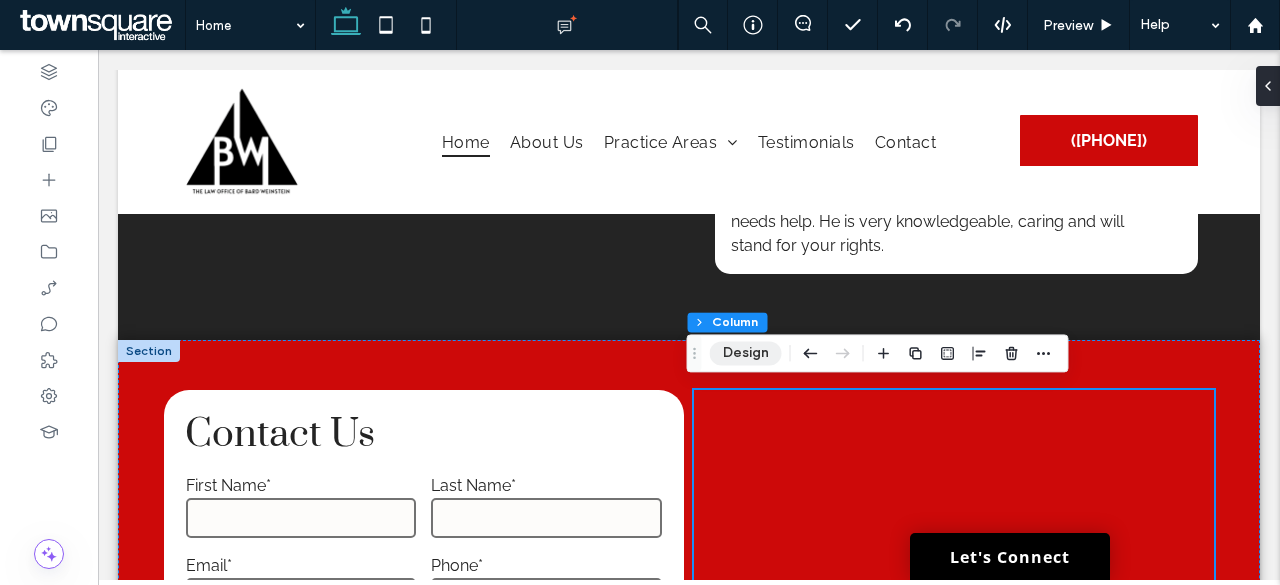 click on "Design" at bounding box center (746, 353) 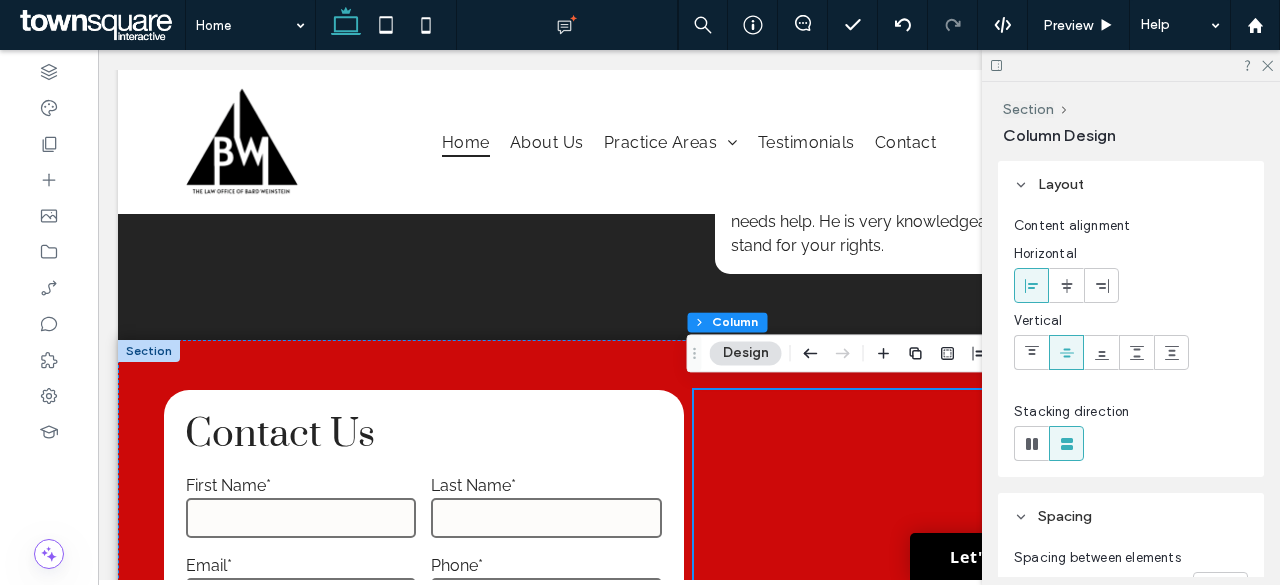 click 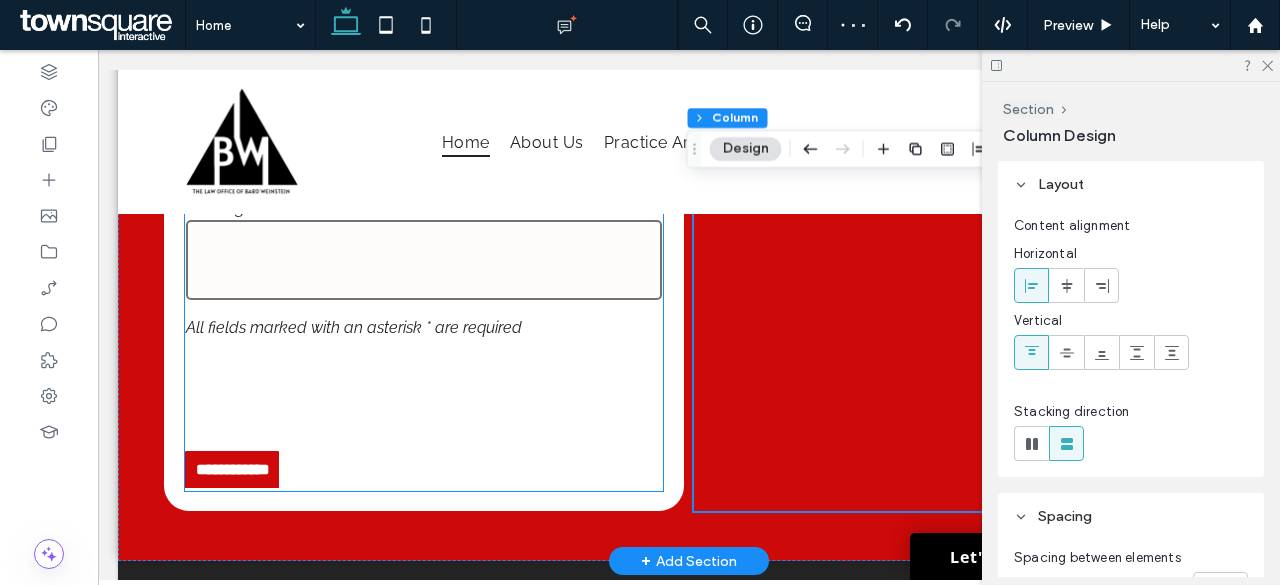 scroll, scrollTop: 6154, scrollLeft: 0, axis: vertical 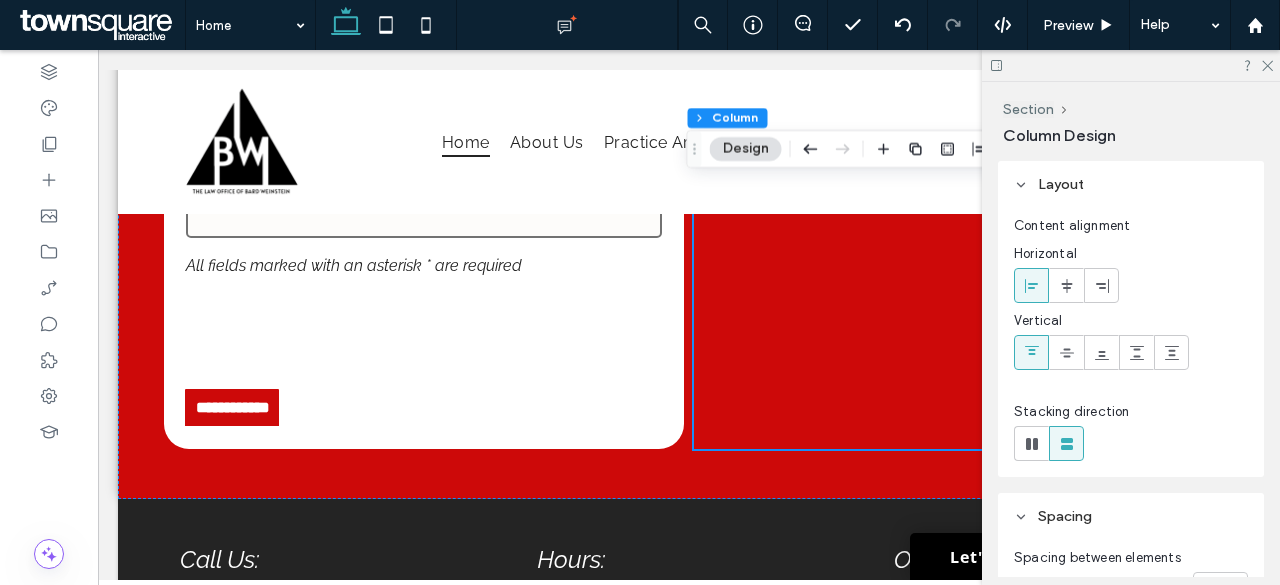 click 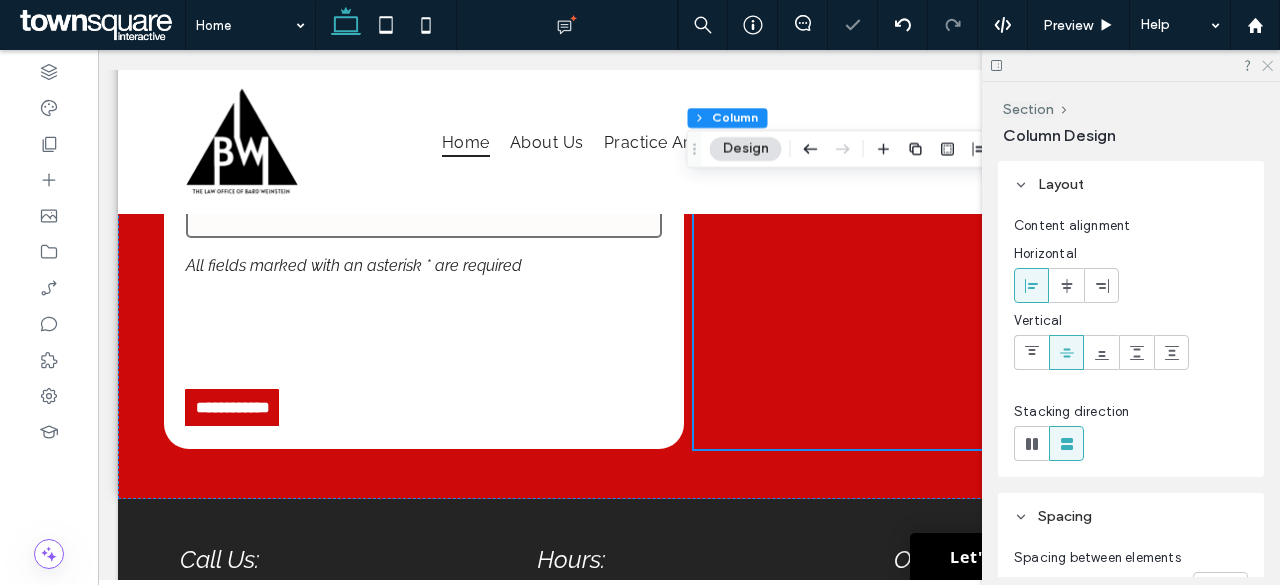 drag, startPoint x: 1264, startPoint y: 67, endPoint x: 1116, endPoint y: 94, distance: 150.44267 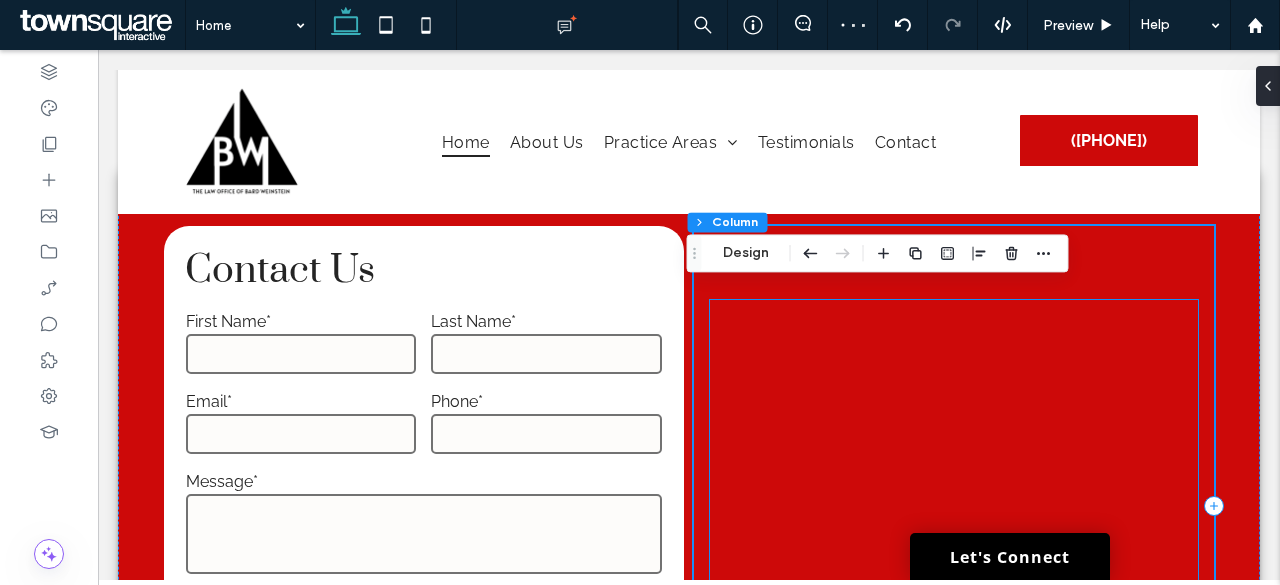 scroll, scrollTop: 5754, scrollLeft: 0, axis: vertical 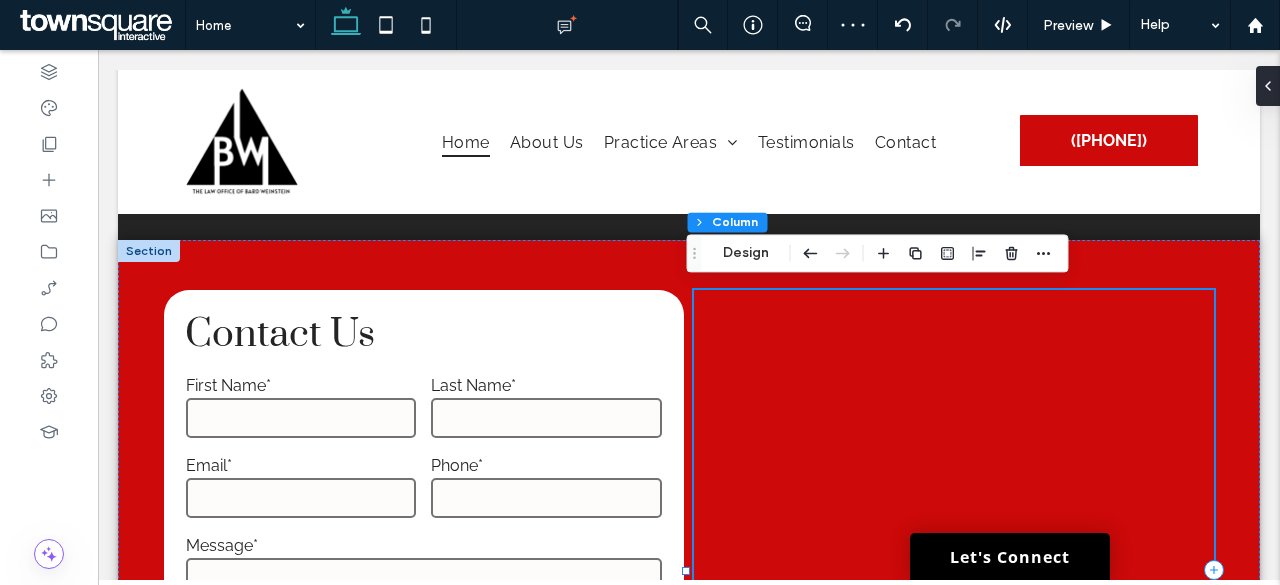 drag, startPoint x: 751, startPoint y: 337, endPoint x: 739, endPoint y: 326, distance: 16.27882 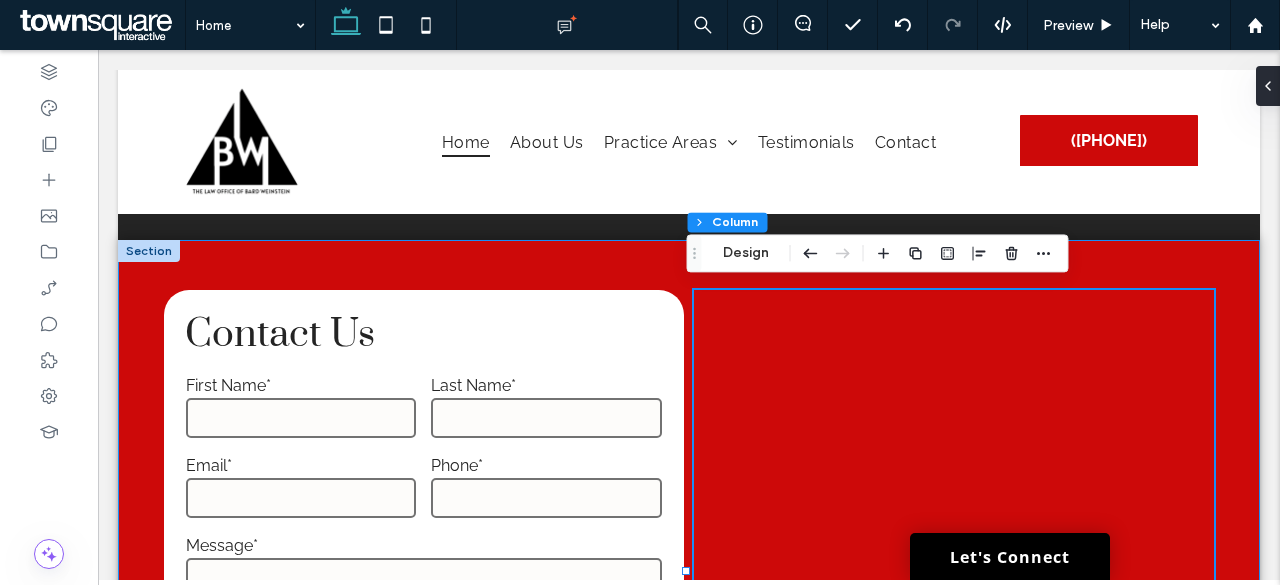 click on "**********" at bounding box center (689, 569) 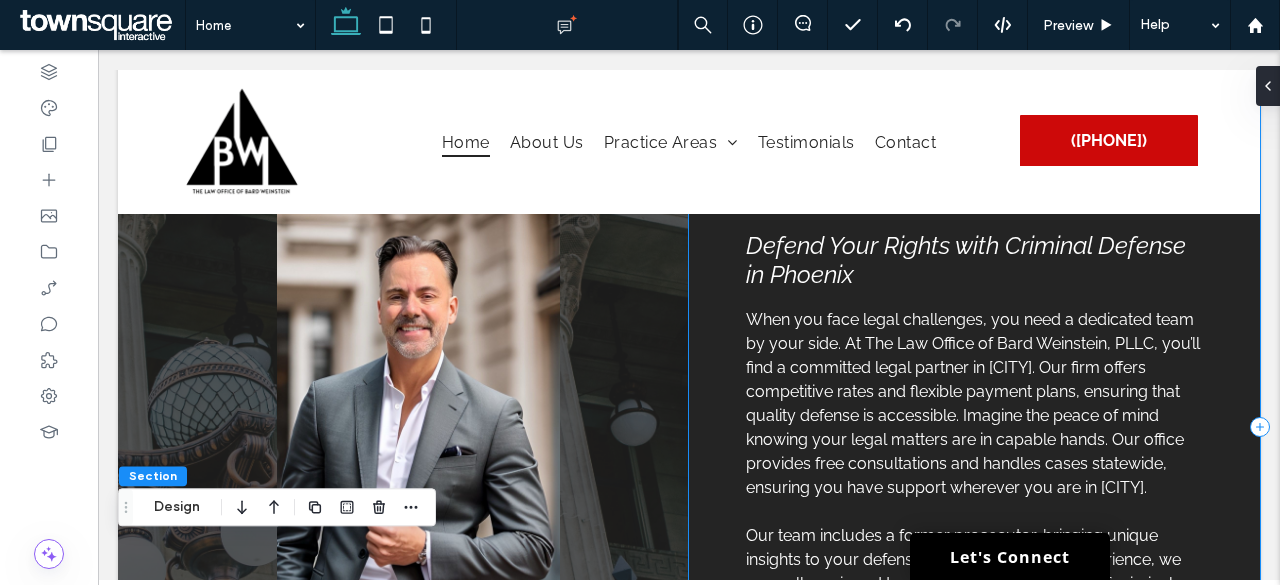 scroll, scrollTop: 2454, scrollLeft: 0, axis: vertical 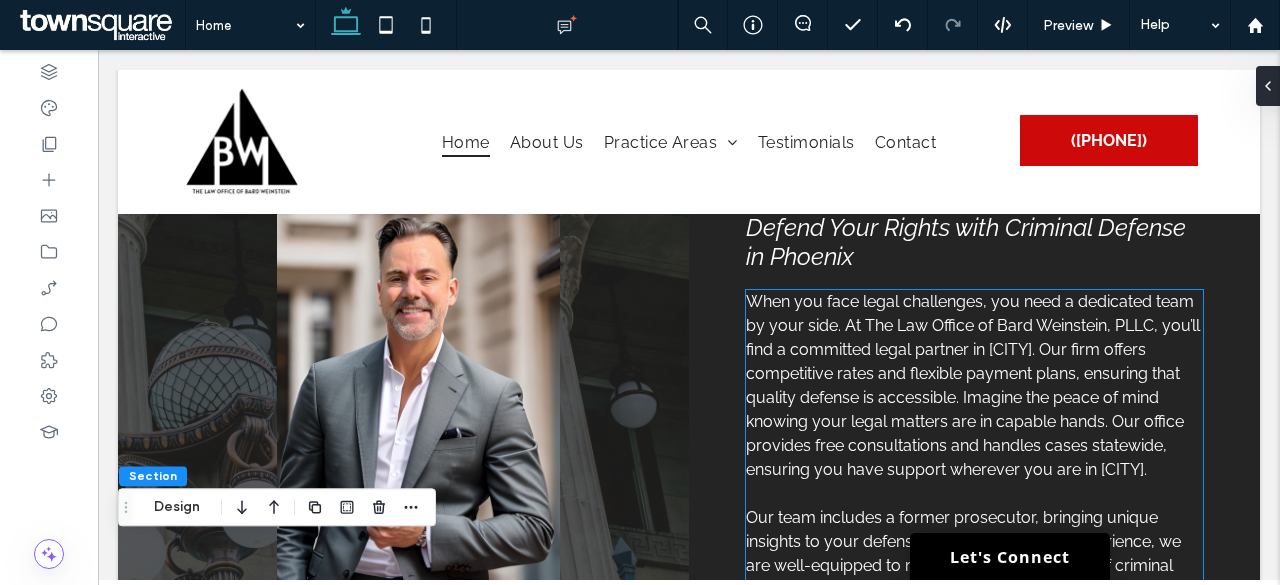 click on "When you face legal challenges, you need a dedicated team by your side. At The Law Office of Bard Weinstein, PLLC, you’ll find a committed legal partner in Phoenix. Our firm offers competitive rates and flexible payment plans, ensuring that quality defense is accessible. Imagine the peace of mind knowing your legal matters are in capable hands. Our office provides free consultations and handles cases statewide, ensuring you have support wherever you are in Phoenix." at bounding box center [973, 385] 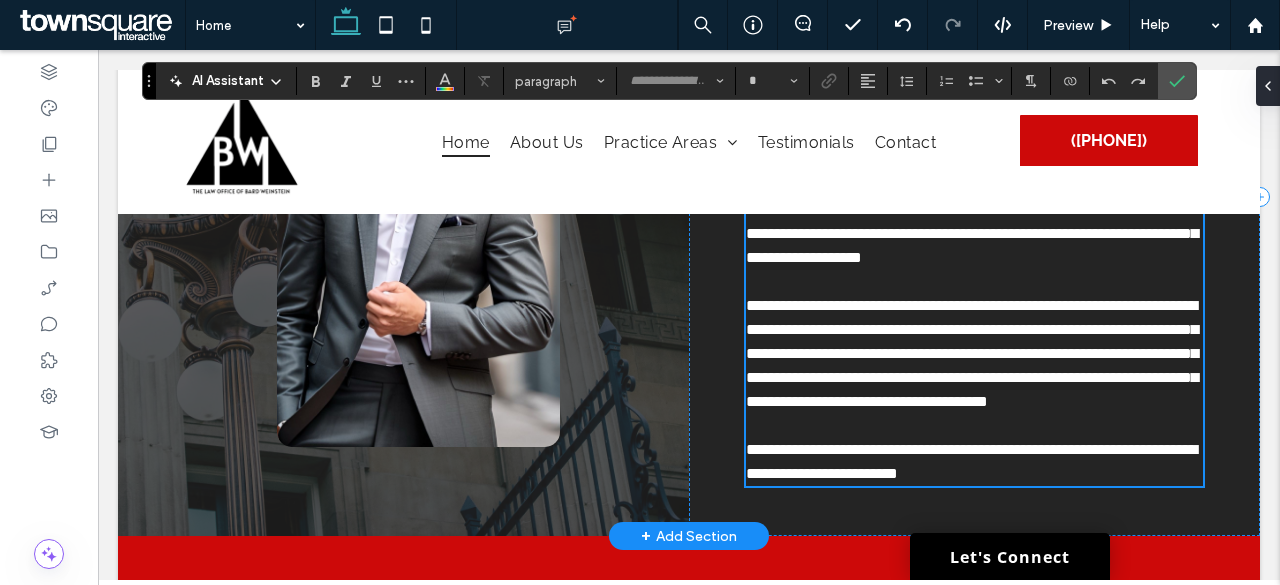 type on "*******" 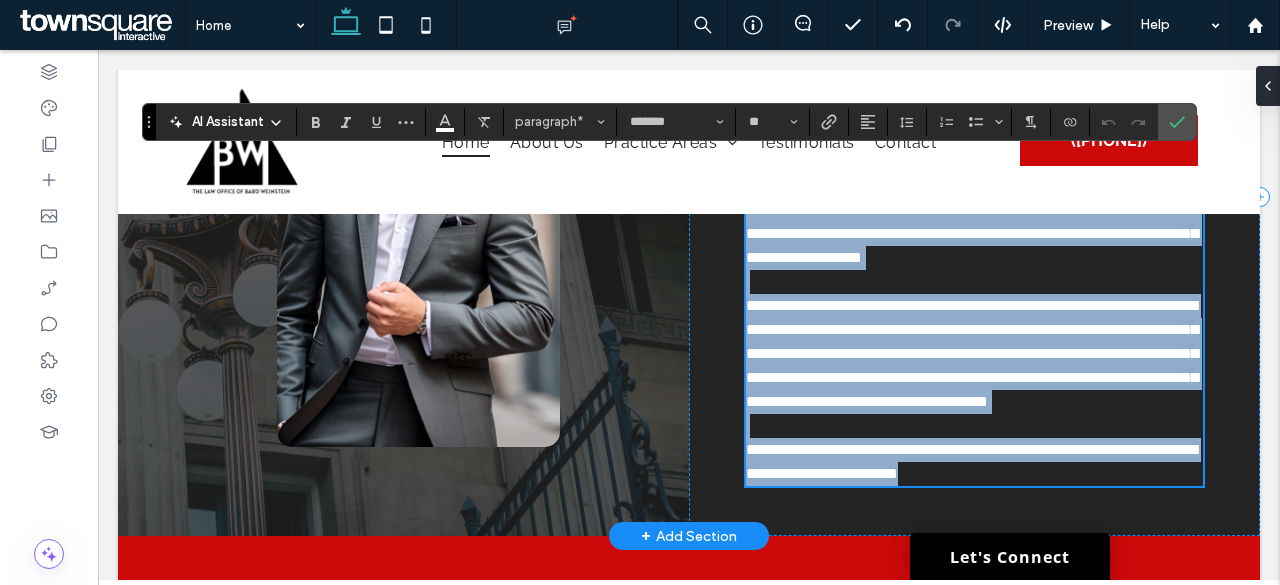 scroll, scrollTop: 2542, scrollLeft: 0, axis: vertical 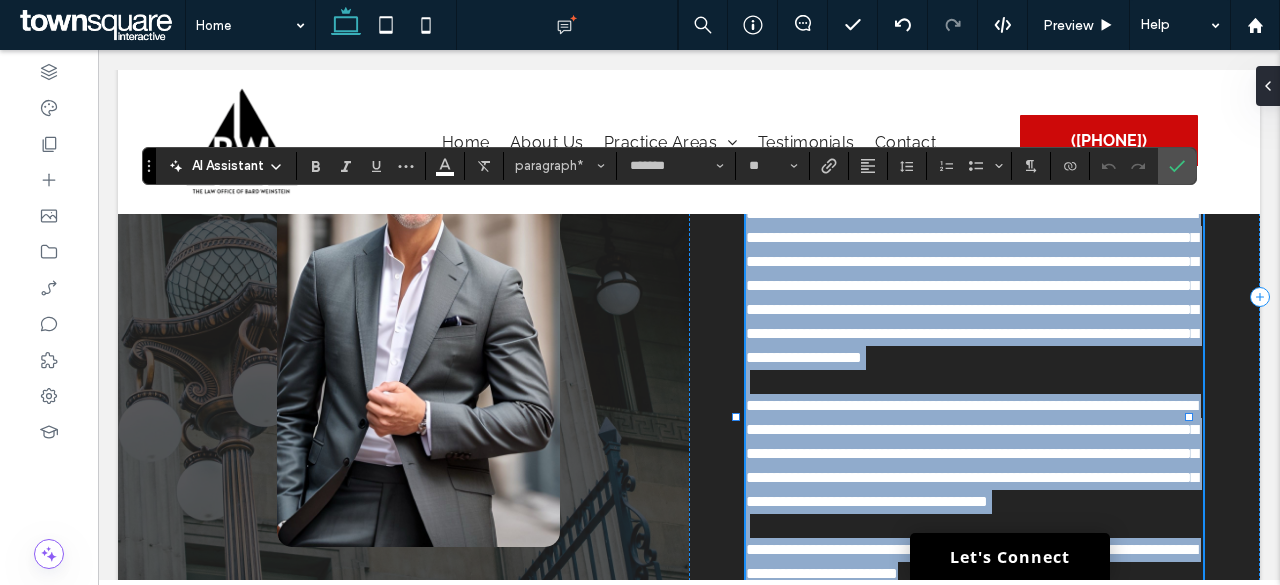 click on "**********" at bounding box center [972, 285] 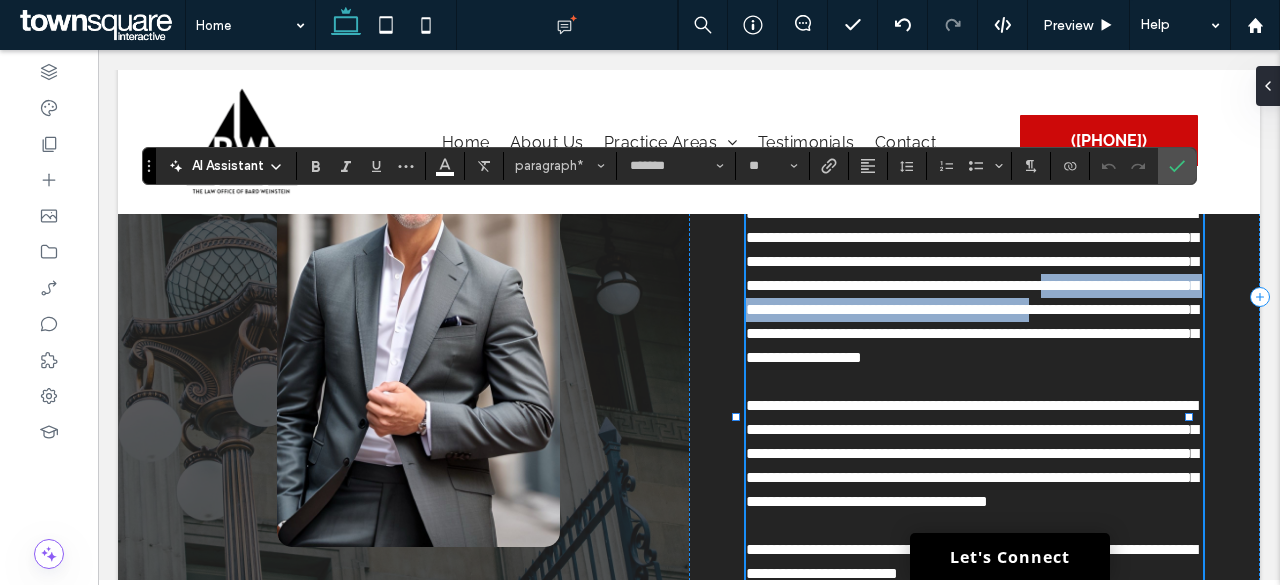 drag, startPoint x: 1102, startPoint y: 333, endPoint x: 978, endPoint y: 313, distance: 125.60255 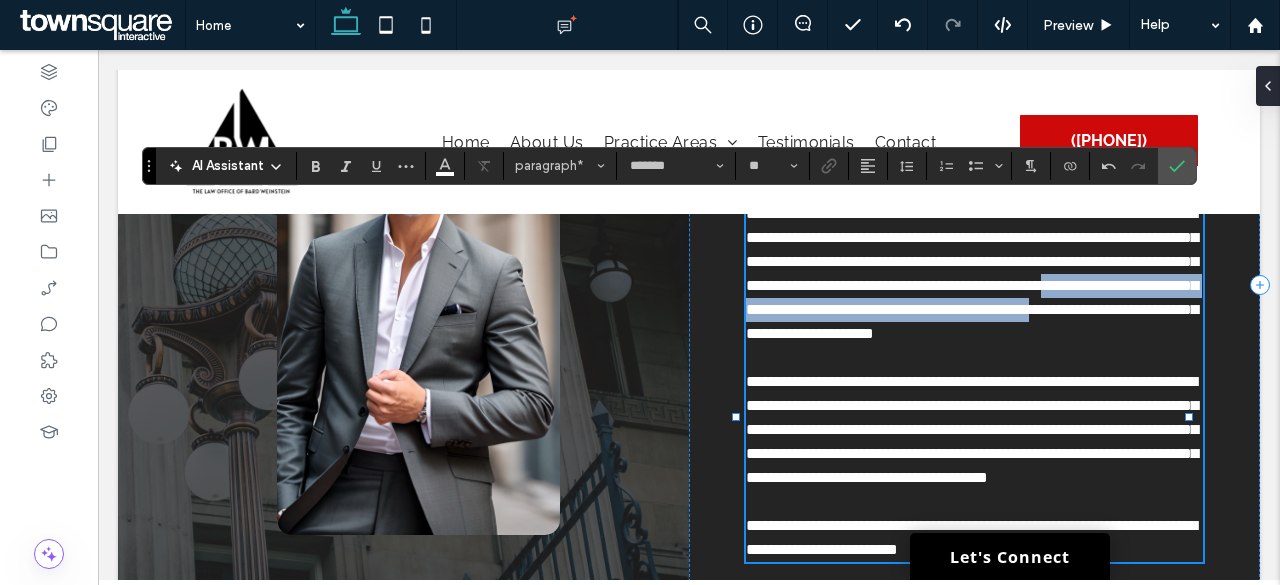 type 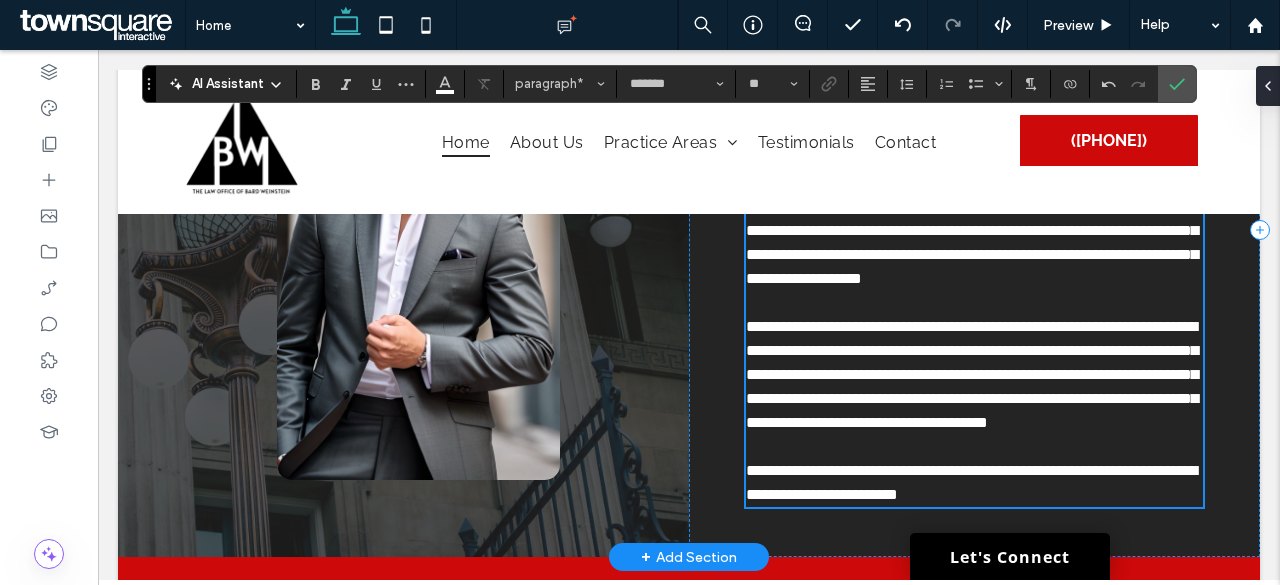 scroll, scrollTop: 2642, scrollLeft: 0, axis: vertical 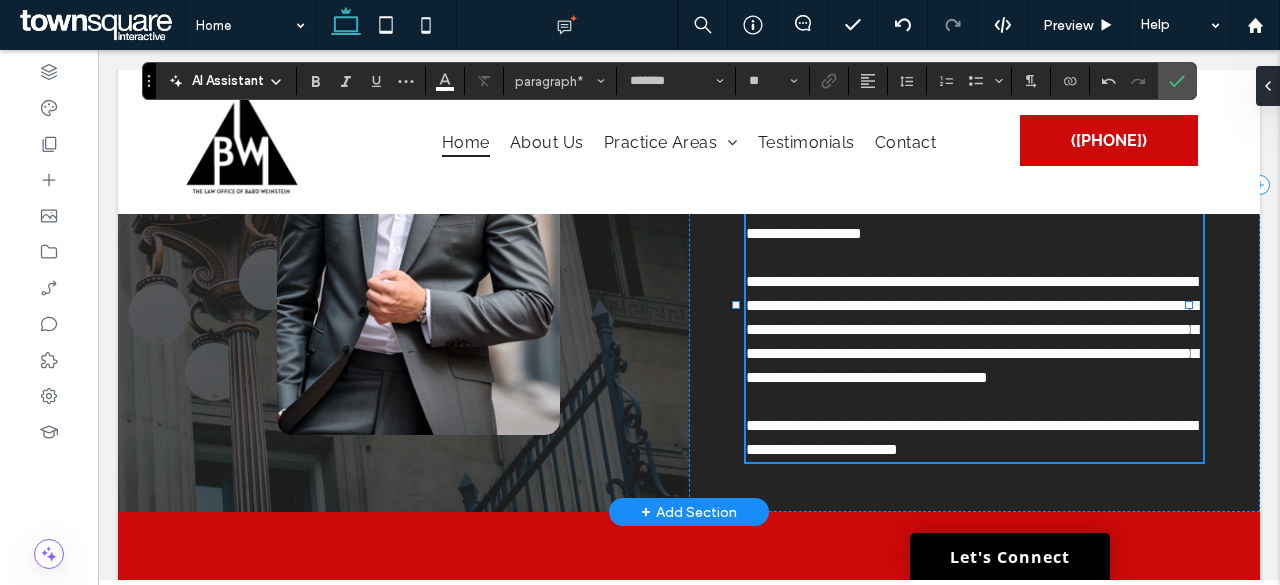click on "**********" at bounding box center [972, 329] 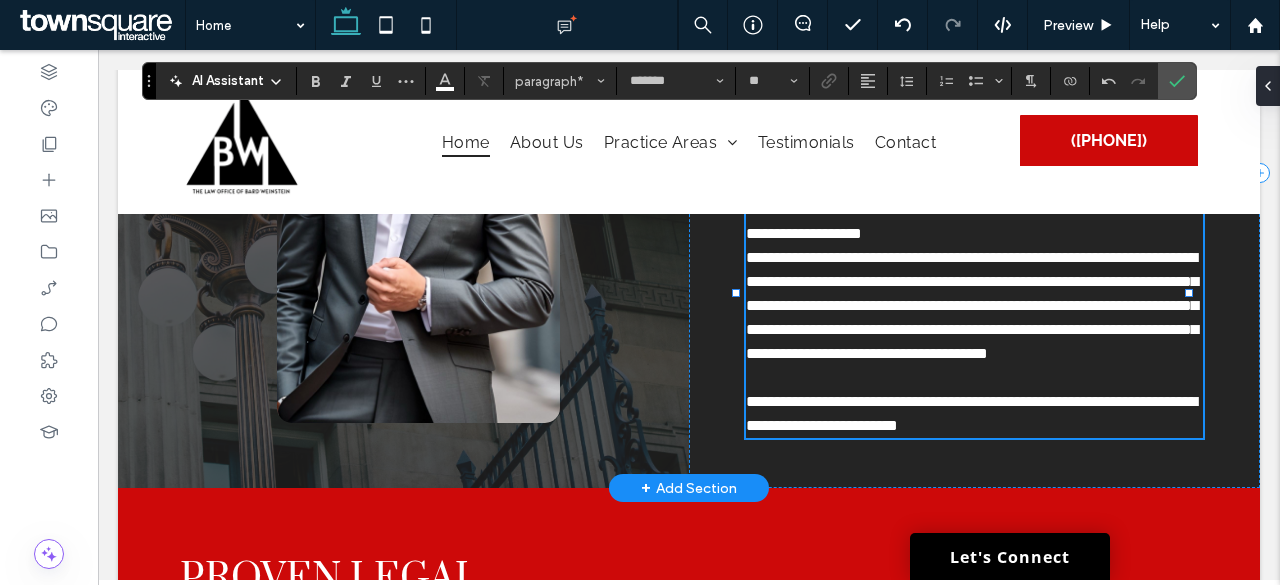 click on "**********" at bounding box center [972, 305] 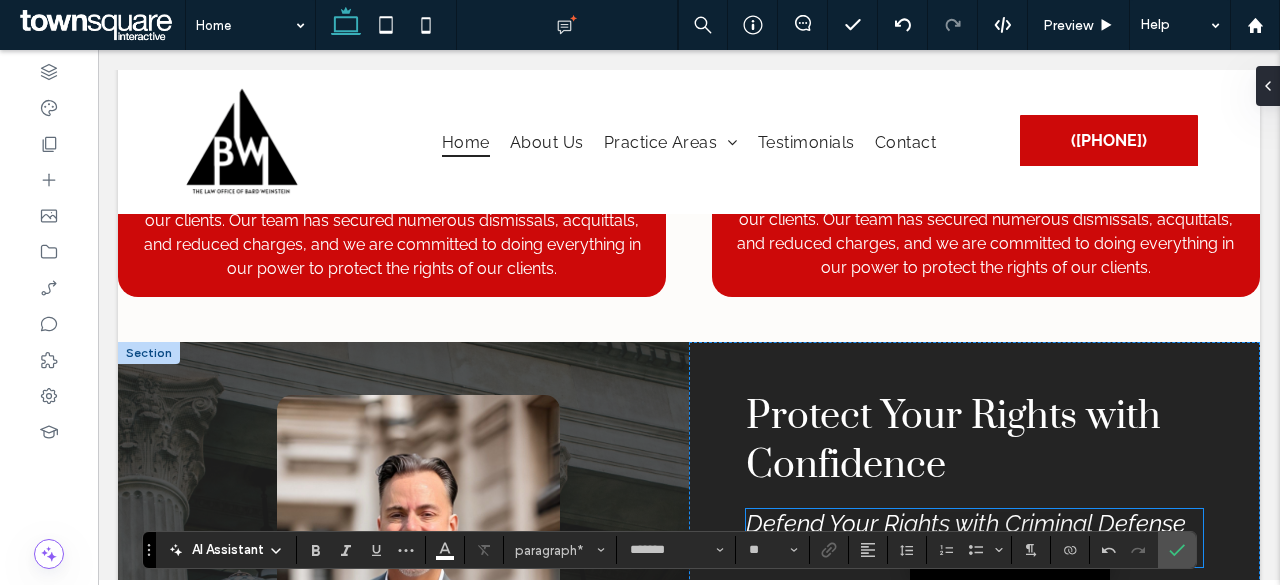 scroll, scrollTop: 2658, scrollLeft: 0, axis: vertical 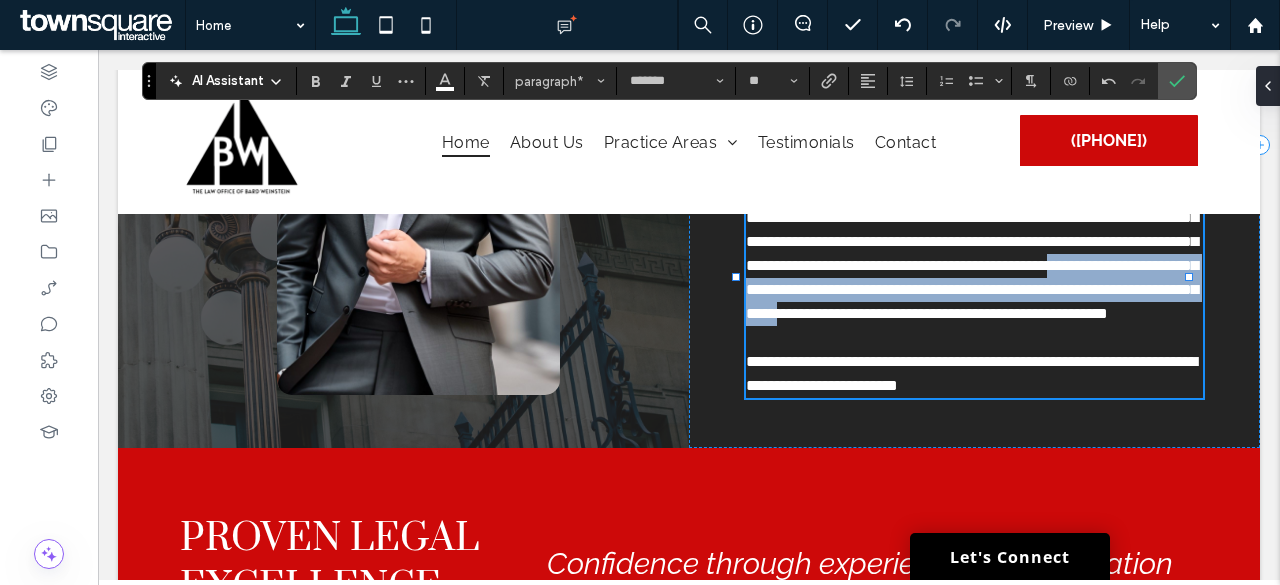 drag, startPoint x: 1021, startPoint y: 359, endPoint x: 1136, endPoint y: 307, distance: 126.210144 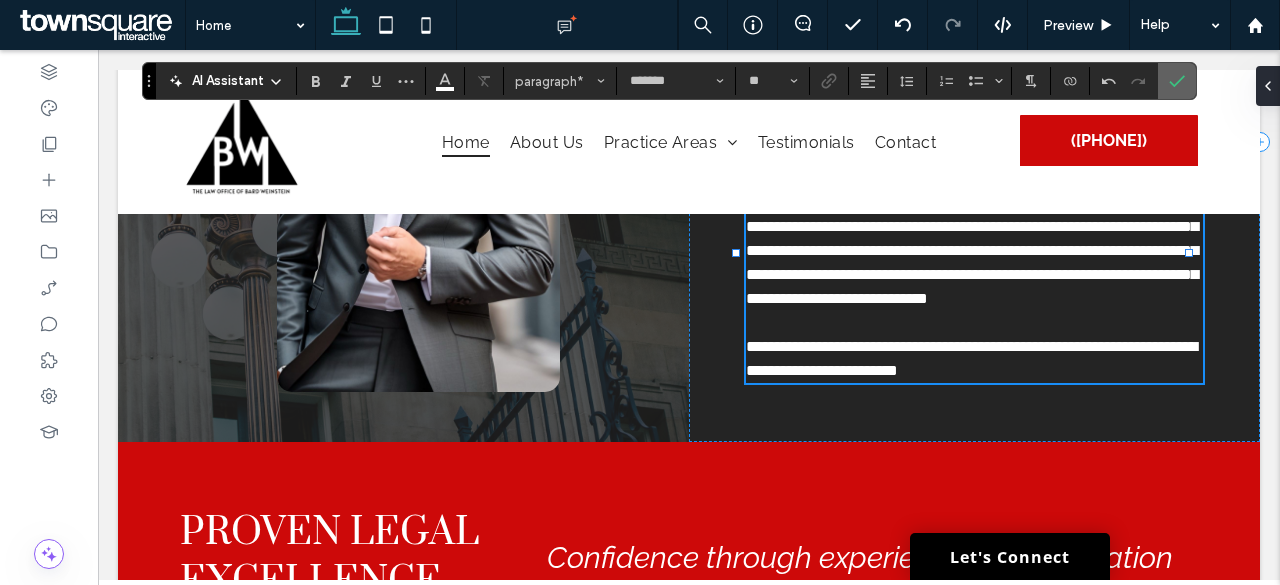click at bounding box center [1173, 81] 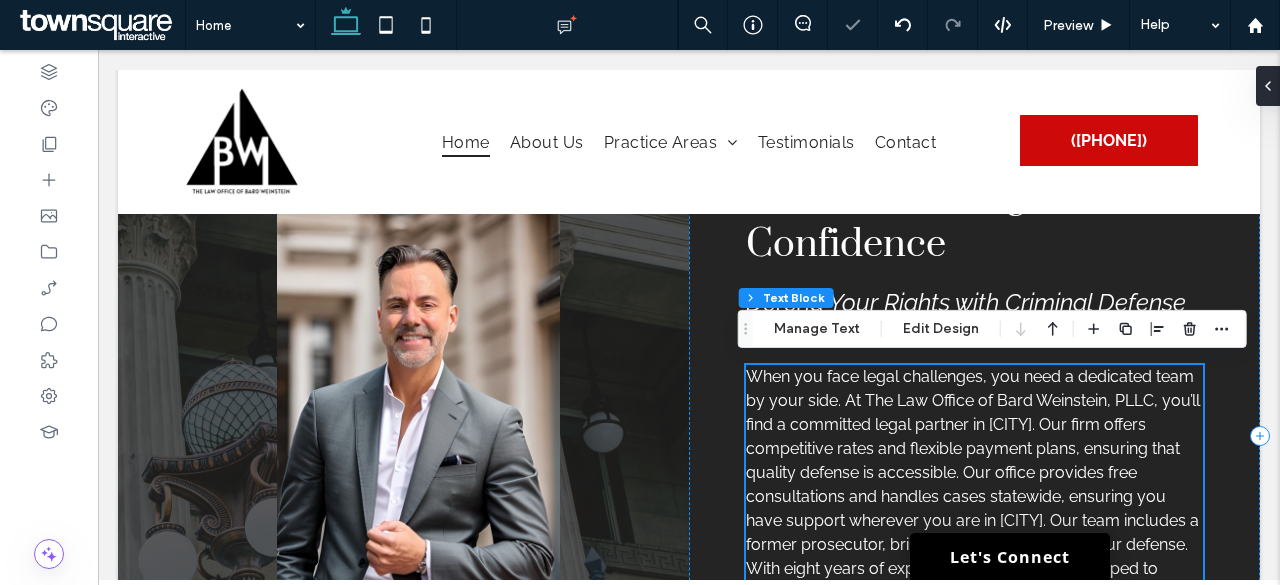 scroll, scrollTop: 2358, scrollLeft: 0, axis: vertical 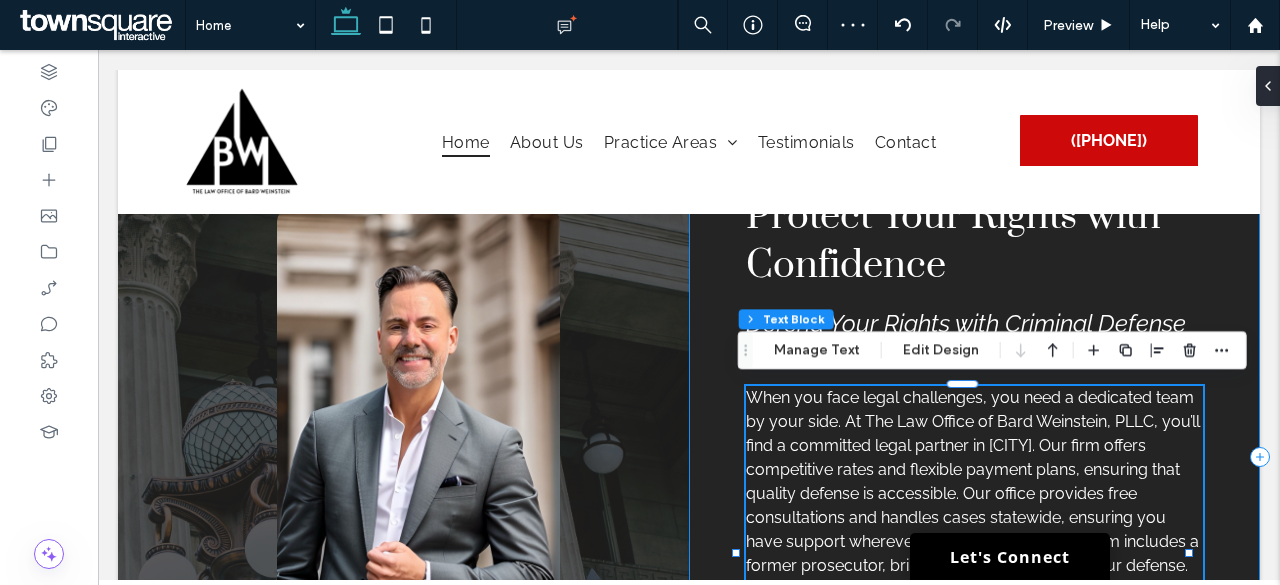 click on "Protect Your Rights with Confidence
Defend Your Rights with Criminal Defense in Phoenix
When you face legal challenges, you need a dedicated team by your side. At The Law Office of Bard Weinstein, PLLC, you’ll find a committed legal partner in Phoenix. Our firm offers competitive rates and flexible payment plans, ensuring that quality defense is accessible. Our office provides free consultations and handles cases statewide, ensuring you have support wherever you are in Phoenix. Our team includes a former prosecutor, bringing unique insights to your defense. With eight years of experience, we are well-equipped to navigate the complexities of criminal law. Trust us to protect your rights and secure your legacy. Contact us today to schedule your free consultation and take the first step towards a secure future." at bounding box center (974, 457) 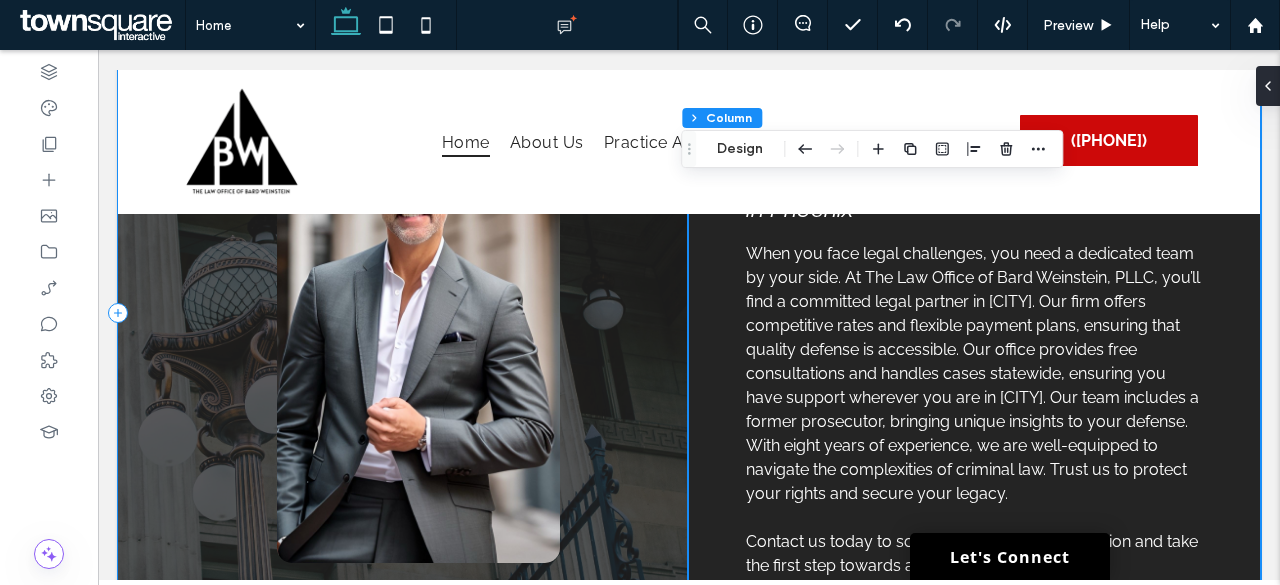 scroll, scrollTop: 2458, scrollLeft: 0, axis: vertical 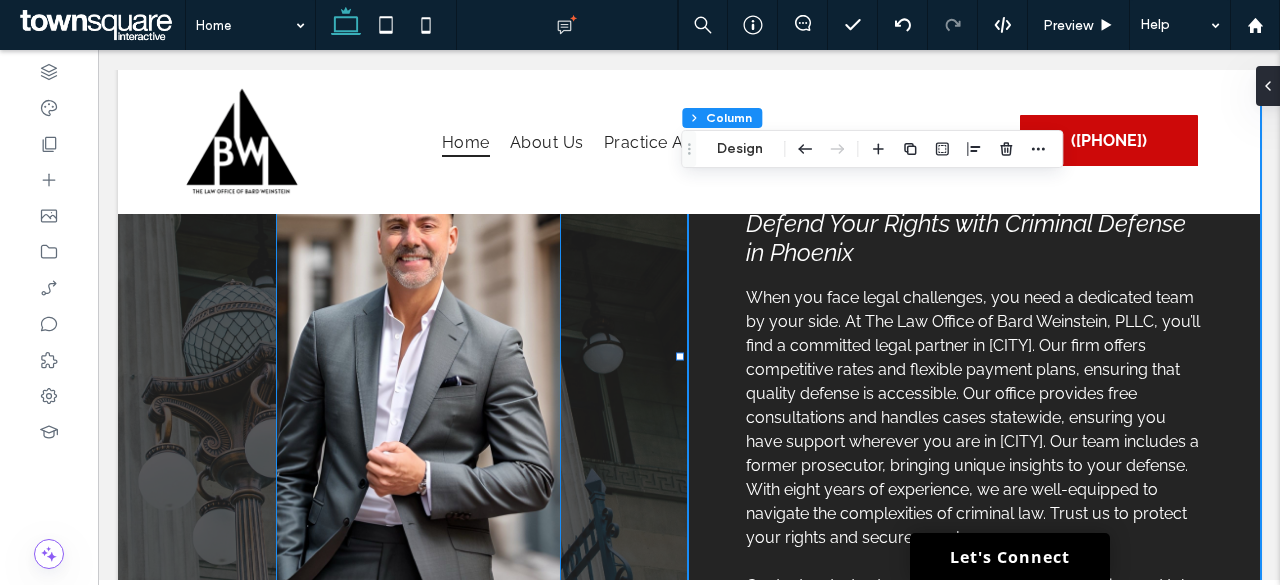 click at bounding box center (418, 357) 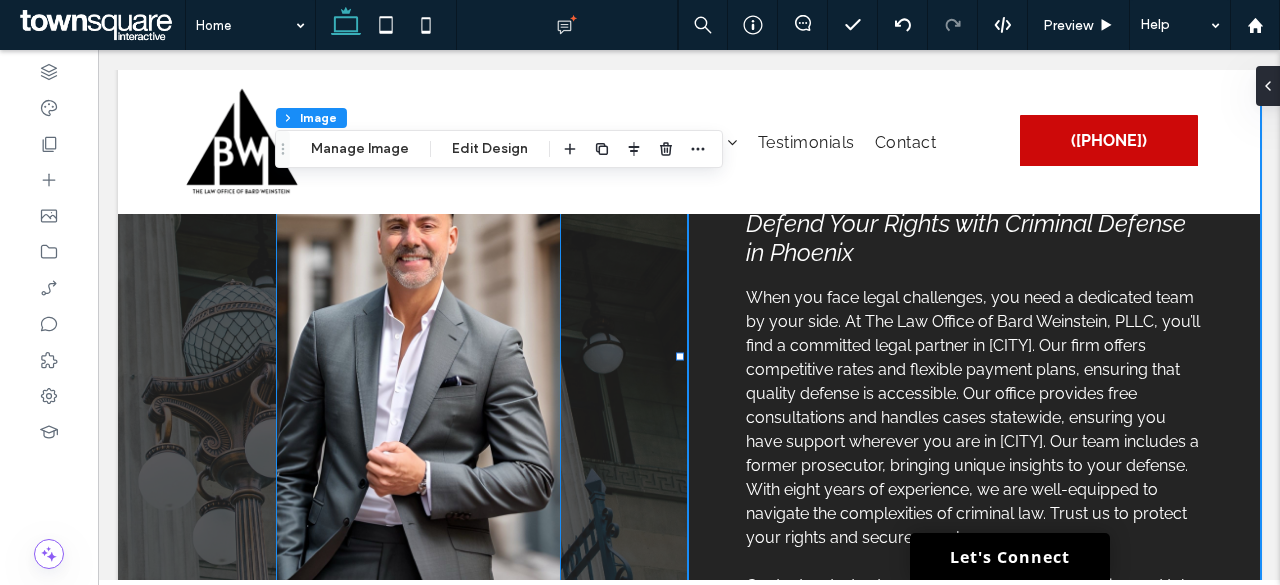 type on "**" 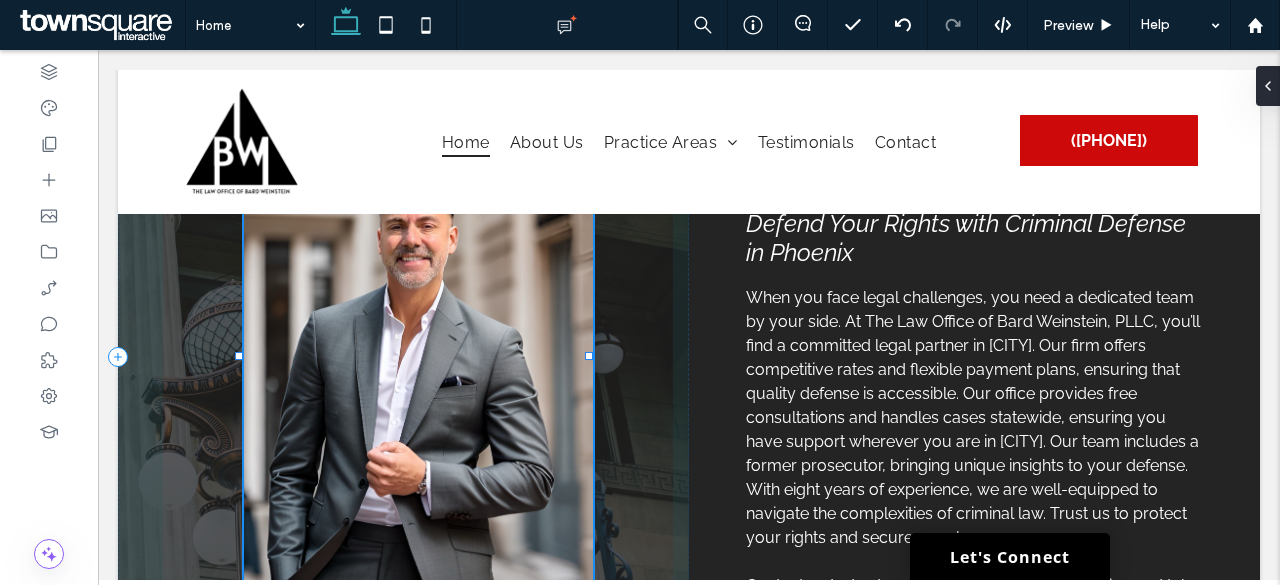 drag, startPoint x: 274, startPoint y: 357, endPoint x: 239, endPoint y: 363, distance: 35.510563 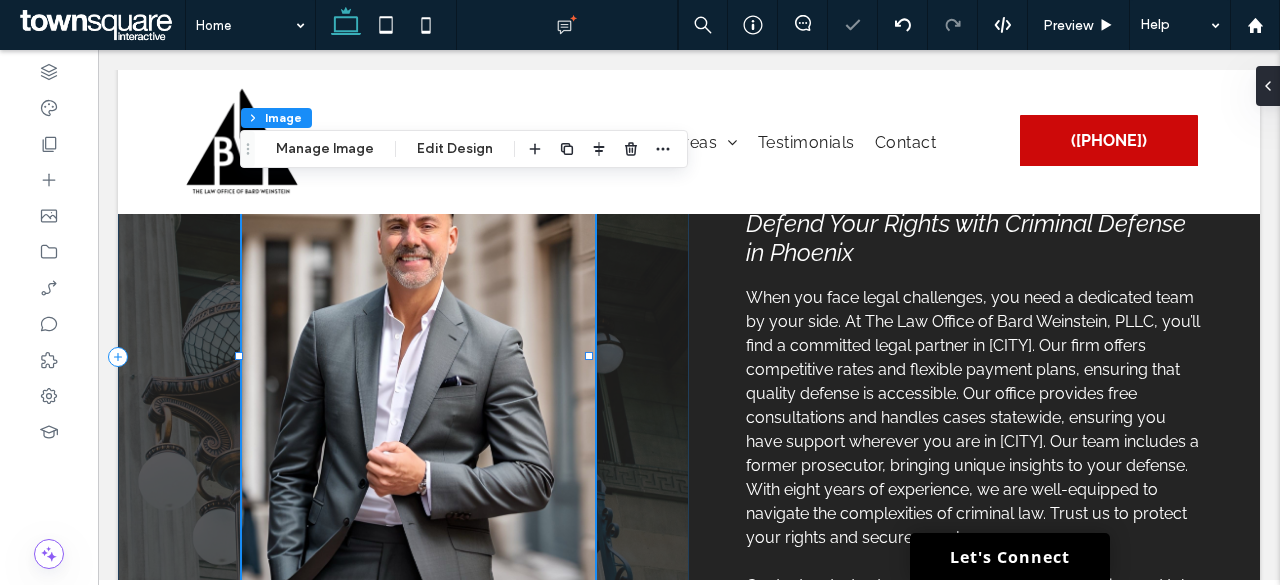 click on "69% , 500px" at bounding box center [403, 357] 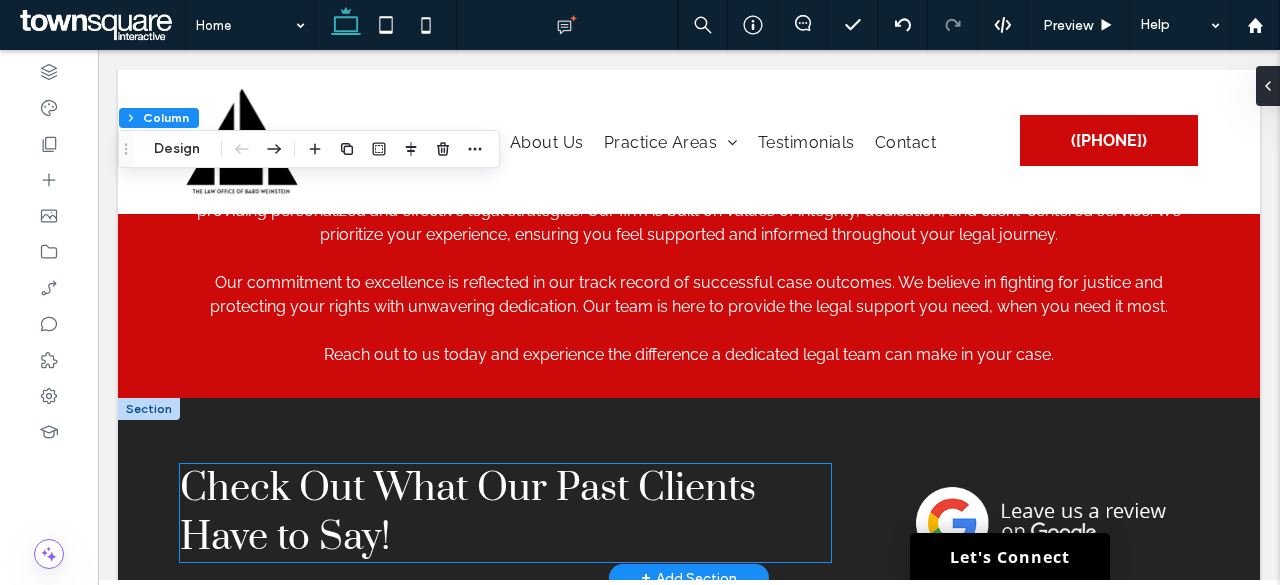 scroll, scrollTop: 4558, scrollLeft: 0, axis: vertical 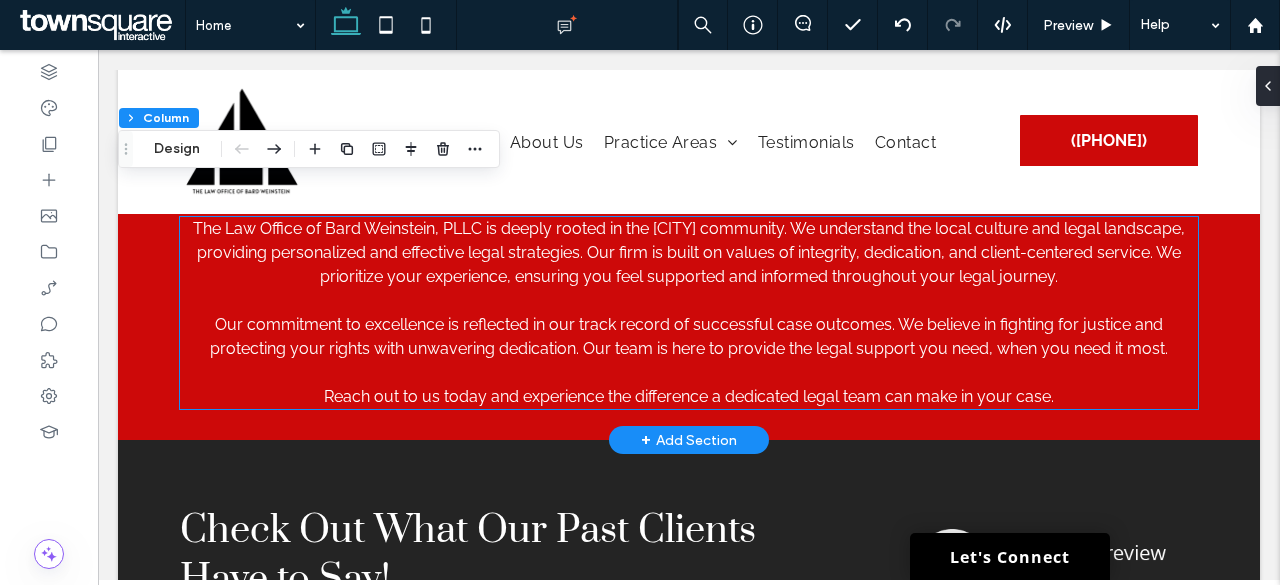 click on "Our commitment to excellence is reflected in our track record of successful case outcomes. We believe in fighting for justice and protecting your rights with unwavering dedication. Our team is here to provide the legal support you need, when you need it most." at bounding box center [689, 336] 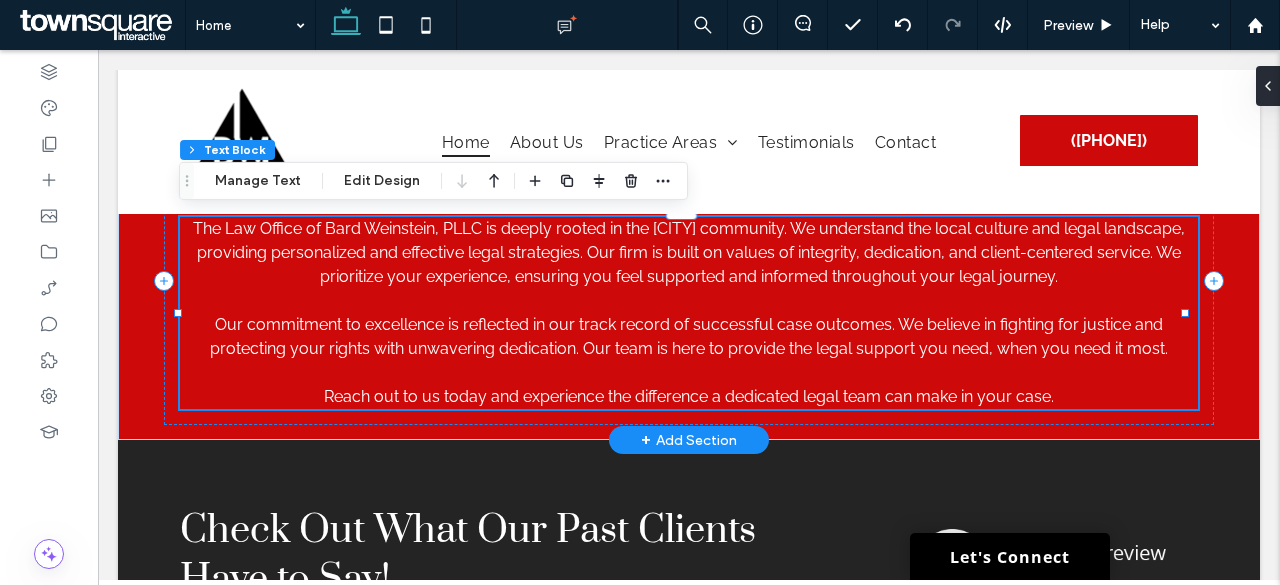 click on "The Law Office of Bard Weinstein, PLLC is deeply rooted in the Phoenix community. We understand the local culture and legal landscape, providing personalized and effective legal strategies. Our firm is built on values of integrity, dedication, and client-centered service. We prioritize your experience, ensuring you feel supported and informed throughout your legal journey. Our commitment to excellence is reflected in our track record of successful case outcomes. We believe in fighting for justice and protecting your rights with unwavering dedication. Our team is here to provide the legal support you need, when you need it most. ﻿ Reach out to us today and experience the difference a dedicated legal team can make in your case." at bounding box center [689, 313] 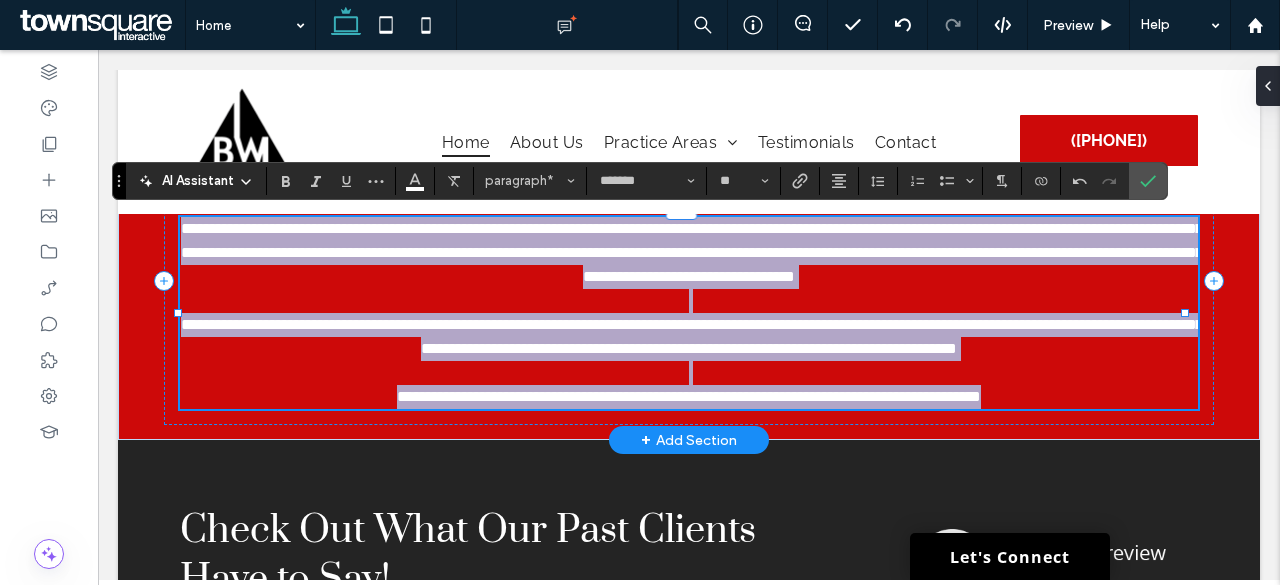click on "**********" at bounding box center (692, 336) 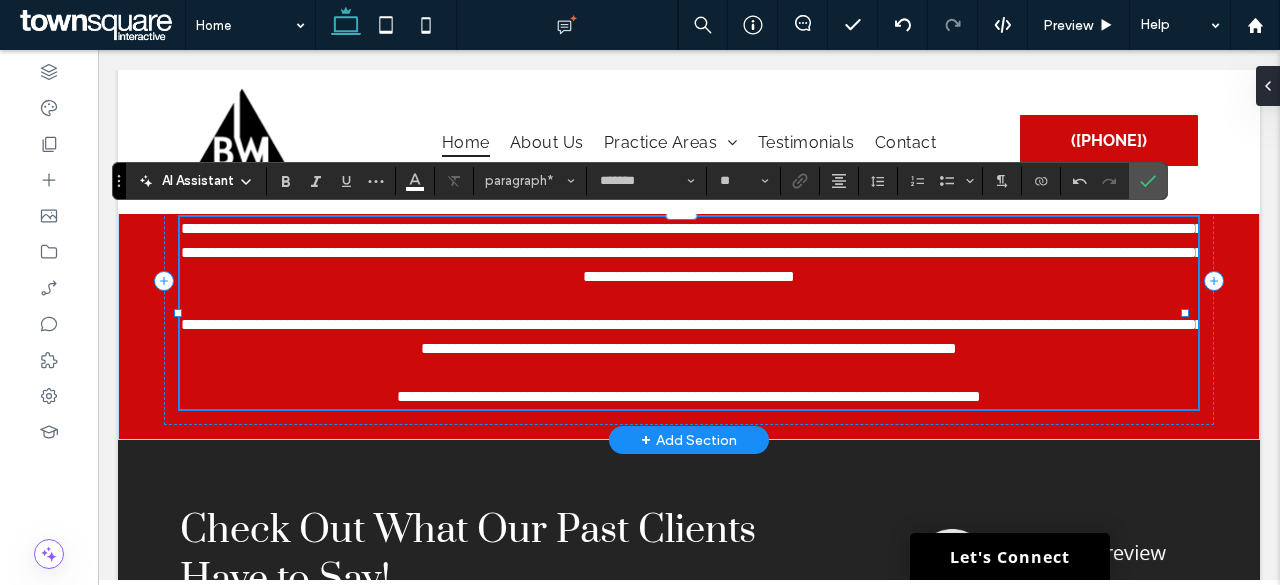 click on "**********" at bounding box center [692, 336] 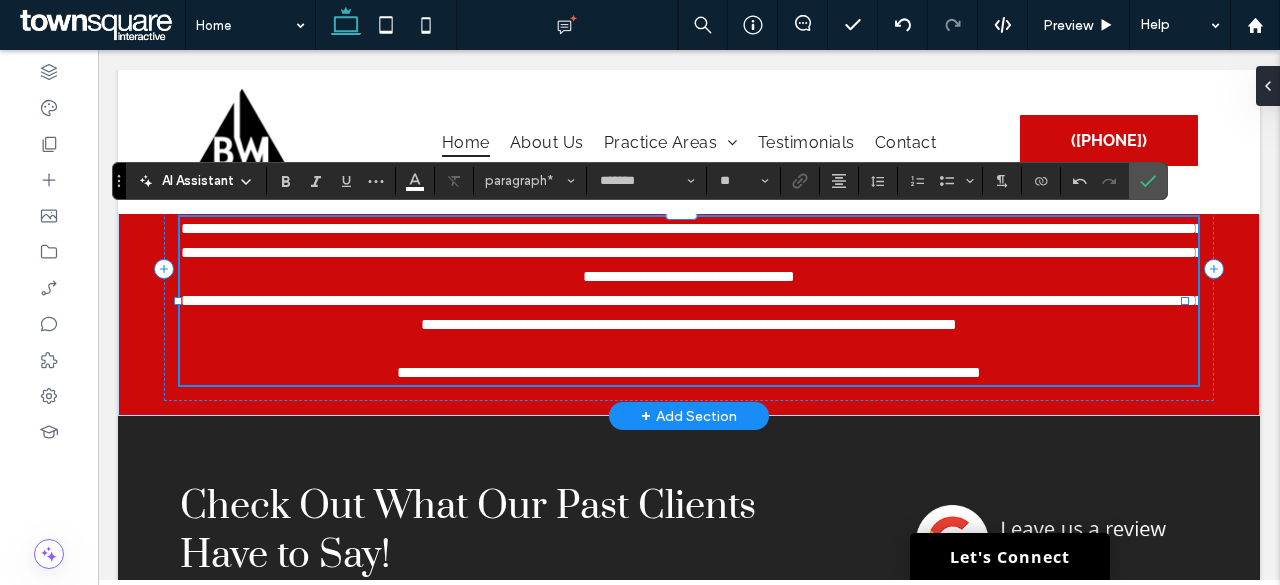 click on "**********" at bounding box center (692, 312) 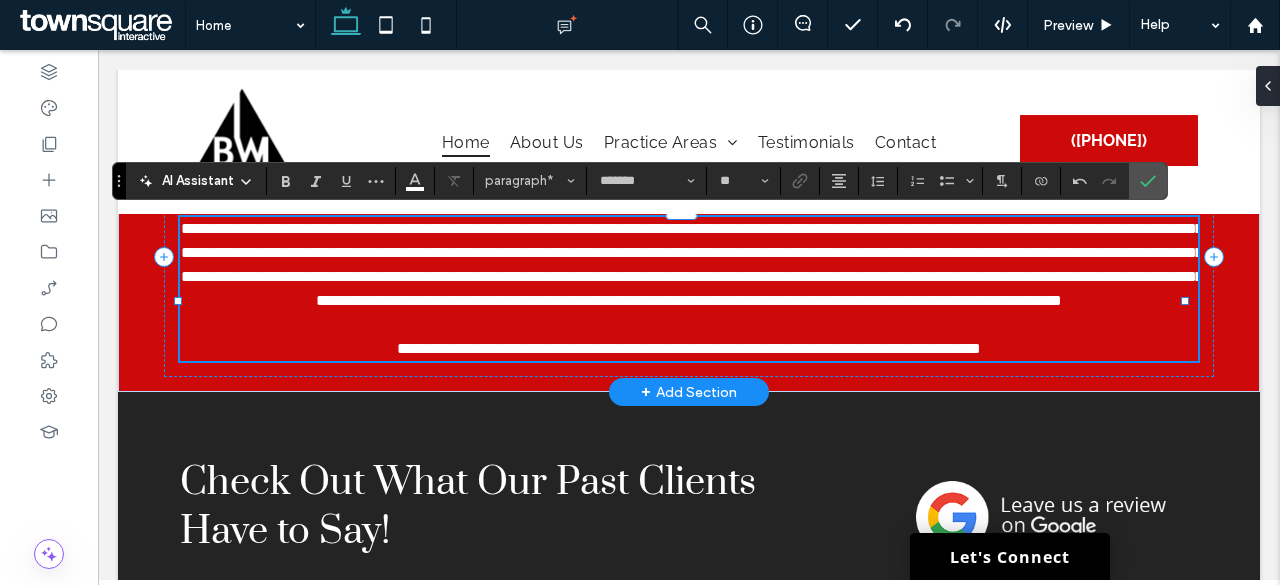 type 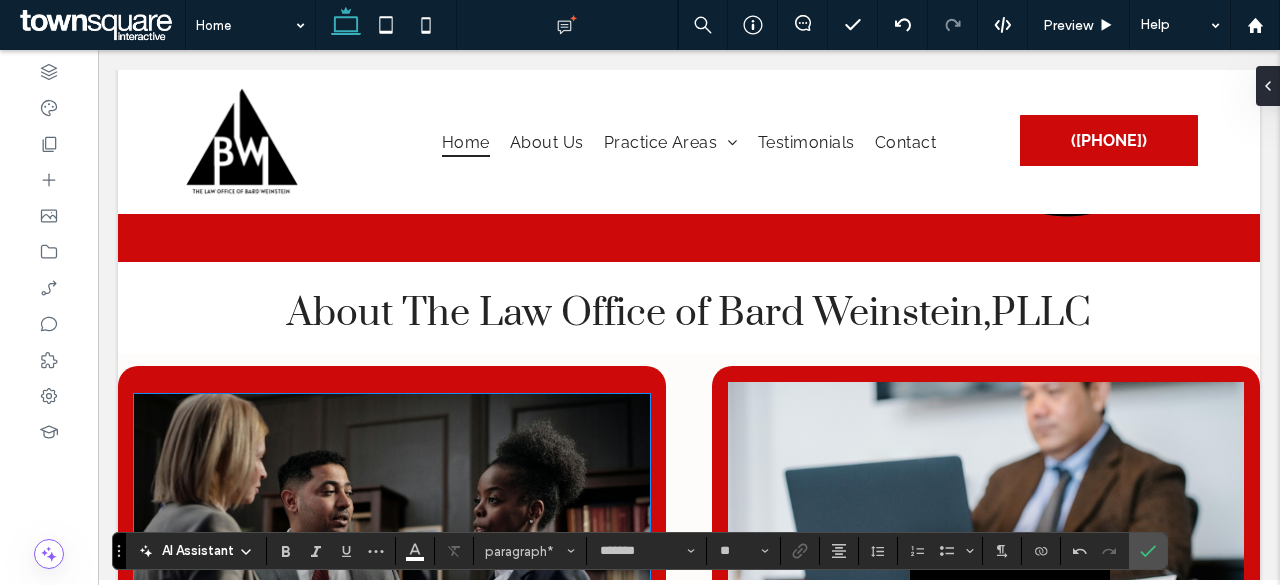 scroll, scrollTop: 858, scrollLeft: 0, axis: vertical 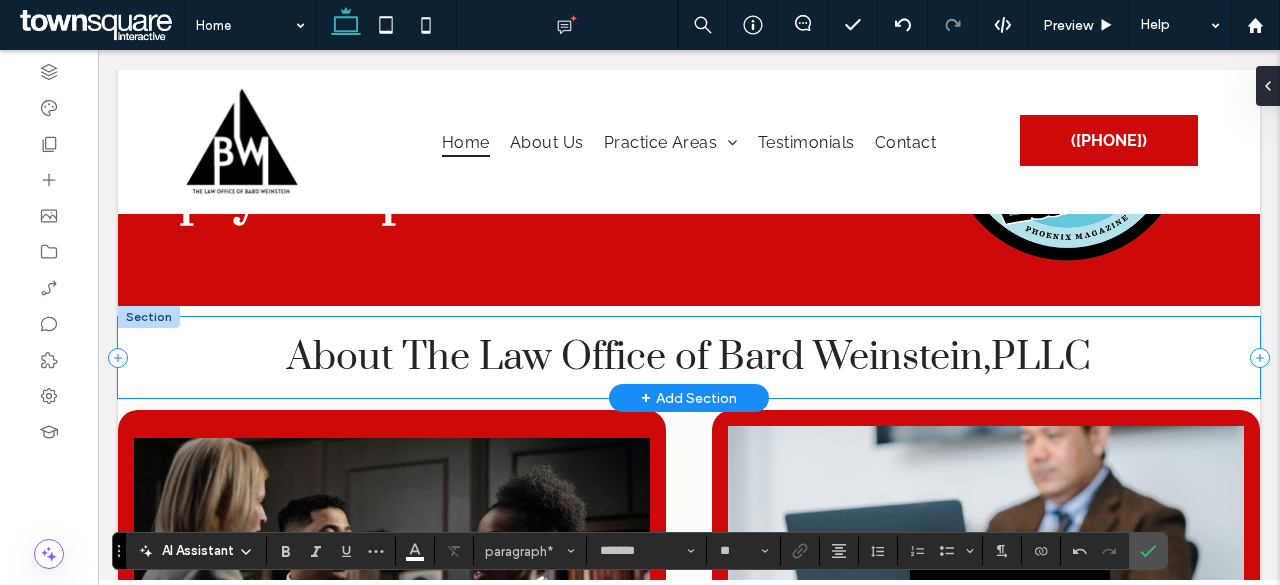 click on "About The Law Office of Bard Weinstein,PLLC" at bounding box center [689, 357] 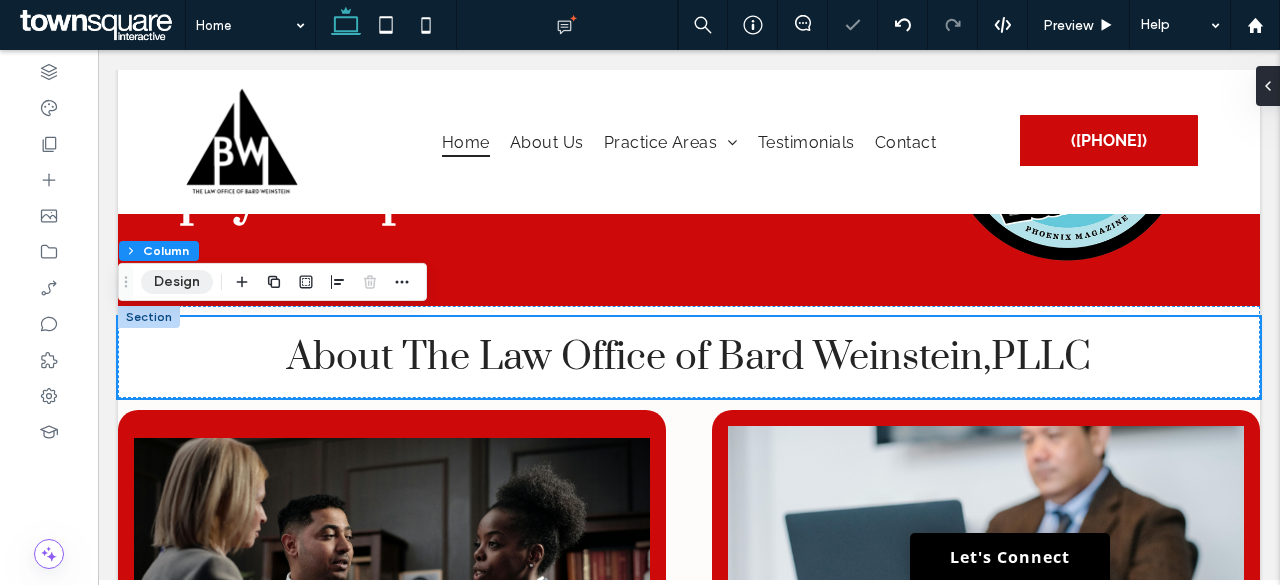 drag, startPoint x: 178, startPoint y: 278, endPoint x: 471, endPoint y: 287, distance: 293.13818 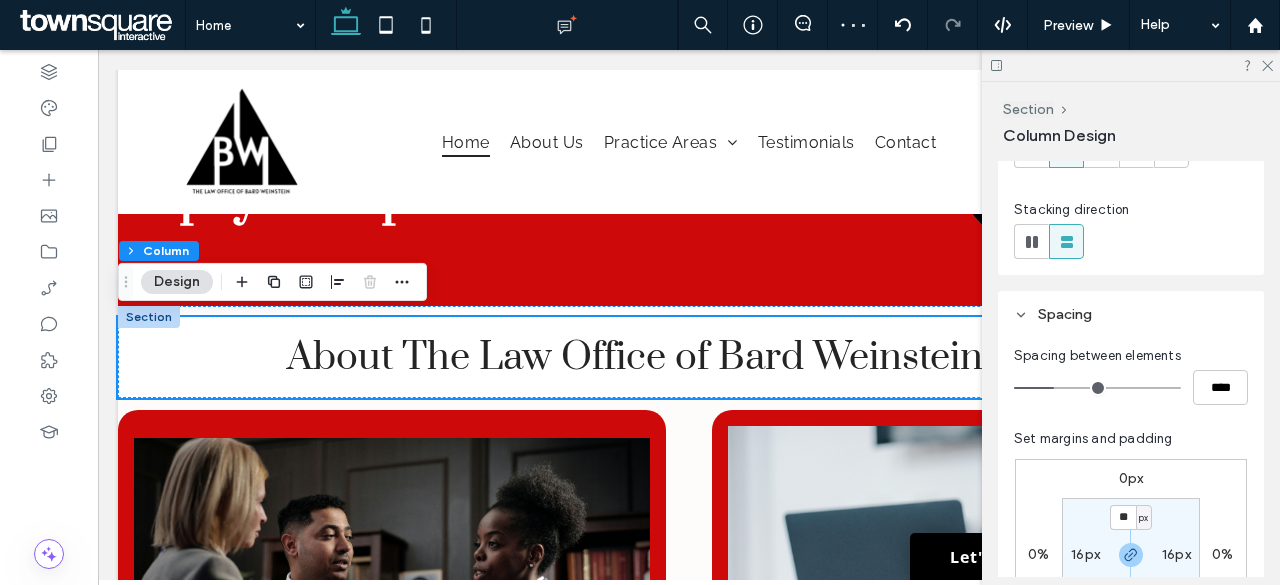scroll, scrollTop: 300, scrollLeft: 0, axis: vertical 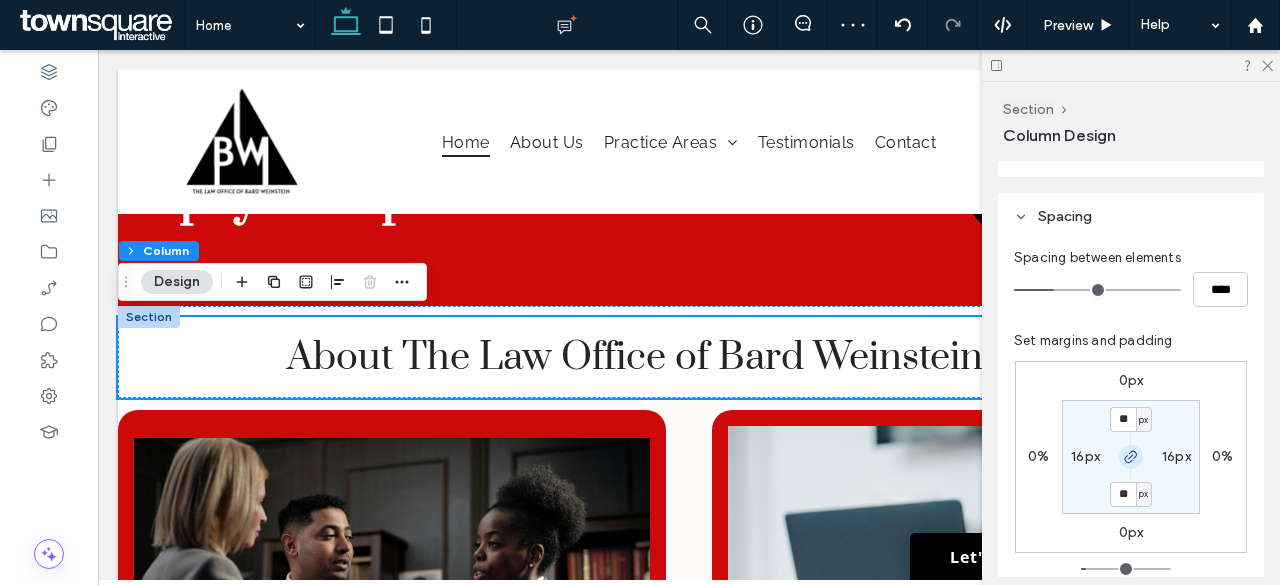 click 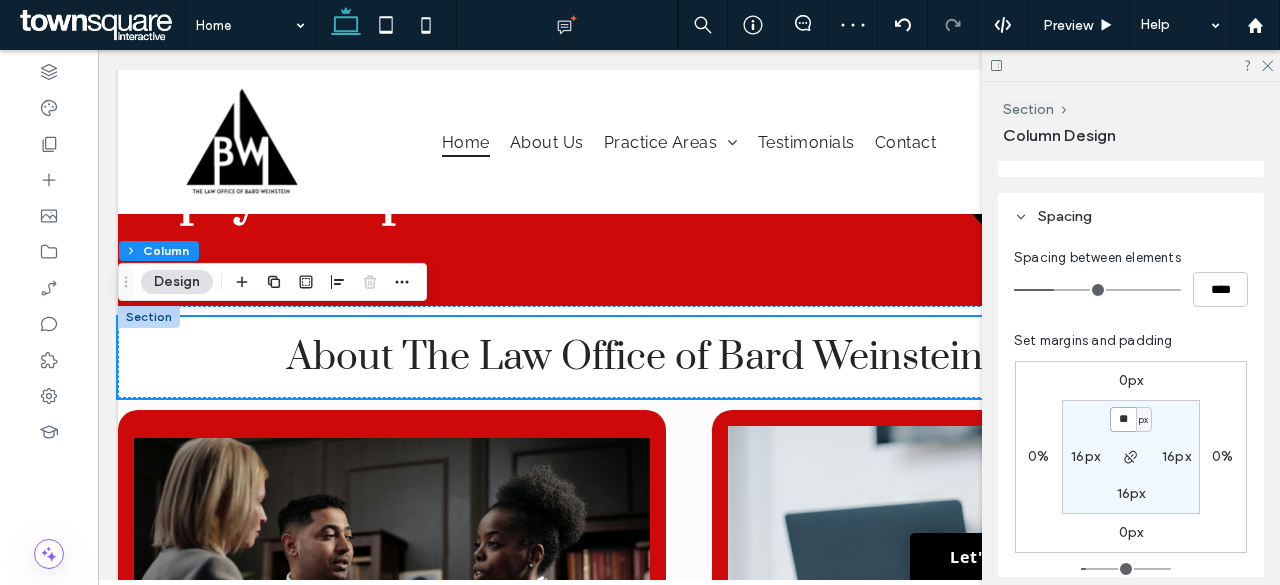click on "**" at bounding box center [1123, 419] 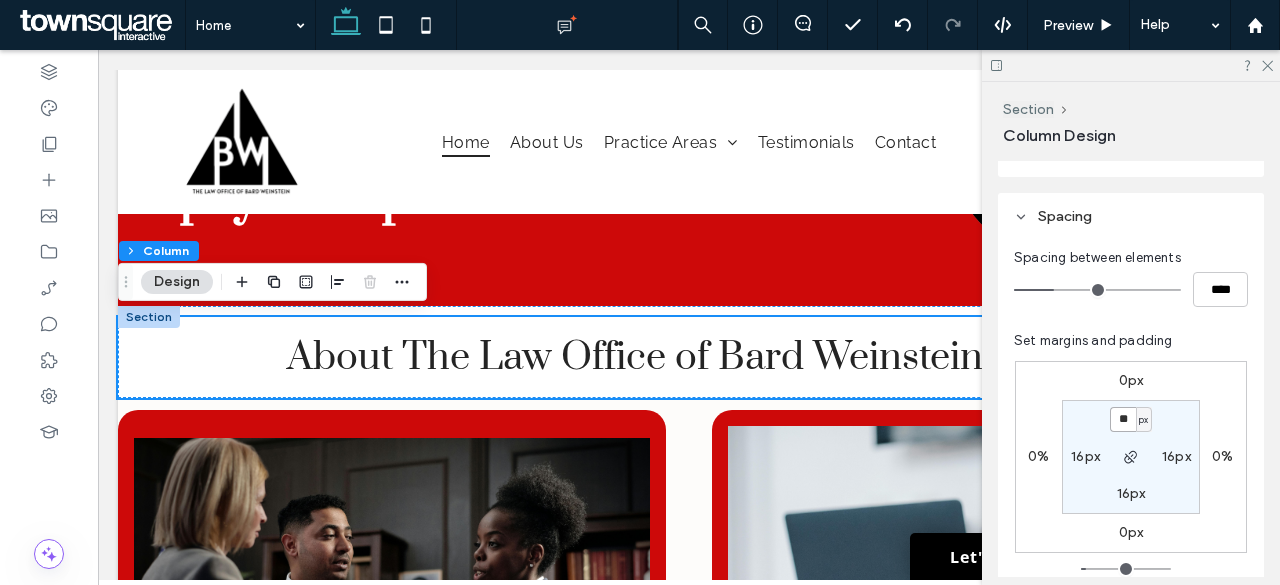 type on "**" 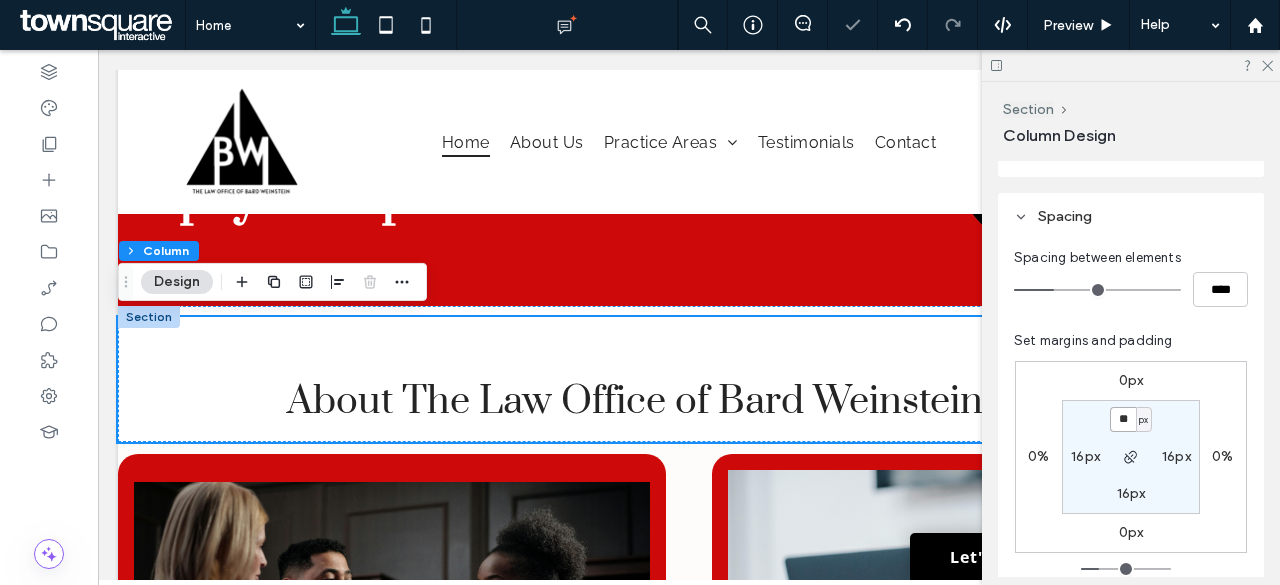click on "**" at bounding box center [1123, 419] 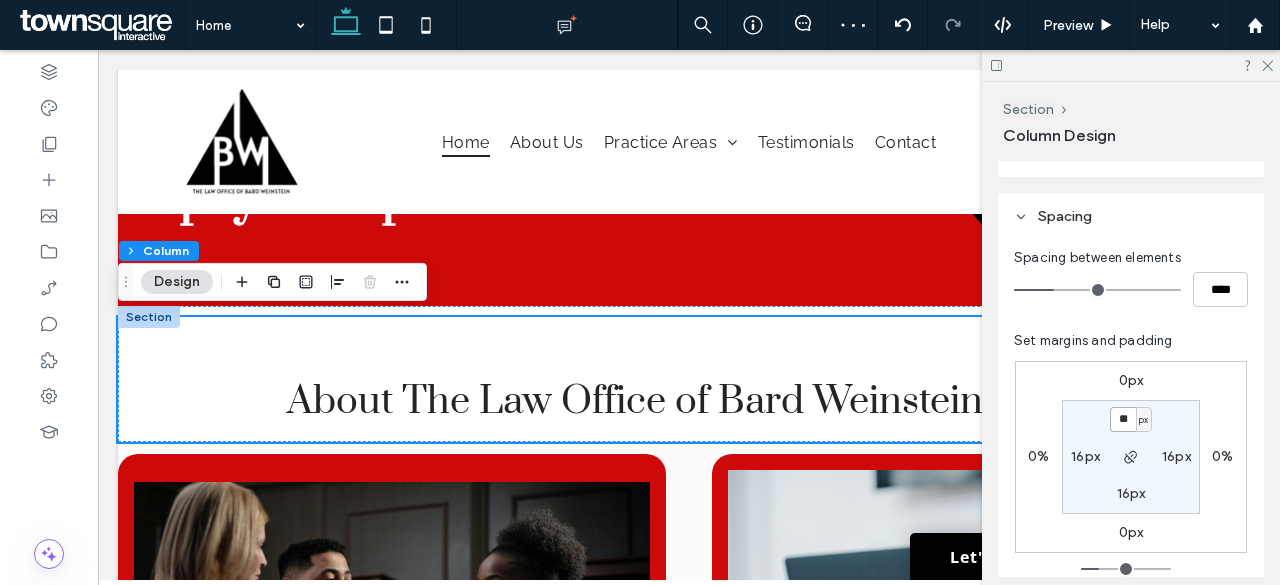 type on "**" 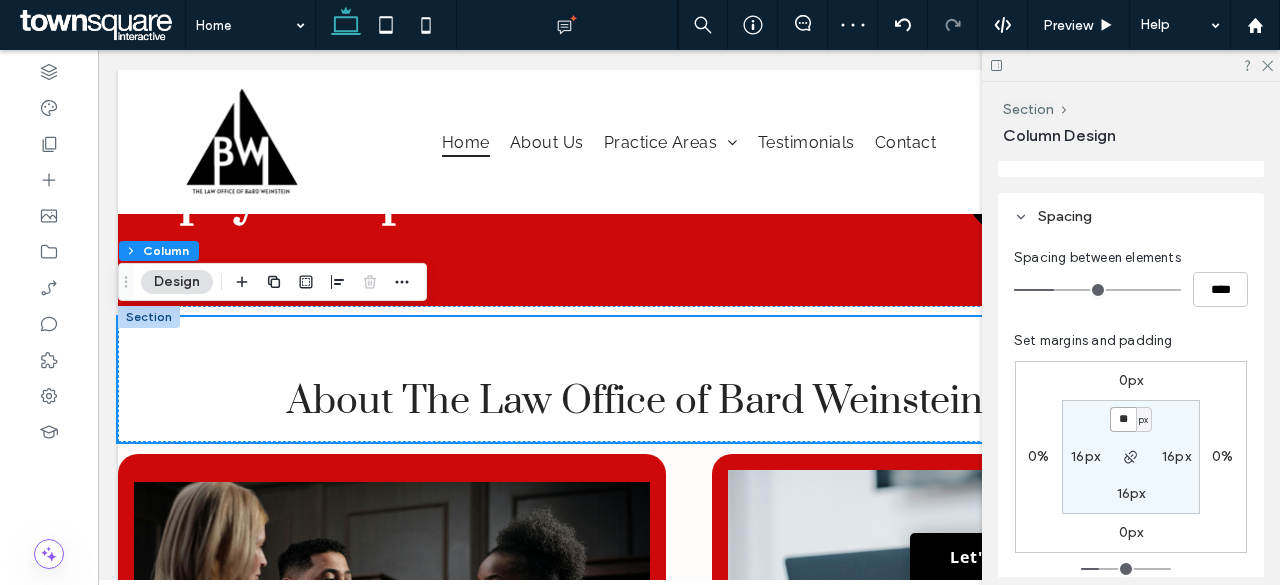 type on "**" 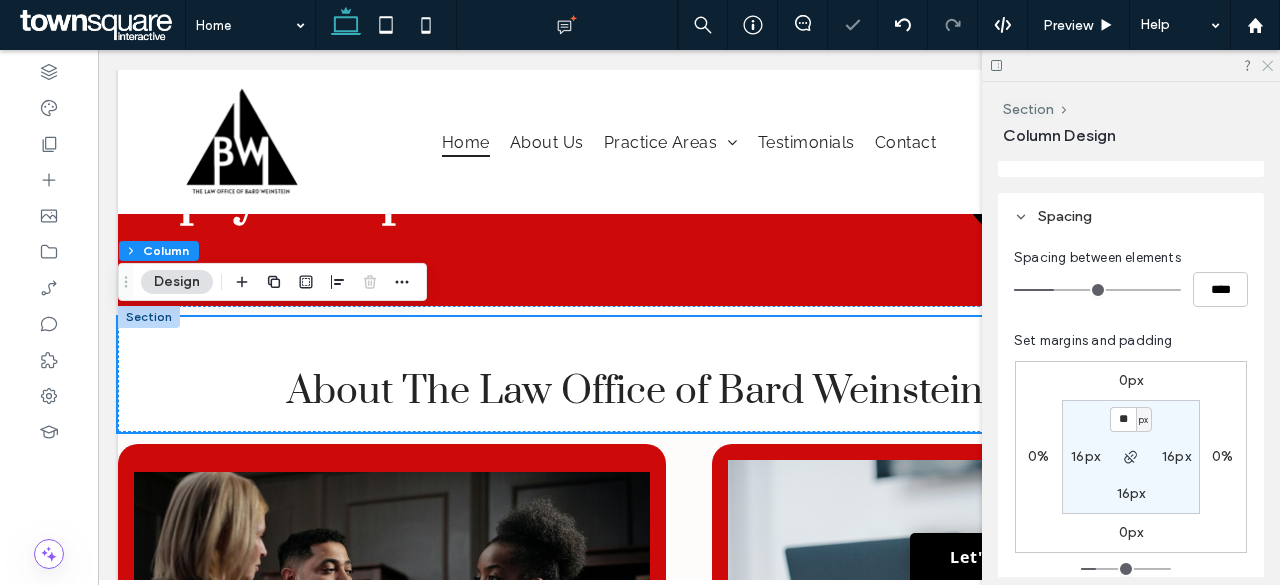 click 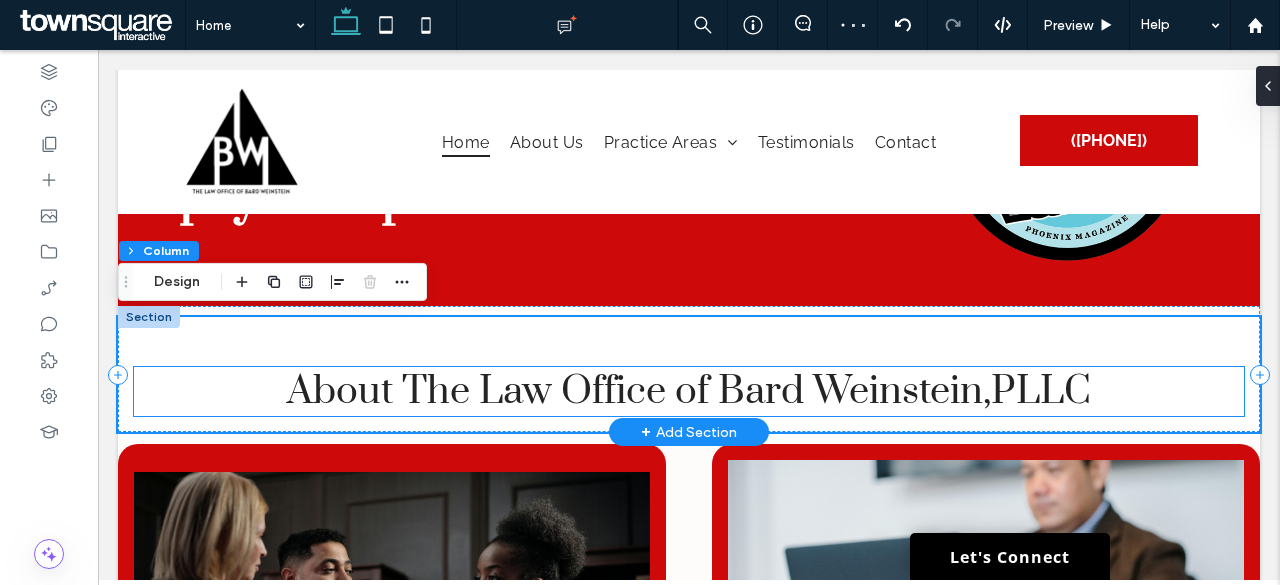 click on "About The Law Office of Bard Weinstein,PLLC" at bounding box center (689, 391) 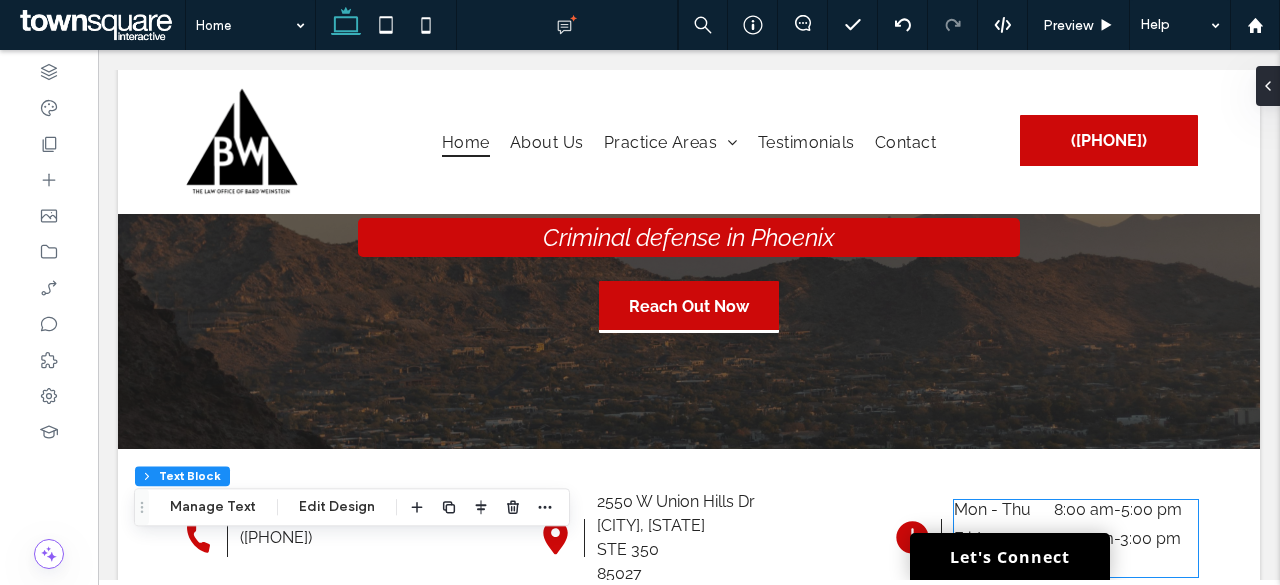 scroll, scrollTop: 0, scrollLeft: 0, axis: both 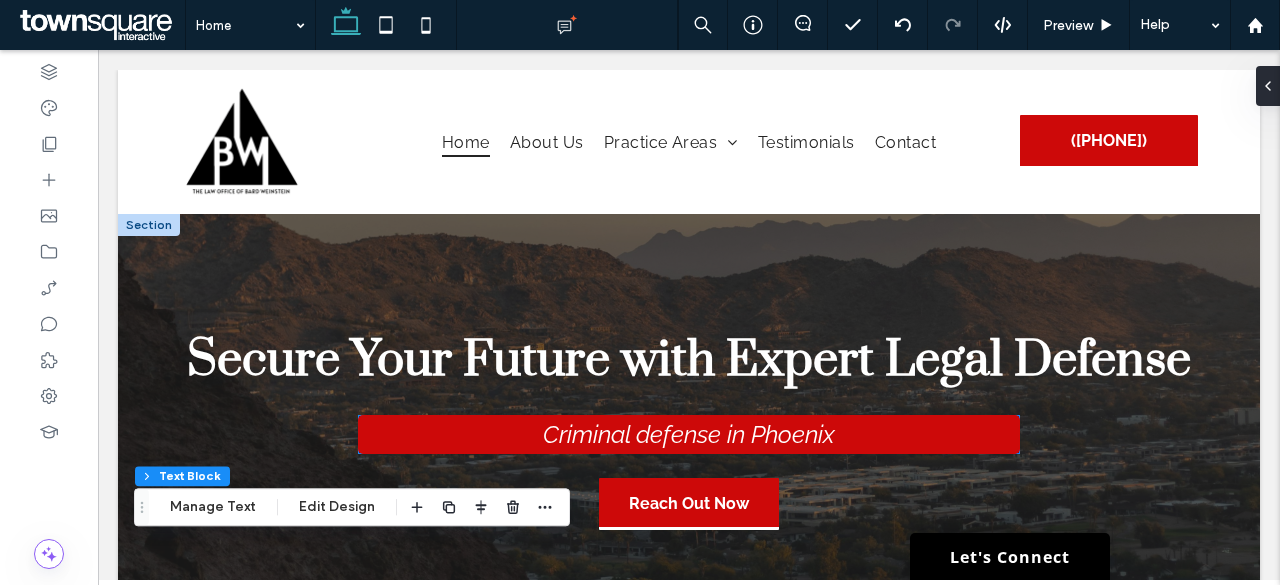 click on "Criminal defense in Phoenix" at bounding box center [689, 434] 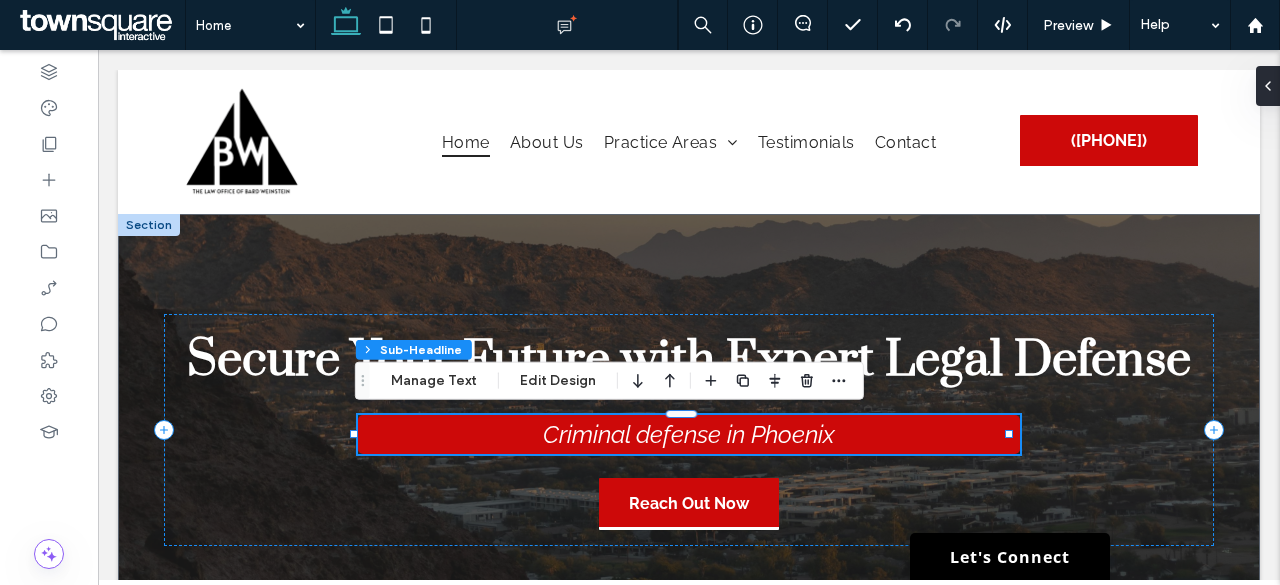 click on "Criminal defense in Phoenix" at bounding box center (689, 434) 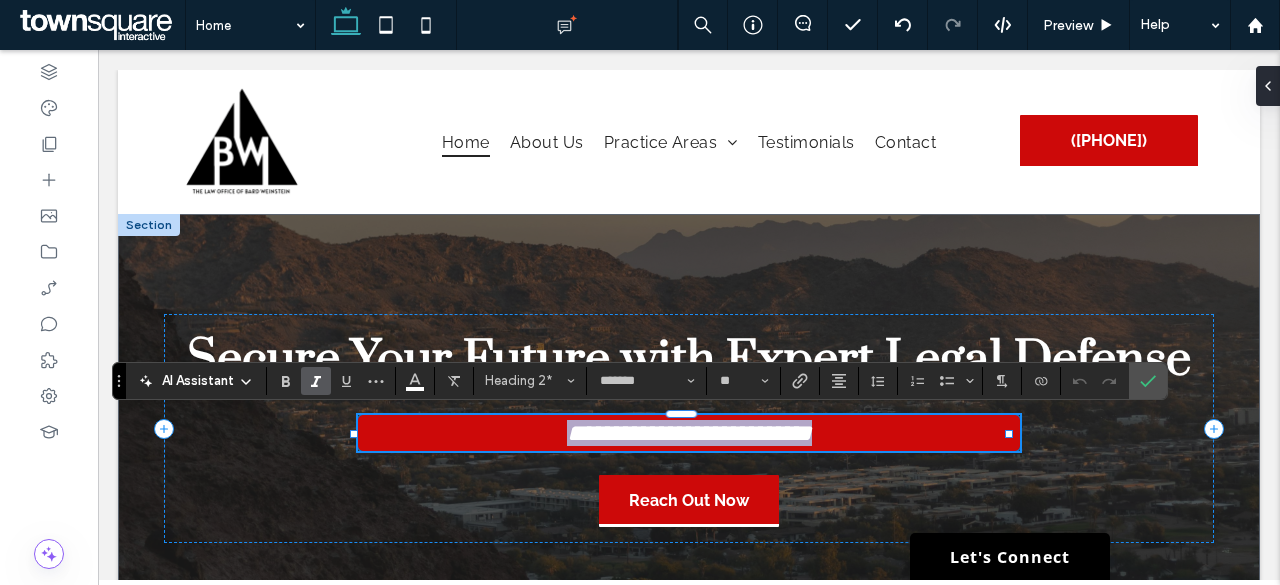 click on "**********" at bounding box center [689, 433] 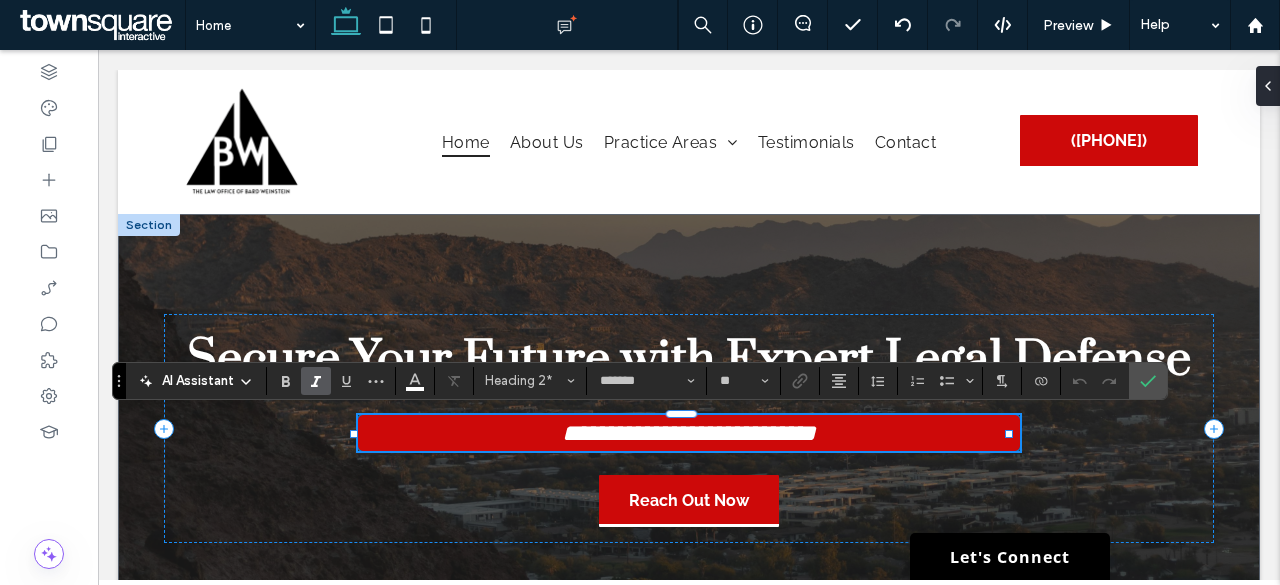 type 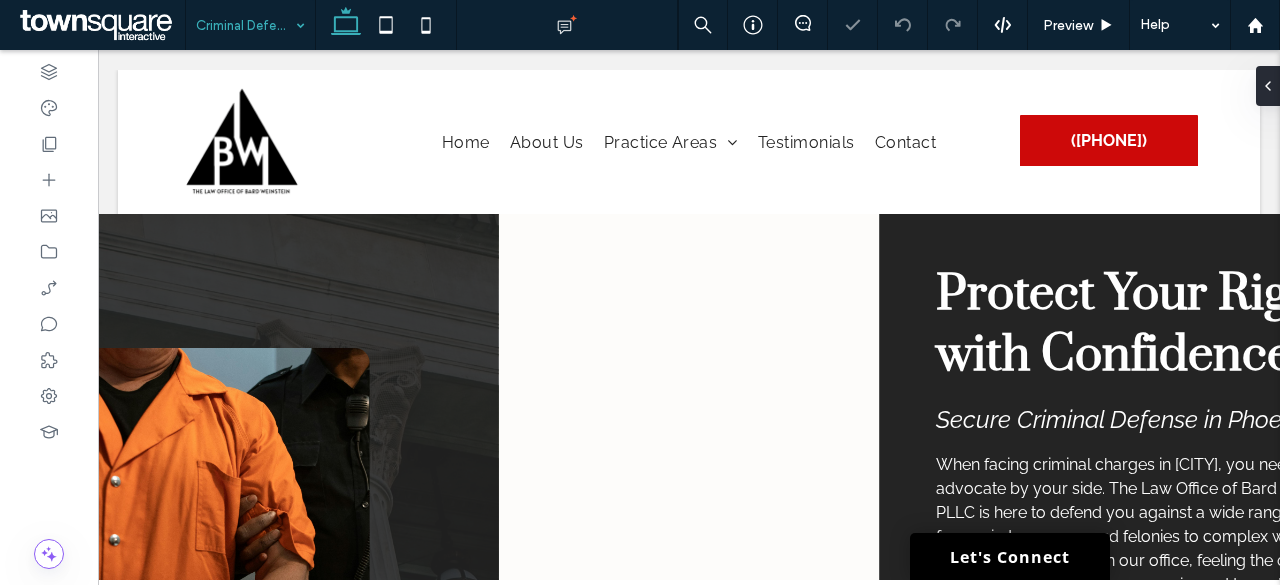 scroll, scrollTop: 0, scrollLeft: 0, axis: both 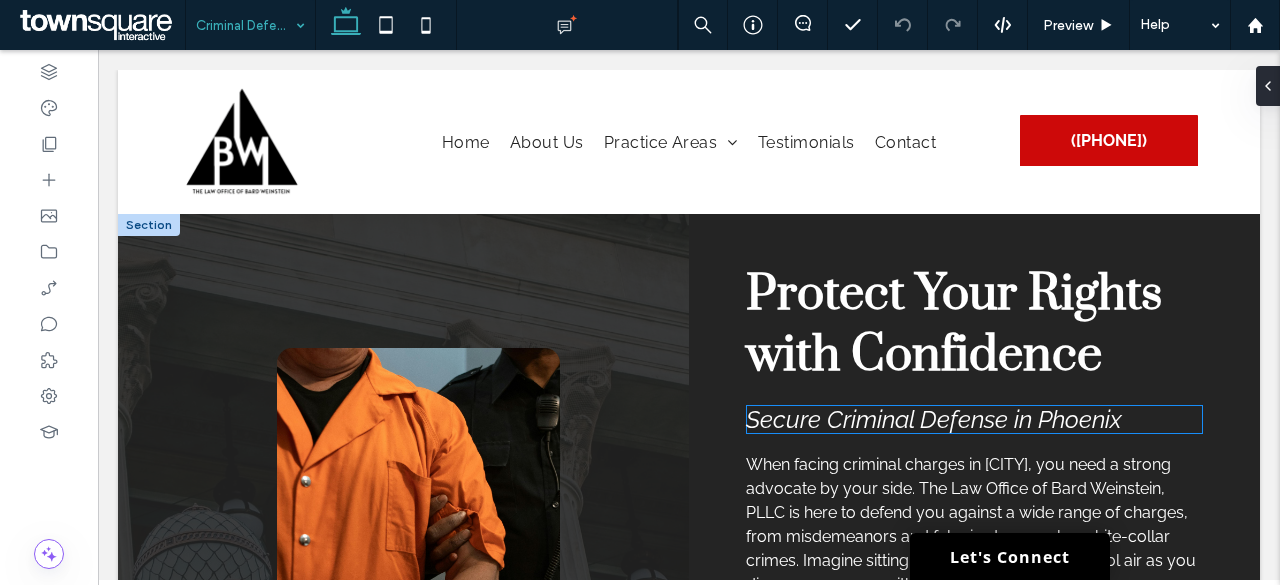 click on "Secure Criminal Defense in Phoenix" at bounding box center [934, 419] 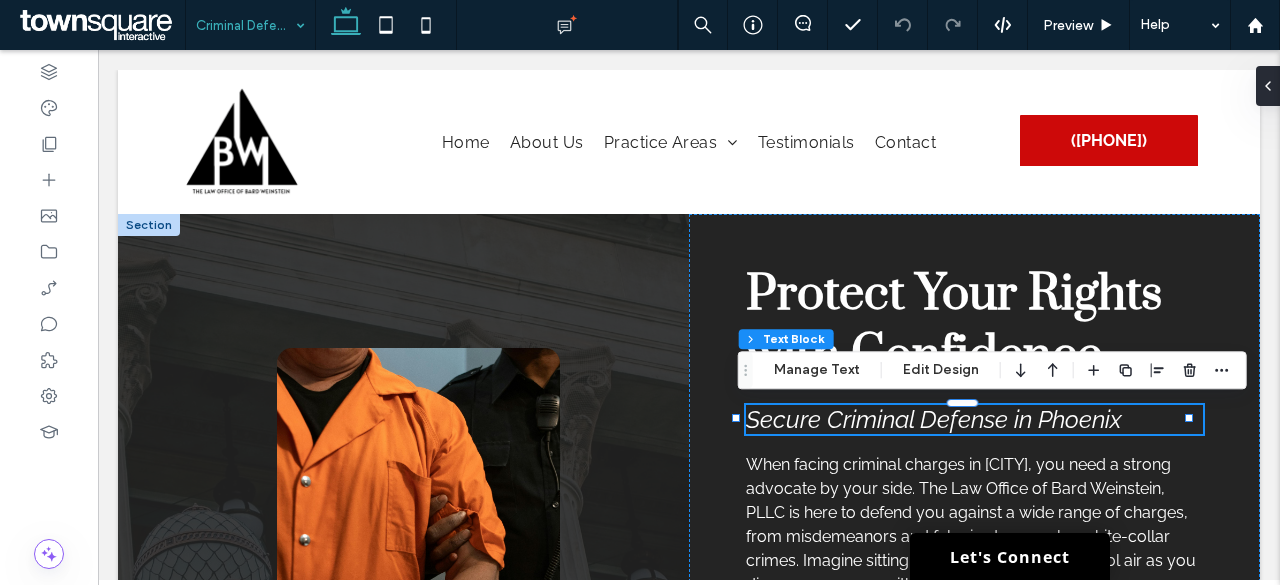 click on "Secure Criminal Defense in Phoenix" at bounding box center [974, 419] 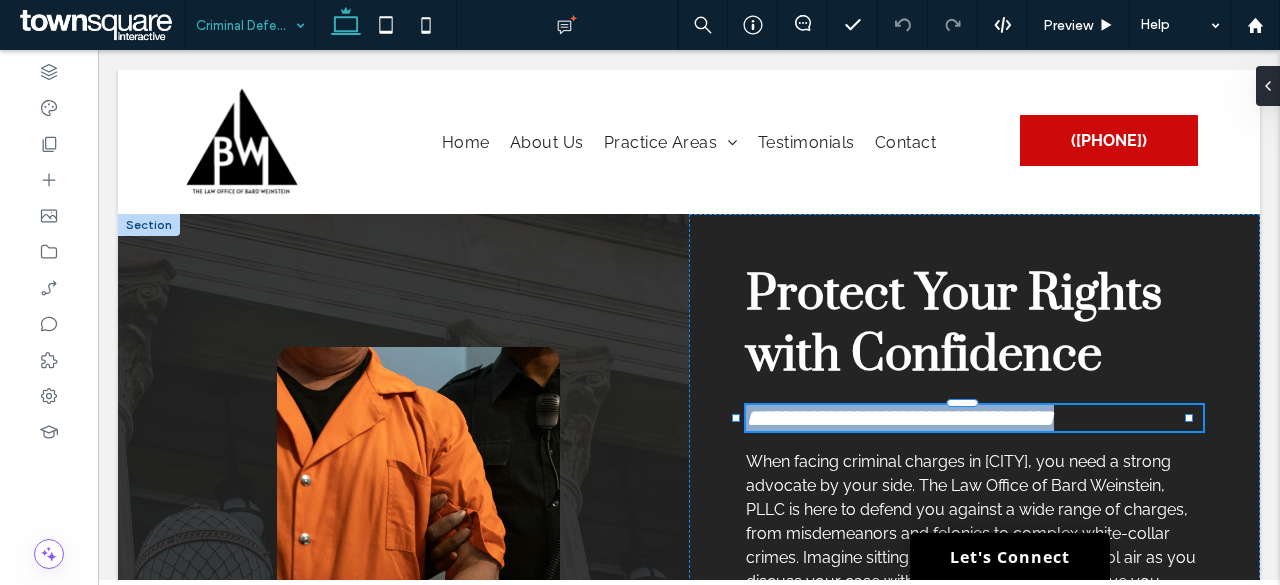 type on "*******" 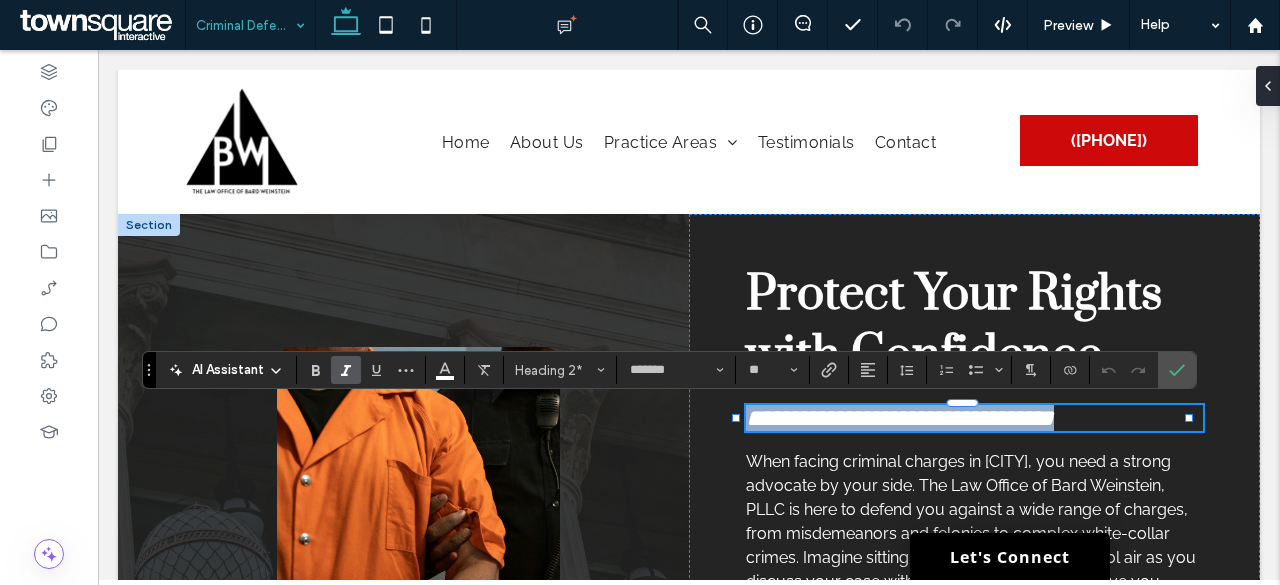 click on "**********" at bounding box center (900, 418) 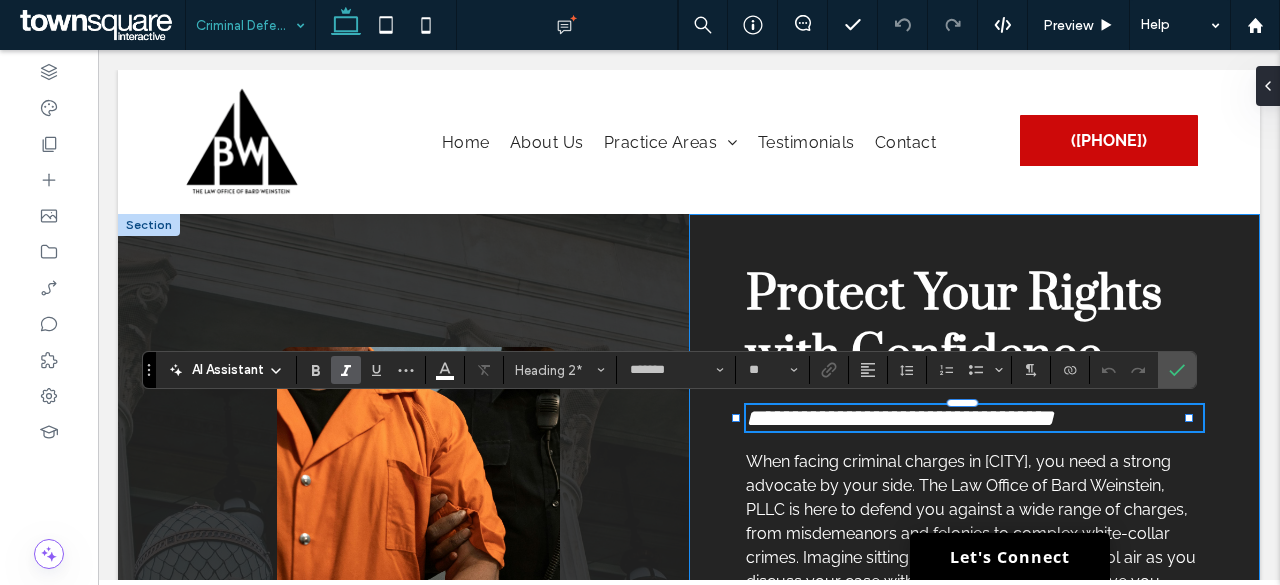 type 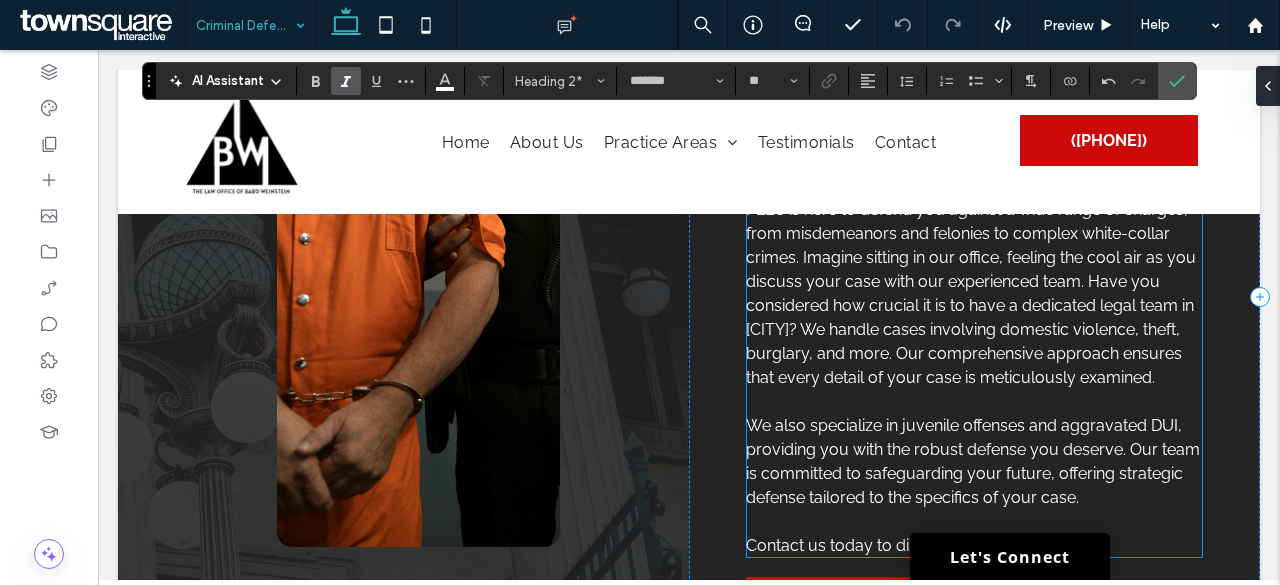 scroll, scrollTop: 400, scrollLeft: 0, axis: vertical 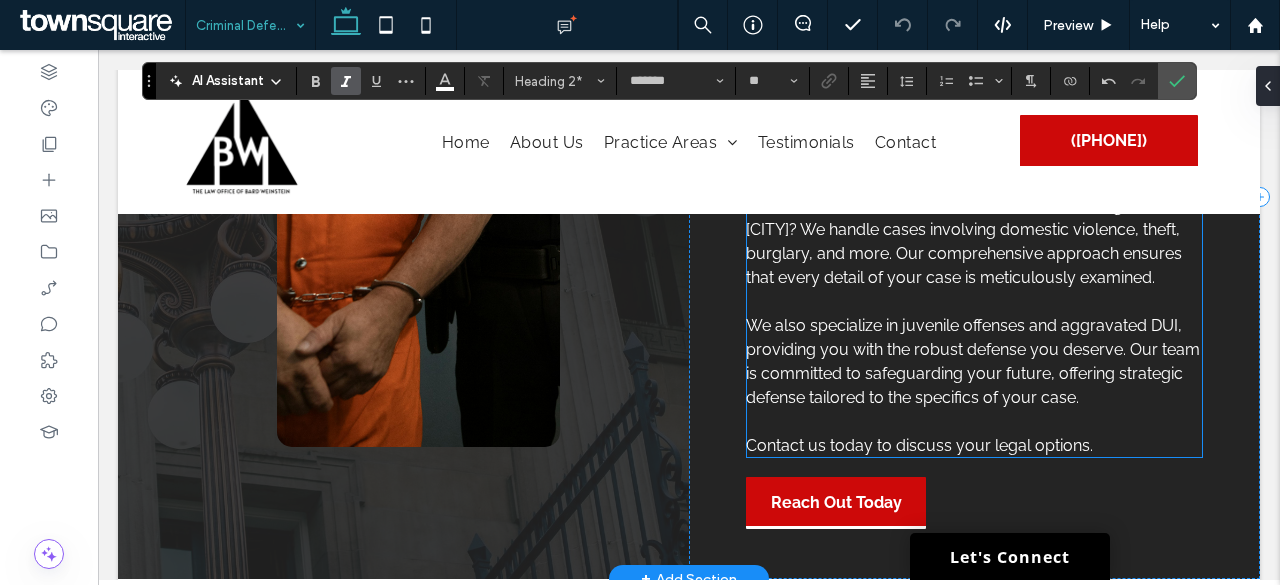click on "We also specialize in juvenile offenses and aggravated DUI, providing you with the robust defense you deserve. Our team is committed to safeguarding your future, offering strategic defense tailored to the specifics of your case." at bounding box center (973, 361) 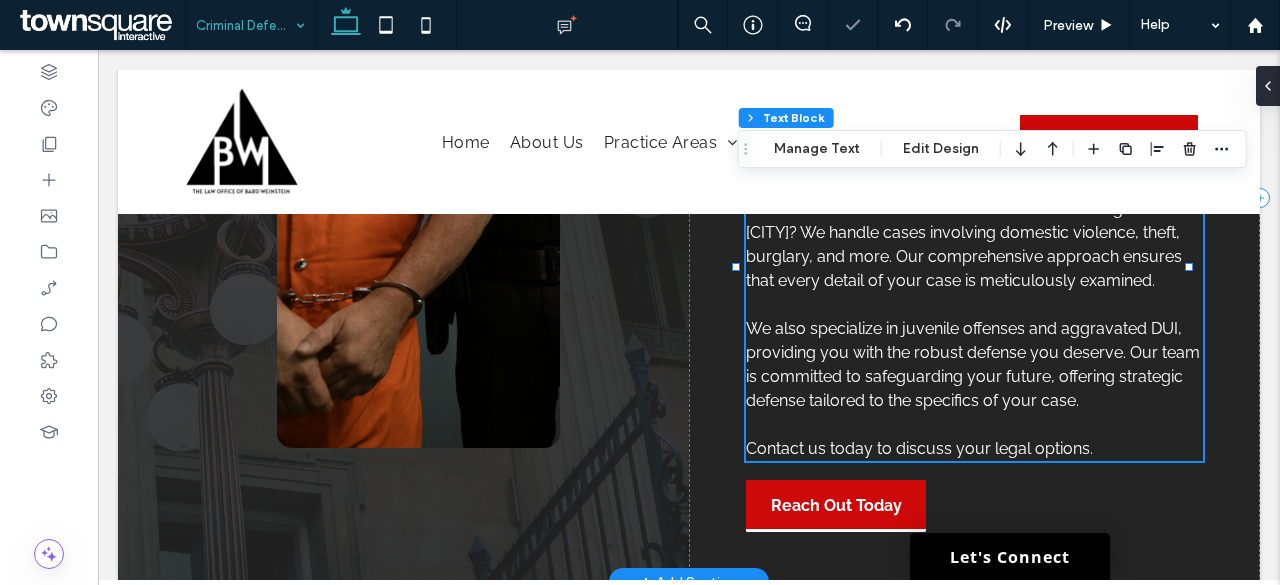 click on "We also specialize in juvenile offenses and aggravated DUI, providing you with the robust defense you deserve. Our team is committed to safeguarding your future, offering strategic defense tailored to the specifics of your case." at bounding box center (973, 364) 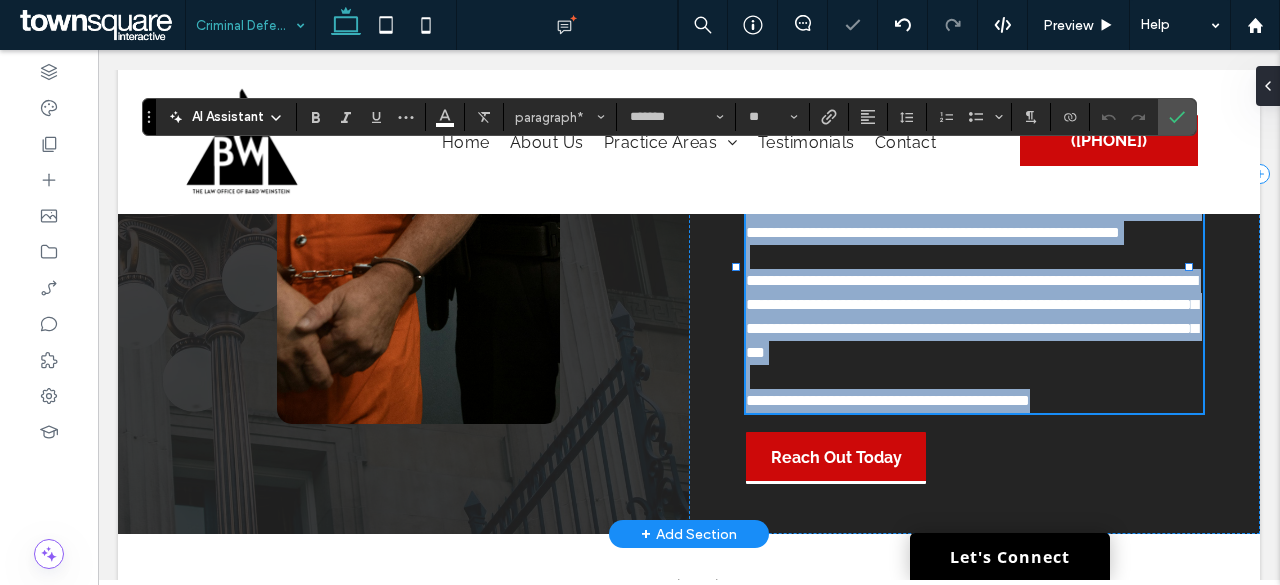 click on "**********" at bounding box center (972, 316) 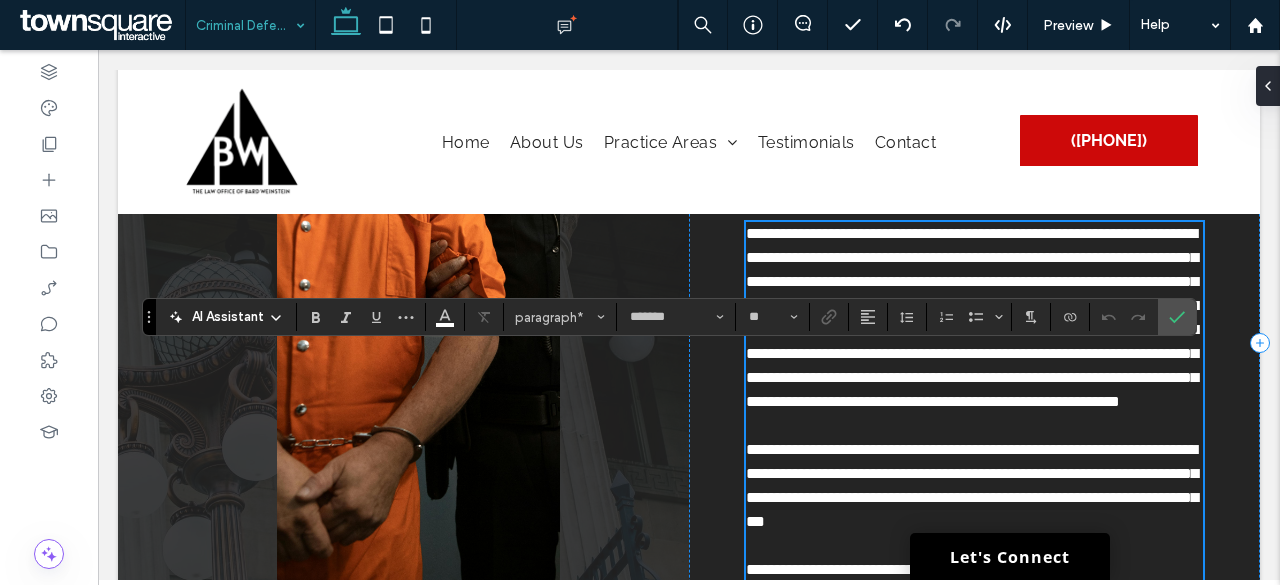 scroll, scrollTop: 200, scrollLeft: 0, axis: vertical 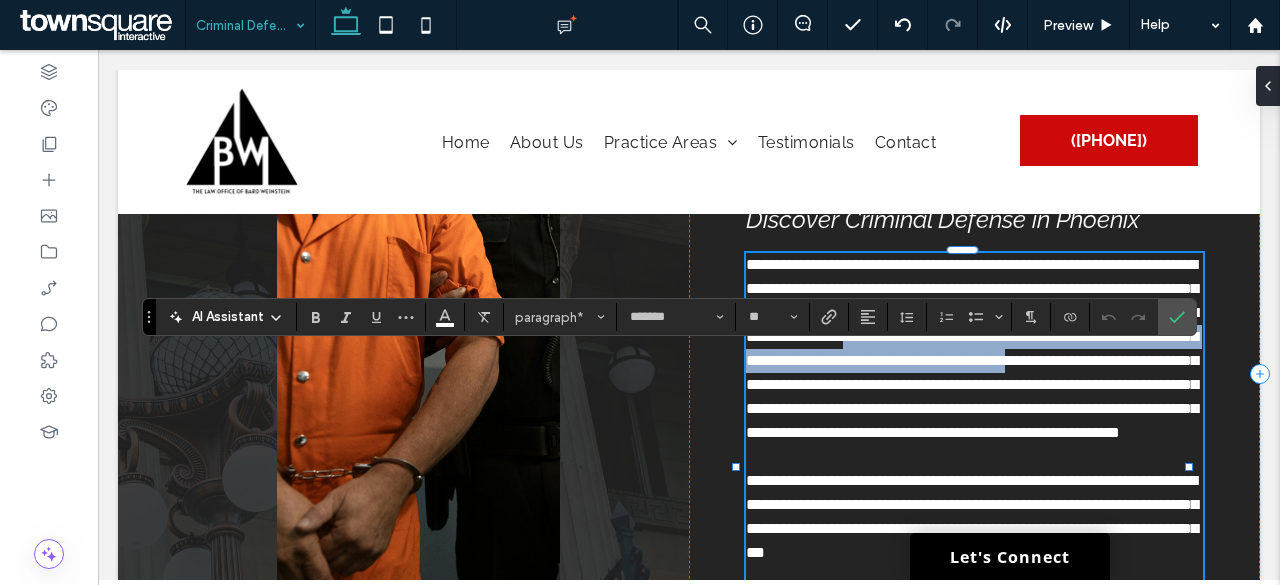 drag, startPoint x: 1074, startPoint y: 377, endPoint x: 811, endPoint y: 359, distance: 263.61526 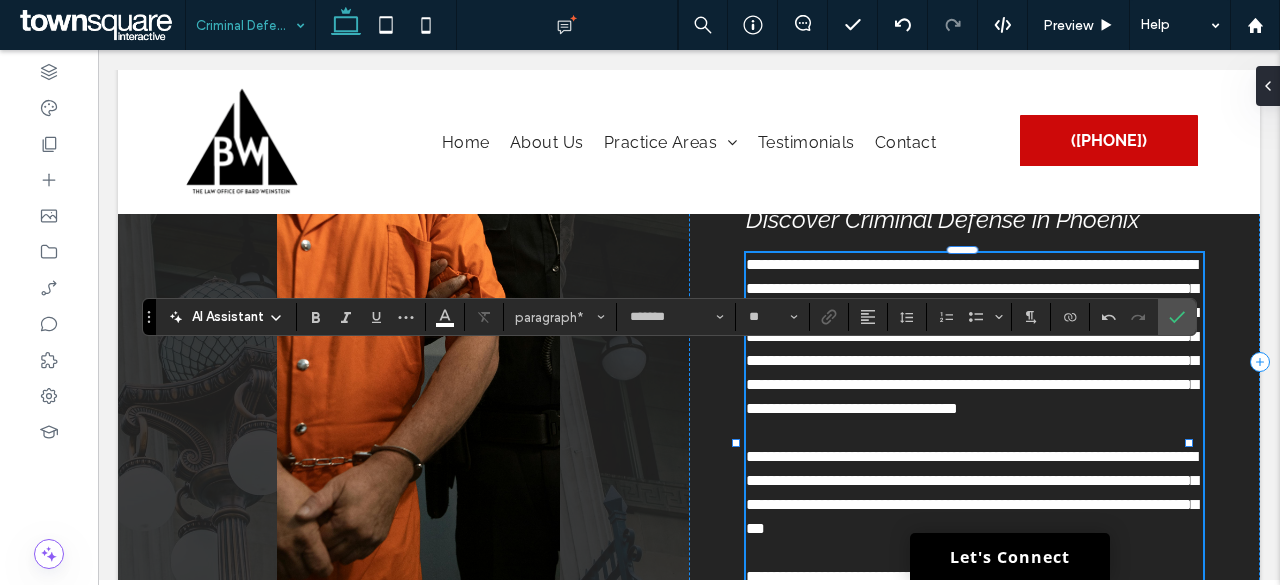 type 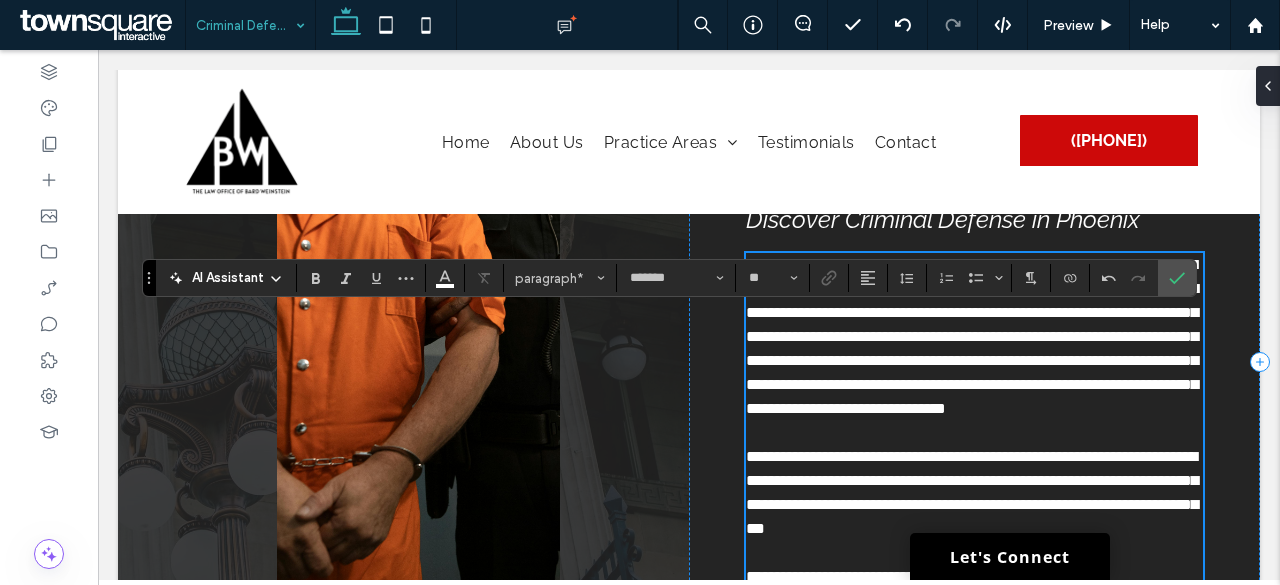 scroll, scrollTop: 300, scrollLeft: 0, axis: vertical 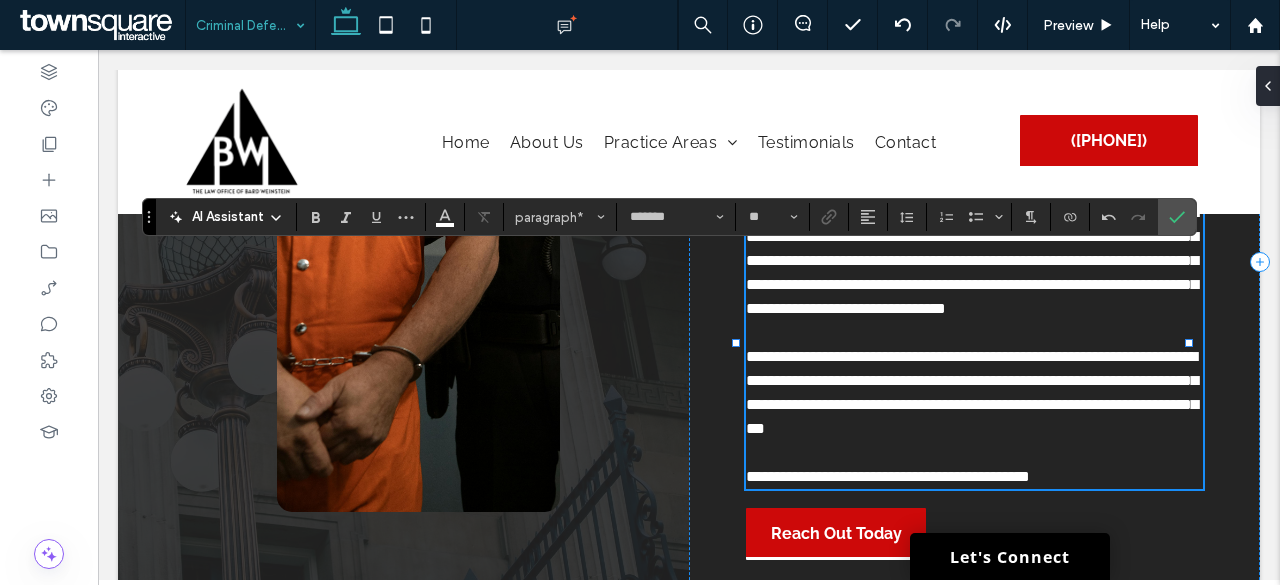 click on "**********" at bounding box center [972, 392] 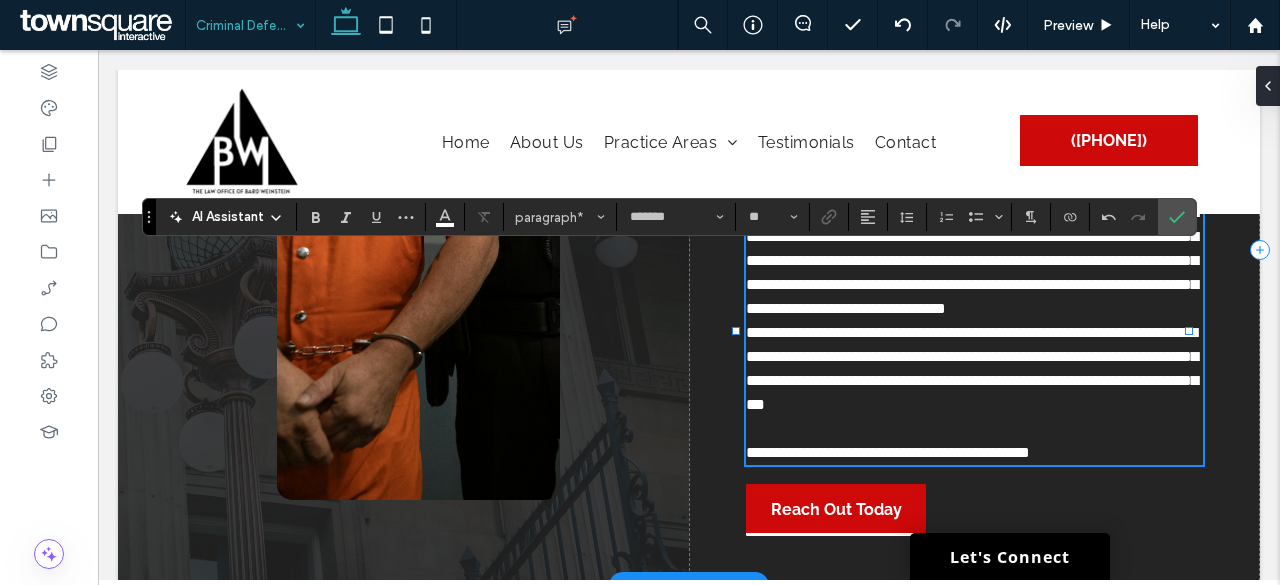 click on "**********" at bounding box center (972, 368) 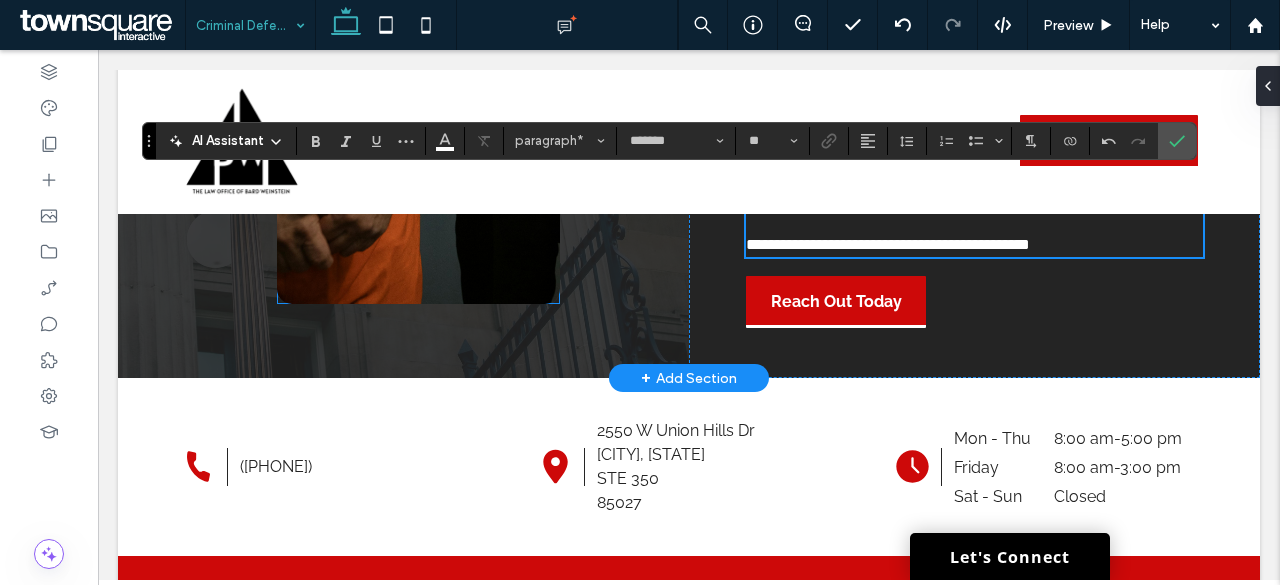 scroll, scrollTop: 333, scrollLeft: 0, axis: vertical 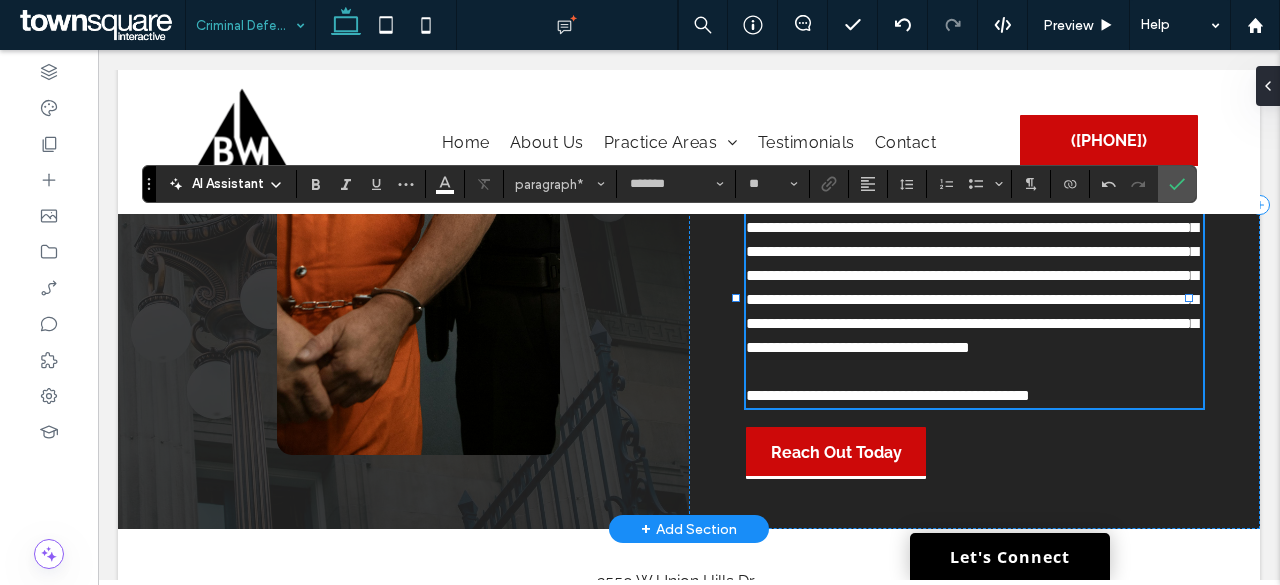 click on "**********" at bounding box center (972, 239) 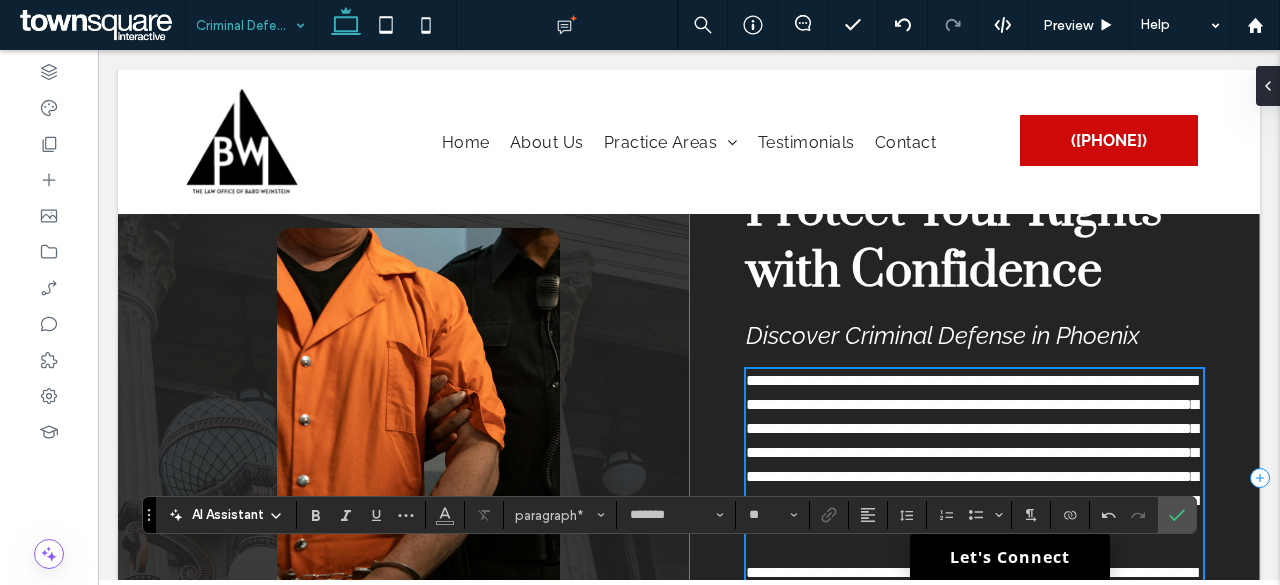 scroll, scrollTop: 0, scrollLeft: 0, axis: both 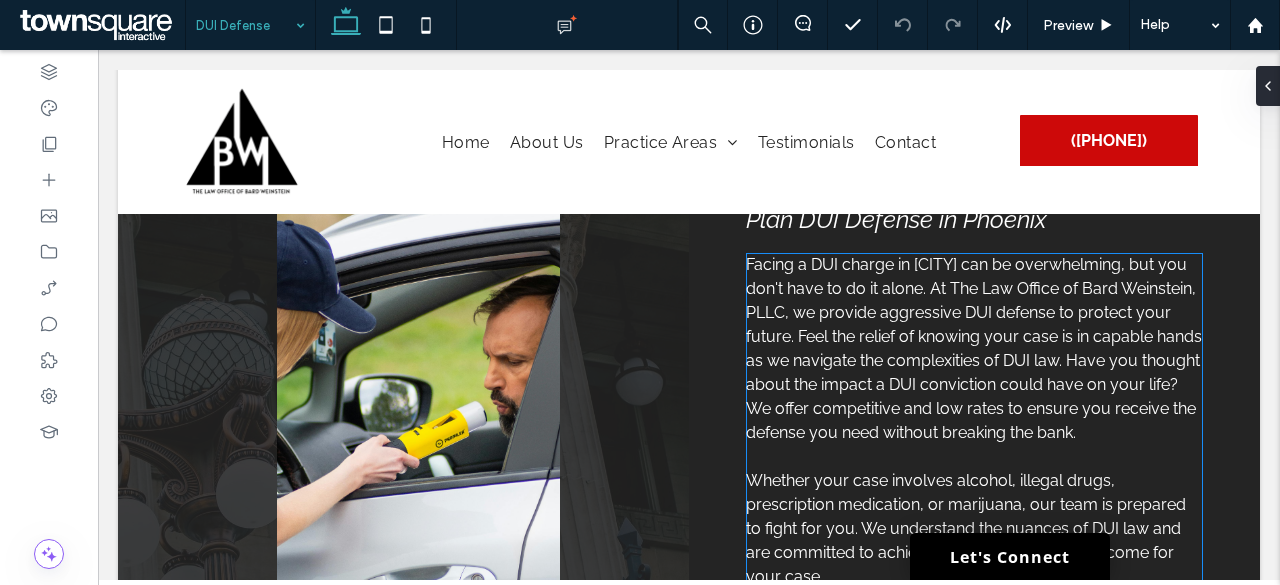 click on "Facing a DUI charge in Phoenix can be overwhelming, but you don't have to do it alone. At The Law Office of Bard Weinstein, PLLC, we provide aggressive DUI defense to protect your future. Feel the relief of knowing your case is in capable hands as we navigate the complexities of DUI law. Have you thought about the impact a DUI conviction could have on your life? We offer competitive and low rates to ensure you receive the defense you need without breaking the bank." at bounding box center (974, 348) 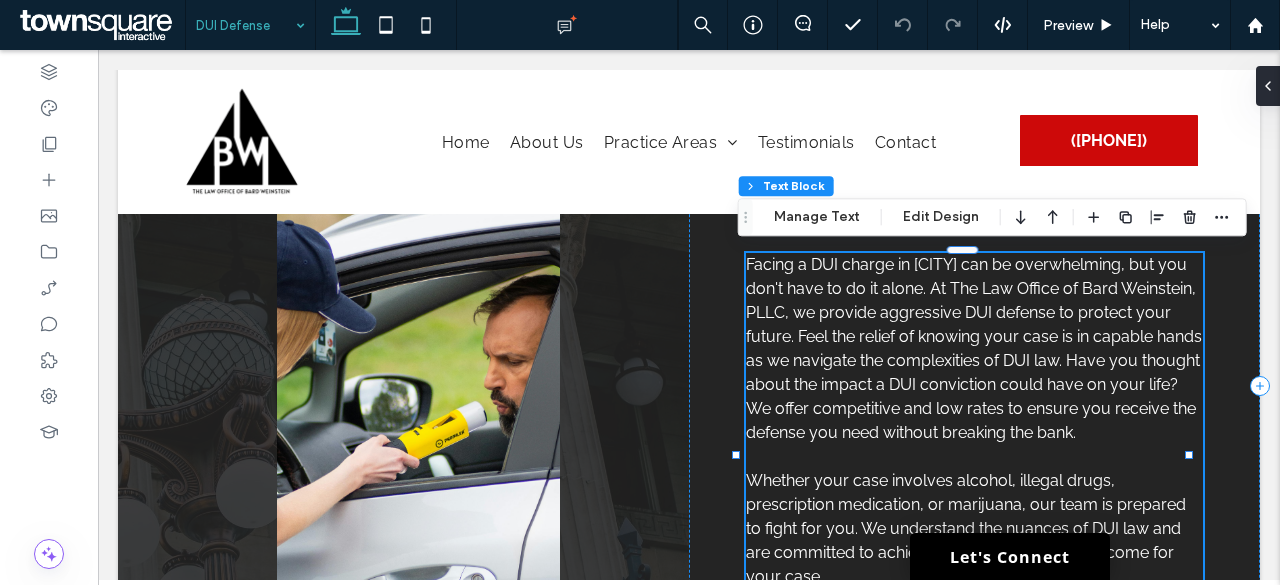click on "Facing a DUI charge in Phoenix can be overwhelming, but you don't have to do it alone. At The Law Office of Bard Weinstein, PLLC, we provide aggressive DUI defense to protect your future. Feel the relief of knowing your case is in capable hands as we navigate the complexities of DUI law. Have you thought about the impact a DUI conviction could have on your life? We offer competitive and low rates to ensure you receive the defense you need without breaking the bank." at bounding box center [974, 348] 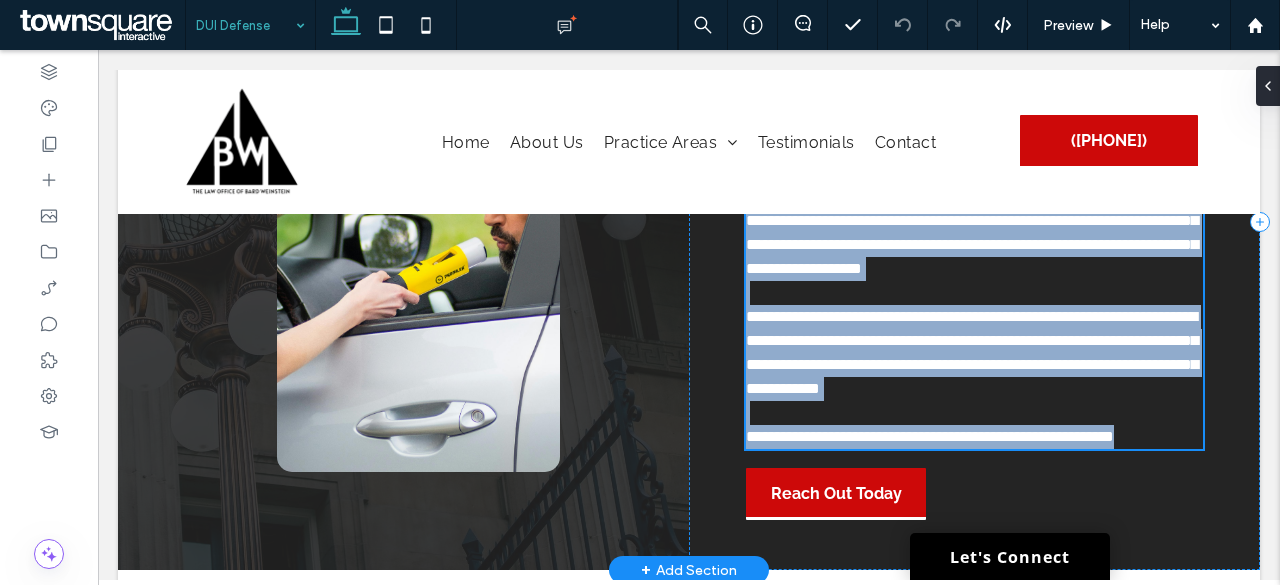 type on "*******" 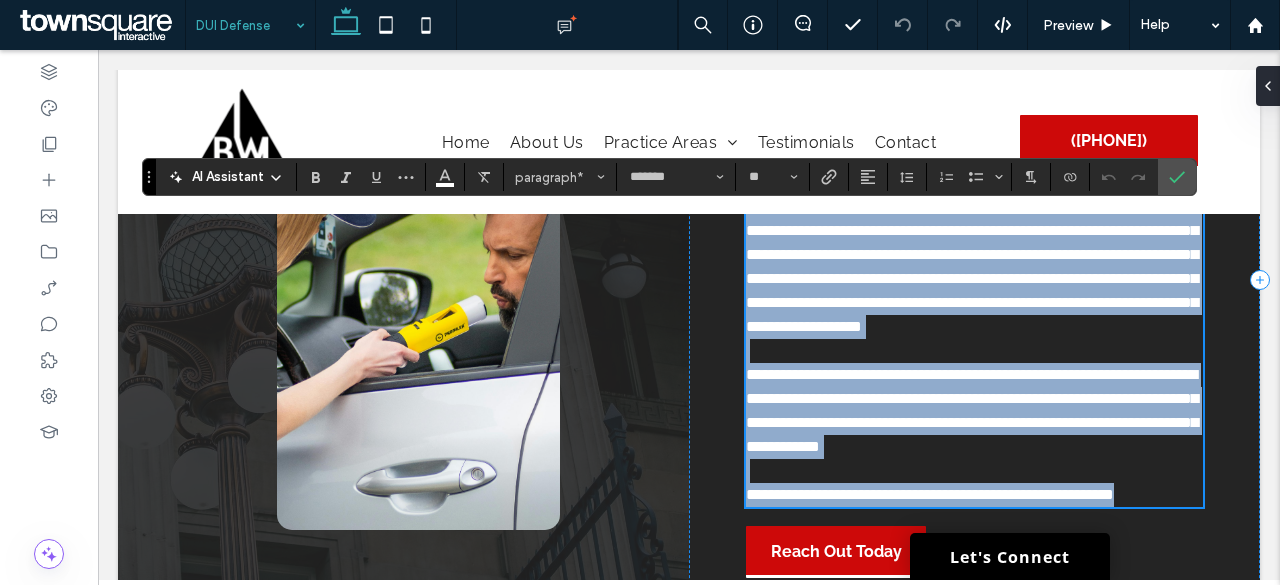 scroll, scrollTop: 240, scrollLeft: 0, axis: vertical 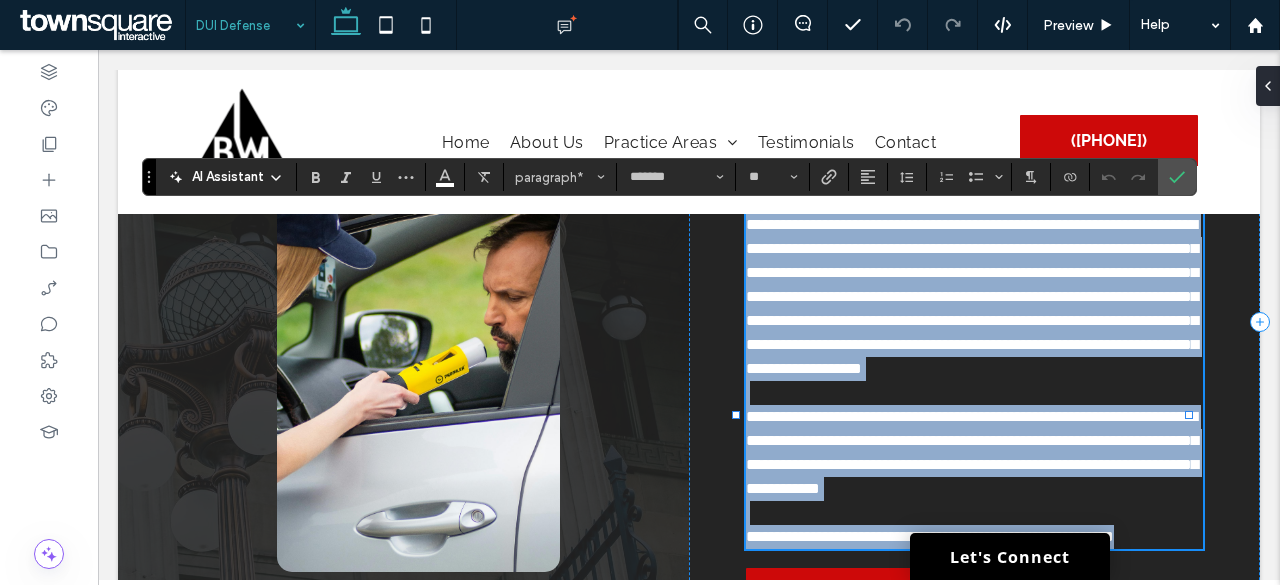 click on "**********" at bounding box center (972, 296) 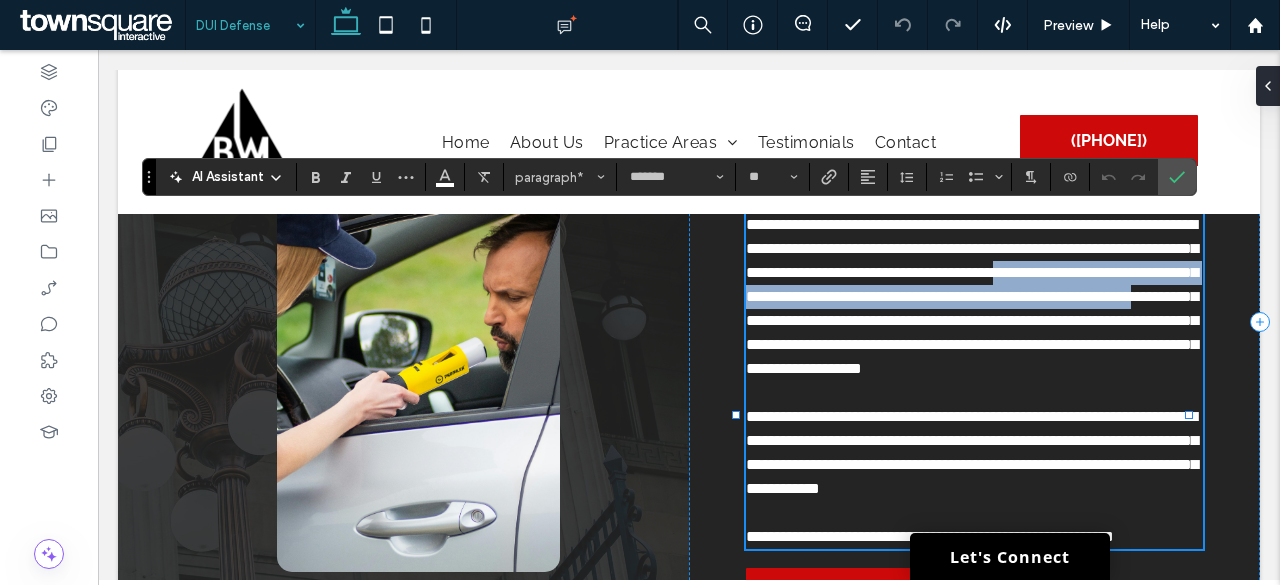 drag, startPoint x: 1170, startPoint y: 319, endPoint x: 911, endPoint y: 293, distance: 260.30176 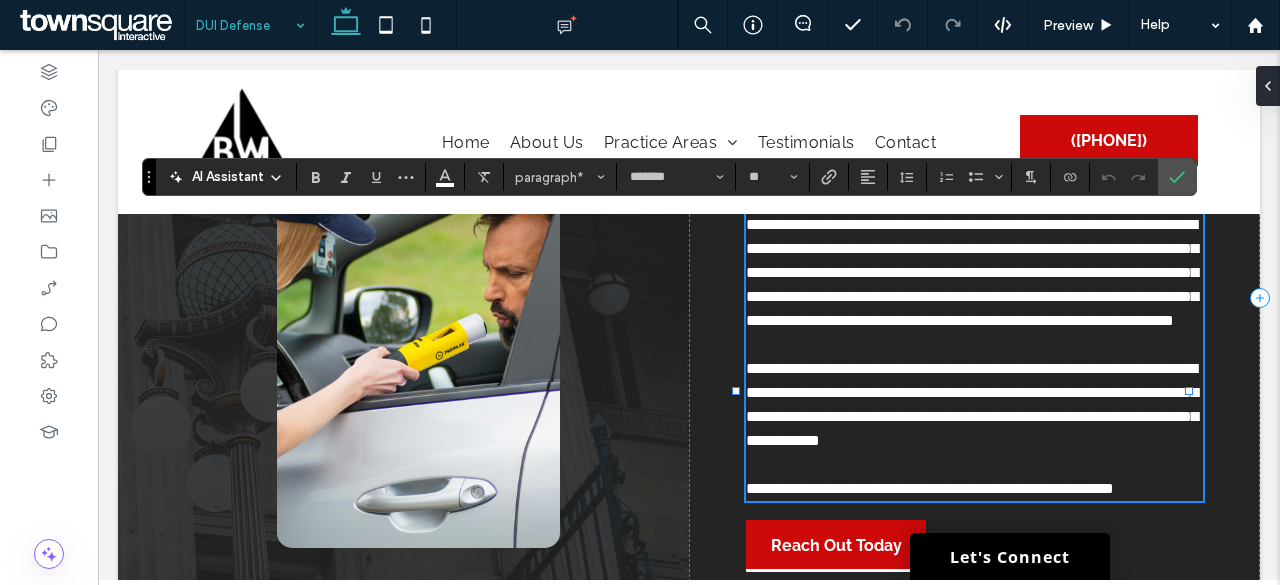 type 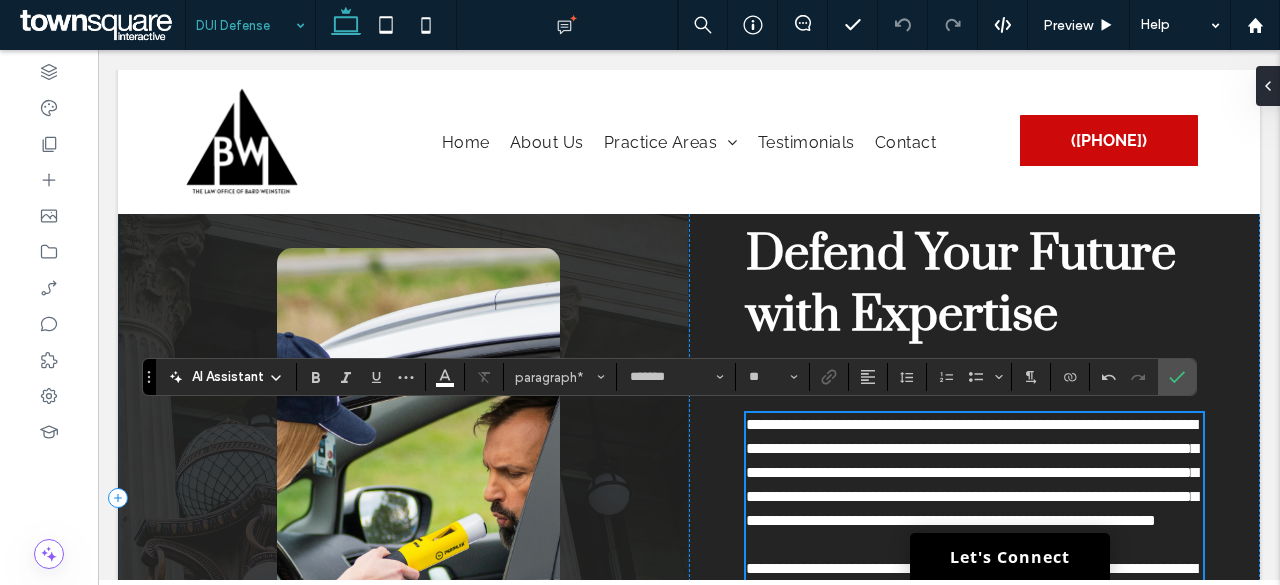 scroll, scrollTop: 0, scrollLeft: 0, axis: both 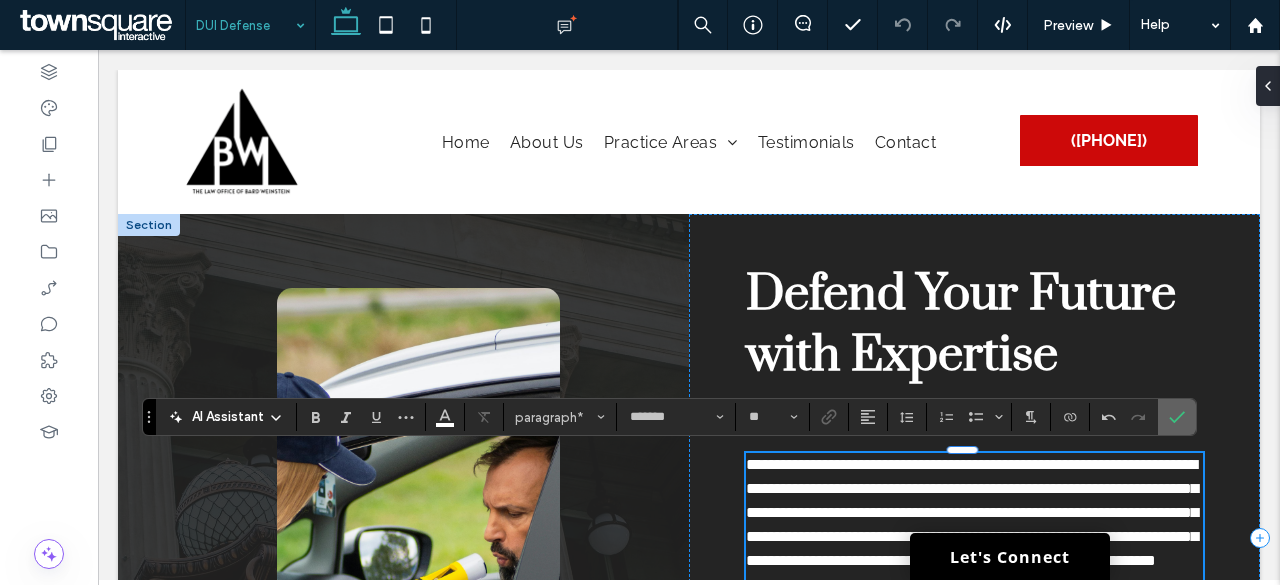 click 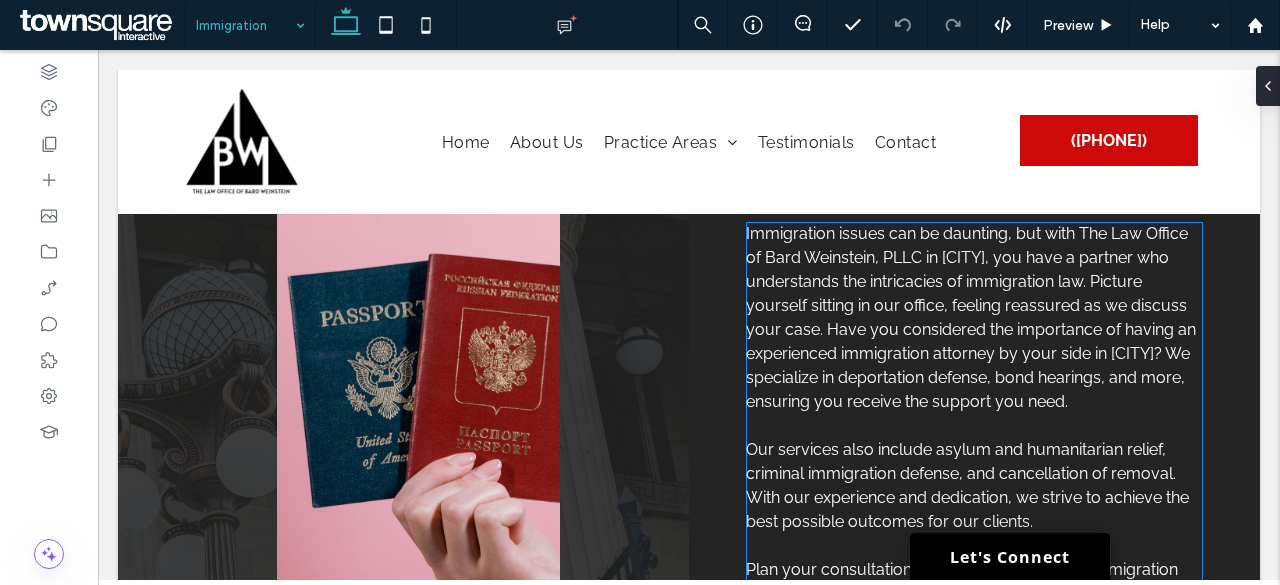scroll, scrollTop: 200, scrollLeft: 0, axis: vertical 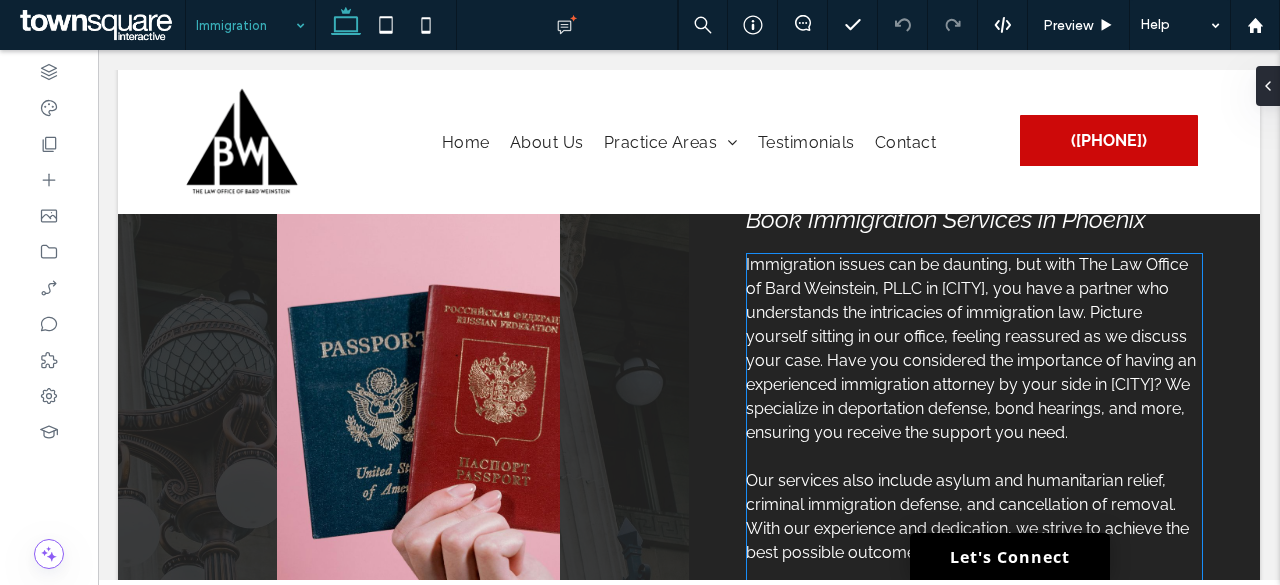 click on "Immigration issues can be daunting, but with The Law Office of Bard Weinstein, PLLC in Phoenix, you have a partner who understands the intricacies of immigration law. Picture yourself sitting in our office, feeling reassured as we discuss your case. Have you considered the importance of having an experienced immigration attorney by your side in Phoenix? We specialize in deportation defense, bond hearings, and more, ensuring you receive the support you need." at bounding box center (971, 348) 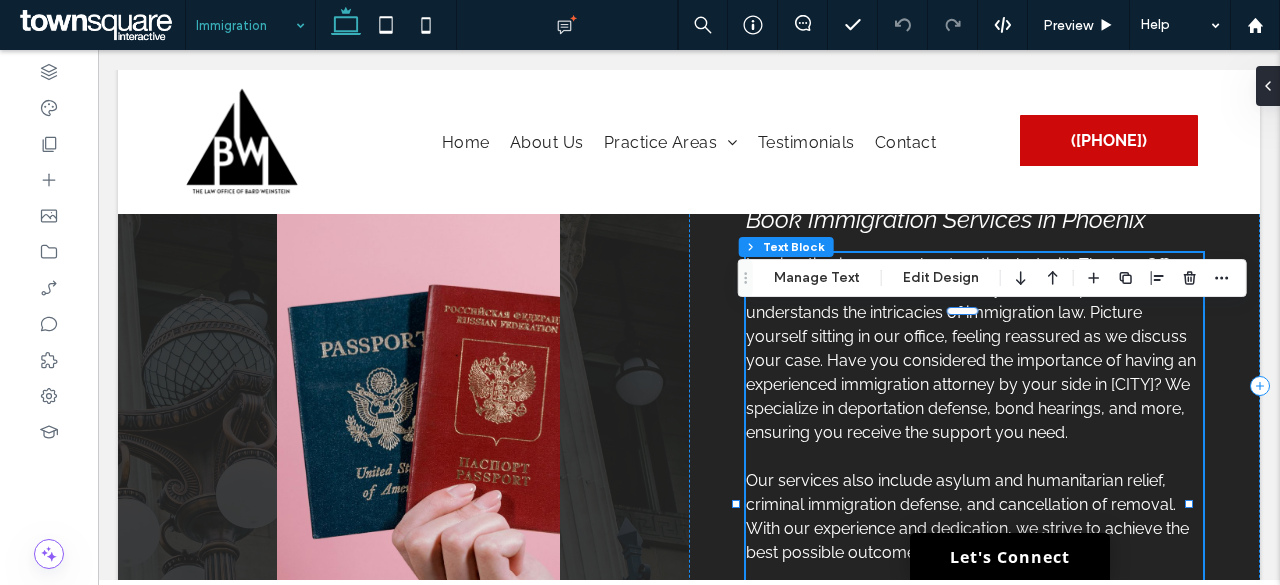 click on "Immigration issues can be daunting, but with The Law Office of Bard Weinstein, PLLC in Phoenix, you have a partner who understands the intricacies of immigration law. Picture yourself sitting in our office, feeling reassured as we discuss your case. Have you considered the importance of having an experienced immigration attorney by your side in Phoenix? We specialize in deportation defense, bond hearings, and more, ensuring you receive the support you need. ﻿ Our services also include asylum and humanitarian relief, criminal immigration defense, and cancellation of removal. With our experience and dedication, we strive to achieve the best possible outcomes for our clients. Plan your consultation with us to discuss your immigration needs." at bounding box center [974, 445] 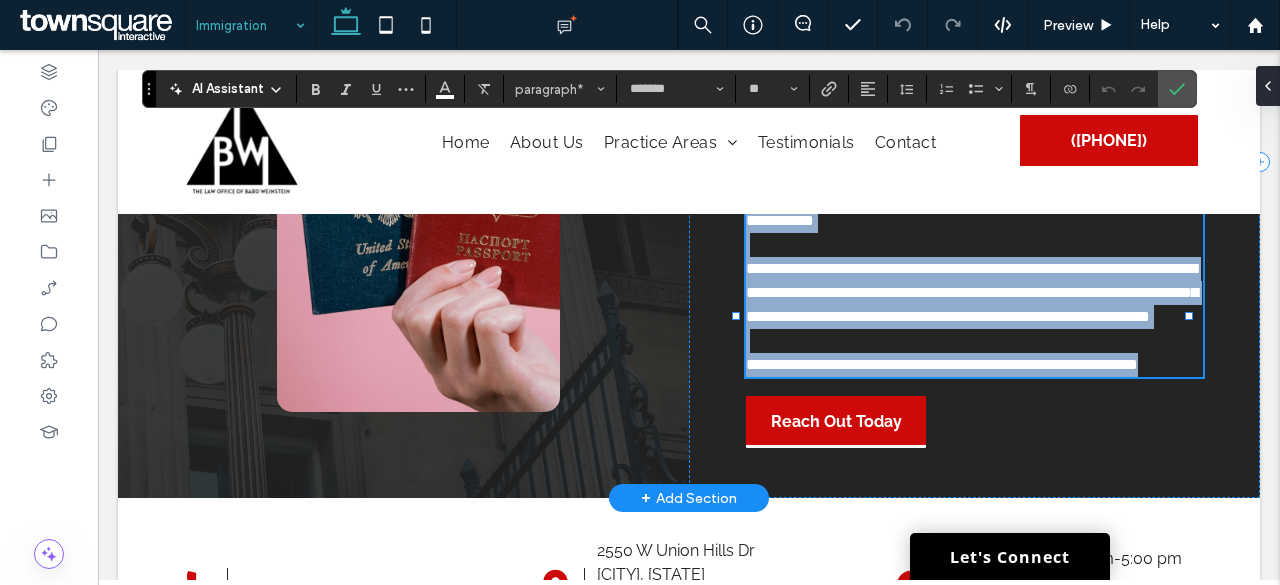 scroll, scrollTop: 288, scrollLeft: 0, axis: vertical 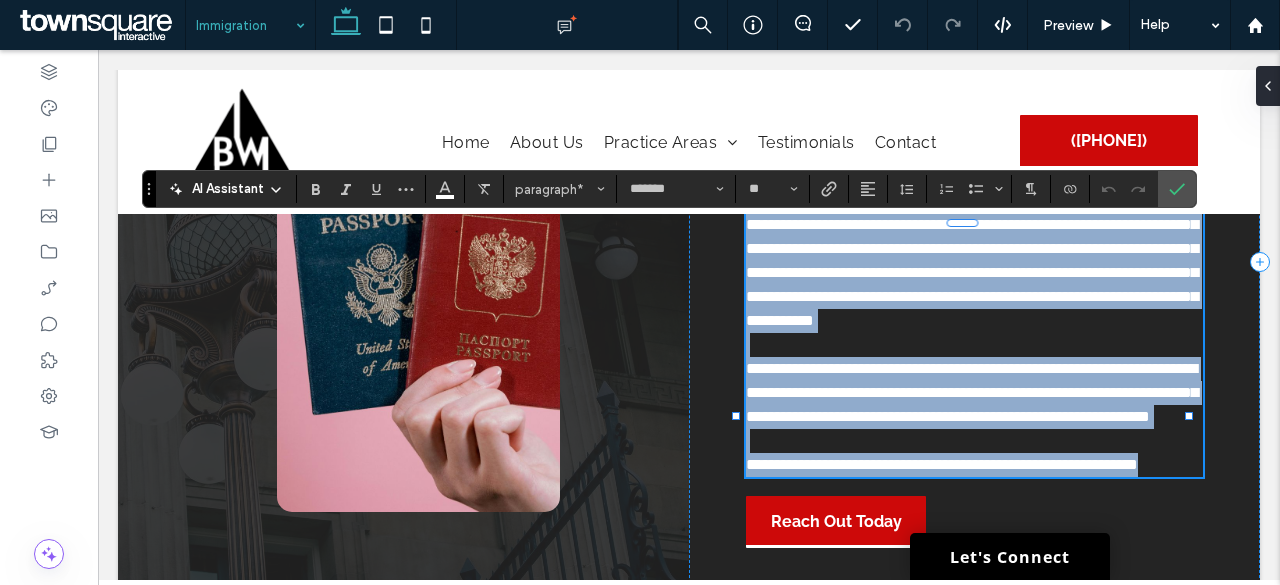 click on "**********" at bounding box center [972, 248] 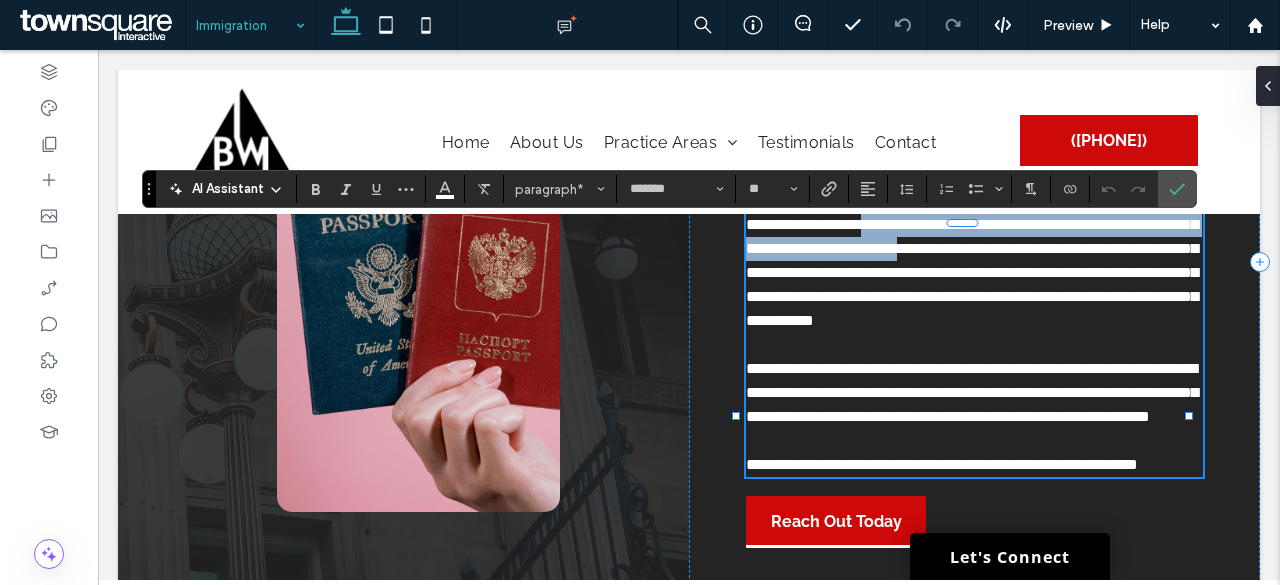 drag, startPoint x: 814, startPoint y: 333, endPoint x: 1096, endPoint y: 285, distance: 286.05594 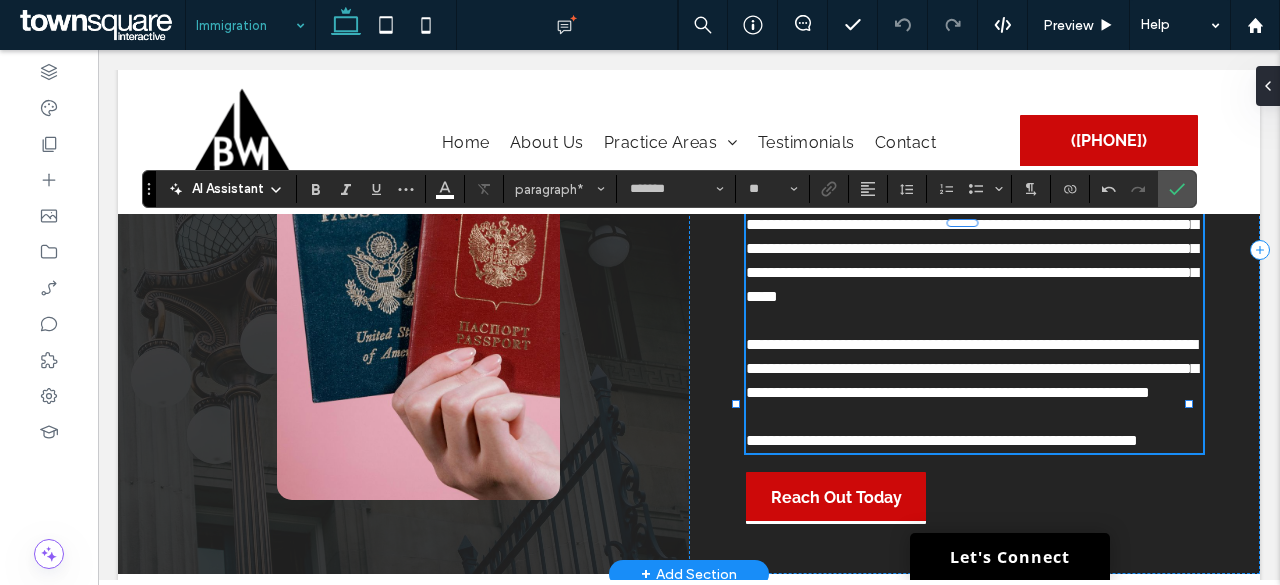 type 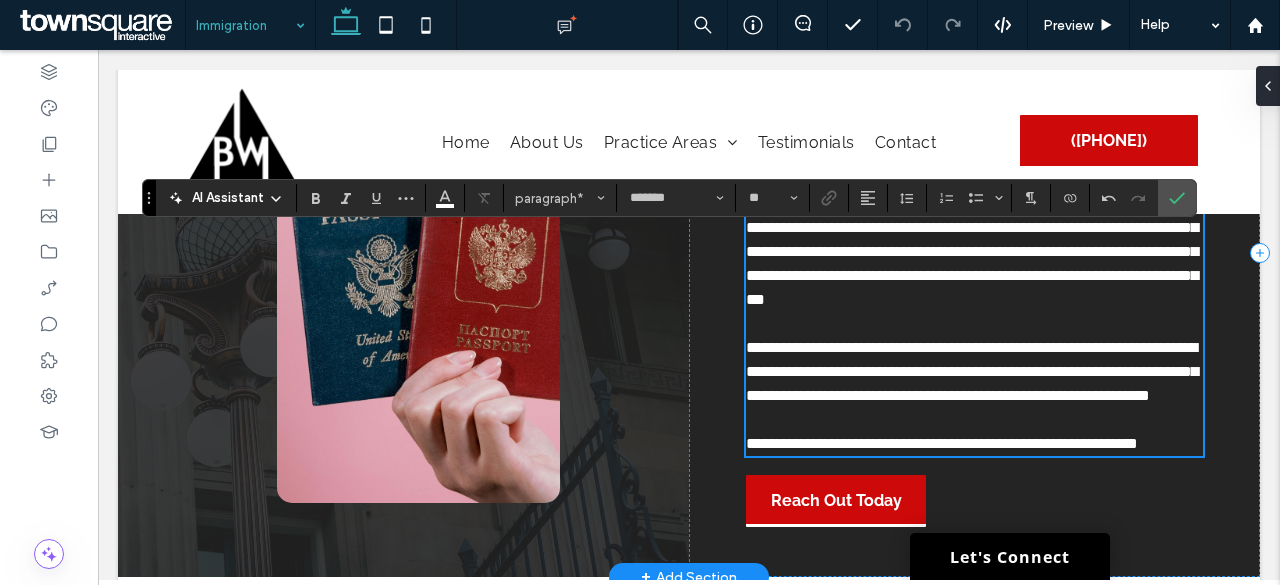 scroll, scrollTop: 288, scrollLeft: 0, axis: vertical 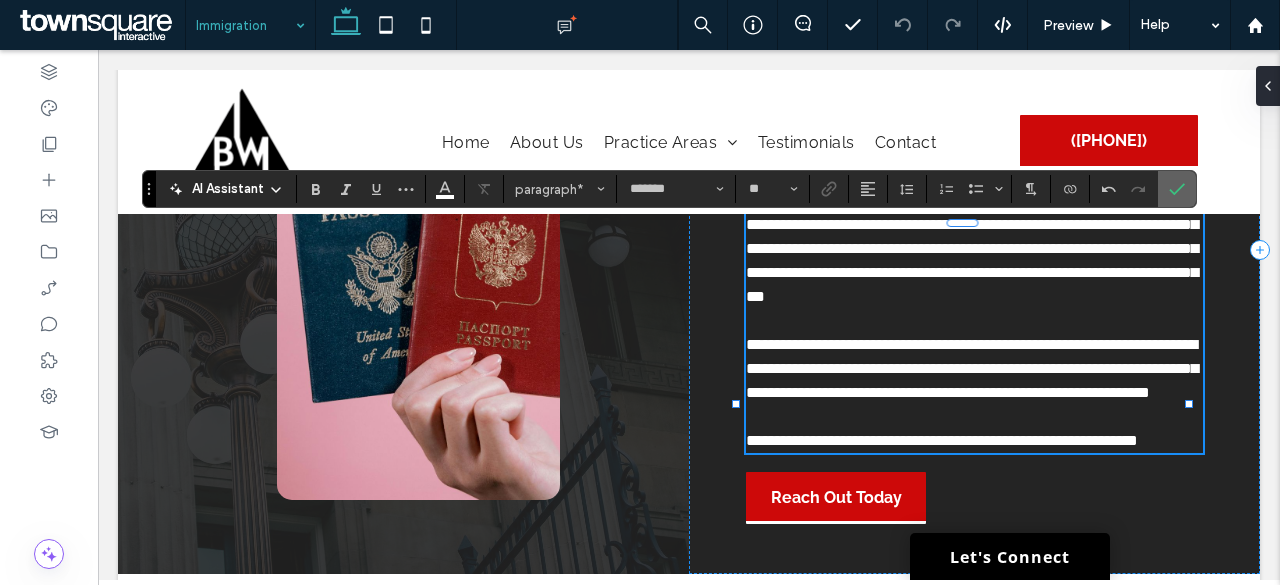 drag, startPoint x: 1166, startPoint y: 188, endPoint x: 1052, endPoint y: 163, distance: 116.70904 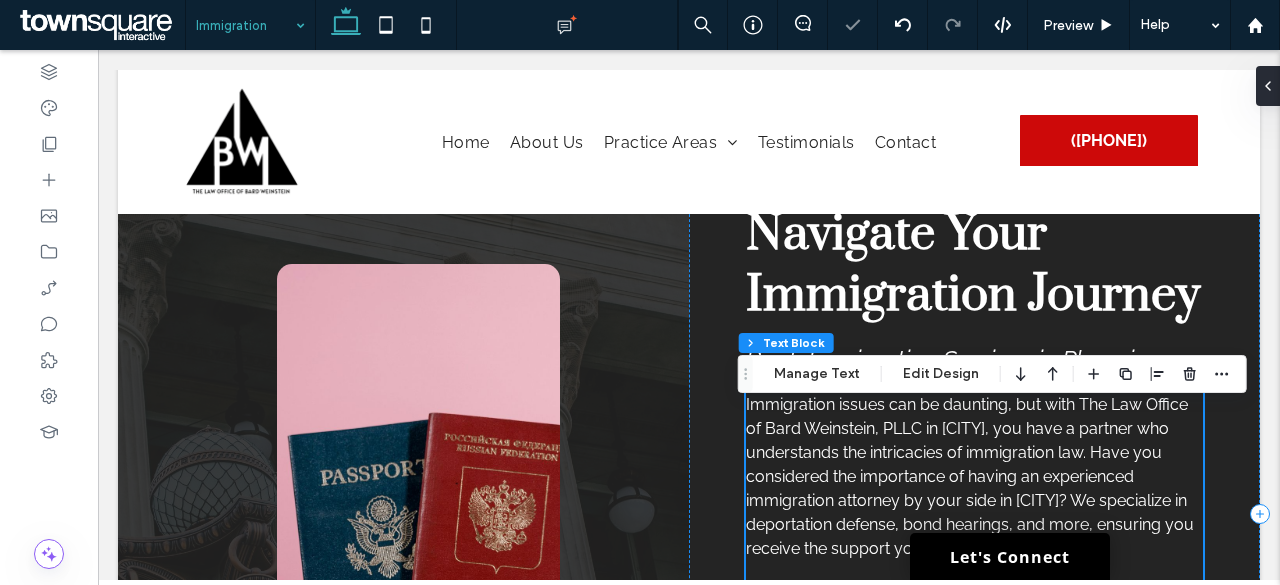scroll, scrollTop: 0, scrollLeft: 0, axis: both 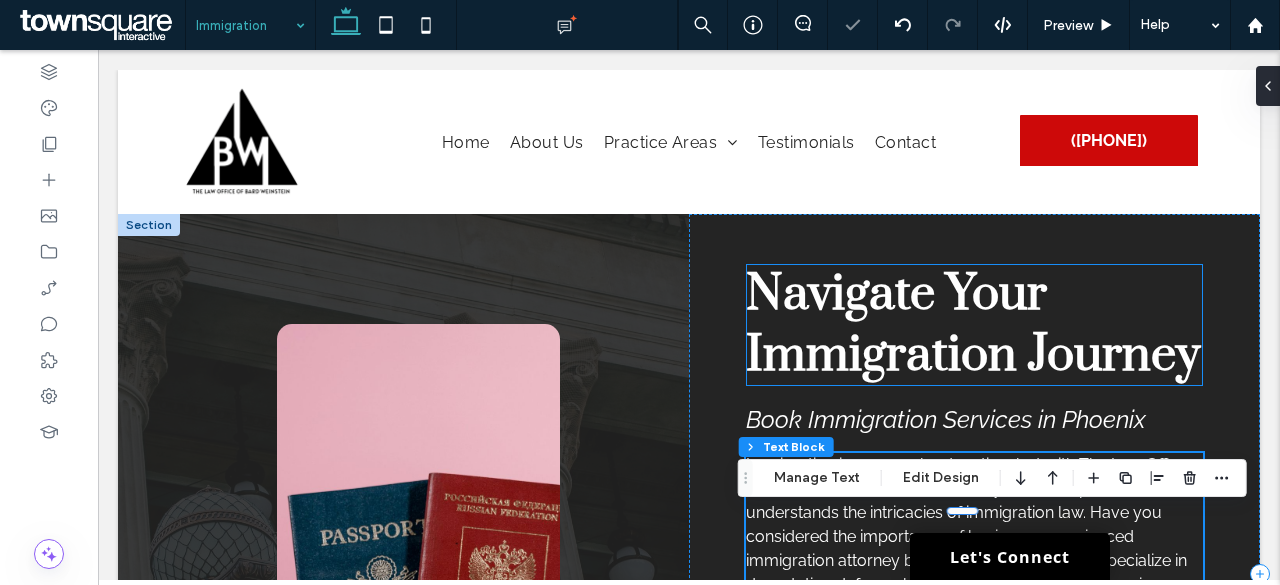 click on "Navigate Your Immigration Journey" at bounding box center (973, 325) 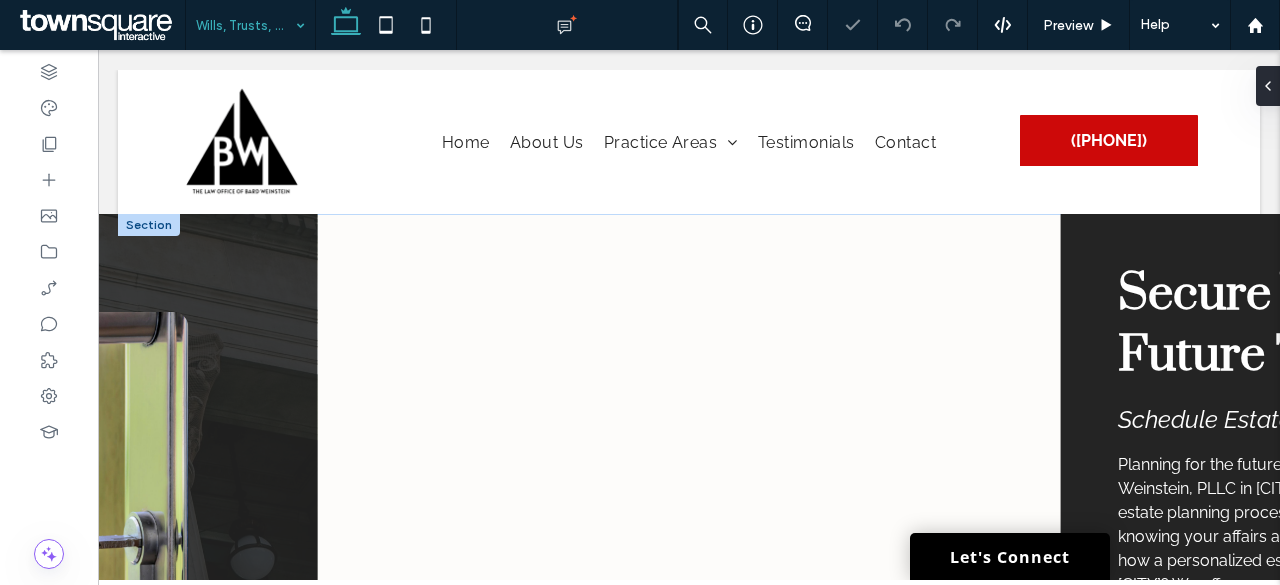 scroll, scrollTop: 0, scrollLeft: 0, axis: both 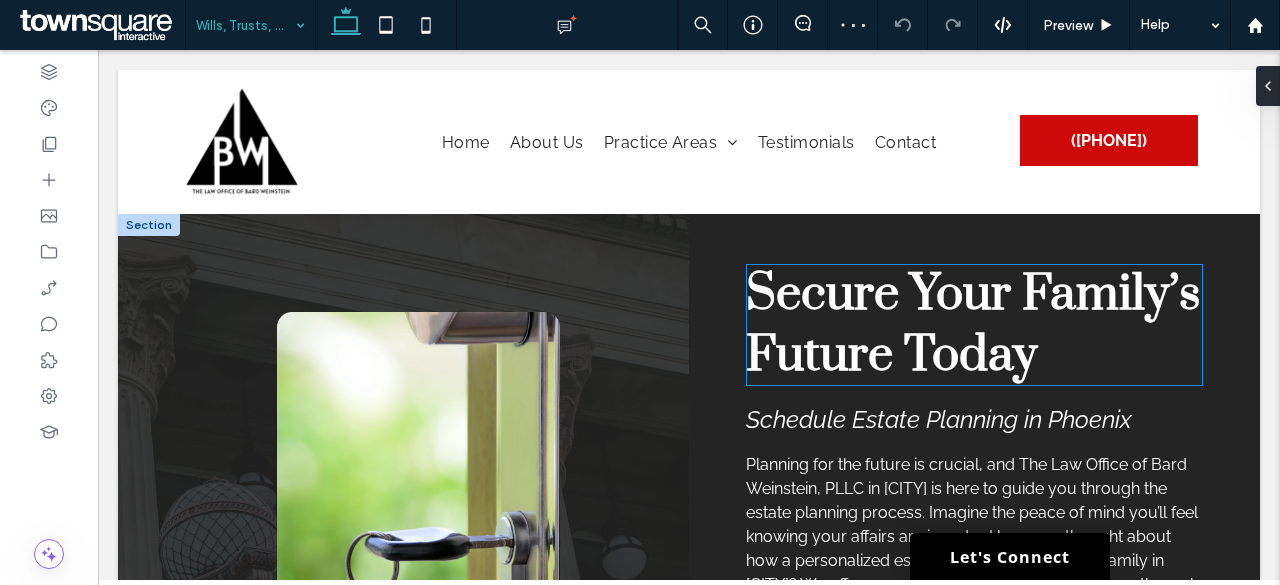 click on "Secure Your Family’s Future Today" at bounding box center (973, 325) 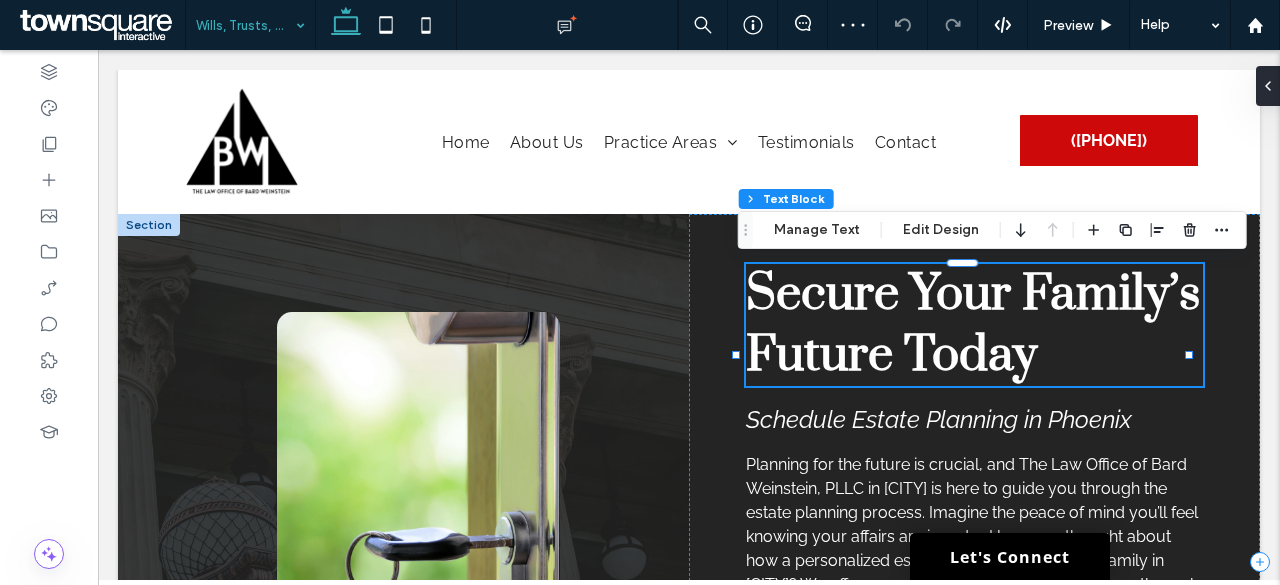 click on "Secure Your Family’s Future Today" at bounding box center (973, 325) 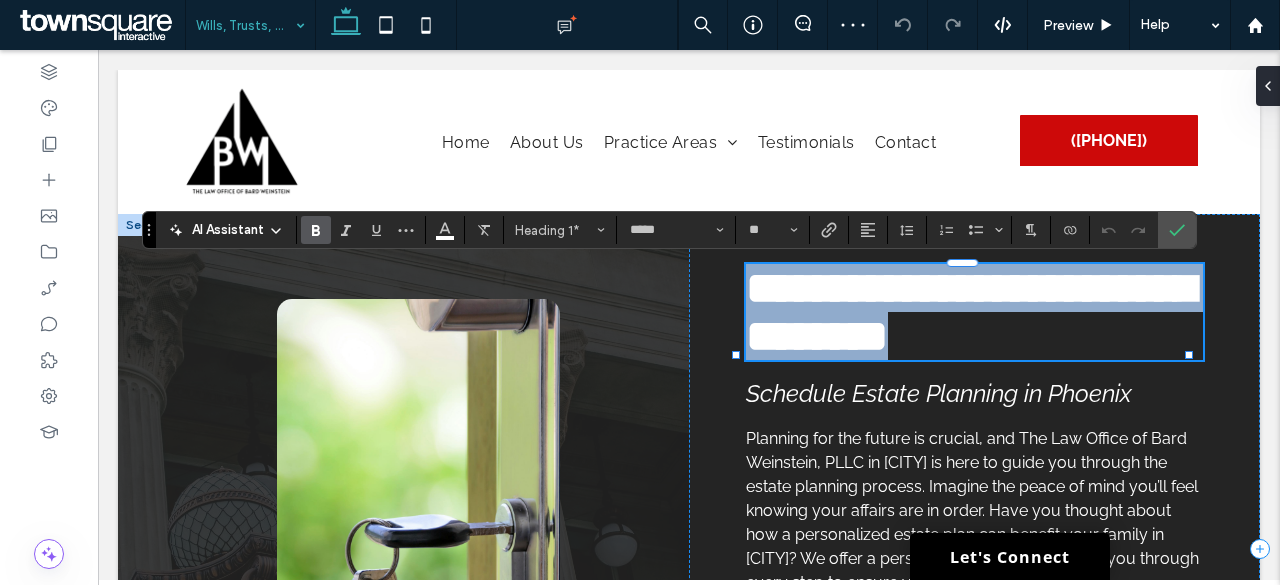 click on "**********" at bounding box center (970, 312) 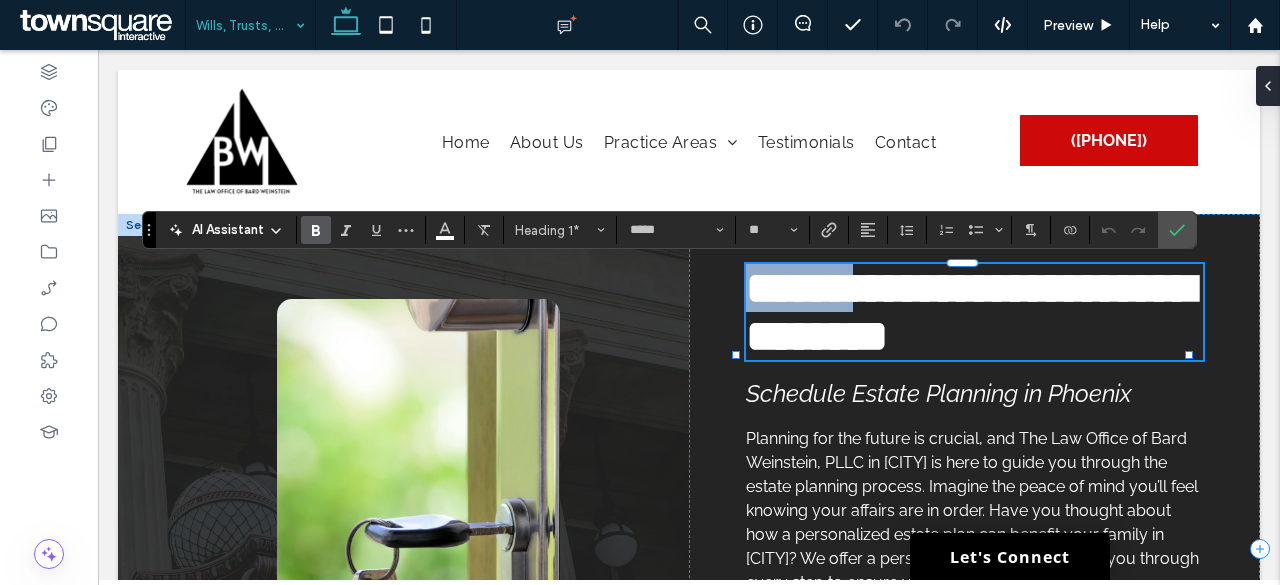 drag, startPoint x: 889, startPoint y: 288, endPoint x: 752, endPoint y: 293, distance: 137.09122 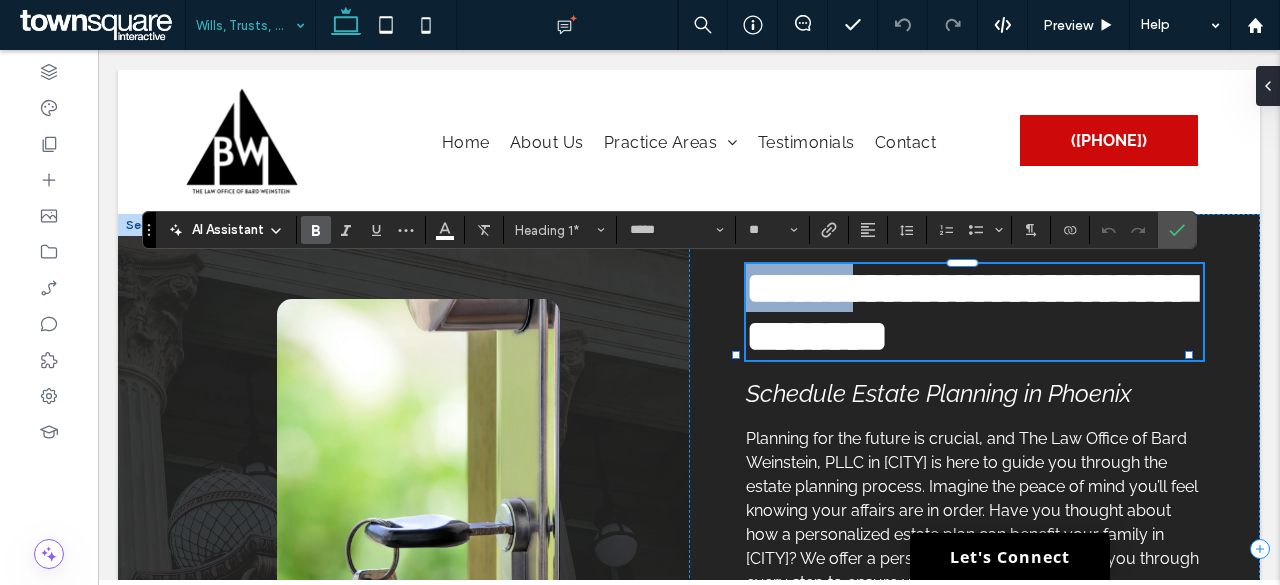 type 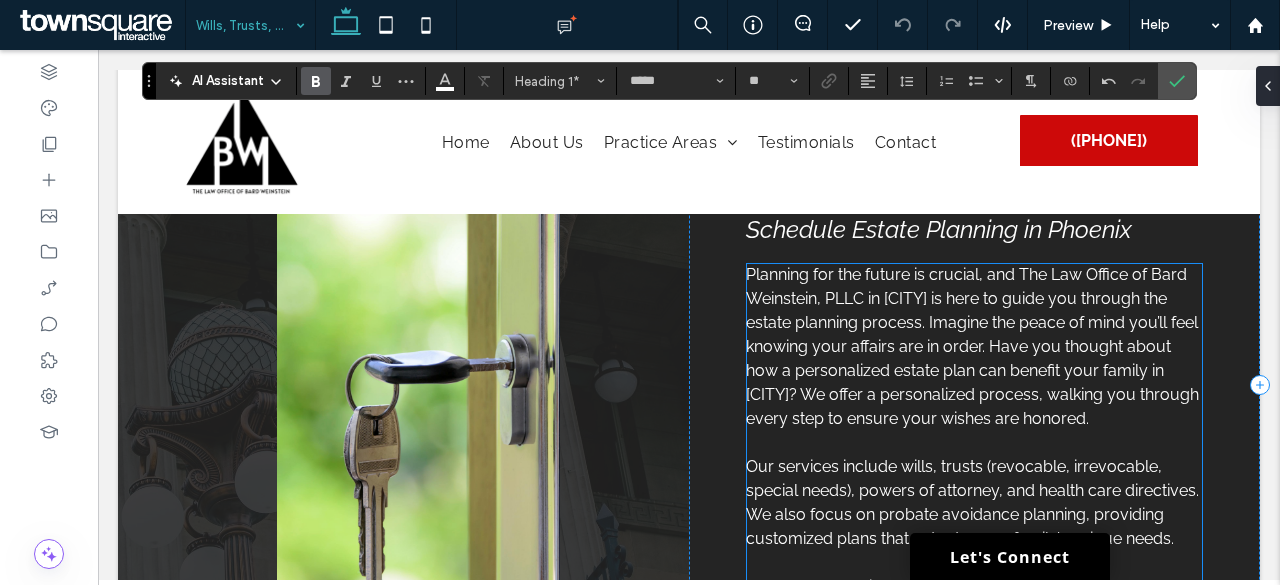 scroll, scrollTop: 200, scrollLeft: 0, axis: vertical 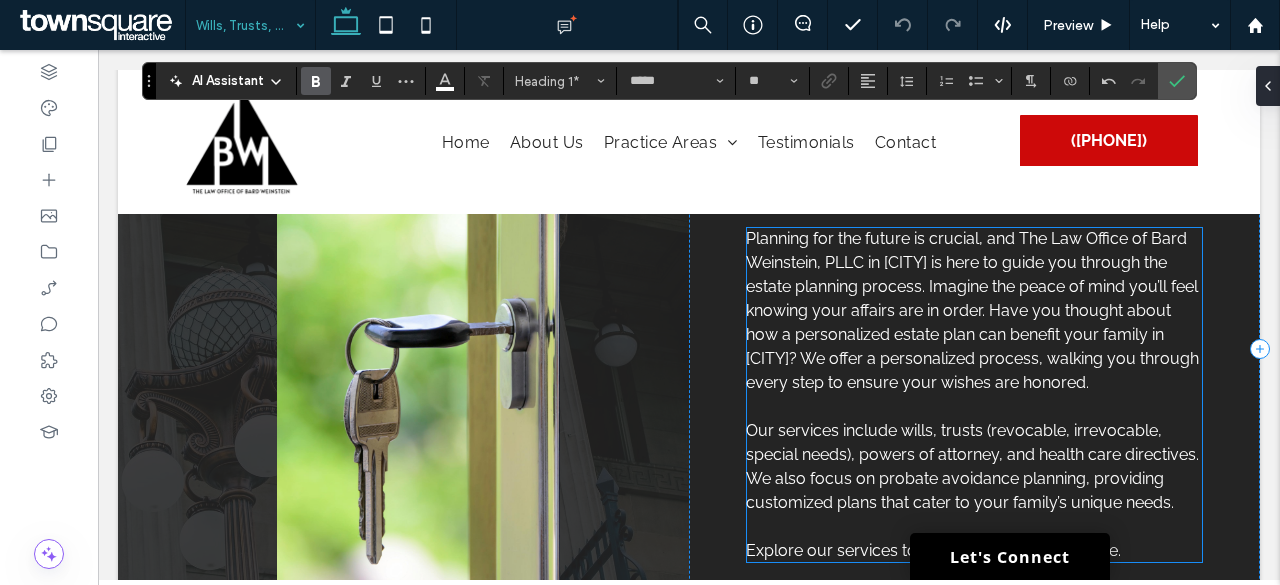 click on "Planning for the future is crucial, and The Law Office of Bard Weinstein, PLLC in Phoenix is here to guide you through the estate planning process. Imagine the peace of mind you’ll feel knowing your affairs are in order. Have you thought about how a personalized estate plan can benefit your family in Phoenix? We offer a personalized process, walking you through every step to ensure your wishes are honored." at bounding box center (972, 310) 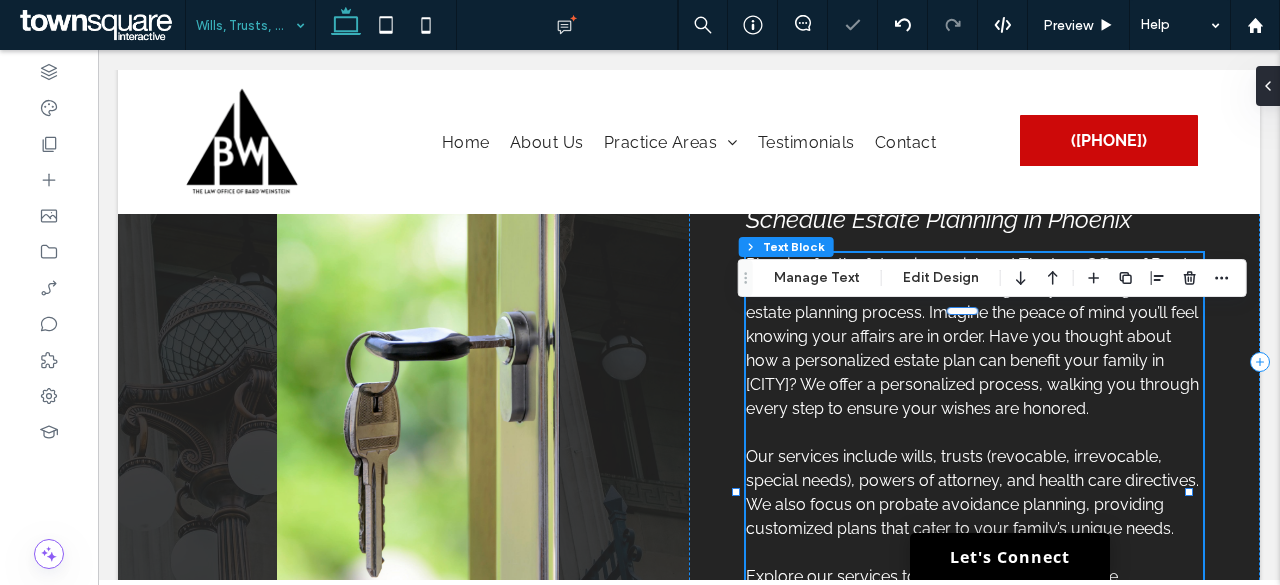 click on "Planning for the future is crucial, and The Law Office of Bard Weinstein, PLLC in Phoenix is here to guide you through the estate planning process. Imagine the peace of mind you’ll feel knowing your affairs are in order. Have you thought about how a personalized estate plan can benefit your family in Phoenix? We offer a personalized process, walking you through every step to ensure your wishes are honored." at bounding box center [972, 336] 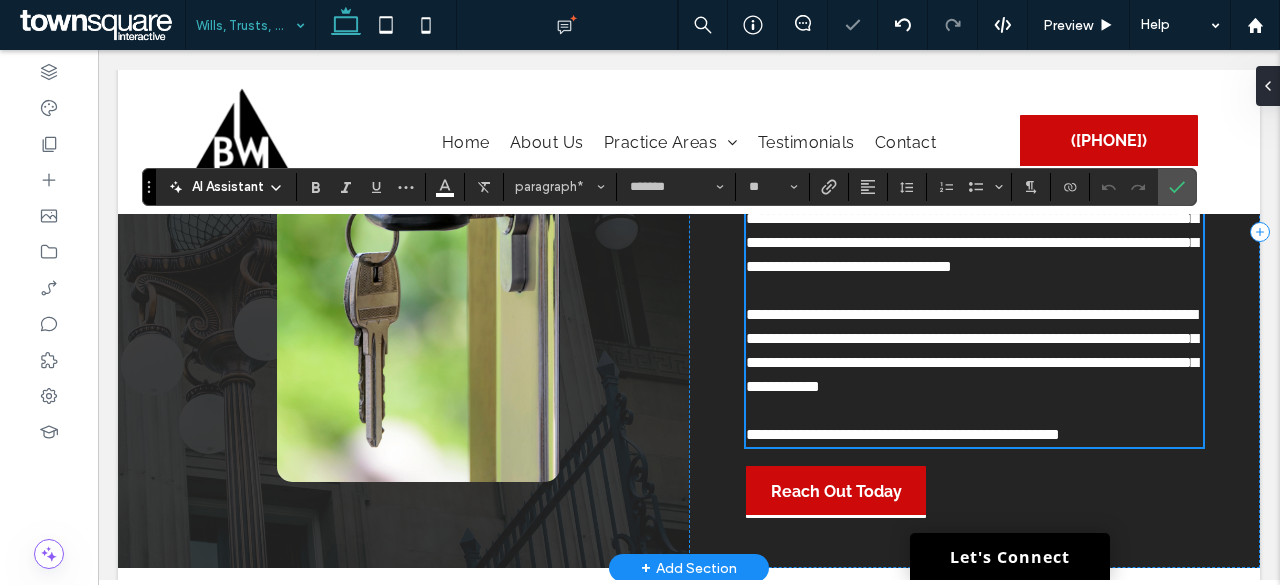 scroll, scrollTop: 276, scrollLeft: 0, axis: vertical 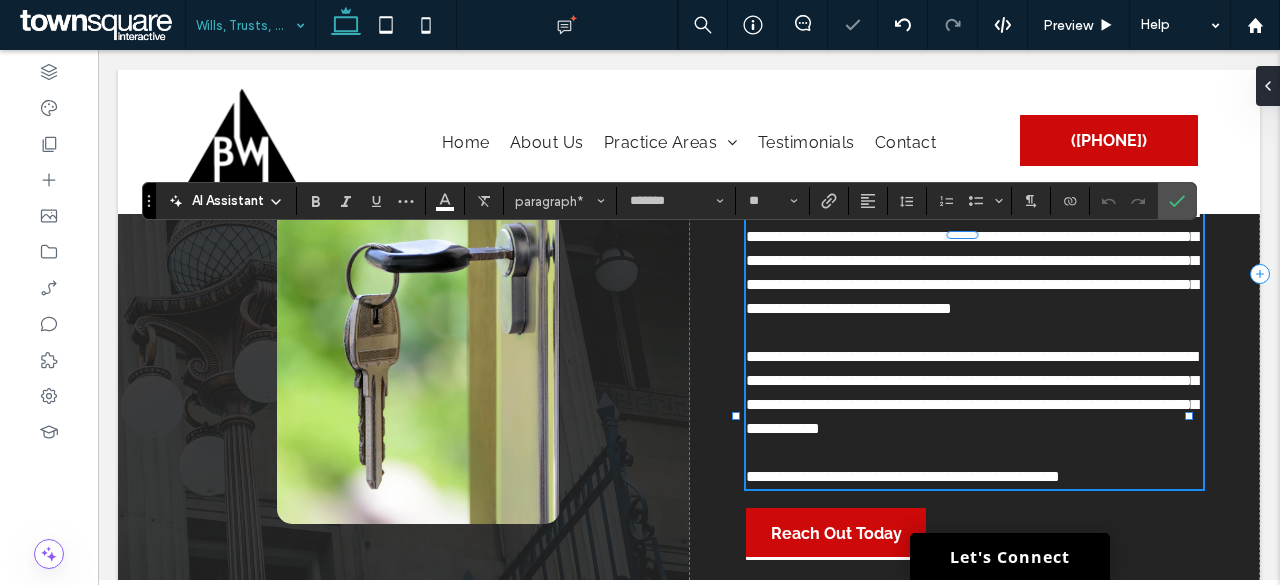 click on "**********" at bounding box center [972, 248] 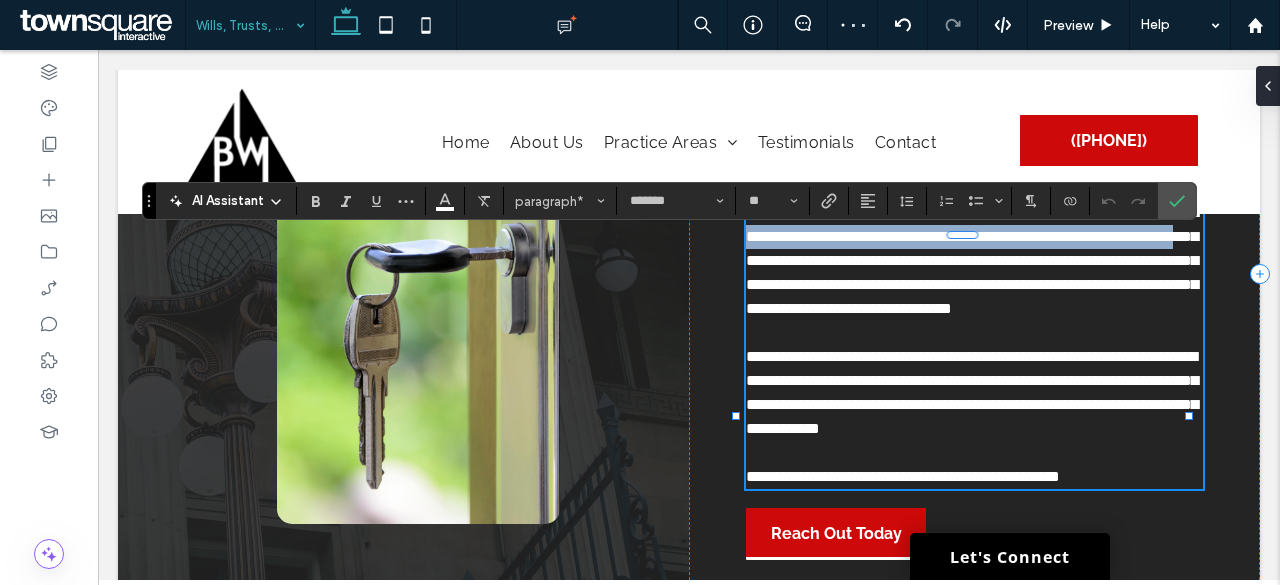 drag, startPoint x: 1012, startPoint y: 319, endPoint x: 938, endPoint y: 291, distance: 79.12016 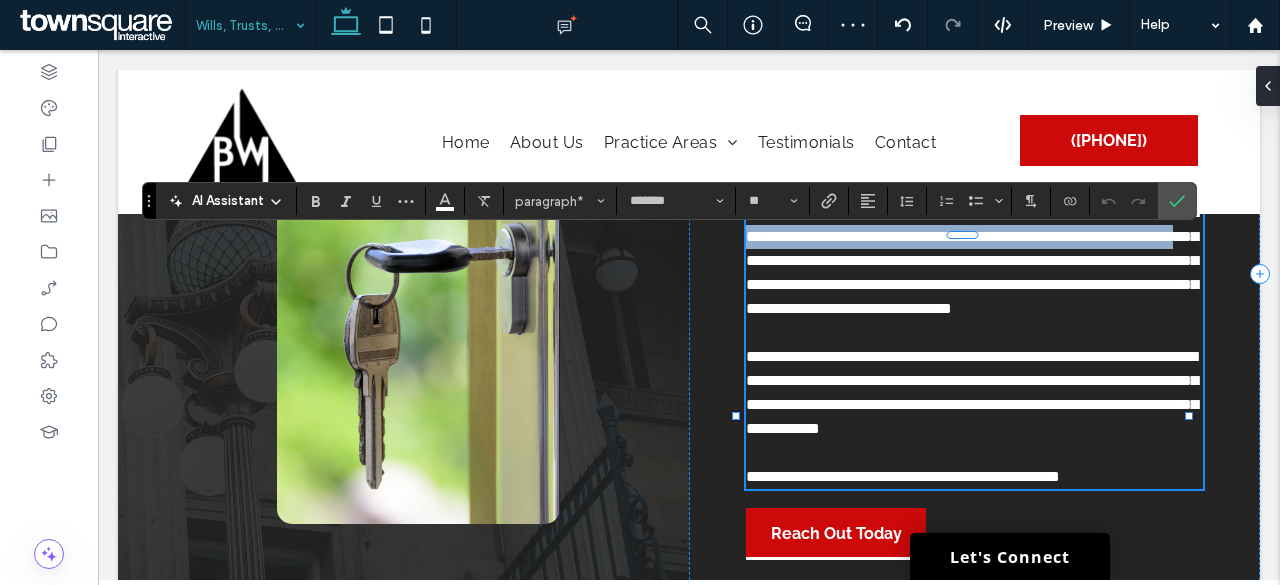 click on "**********" at bounding box center [972, 248] 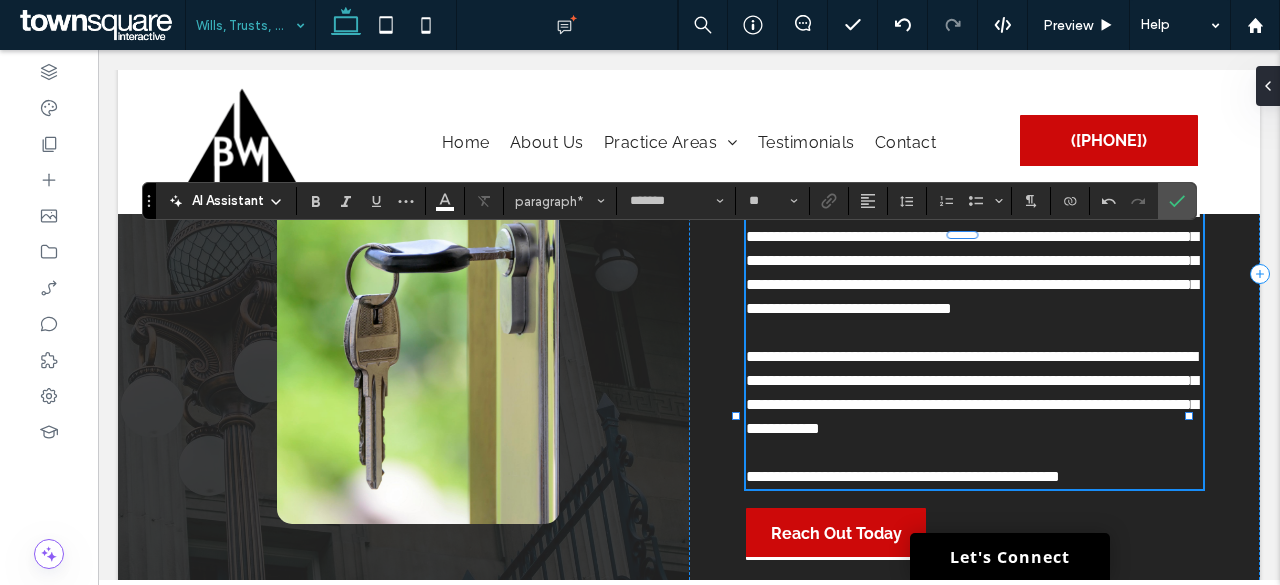type 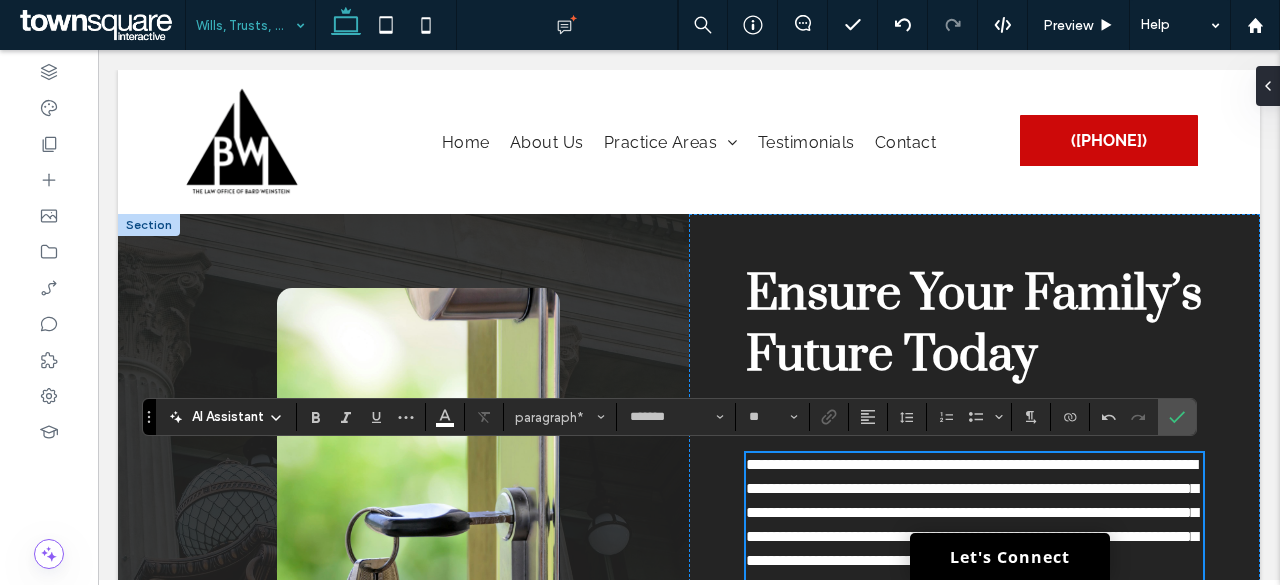 scroll, scrollTop: 0, scrollLeft: 0, axis: both 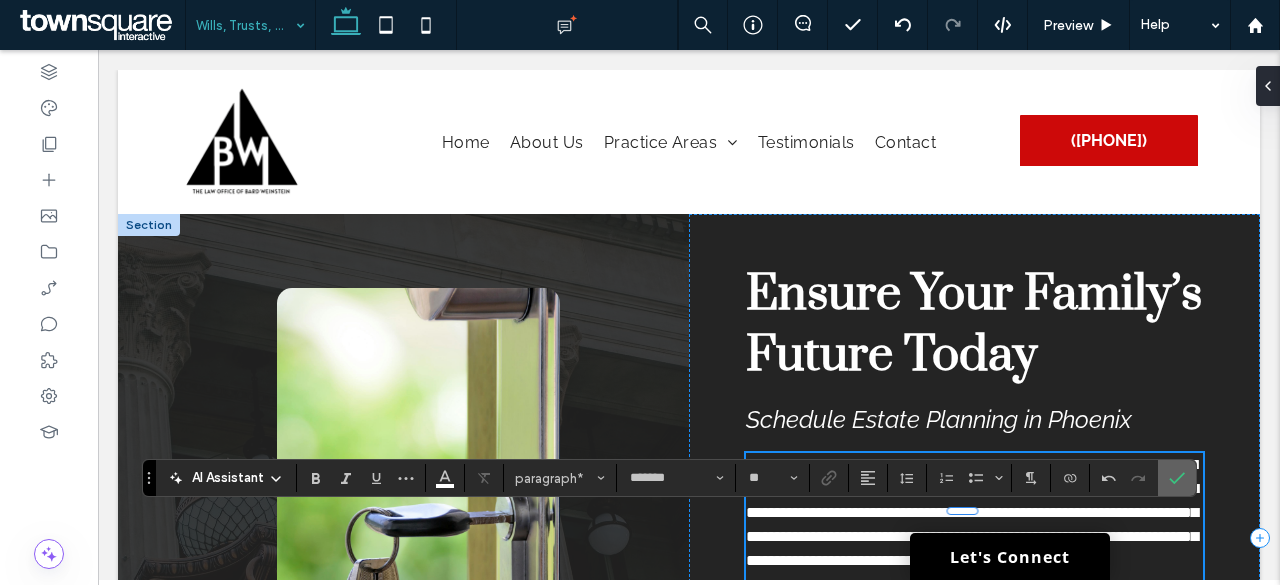 click 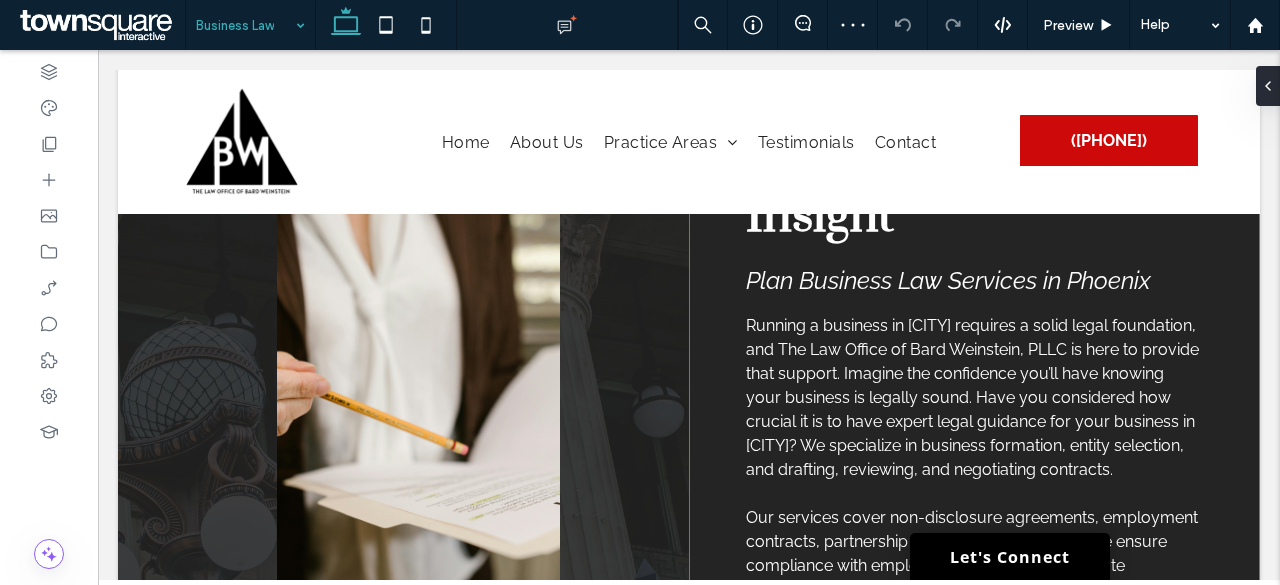 scroll, scrollTop: 300, scrollLeft: 0, axis: vertical 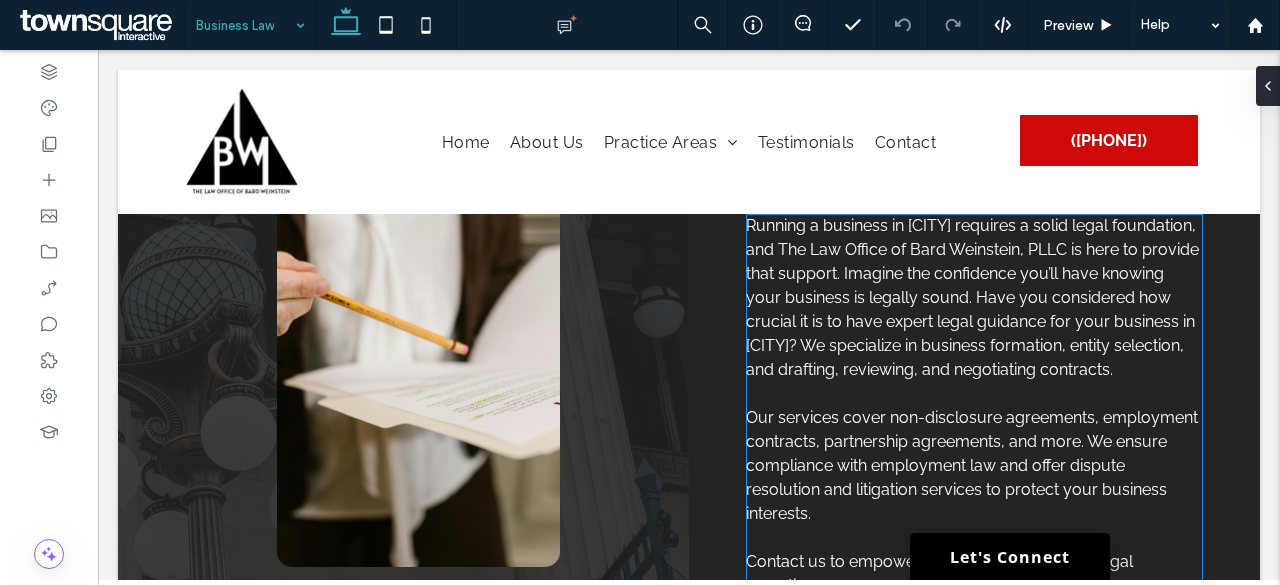 click on "Running a business in Phoenix requires a solid legal foundation, and The Law Office of Bard Weinstein, PLLC is here to provide that support. Imagine the confidence you’ll have knowing your business is legally sound. Have you considered how crucial it is to have expert legal guidance for your business in Phoenix? We specialize in business formation, entity selection, and drafting, reviewing, and negotiating contracts." at bounding box center (974, 298) 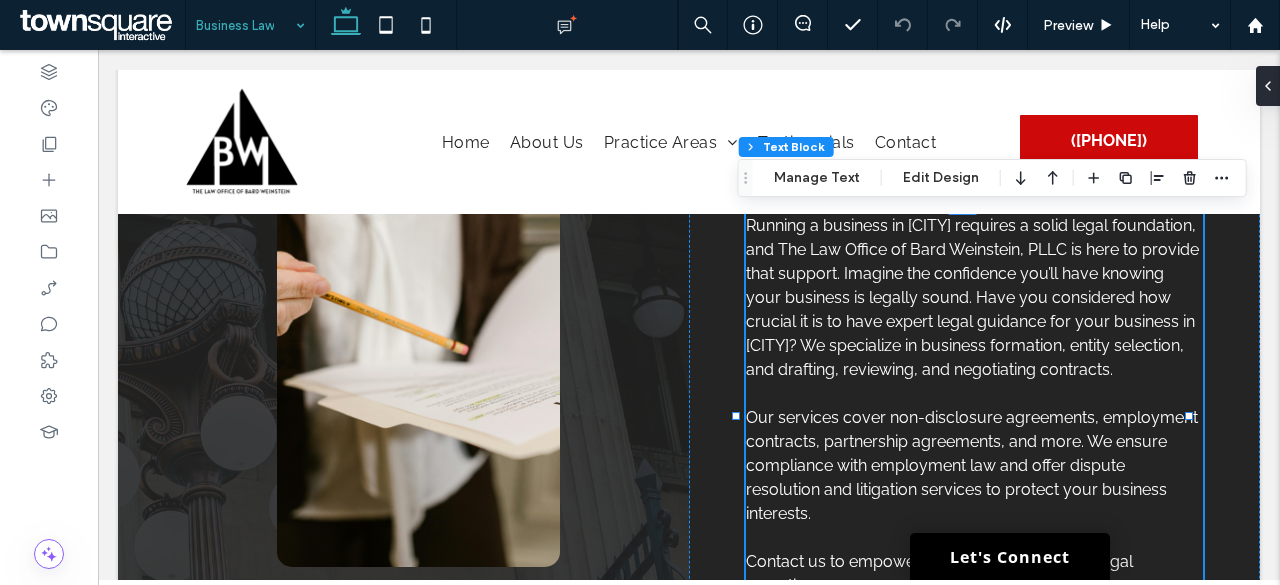 click on "Running a business in Phoenix requires a solid legal foundation, and The Law Office of Bard Weinstein, PLLC is here to provide that support. Imagine the confidence you’ll have knowing your business is legally sound. Have you considered how crucial it is to have expert legal guidance for your business in Phoenix? We specialize in business formation, entity selection, and drafting, reviewing, and negotiating contracts. Our services cover non-disclosure agreements, employment contracts, partnership agreements, and more. We ensure compliance with employment law and offer dispute resolution and litigation services to protect your business interests. ﻿ Contact us to empower your business with our legal expertise." at bounding box center [974, 406] 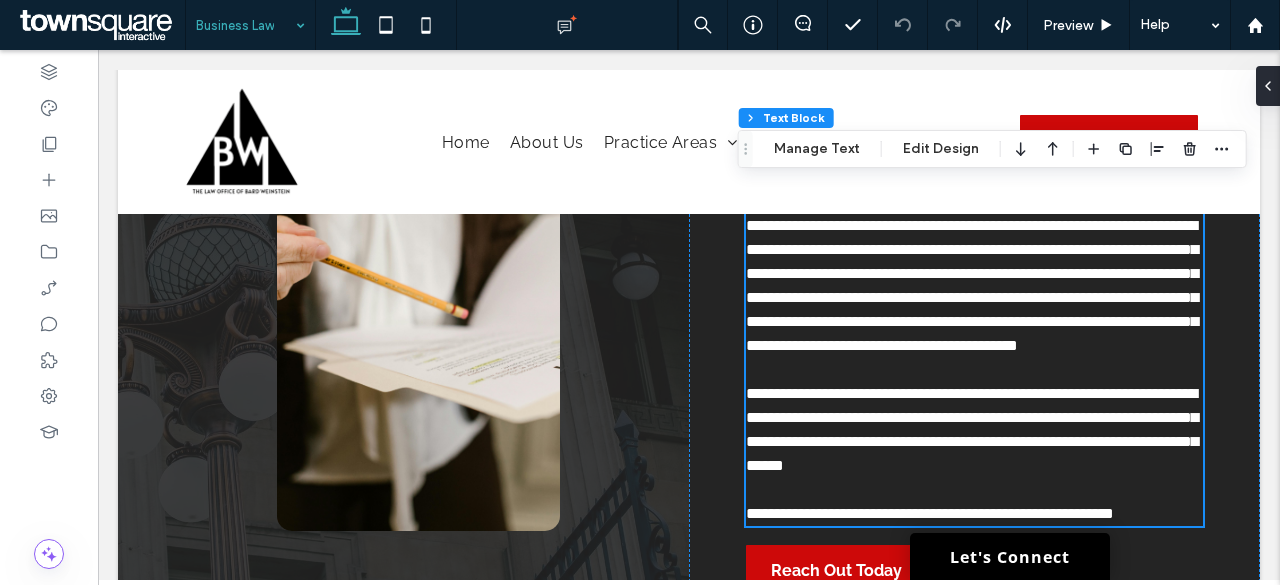 type on "*******" 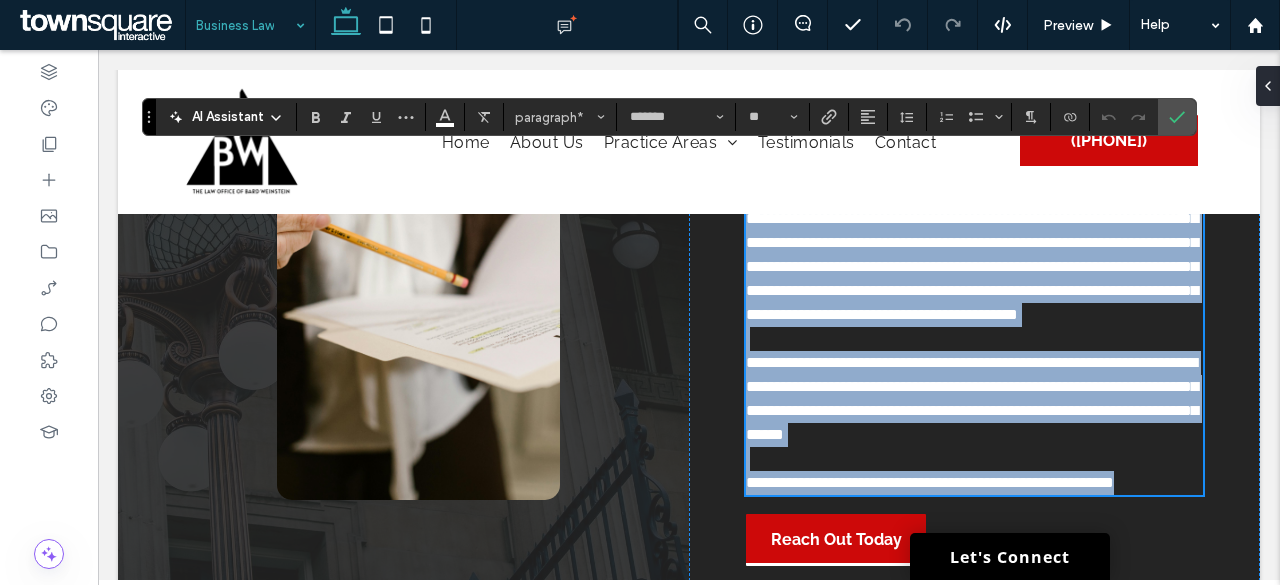 scroll, scrollTop: 300, scrollLeft: 0, axis: vertical 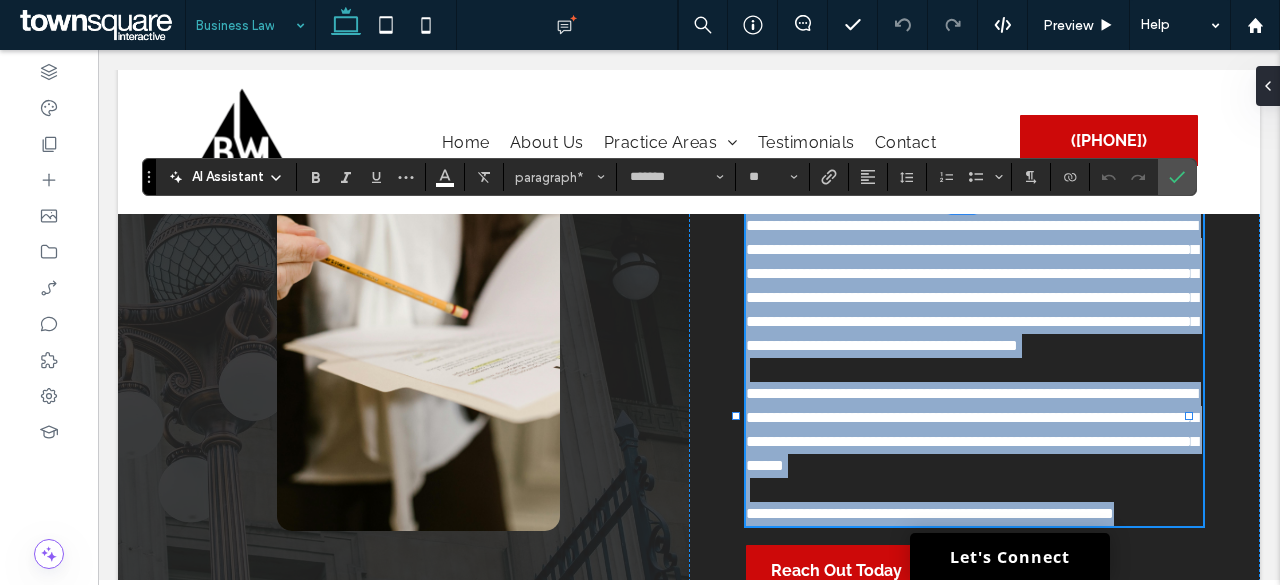 click on "**********" at bounding box center (972, 285) 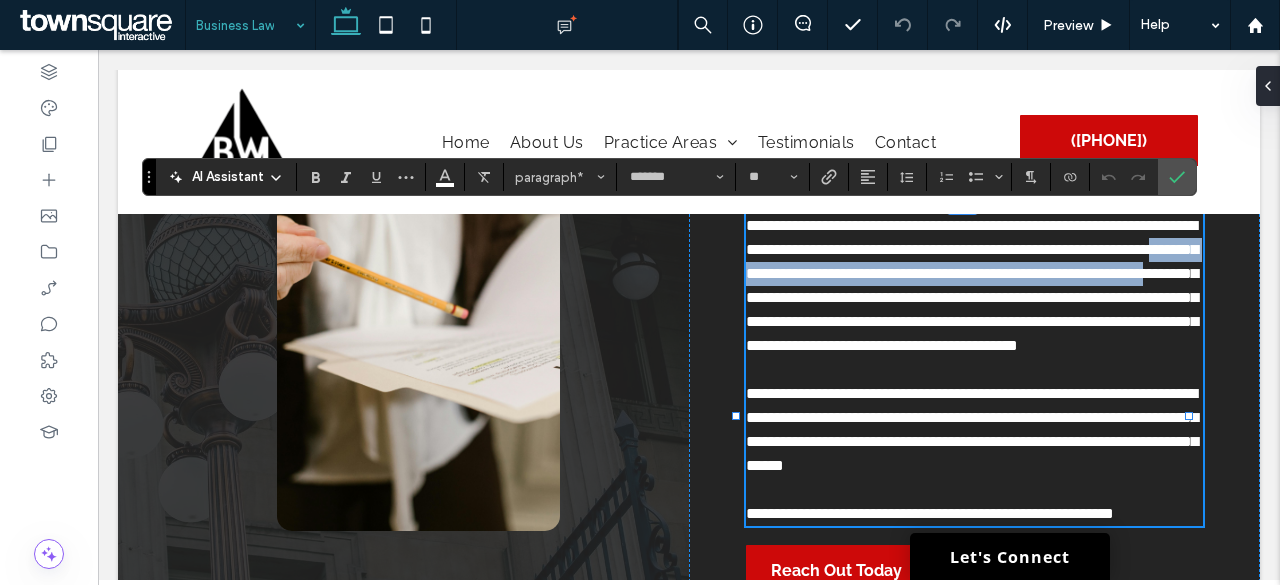 drag, startPoint x: 1070, startPoint y: 291, endPoint x: 960, endPoint y: 268, distance: 112.37882 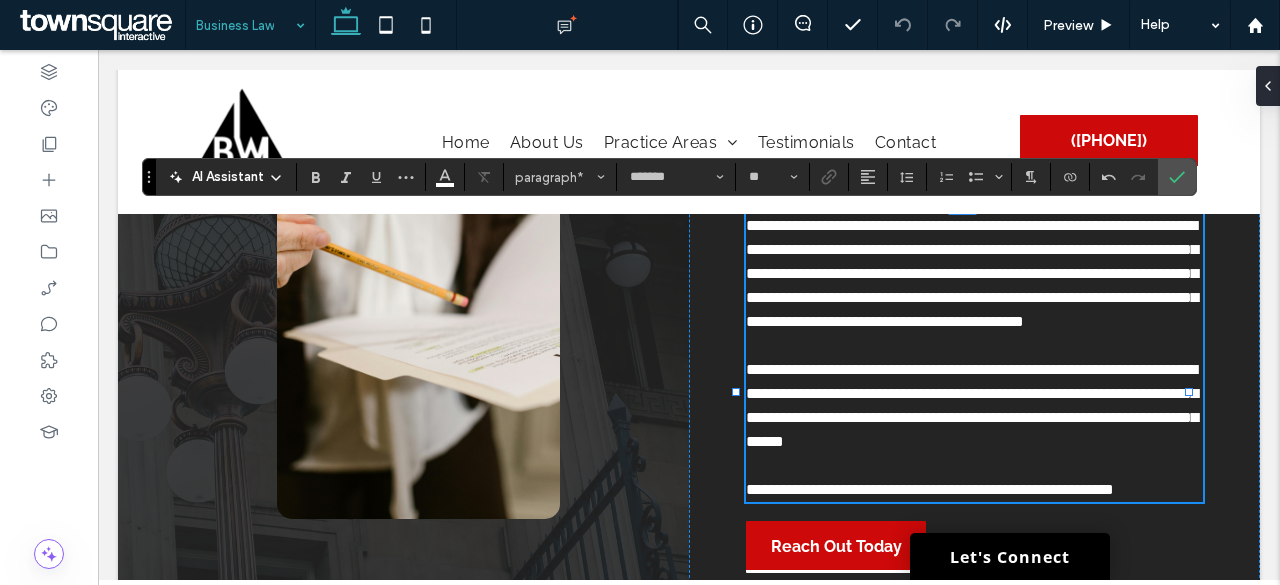 type 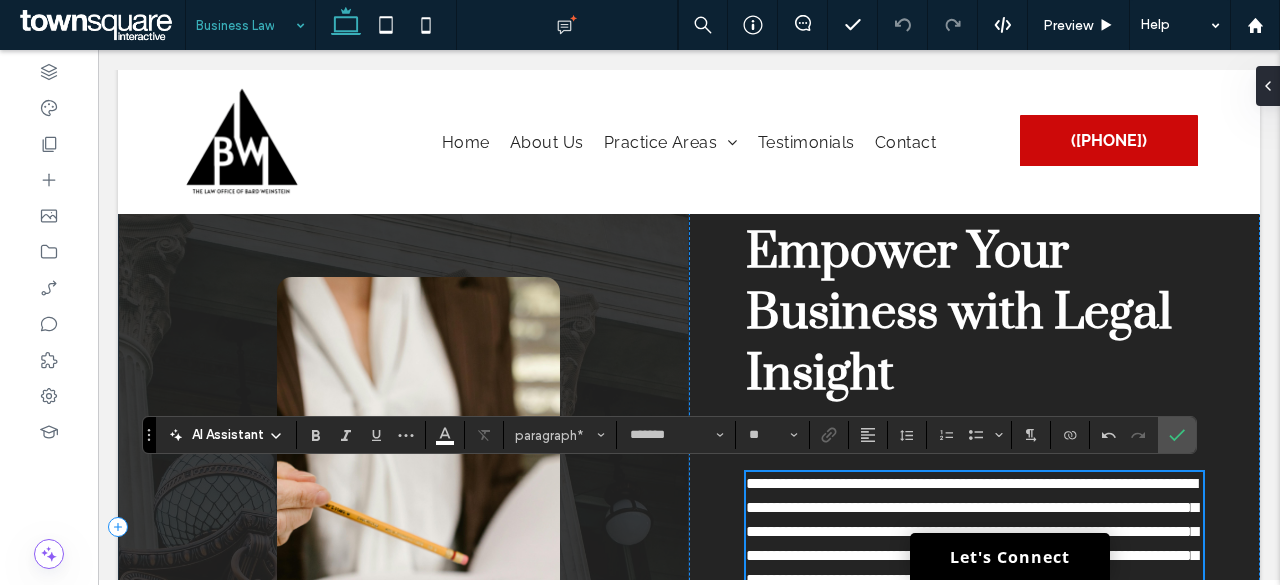 scroll, scrollTop: 0, scrollLeft: 0, axis: both 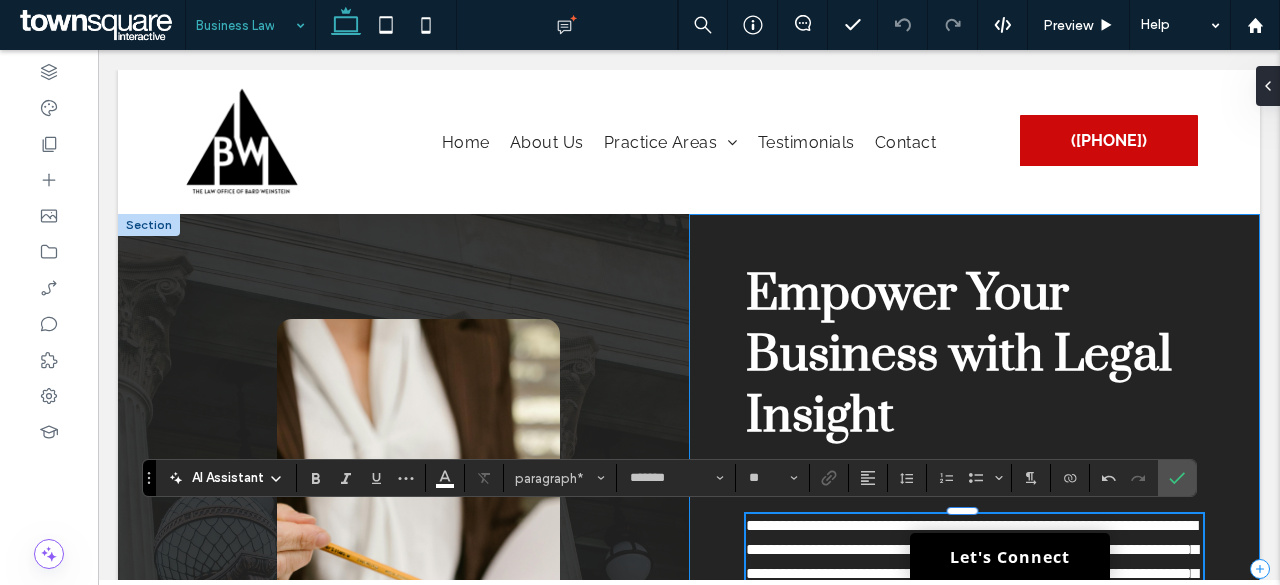 click on "**********" at bounding box center [974, 568] 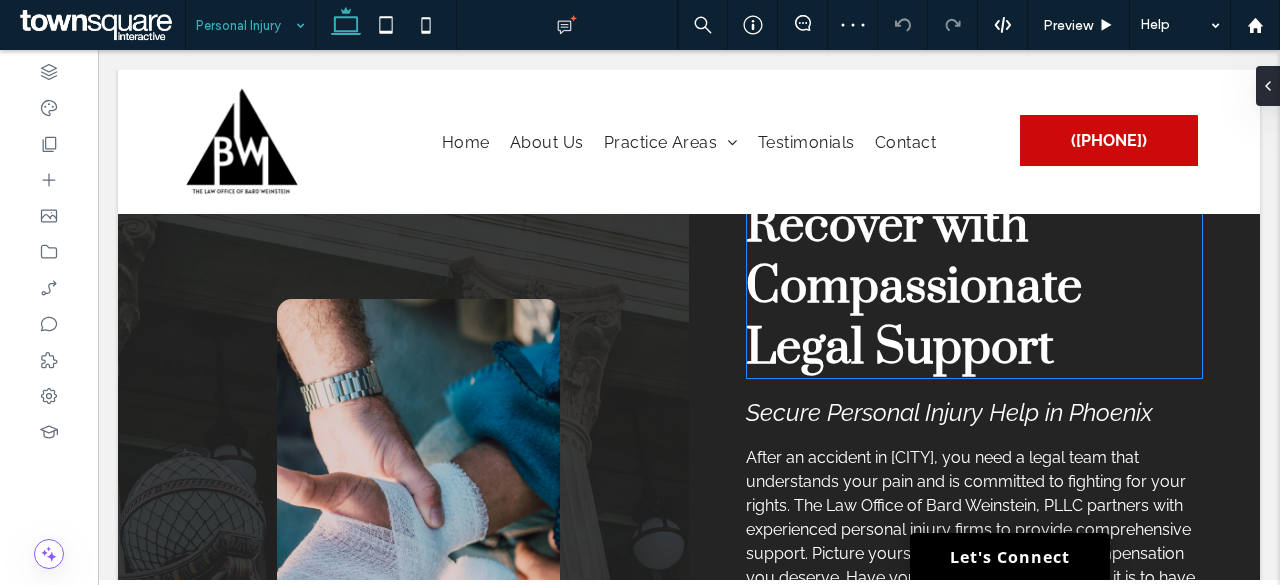 scroll, scrollTop: 100, scrollLeft: 0, axis: vertical 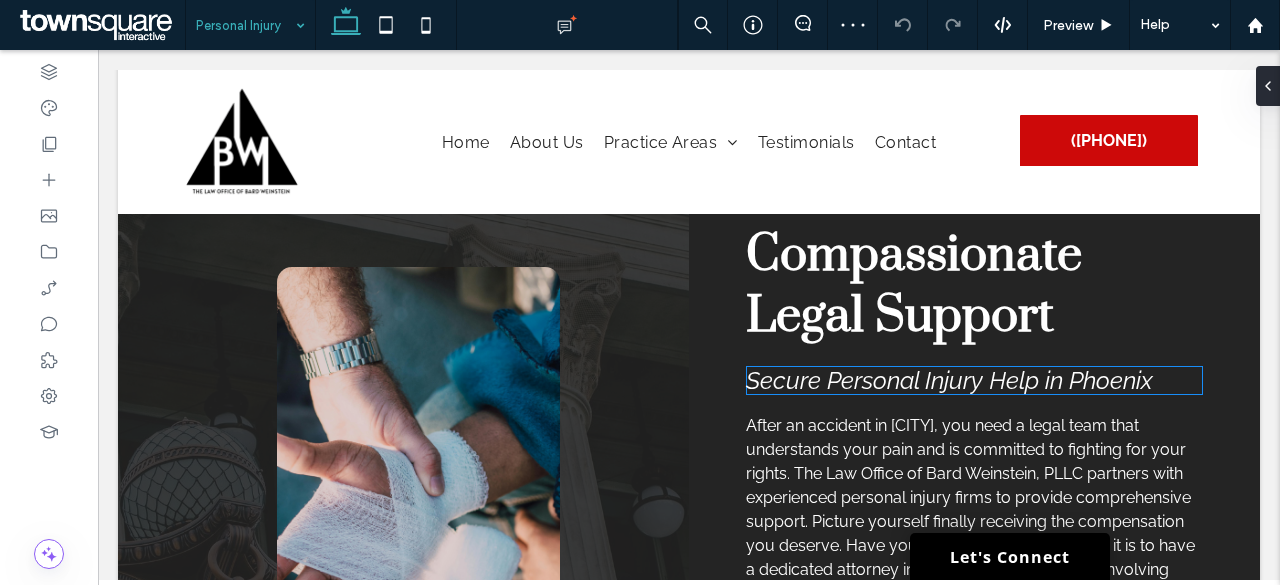 click on "Secure Personal Injury Help in Phoenix" at bounding box center [949, 380] 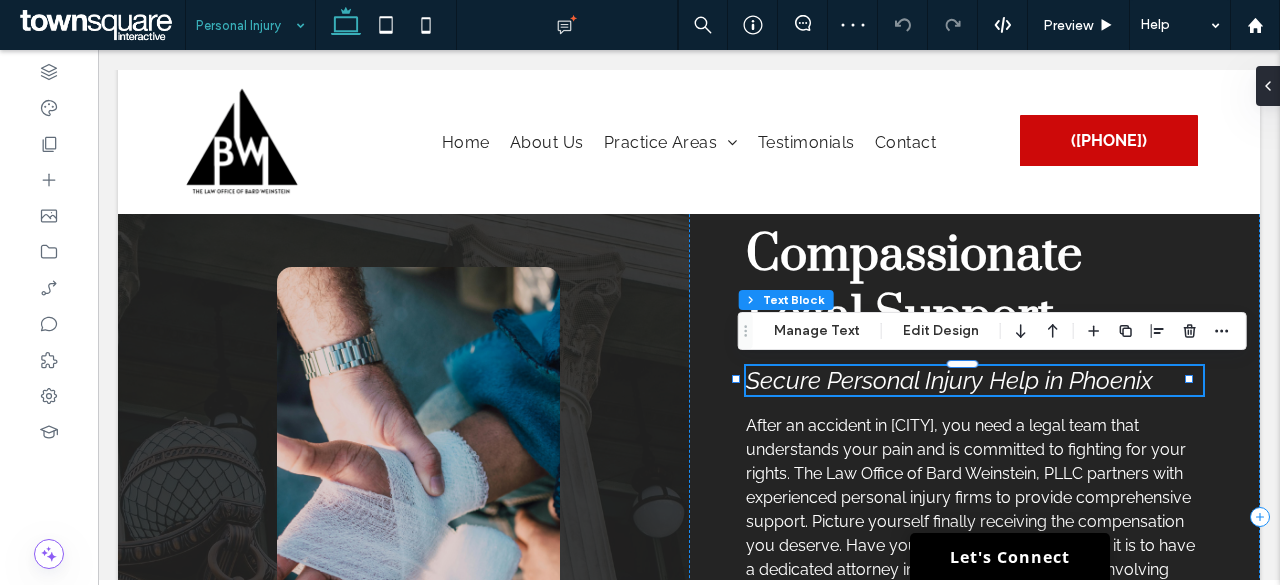 click on "Secure Personal Injury Help in Phoenix" at bounding box center (949, 380) 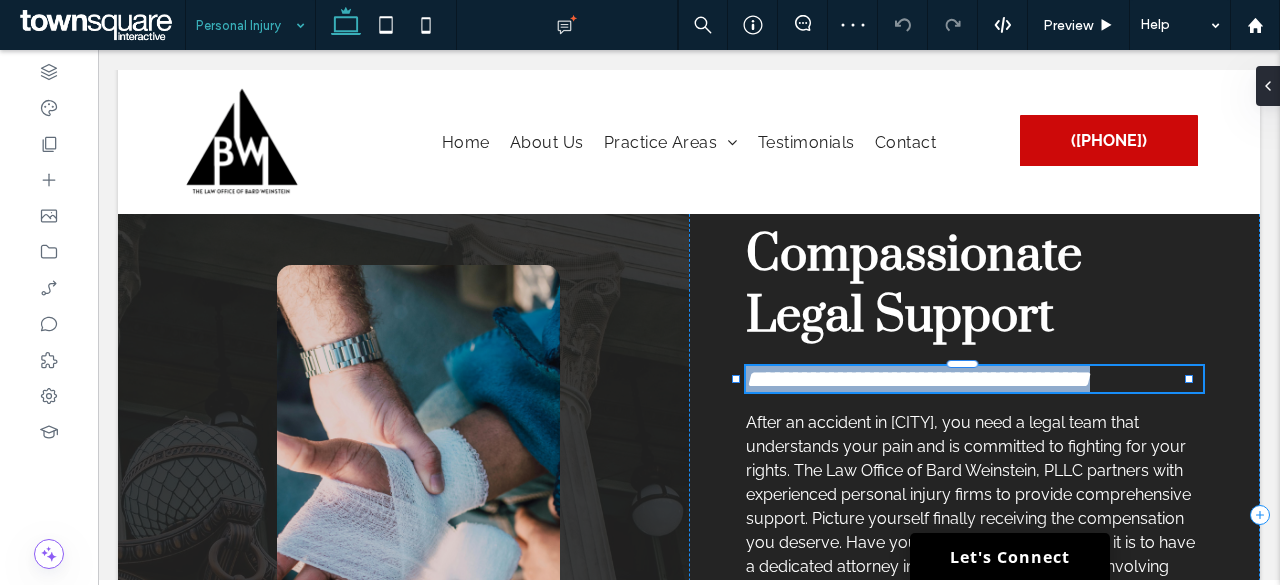 type on "*******" 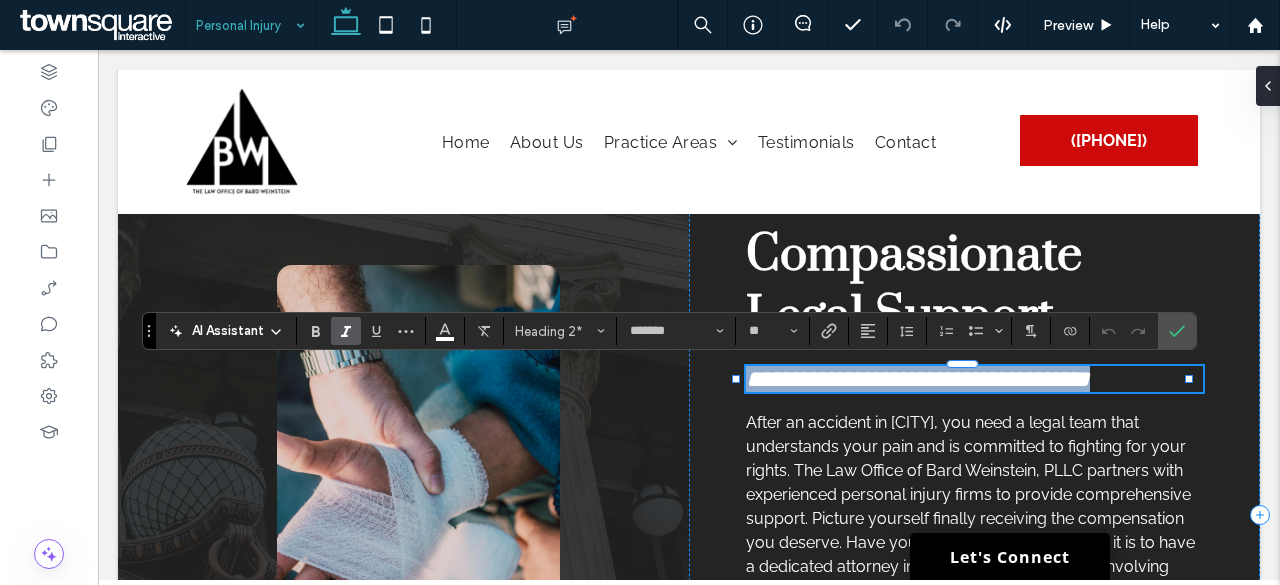 click on "**********" at bounding box center [918, 379] 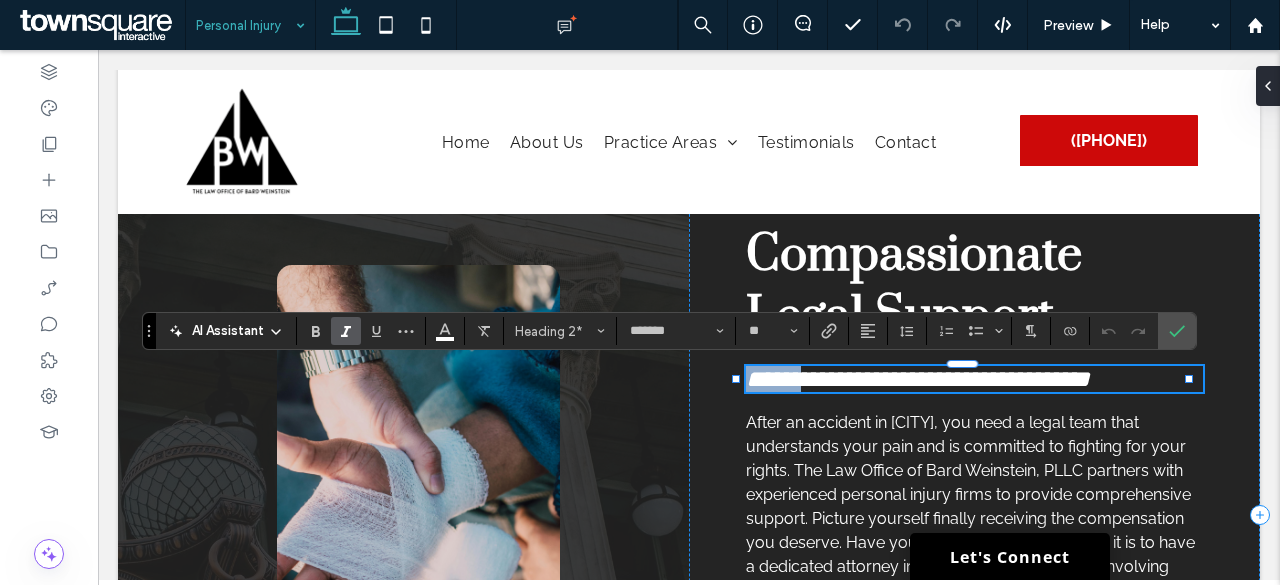 drag, startPoint x: 812, startPoint y: 377, endPoint x: 740, endPoint y: 375, distance: 72.02777 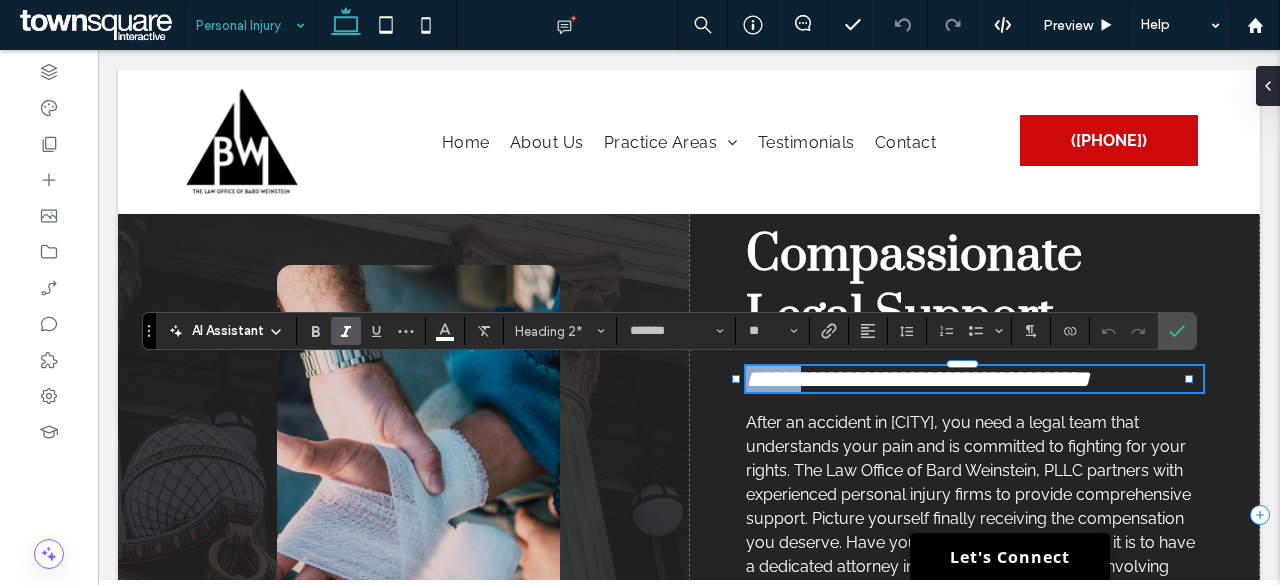 type 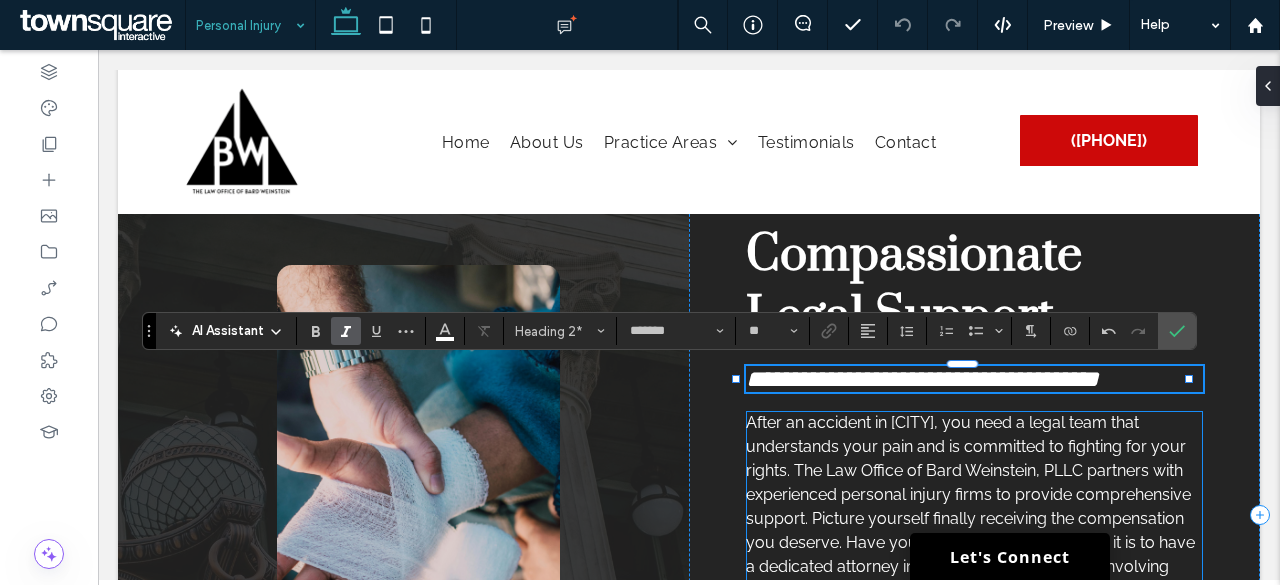 click on "After an accident in Phoenix, you need a legal team that understands your pain and is committed to fighting for your rights. The Law Office of Bard Weinstein, PLLC partners with experienced personal injury firms to provide comprehensive support. Picture yourself finally receiving the compensation you deserve. Have you considered how essential it is to have a dedicated attorney in Phoenix? We handle cases involving motorcycle accidents, pedestrian and bicycle accidents, and more." at bounding box center (974, 519) 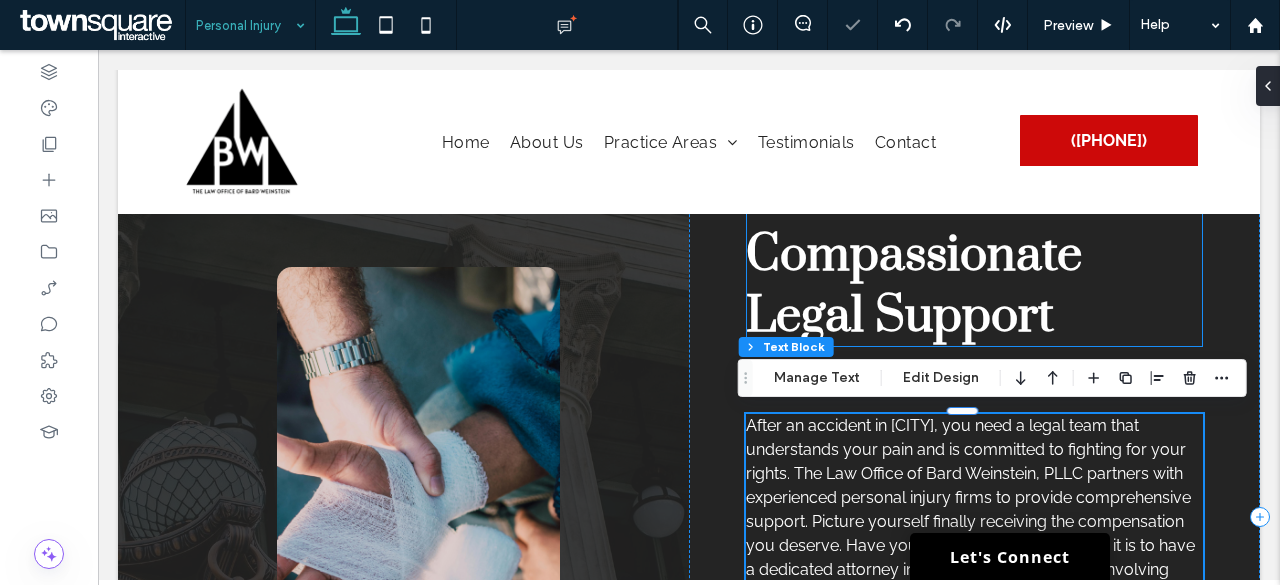 click on "Recover with Compassionate Legal Support" at bounding box center (914, 255) 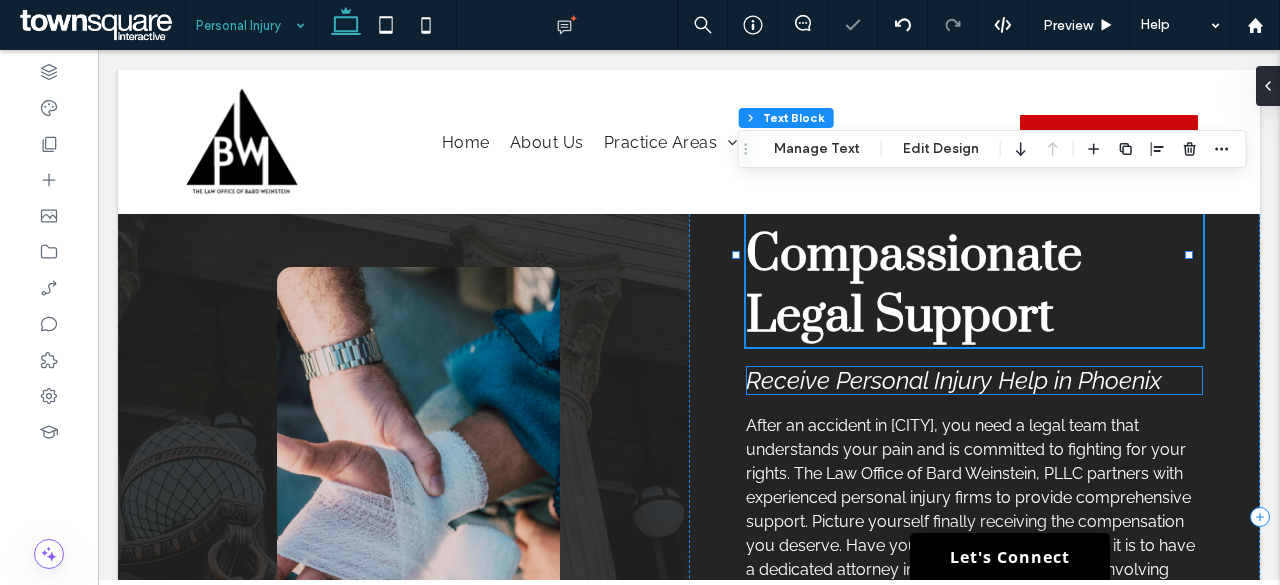 click on "Receive Personal Injury Help in Phoenix" at bounding box center [954, 380] 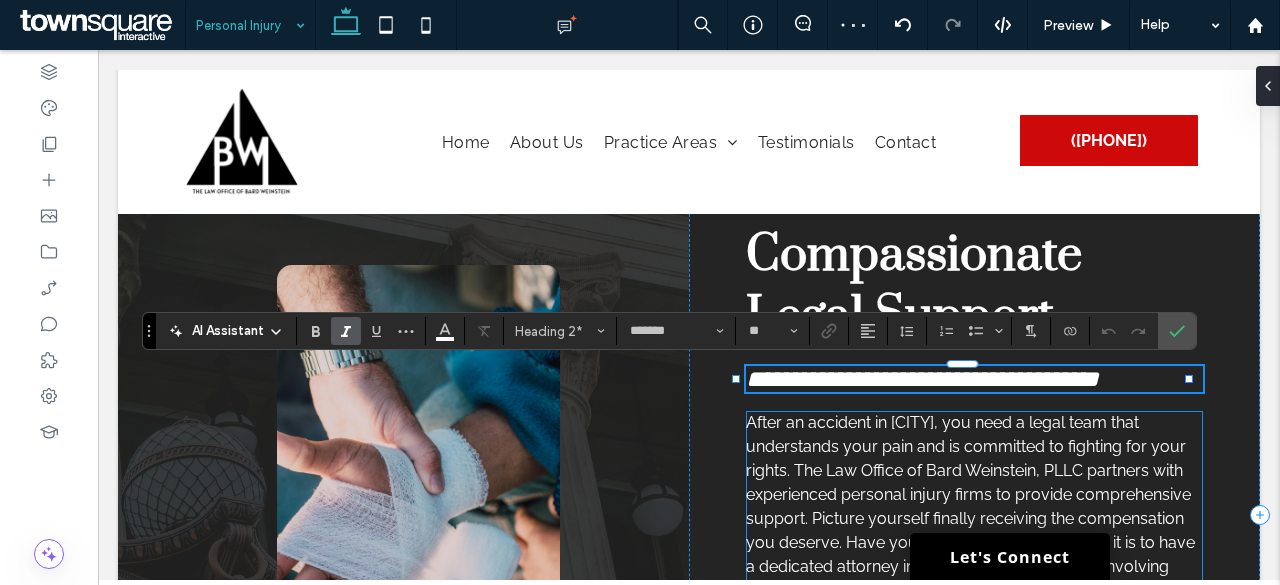 click on "After an accident in Phoenix, you need a legal team that understands your pain and is committed to fighting for your rights. The Law Office of Bard Weinstein, PLLC partners with experienced personal injury firms to provide comprehensive support. Picture yourself finally receiving the compensation you deserve. Have you considered how essential it is to have a dedicated attorney in Phoenix? We handle cases involving motorcycle accidents, pedestrian and bicycle accidents, and more." at bounding box center (970, 518) 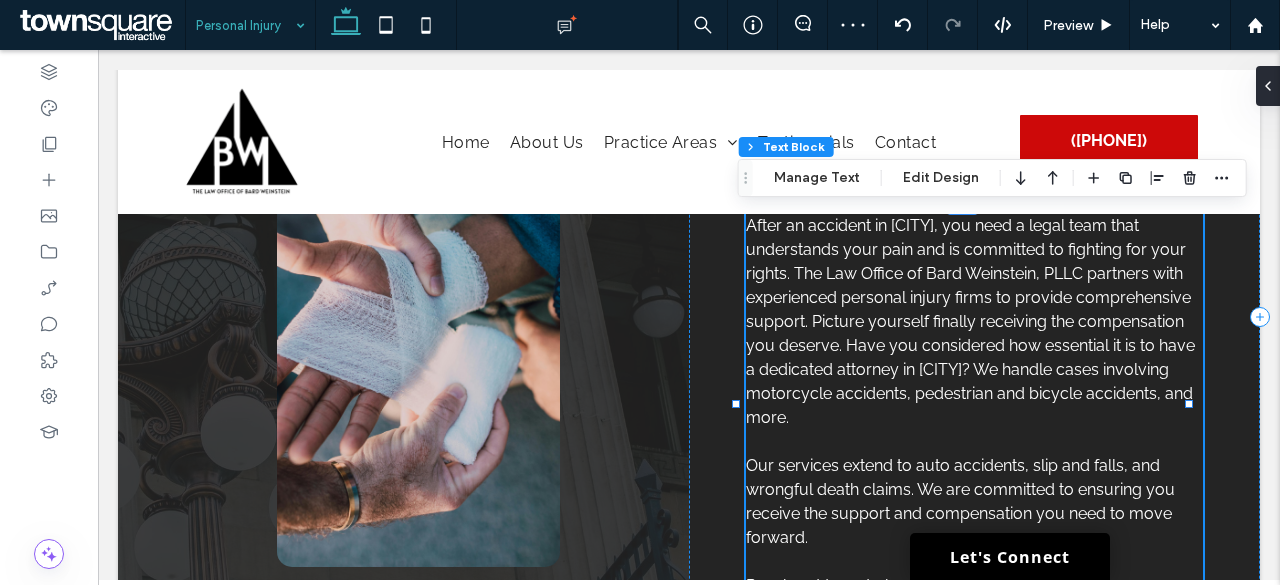 click on "After an accident in Phoenix, you need a legal team that understands your pain and is committed to fighting for your rights. The Law Office of Bard Weinstein, PLLC partners with experienced personal injury firms to provide comprehensive support. Picture yourself finally receiving the compensation you deserve. Have you considered how essential it is to have a dedicated attorney in Phoenix? We handle cases involving motorcycle accidents, pedestrian and bicycle accidents, and more." at bounding box center [970, 321] 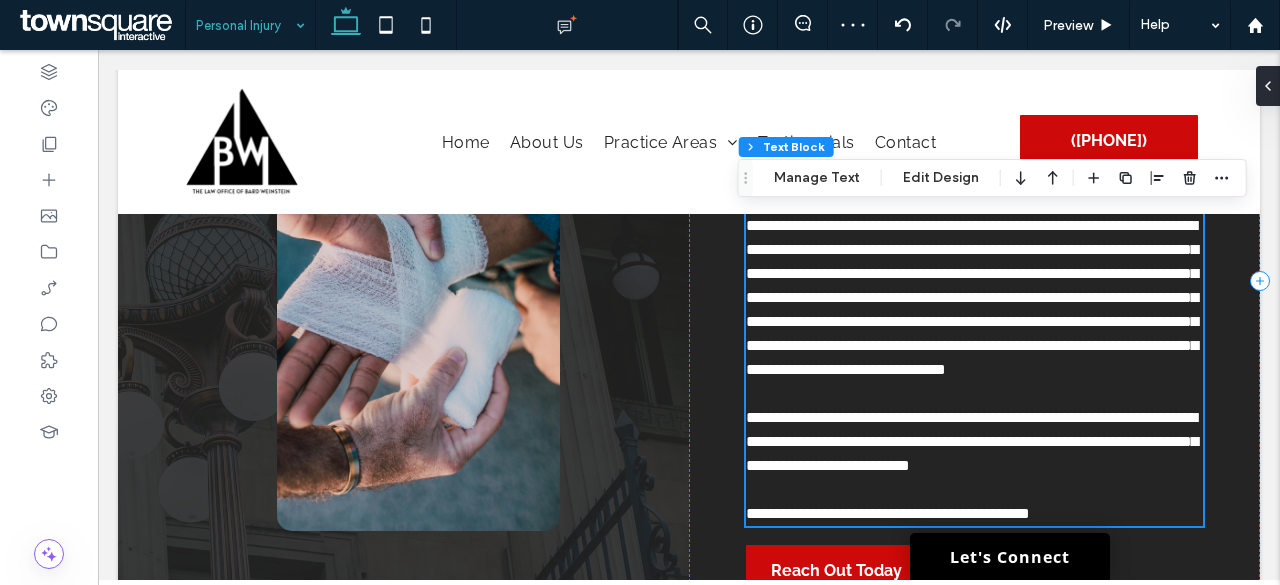 click on "**********" at bounding box center [972, 441] 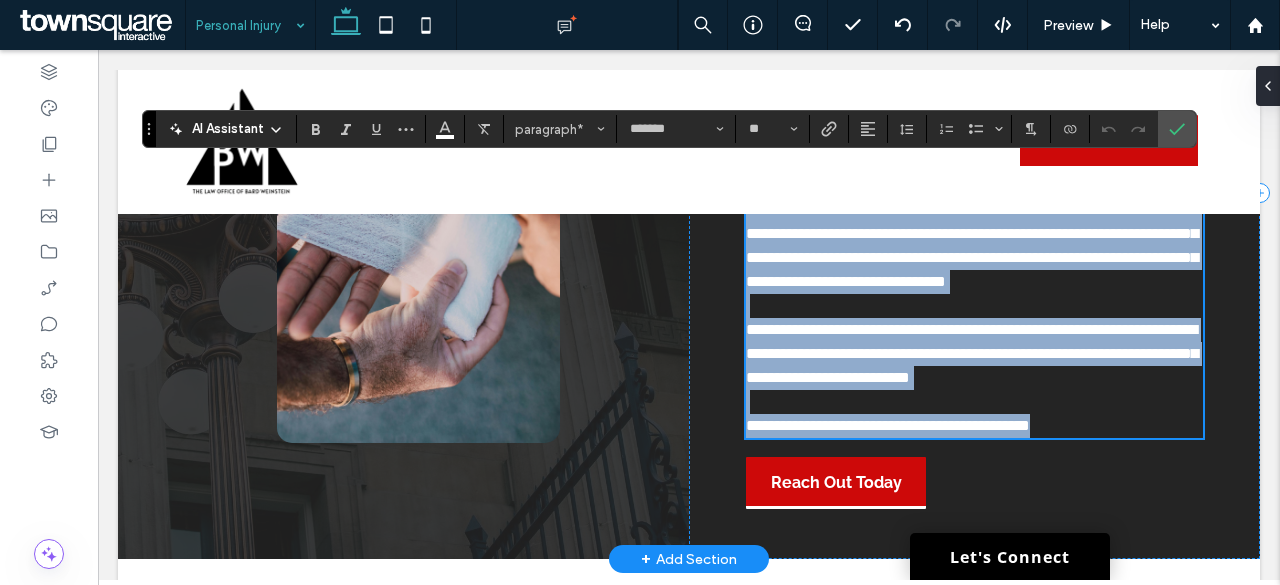 scroll, scrollTop: 288, scrollLeft: 0, axis: vertical 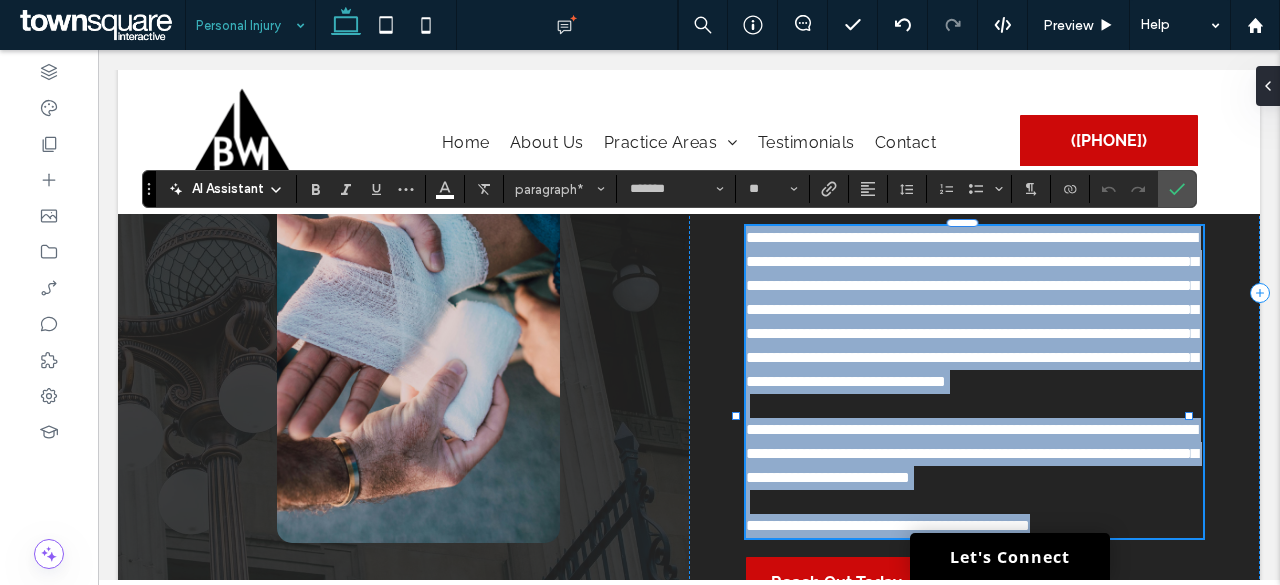 click on "**********" at bounding box center [972, 309] 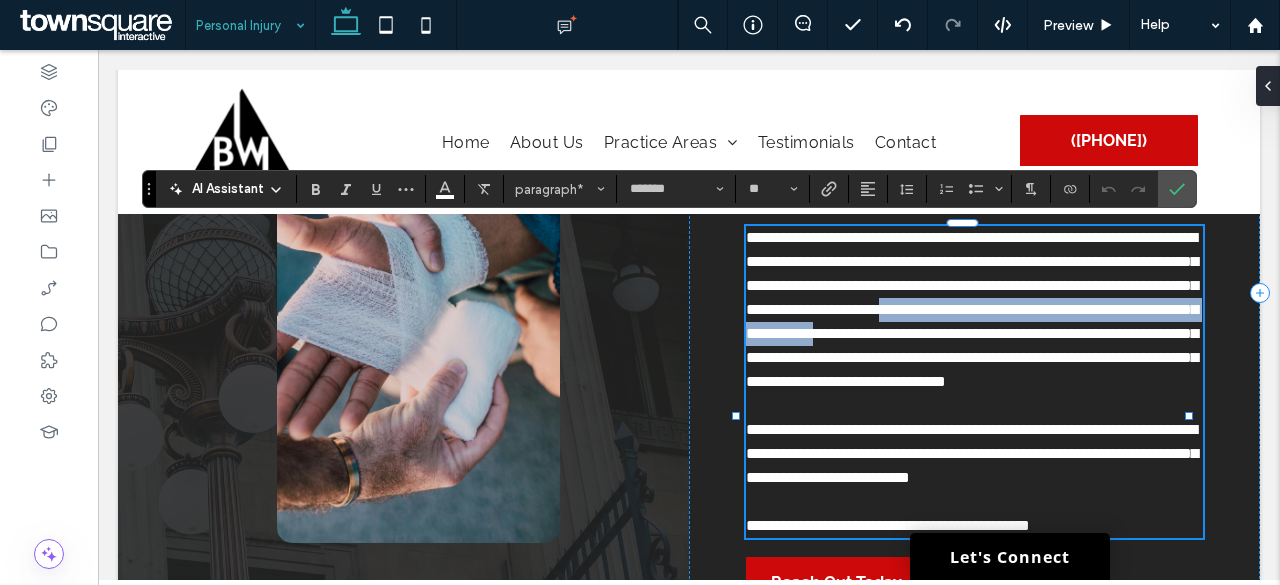 drag, startPoint x: 838, startPoint y: 349, endPoint x: 813, endPoint y: 323, distance: 36.069378 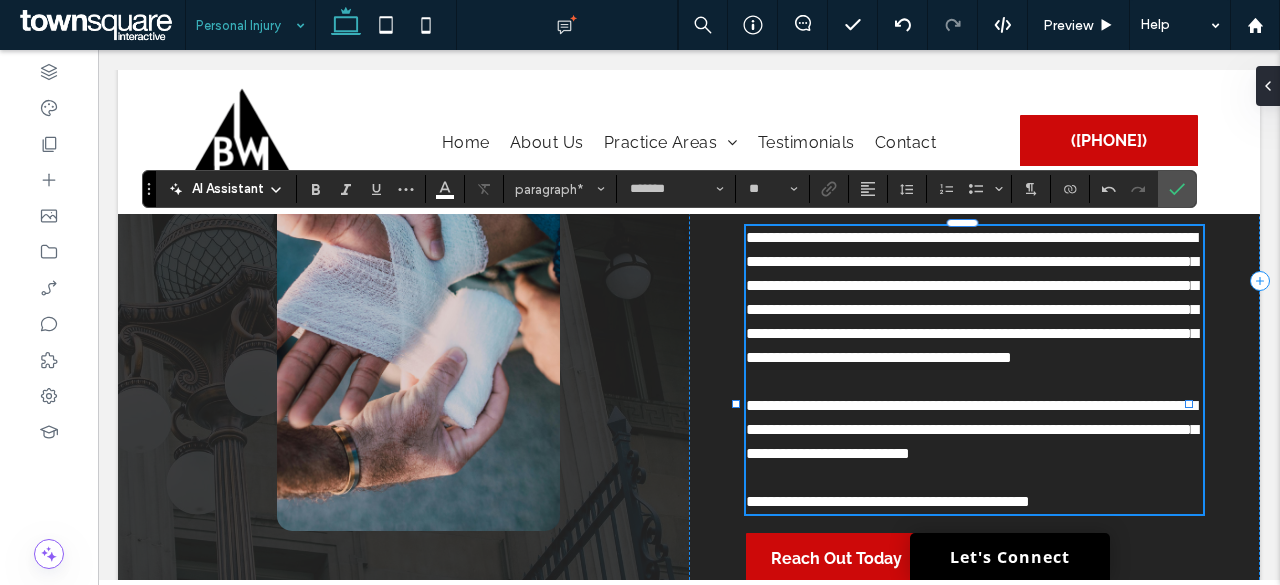 type 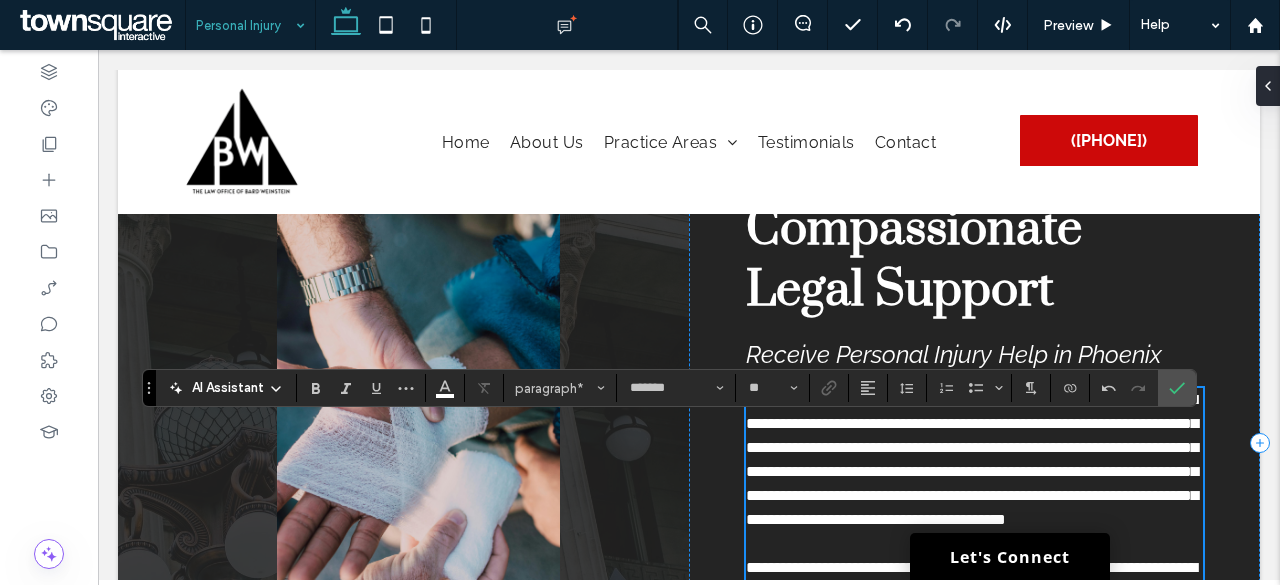 scroll, scrollTop: 88, scrollLeft: 0, axis: vertical 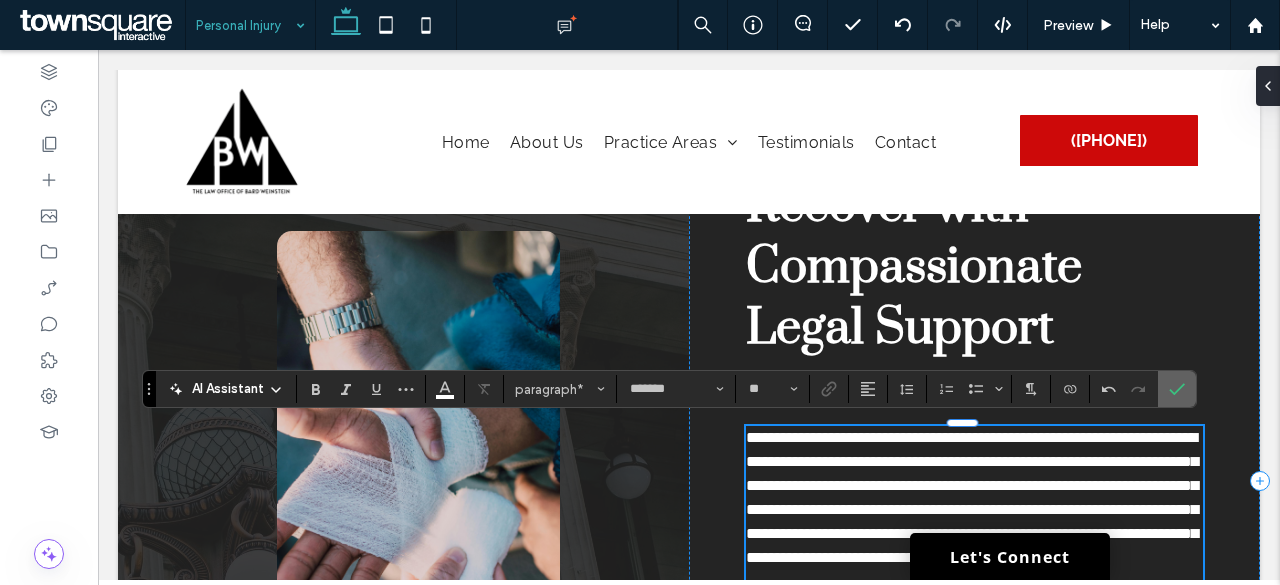 click at bounding box center [1177, 389] 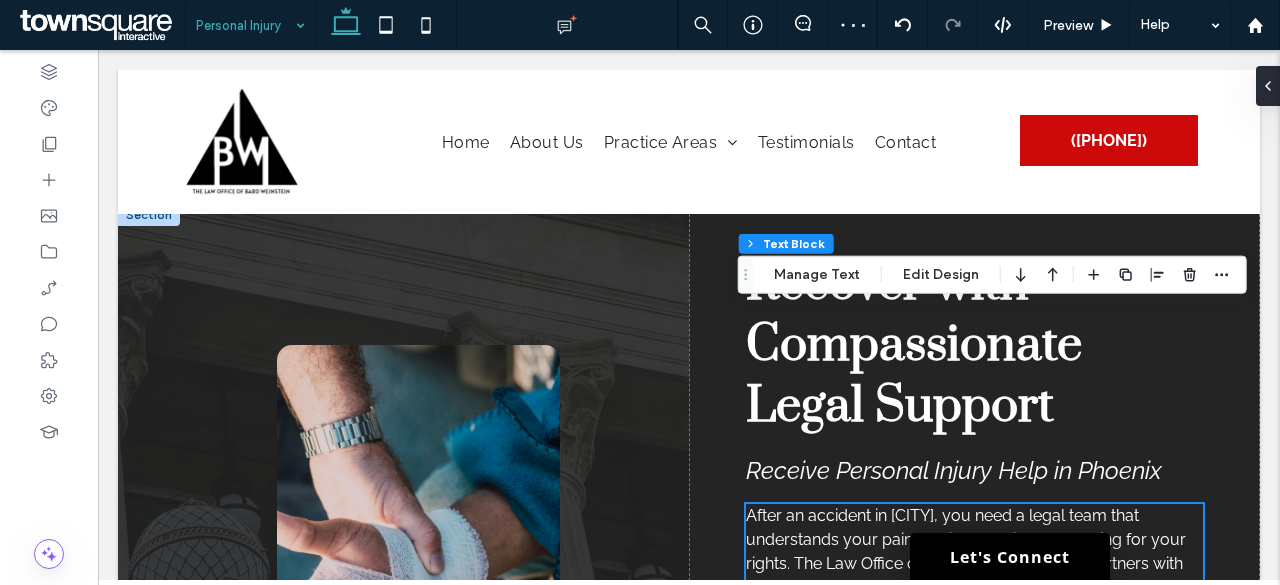 scroll, scrollTop: 0, scrollLeft: 0, axis: both 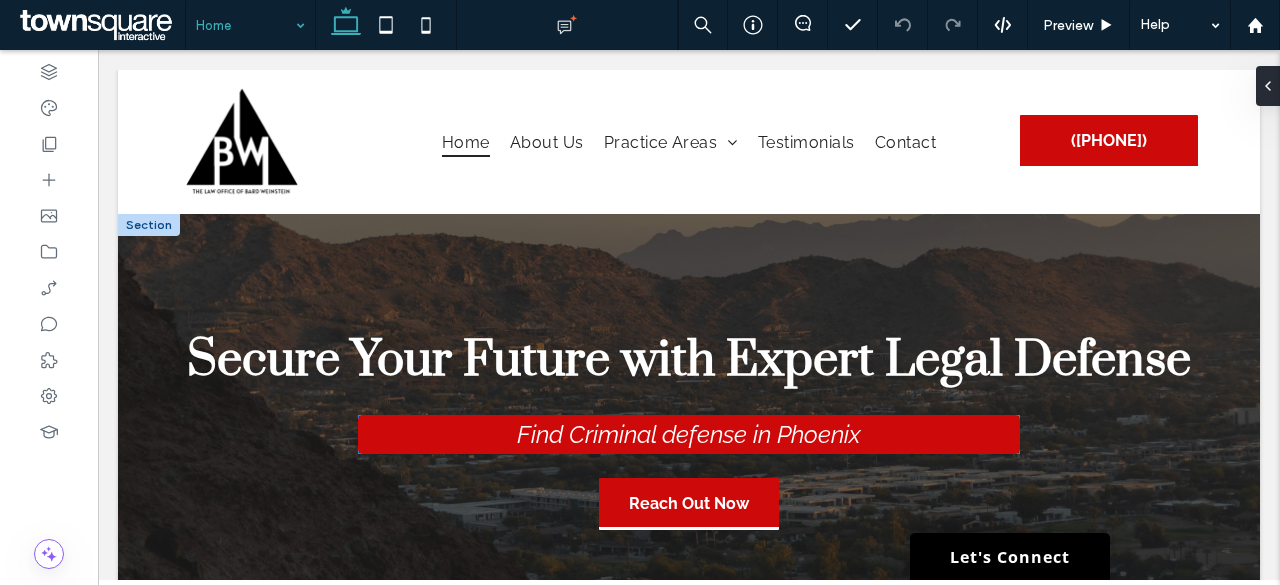 click on "Find Criminal defense in Phoenix" at bounding box center (689, 434) 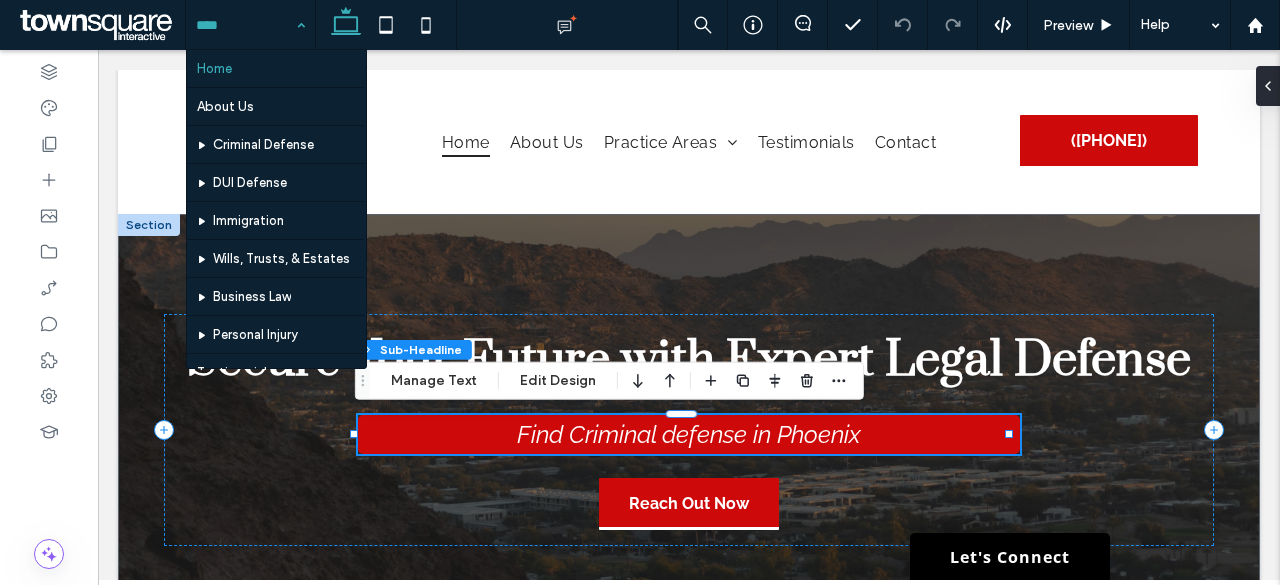 click on "Find Criminal defense in Phoenix" at bounding box center [689, 434] 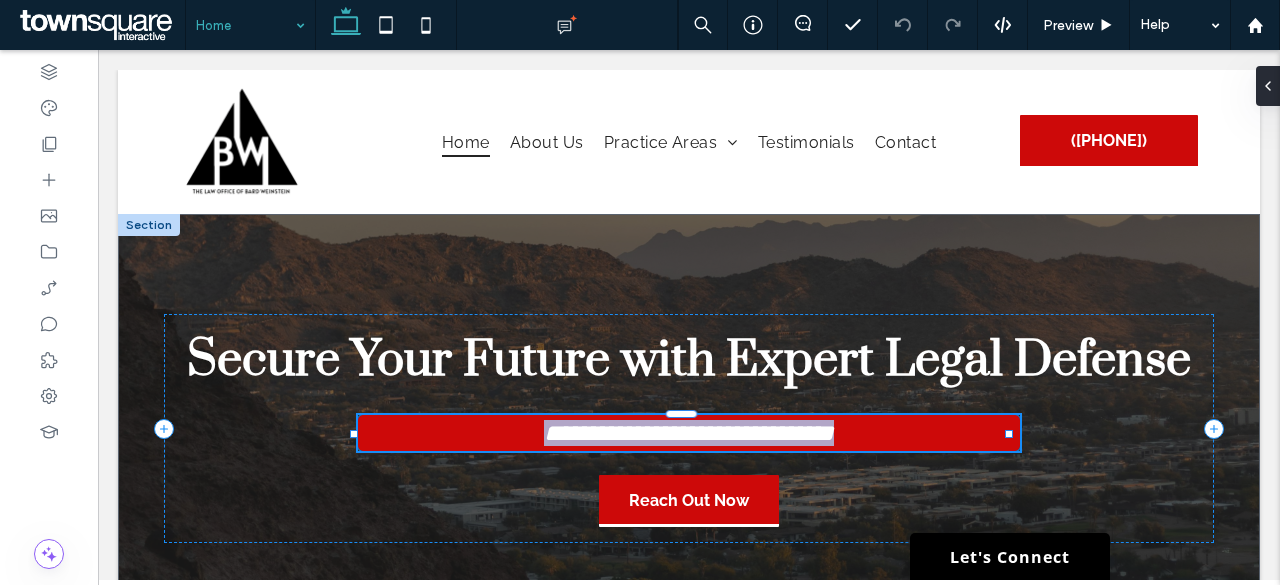 type on "*" 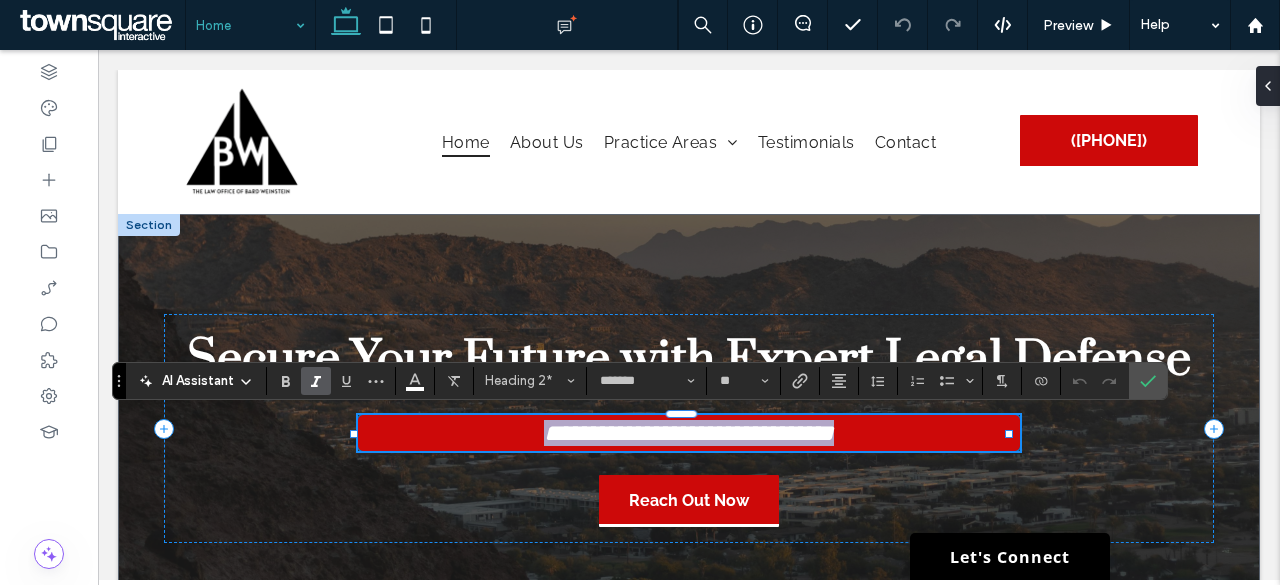 click on "**********" at bounding box center (689, 433) 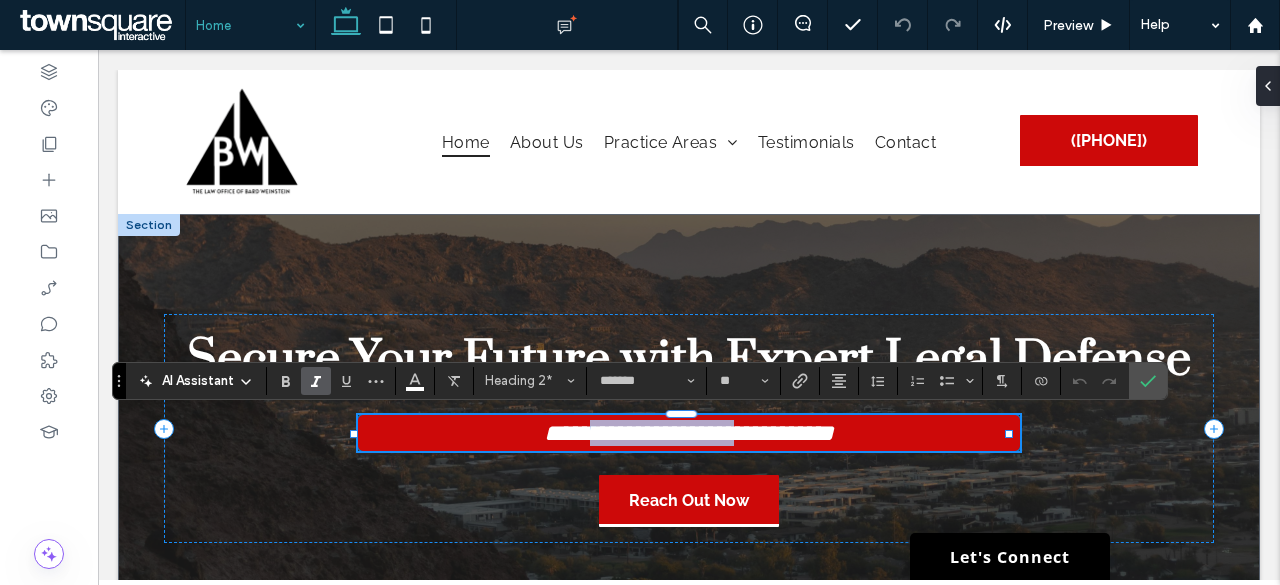 drag, startPoint x: 738, startPoint y: 430, endPoint x: 564, endPoint y: 431, distance: 174.00287 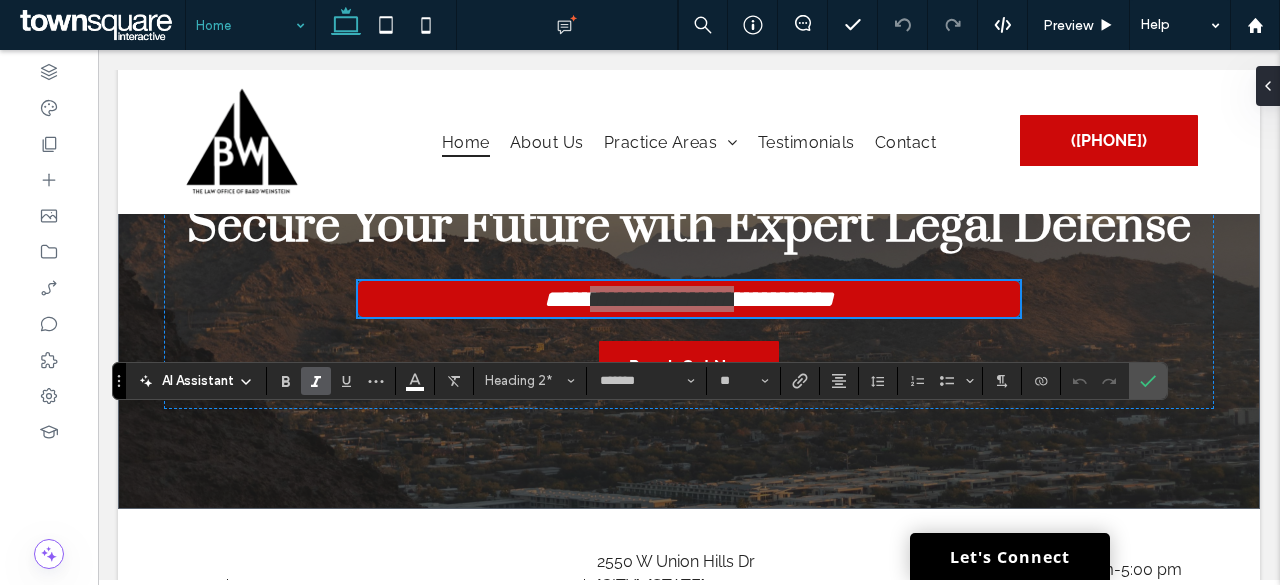 scroll, scrollTop: 0, scrollLeft: 0, axis: both 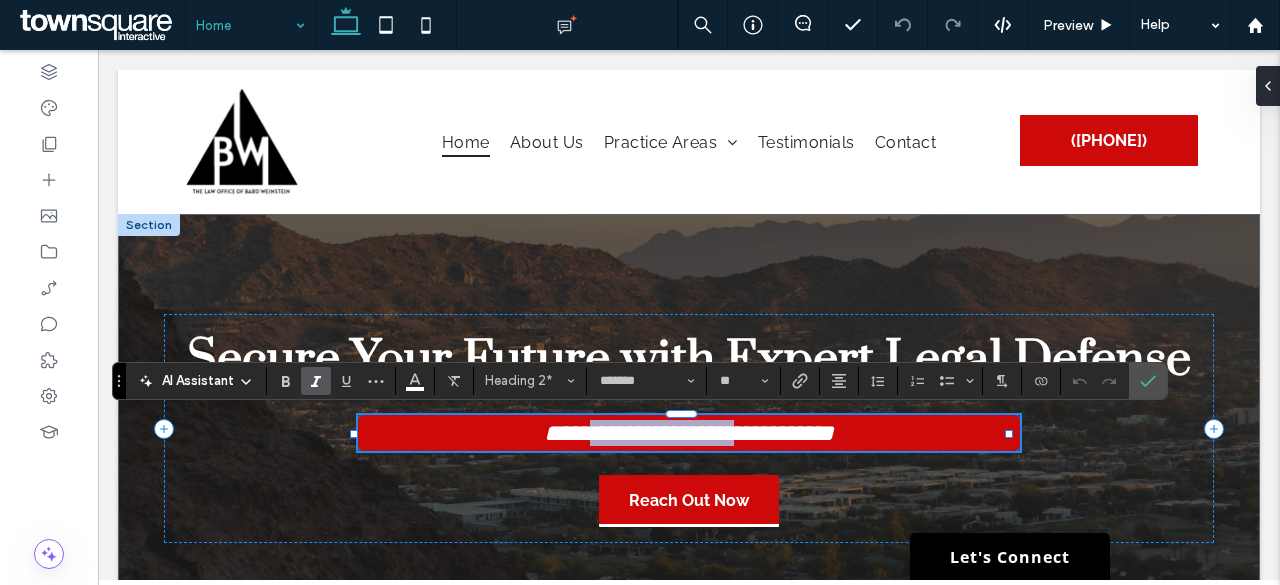 click on "**********" at bounding box center (689, 433) 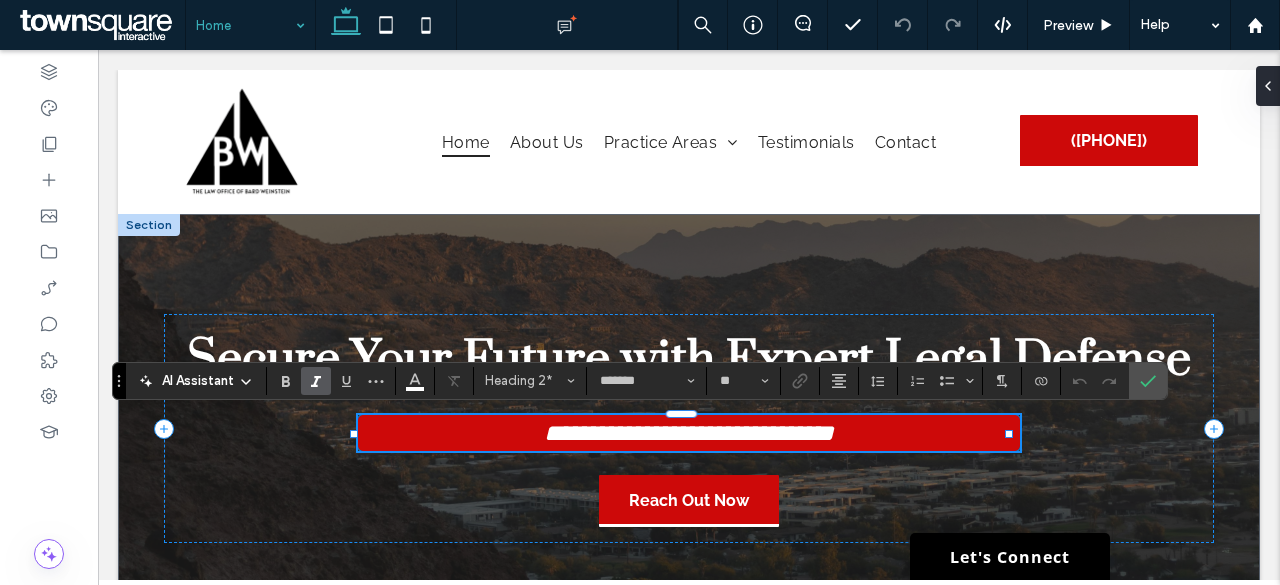 click on "**********" at bounding box center (689, 433) 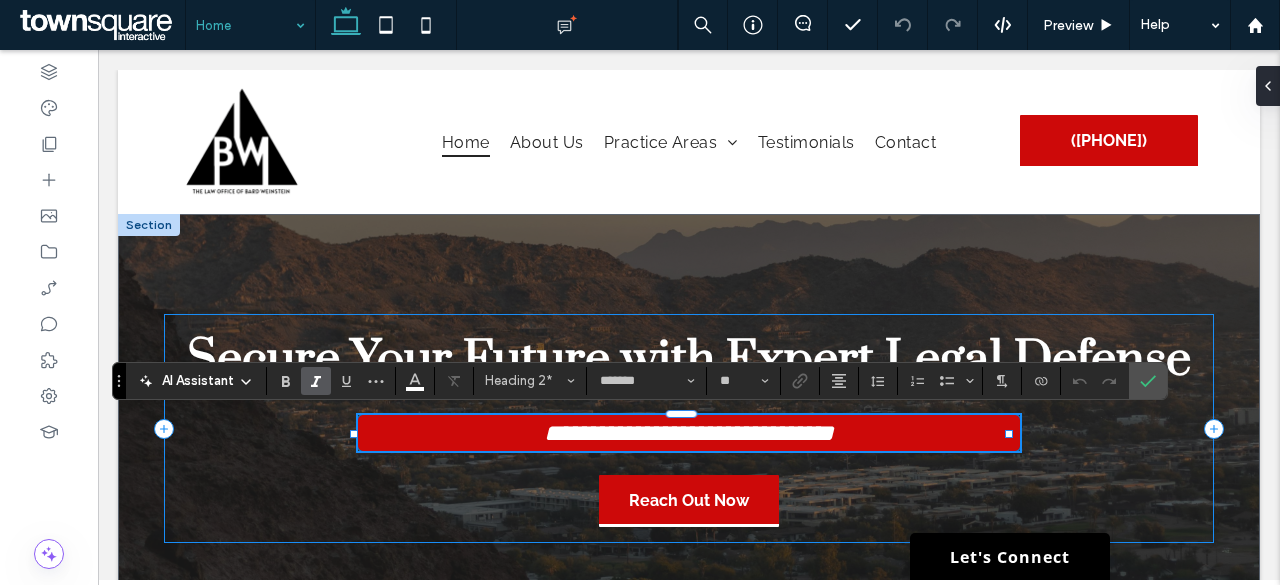type 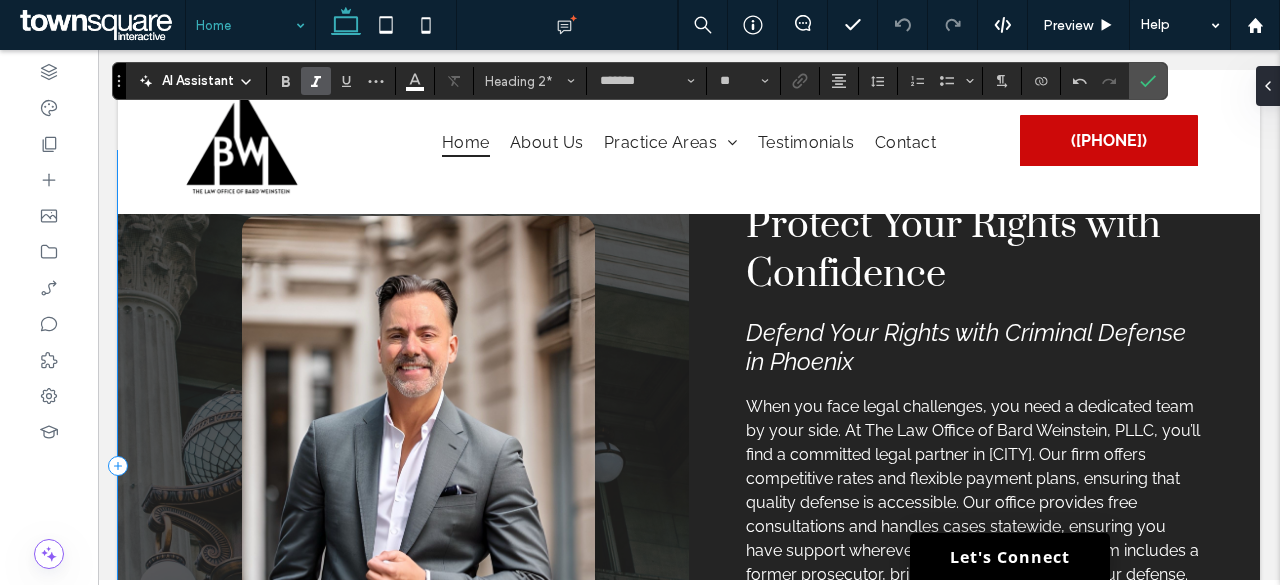 scroll, scrollTop: 2500, scrollLeft: 0, axis: vertical 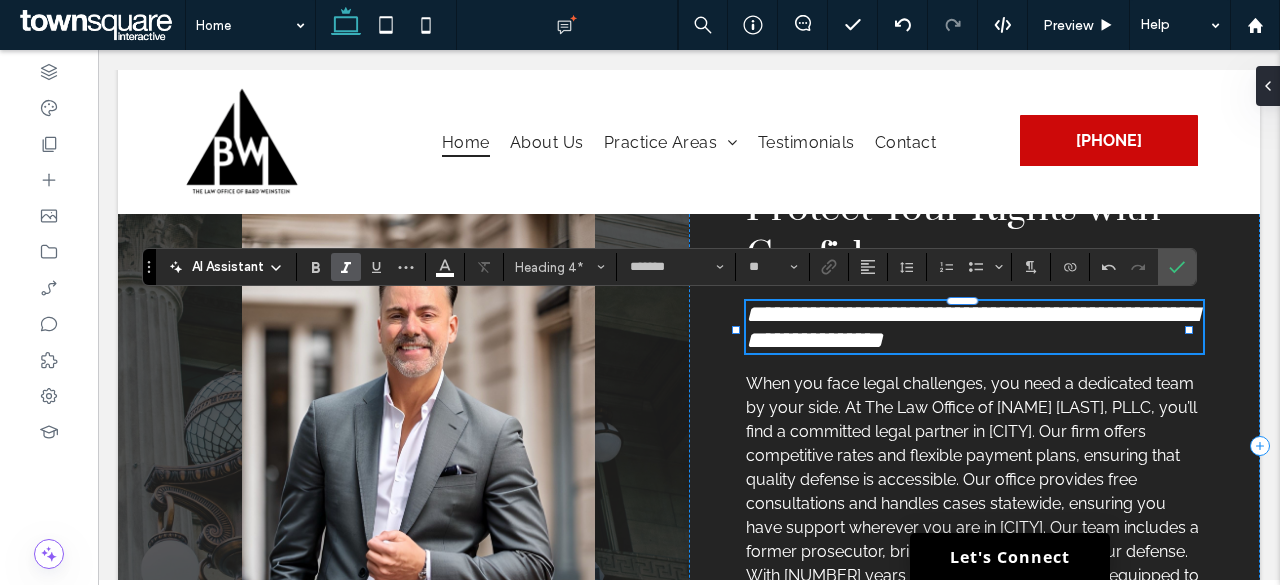 click on "**********" at bounding box center (971, 327) 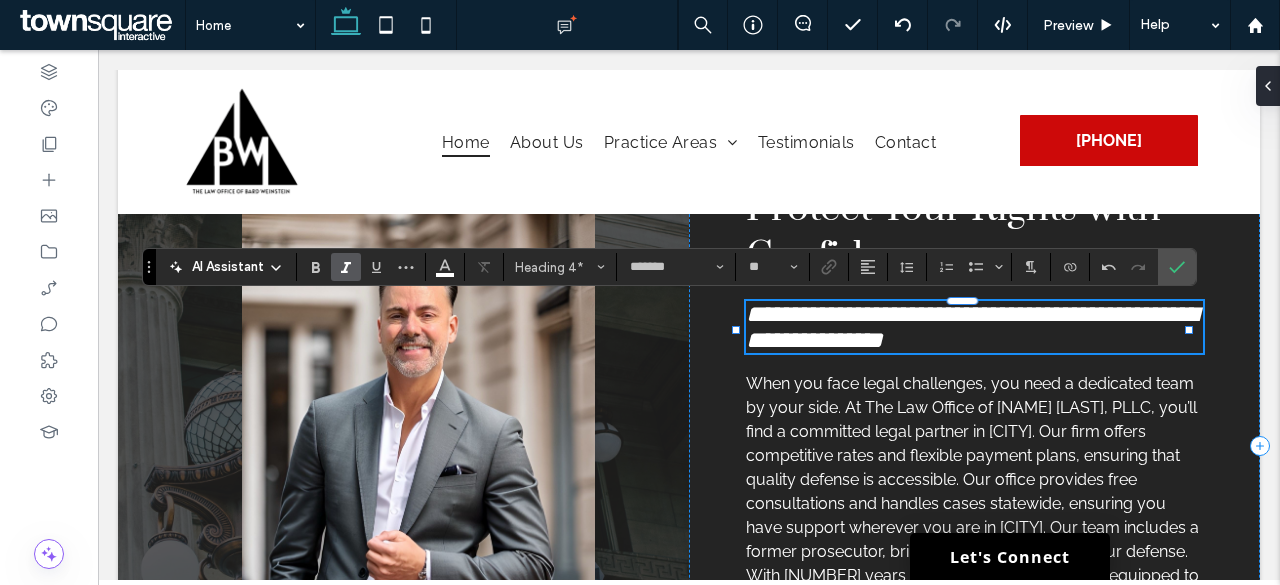 click on "**********" at bounding box center (971, 327) 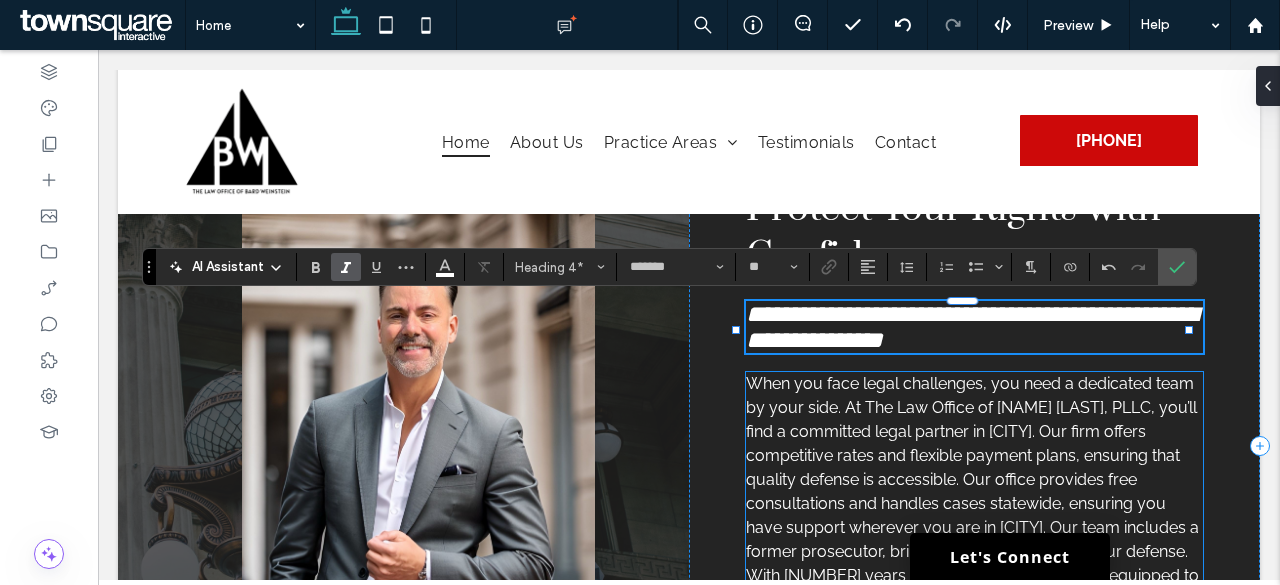 click on "When you face legal challenges, you need a dedicated team by your side. At The Law Office of [NAME] [LAST], PLLC, you’ll find a committed legal partner in [CITY]. Our firm offers competitive rates and flexible payment plans, ensuring that quality defense is accessible. Our office provides free consultations and handles cases statewide, ensuring you have support wherever you are in [CITY]. Our team includes a former prosecutor, bringing unique insights to your defense. With [NUMBER] years of experience, we are well-equipped to navigate the complexities of criminal law. Trust us to protect your rights and secure your legacy." at bounding box center (972, 503) 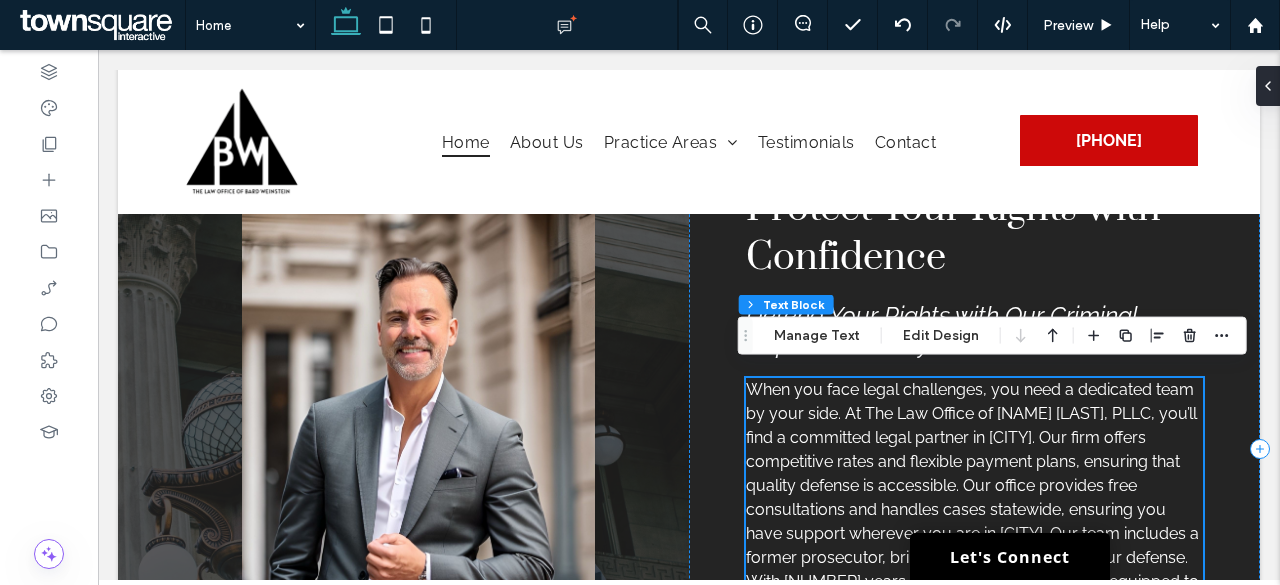 scroll, scrollTop: 2500, scrollLeft: 0, axis: vertical 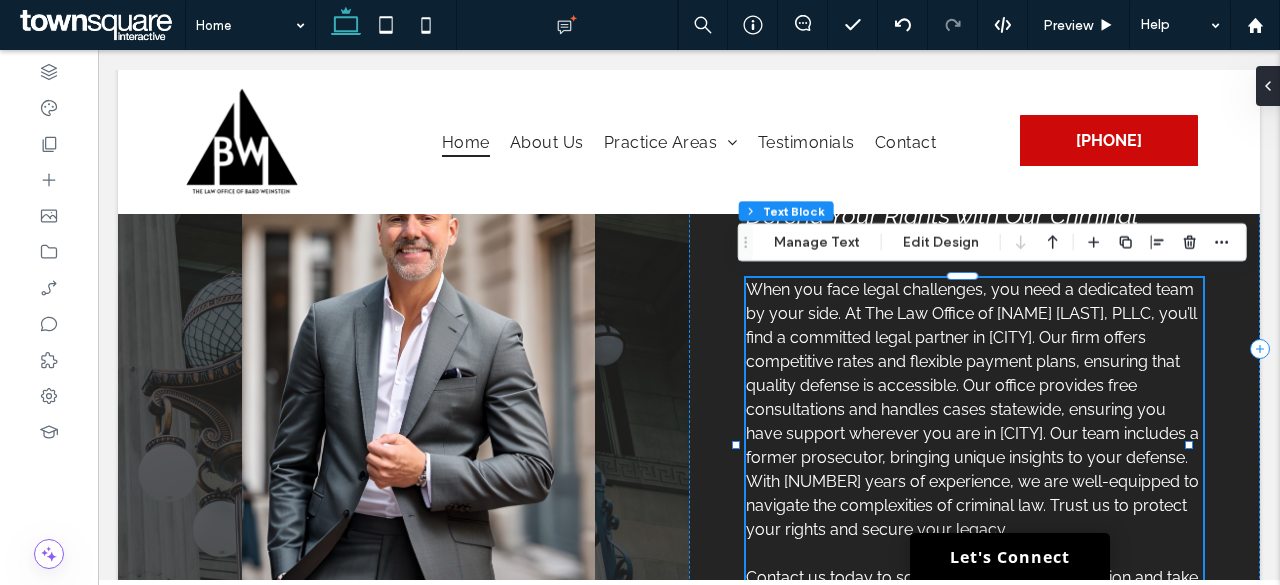 click on "When you face legal challenges, you need a dedicated team by your side. At The Law Office of [NAME] [LAST], PLLC, you’ll find a committed legal partner in [CITY]. Our firm offers competitive rates and flexible payment plans, ensuring that quality defense is accessible. Our office provides free consultations and handles cases statewide, ensuring you have support wherever you are in [CITY]. Our team includes a former prosecutor, bringing unique insights to your defense. With [NUMBER] years of experience, we are well-equipped to navigate the complexities of criminal law. Trust us to protect your rights and secure your legacy." at bounding box center (972, 409) 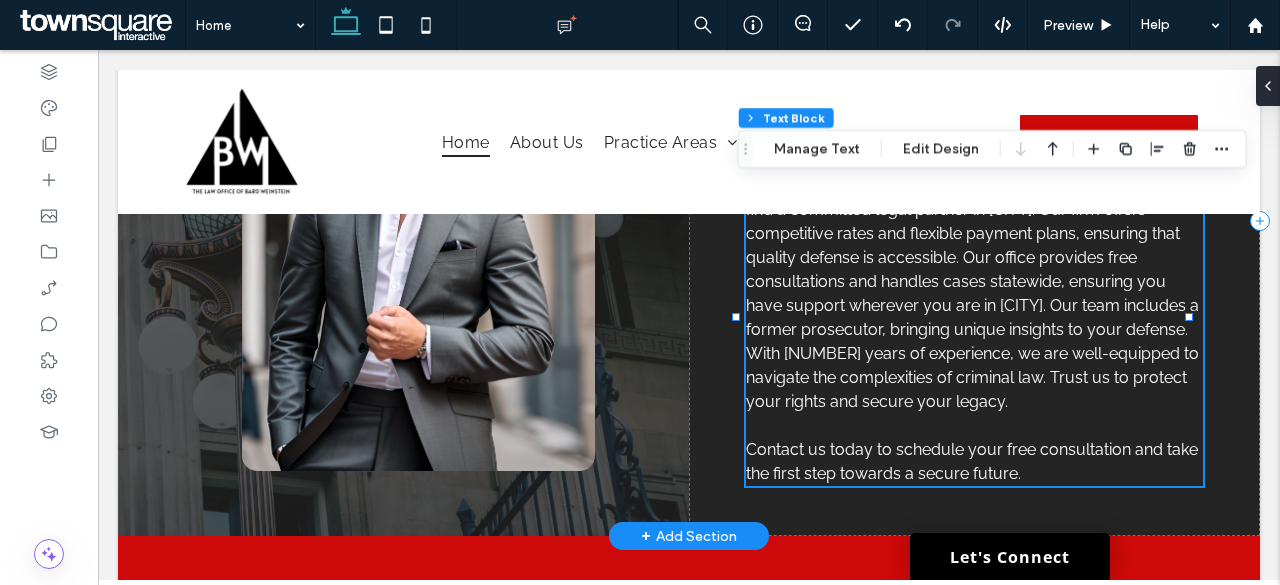 type on "*******" 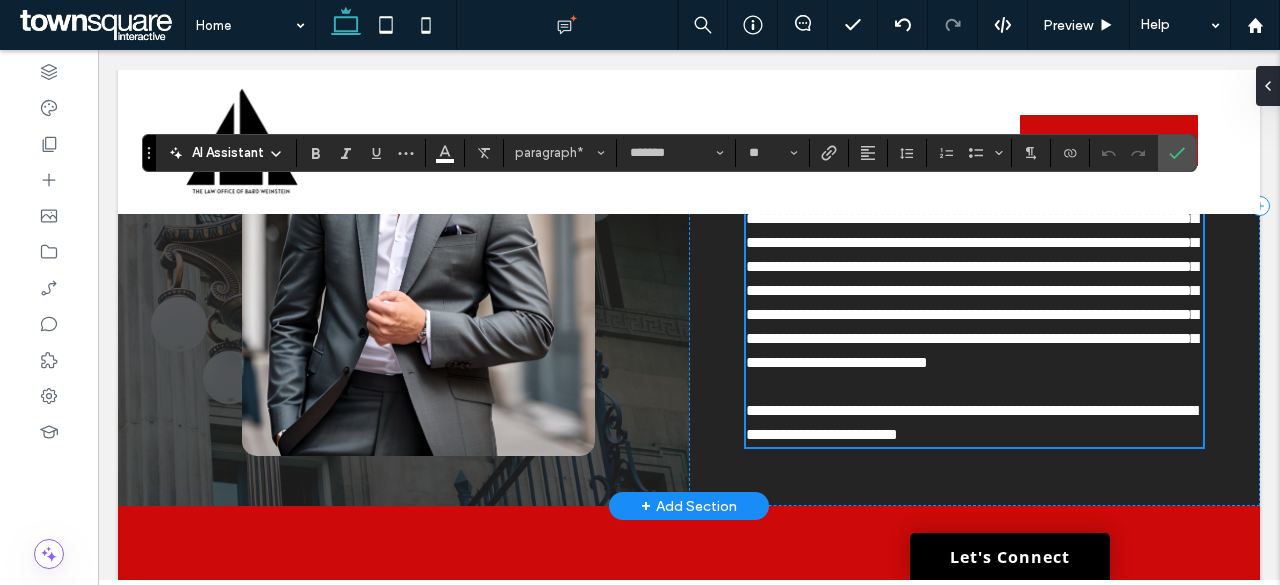 scroll, scrollTop: 2528, scrollLeft: 0, axis: vertical 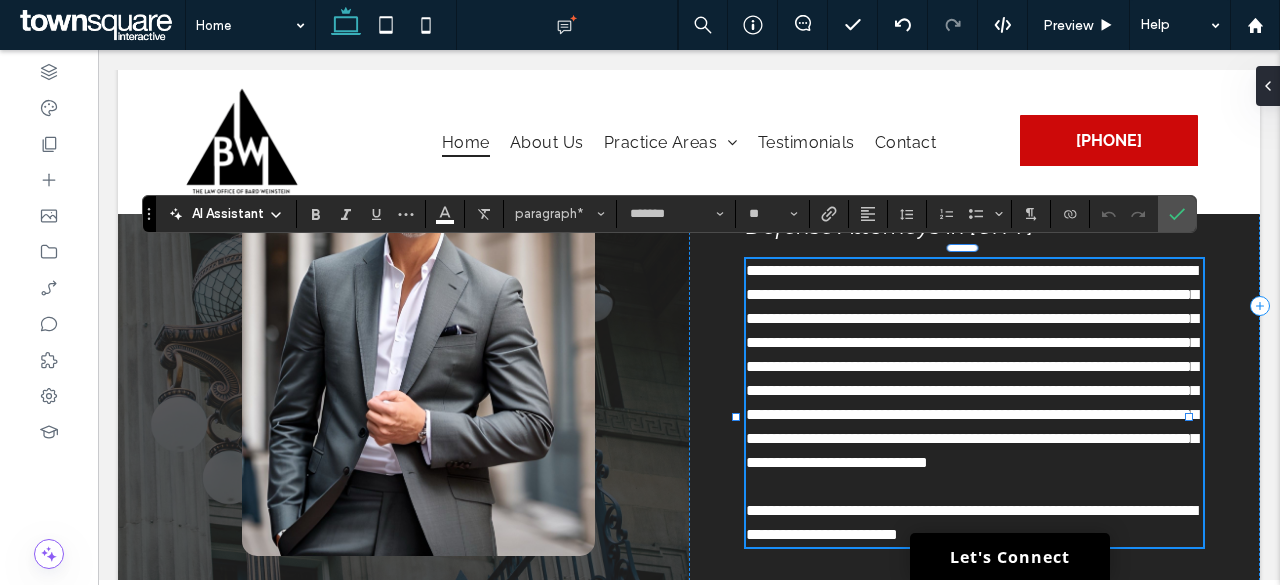 click on "**********" at bounding box center [972, 366] 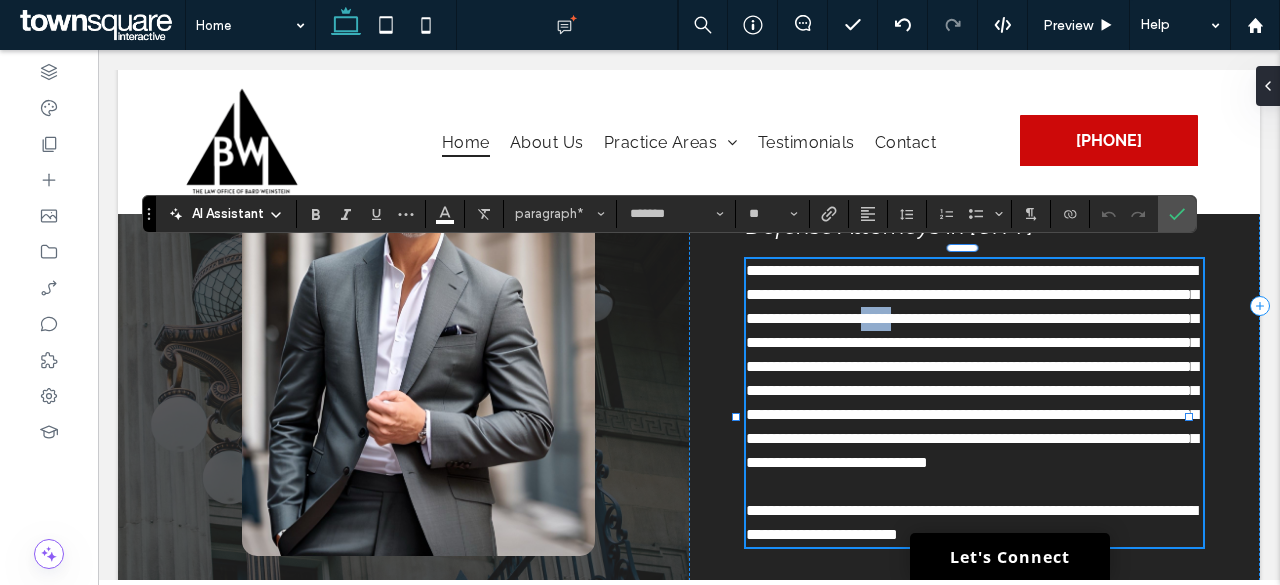 click on "**********" at bounding box center [972, 366] 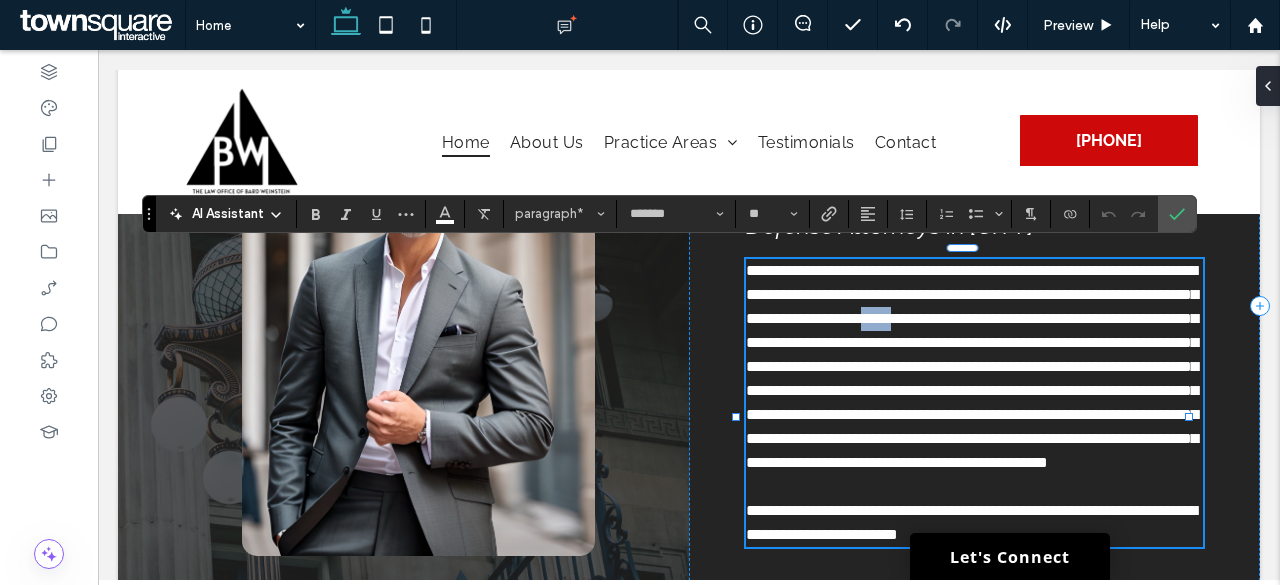 scroll, scrollTop: 2626, scrollLeft: 0, axis: vertical 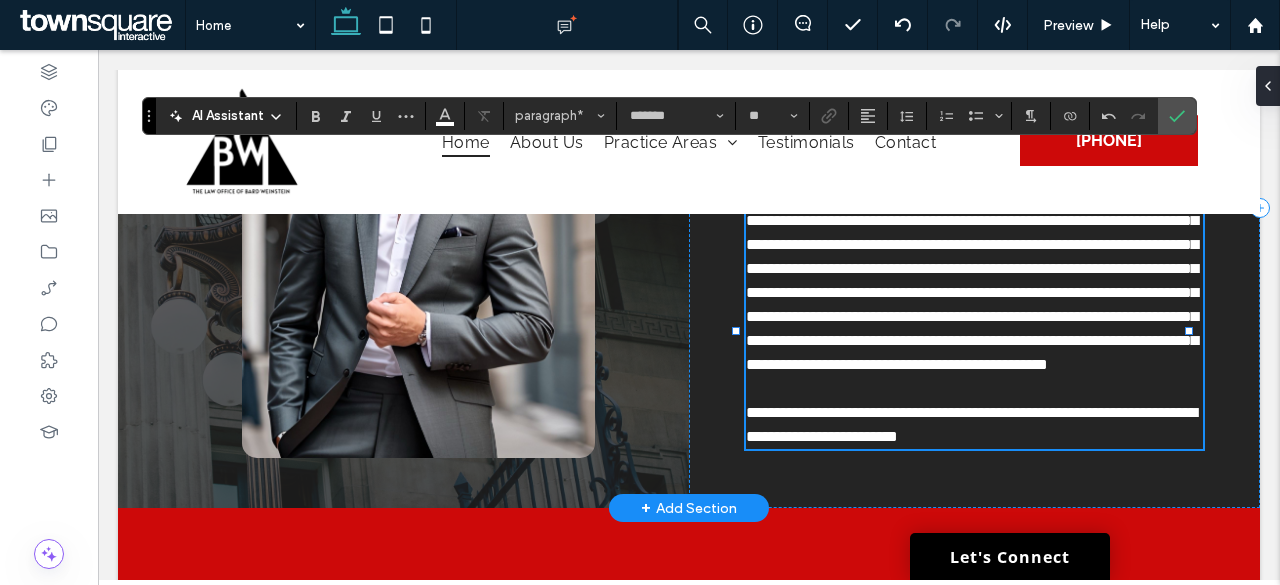 click on "**********" at bounding box center (972, 268) 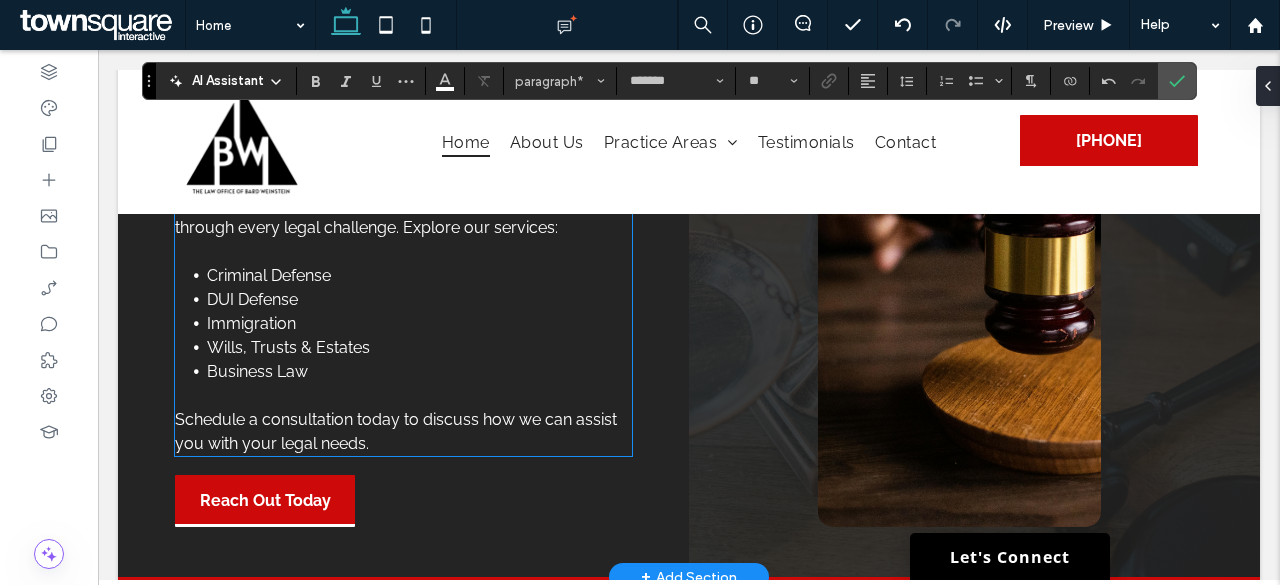 scroll, scrollTop: 4100, scrollLeft: 0, axis: vertical 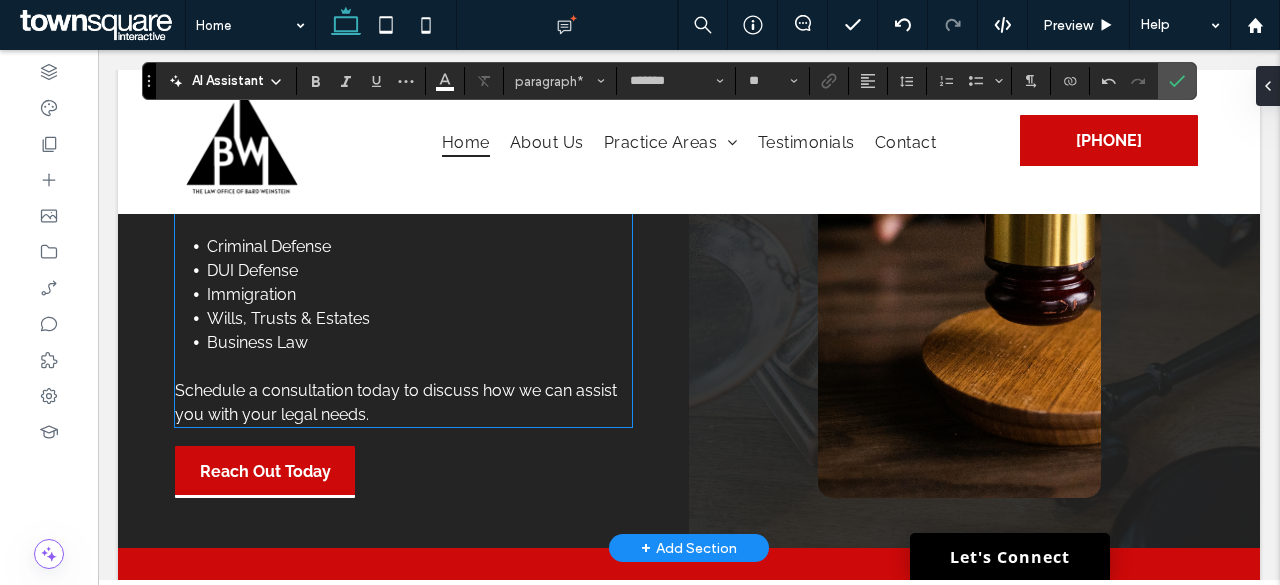 click on "Schedule a consultation today to discuss how we can assist you with your legal needs." at bounding box center [396, 402] 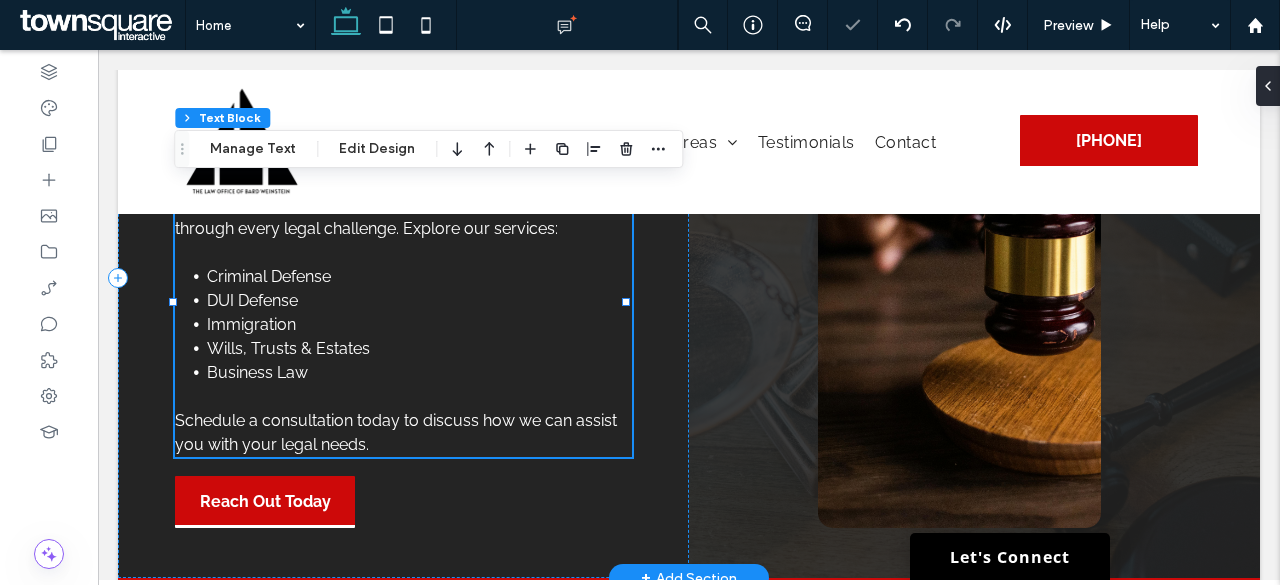 click on "Our firm offers a wide range of legal services to meet your needs. From criminal defense to estate planning, we have you covered. Our experienced attorneys are here to guide you through every legal challenge. Explore our services:   Criminal Defense DUI Defense Immigration Wills, Trusts & Estates Business Law
Schedule a consultation today to discuss how we can assist you with your legal needs." at bounding box center [403, 301] 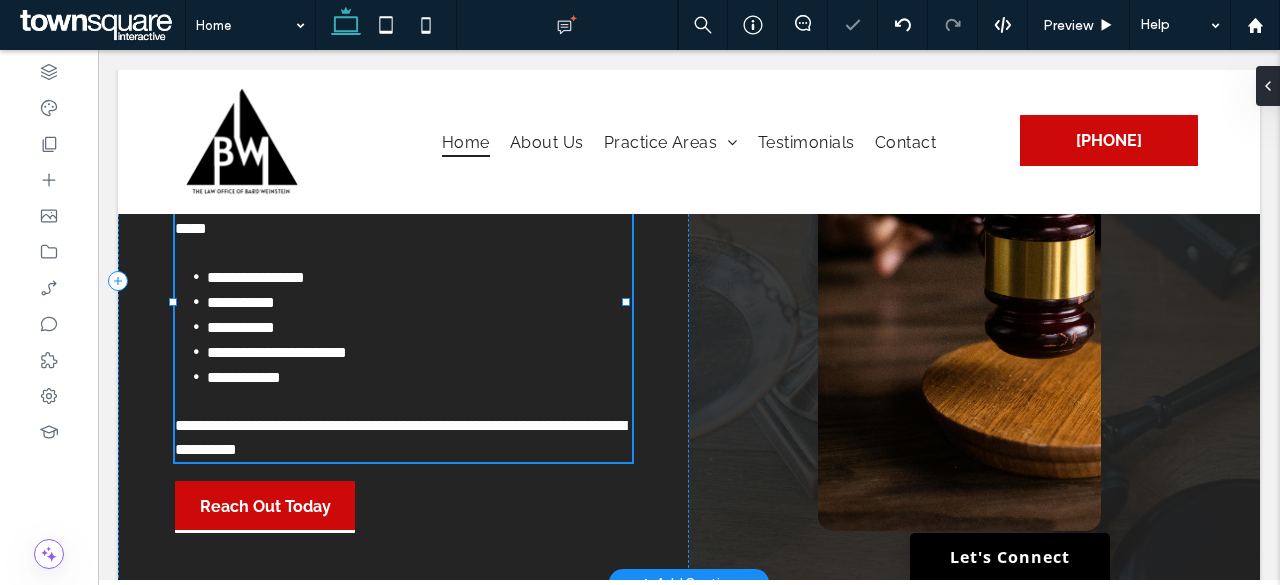 type on "*******" 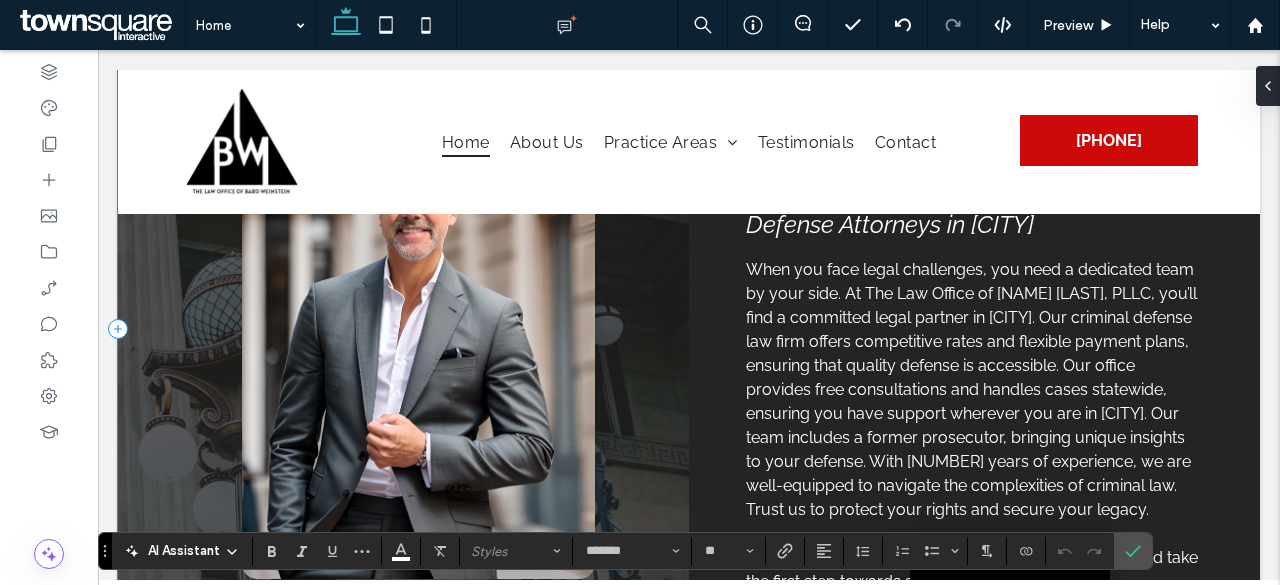 scroll, scrollTop: 2500, scrollLeft: 0, axis: vertical 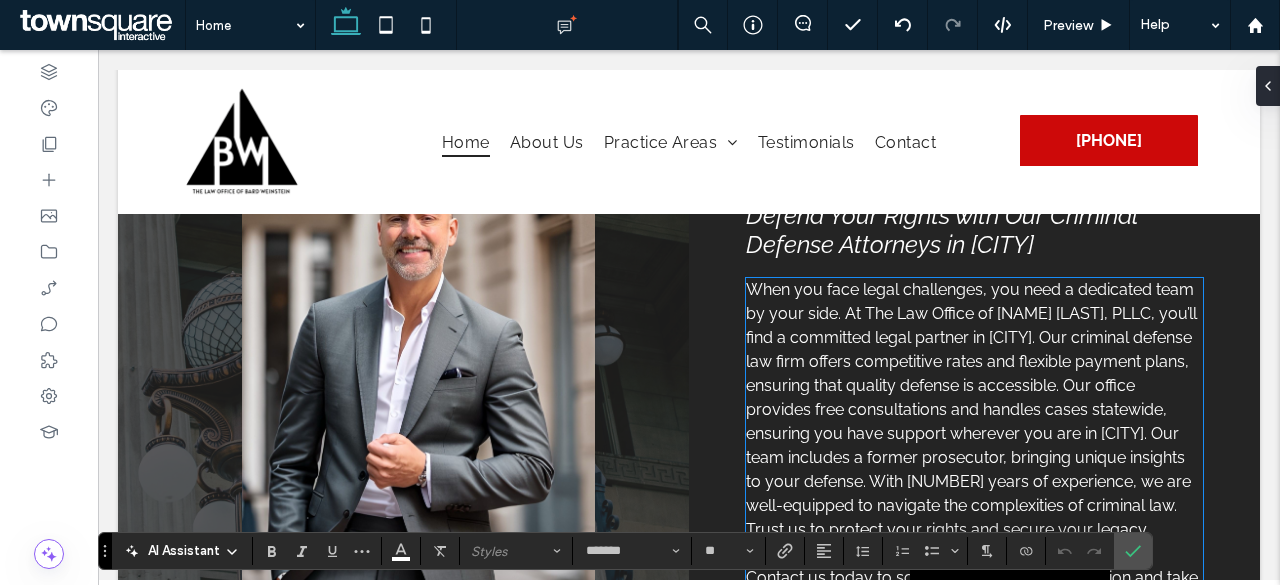 click on "When you face legal challenges, you need a dedicated team by your side. At The Law Office of [NAME] [LAST], PLLC, you’ll find a committed legal partner in [CITY]. Our criminal defense law firm offers competitive rates and flexible payment plans, ensuring that quality defense is accessible. Our office provides free consultations and handles cases statewide, ensuring you have support wherever you are in [CITY]. Our team includes a former prosecutor, bringing unique insights to your defense. With [NUMBER] years of experience, we are well-equipped to navigate the complexities of criminal law. Trust us to protect your rights and secure your legacy." at bounding box center [971, 409] 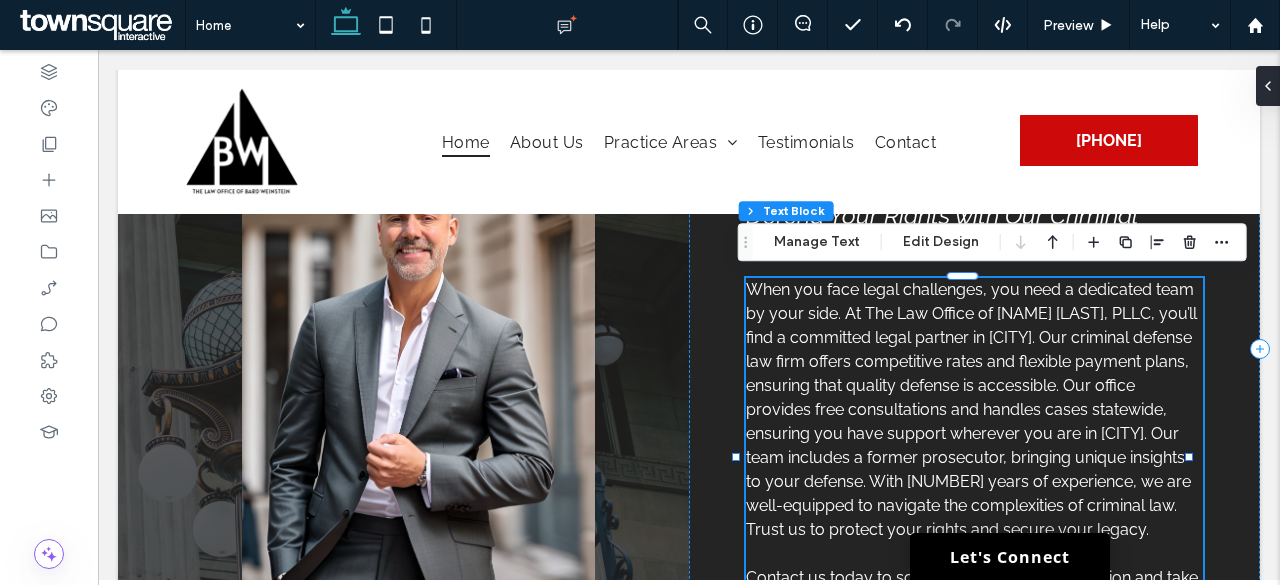 click on "When you face legal challenges, you need a dedicated team by your side. At The Law Office of [NAME] [LAST], PLLC, you’ll find a committed legal partner in [CITY]. Our criminal defense law firm offers competitive rates and flexible payment plans, ensuring that quality defense is accessible. Our office provides free consultations and handles cases statewide, ensuring you have support wherever you are in [CITY]. Our team includes a former prosecutor, bringing unique insights to your defense. With [NUMBER] years of experience, we are well-equipped to navigate the complexities of criminal law. Trust us to protect your rights and secure your legacy." at bounding box center (971, 409) 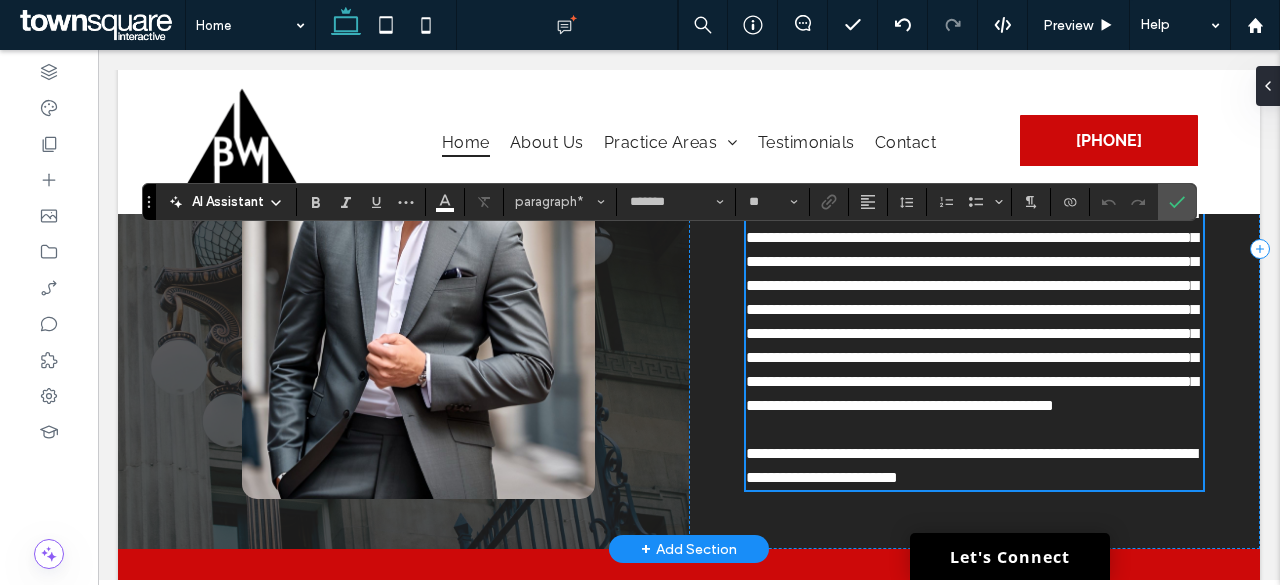 scroll, scrollTop: 2540, scrollLeft: 0, axis: vertical 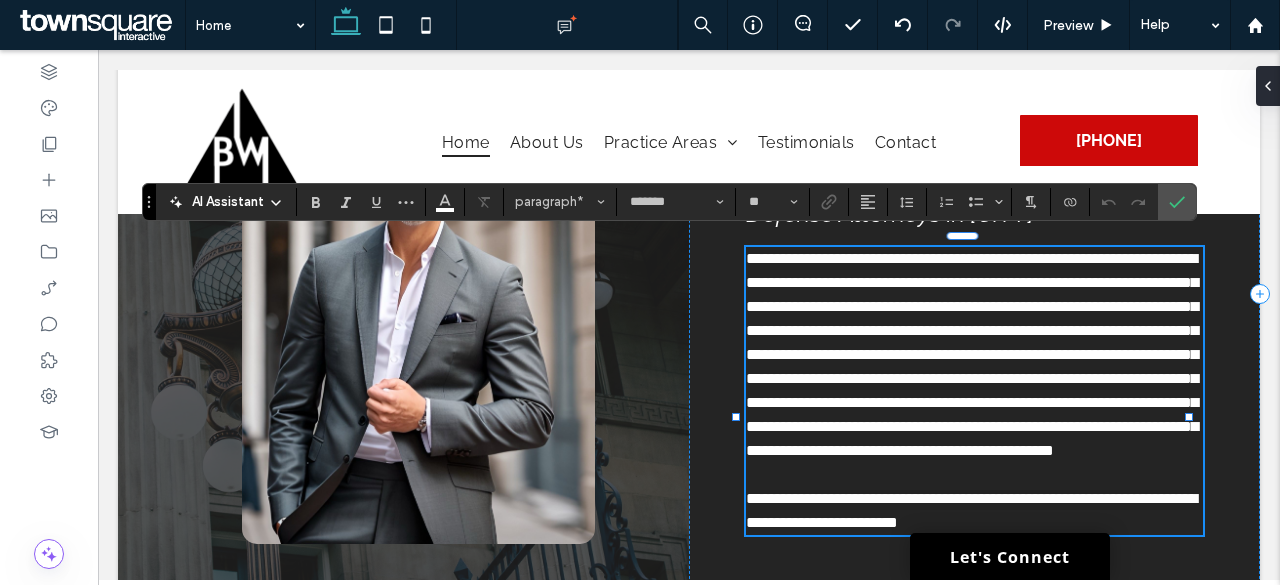 click on "**********" at bounding box center (972, 354) 